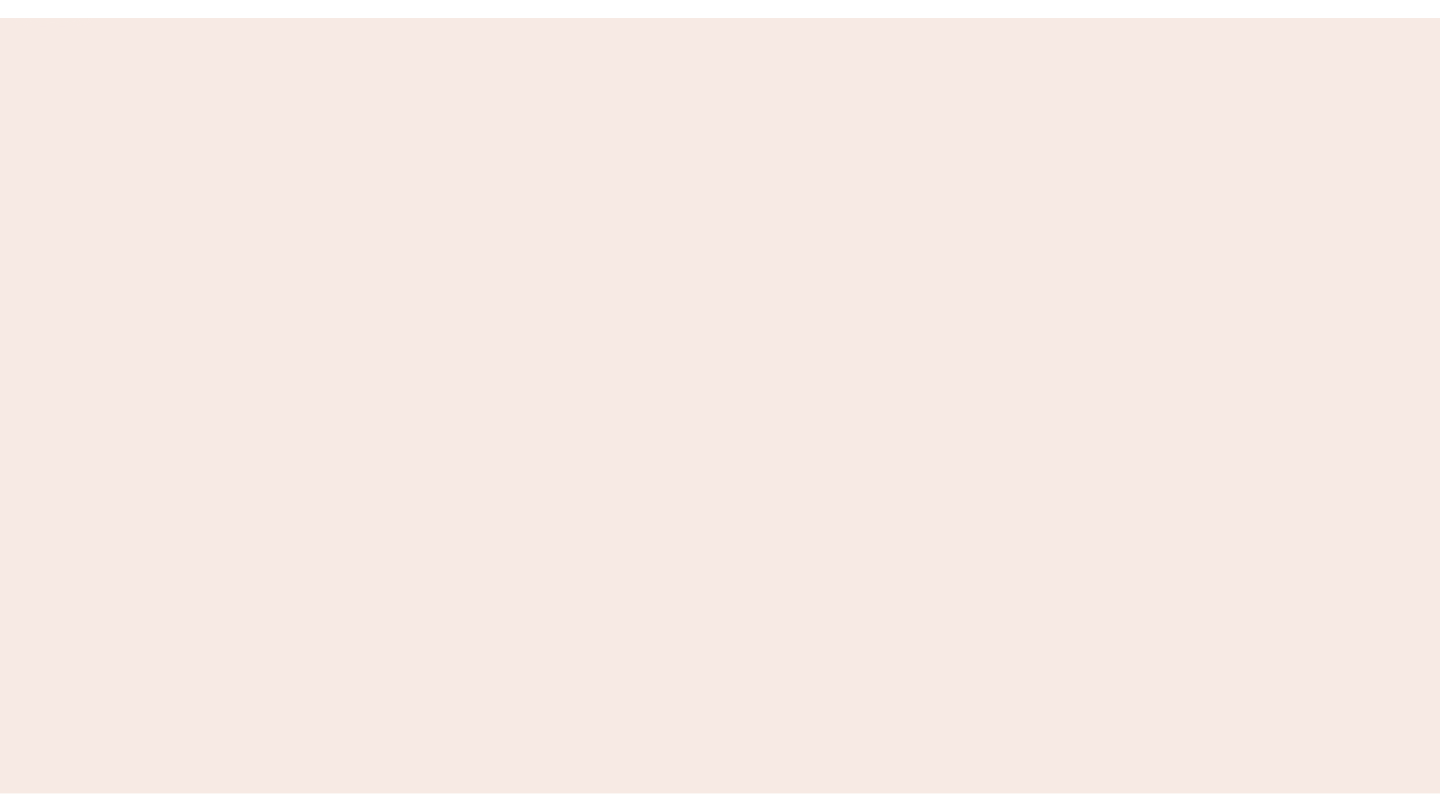 scroll, scrollTop: 0, scrollLeft: 0, axis: both 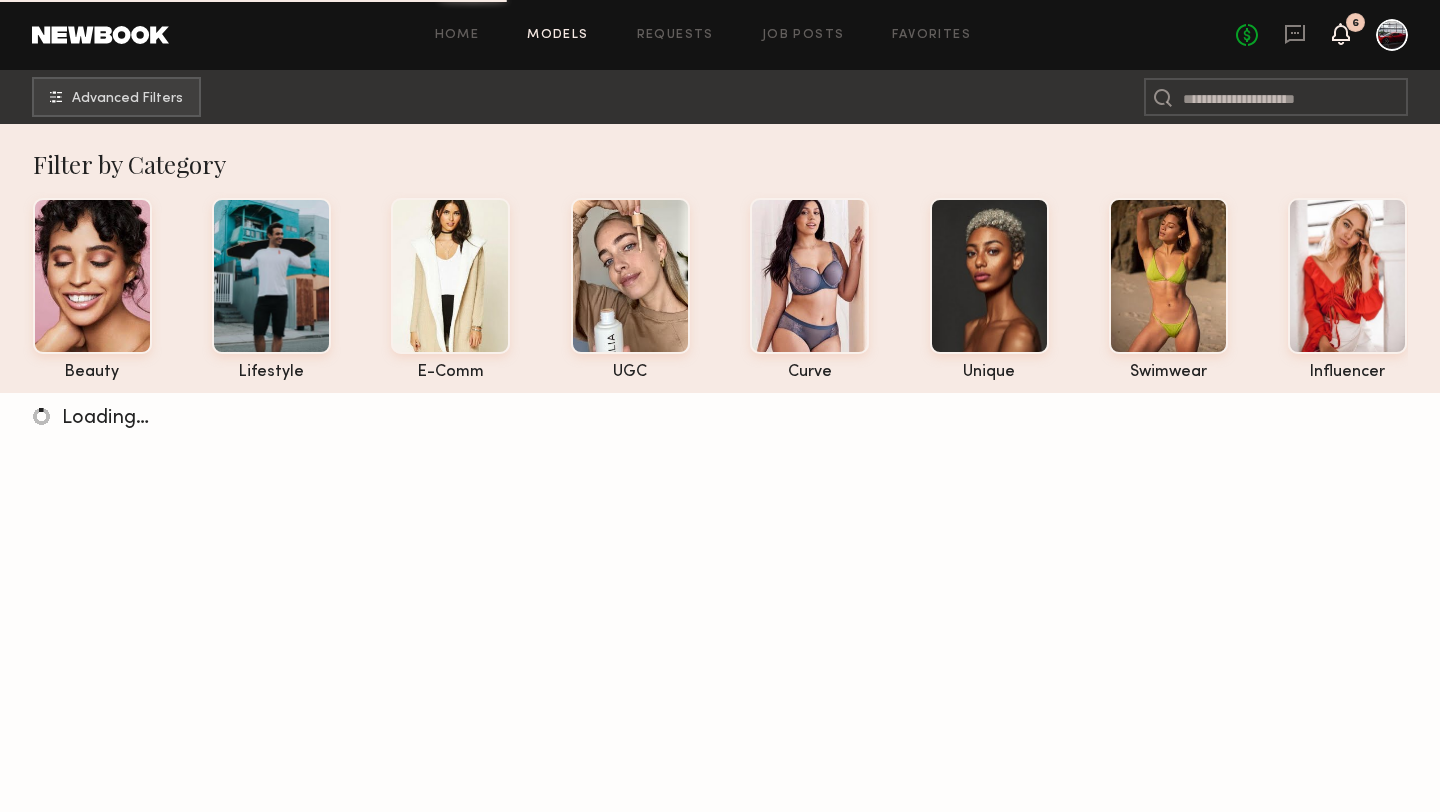 click 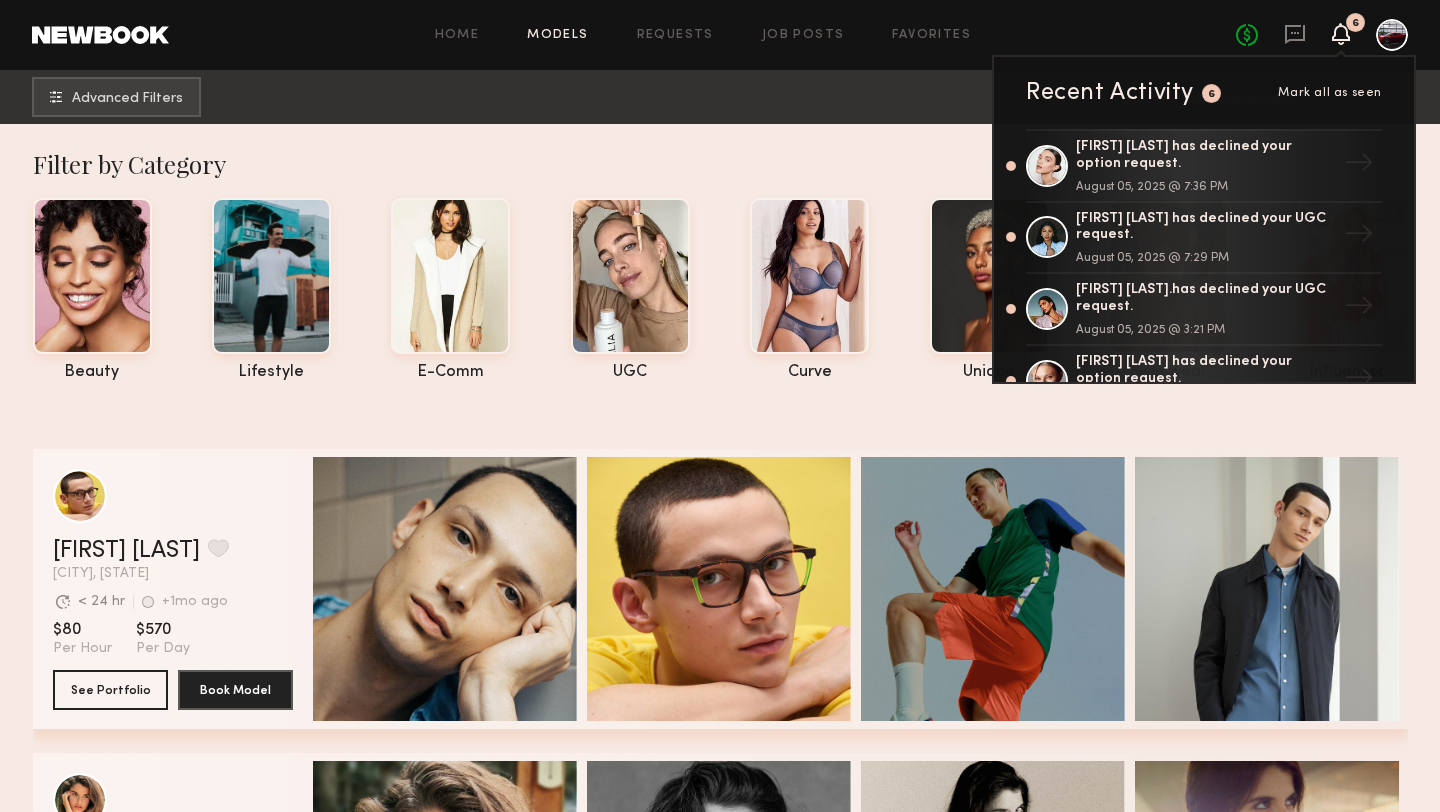 click on "Home Models Requests Job Posts Favorites Sign Out No fees up to $5,000 6 Recent Activity 6 Mark all as seen [FIRST] [LAST] has declined your option request. [MONTH] 05, 2025 @ 7:36 PM → [FIRST] [LAST] has declined your UGC request. [MONTH] 05, 2025 @ 7:29 PM → [FIRST] [LAST] has declined your UGC request. [MONTH] 05, 2025 @ 3:21 PM → [FIRST] [LAST] has declined your option request. [MONTH] 04, 2025 @ 2:01 PM → [FIRST] [LAST] has confirmed your option request. [MONTH] 04, 2025 @ 1:57 PM → [FIRST] [LAST] has declined your booking request. [MONTH] 04, 2025 @ 12:50 PM → [FIRST] [LAST] has declined your option request. [MONTH] 04, 2025 @ 2:00 AM → [FIRST] [LAST] has declined your booking request. [MONTH] 03, 2025 @ 4:10 PM → [FIRST] [LAST] has declined your option request. [MONTH] 02, 2025 @ 10:49 PM → [FIRST] [LAST] has confirmed your option request. [MONTH] 02, 2025 @ 7:32 PM → [FIRST] [LAST] has confirmed your UGC request. [MONTH] 05, 2025 @ 1:51 PM → [FIRST] [LAST] has declined your UGC request. [MONTH] 05, 2025 @ 10:25 AM → [MONTH] 02, 2025 @ 9:18 PM →" 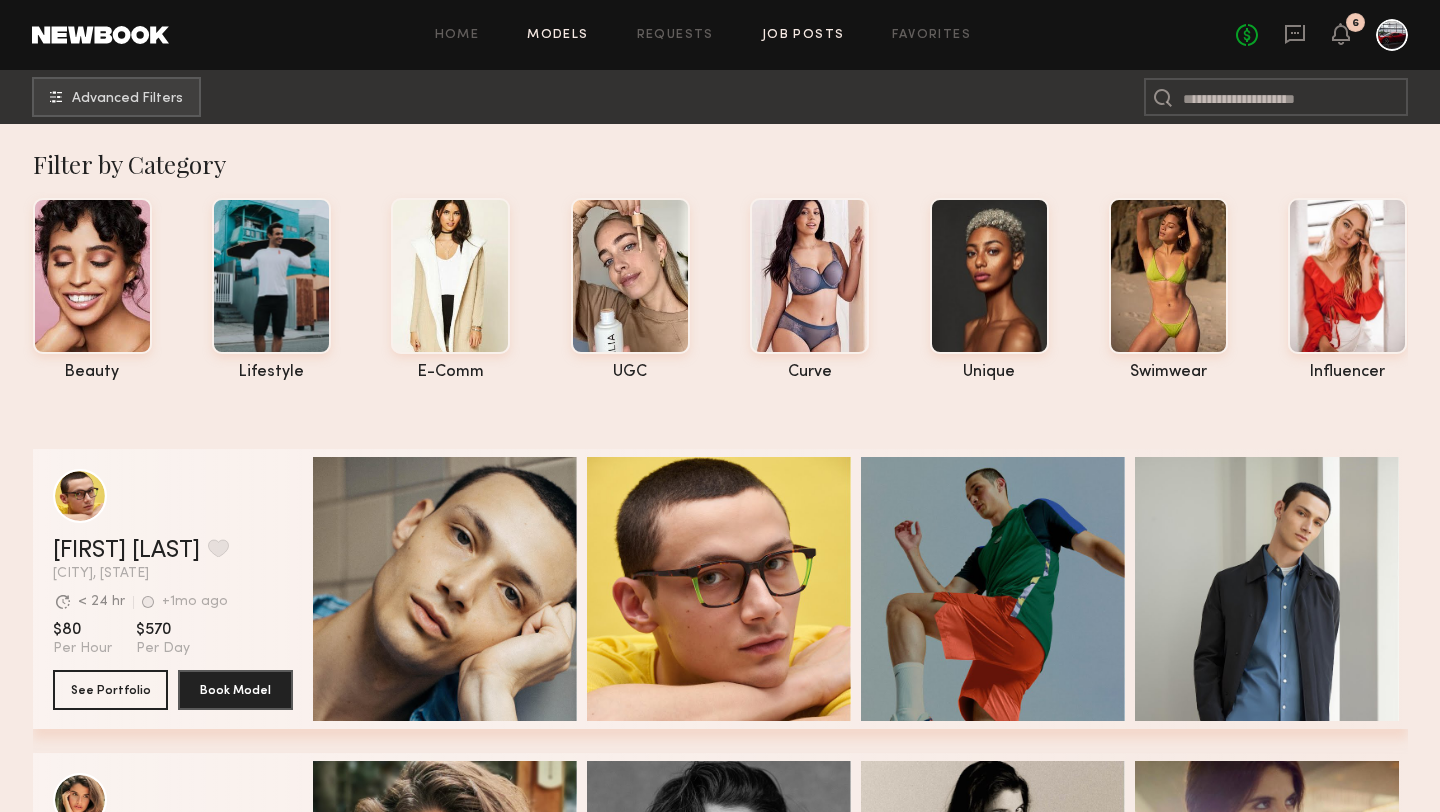 click on "Job Posts" 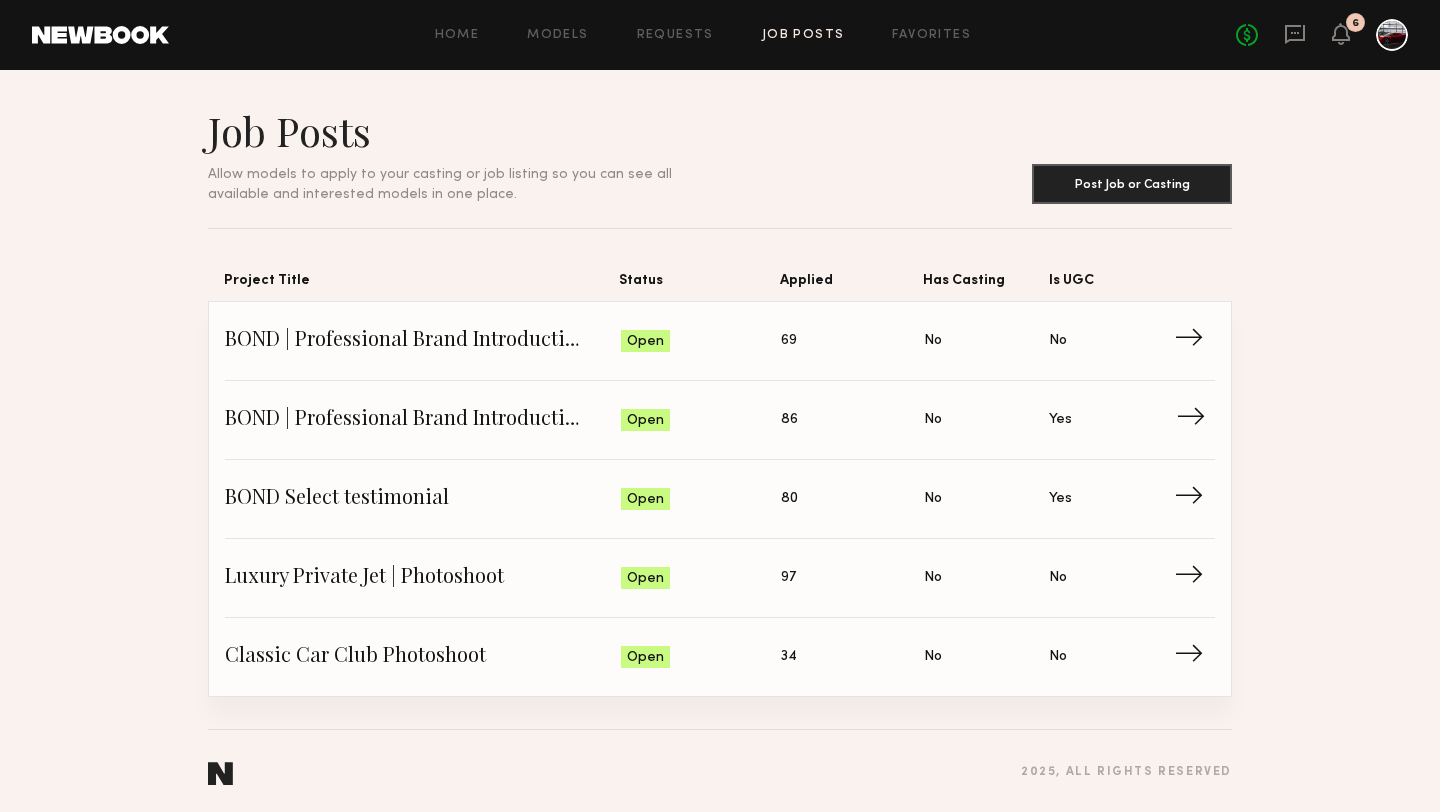 click on "BOND | Professional Brand Introduction Video" 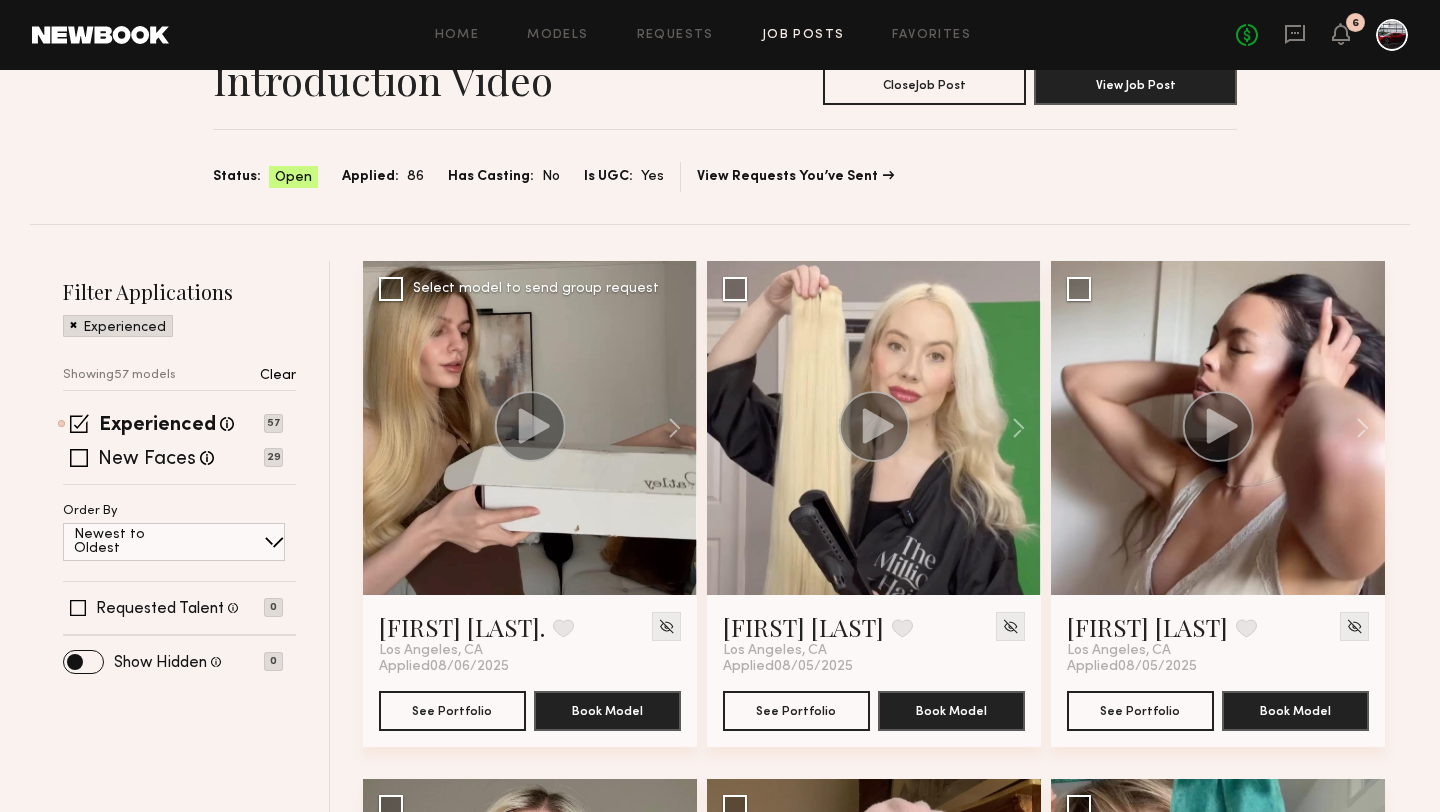 scroll, scrollTop: 109, scrollLeft: 0, axis: vertical 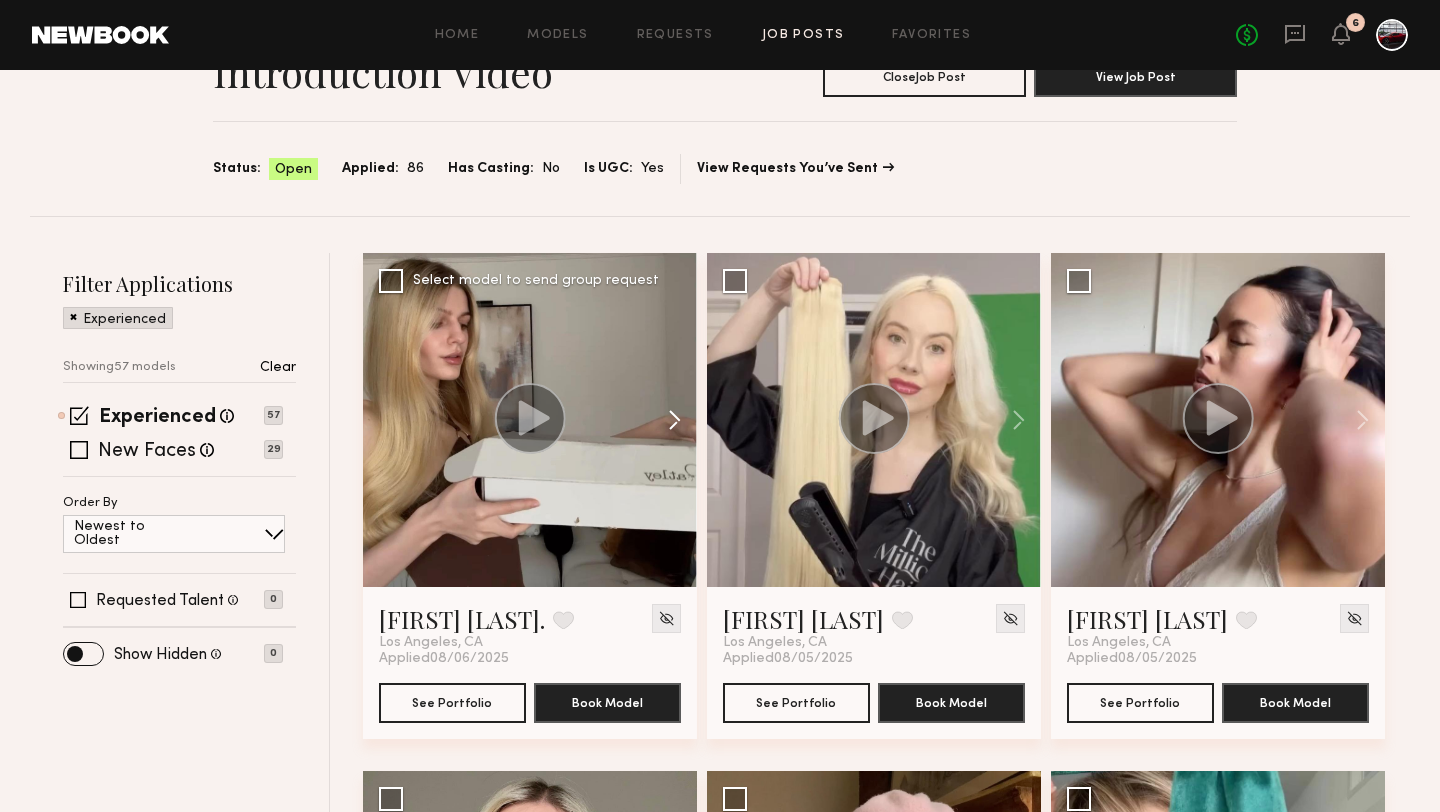 click 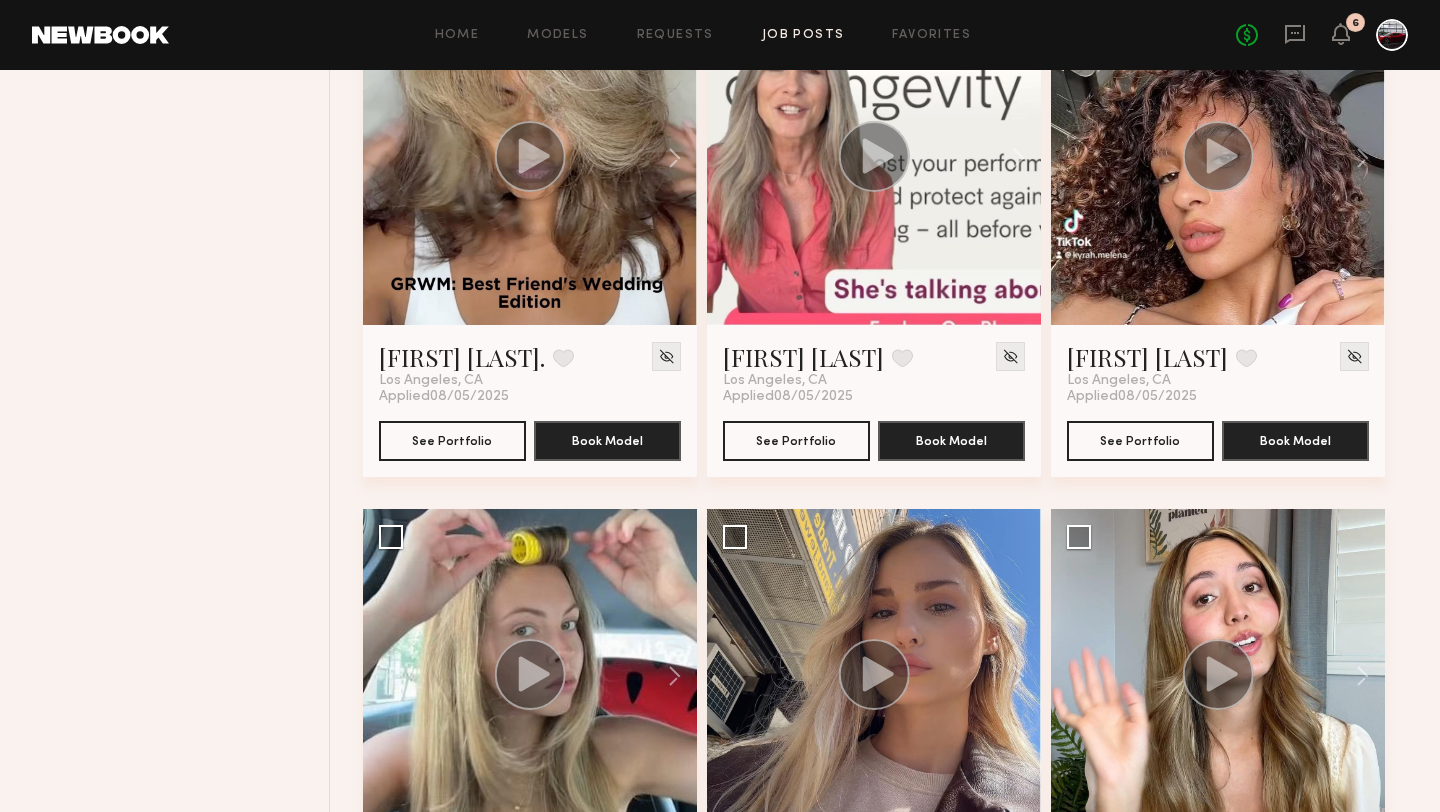 scroll, scrollTop: 1560, scrollLeft: 0, axis: vertical 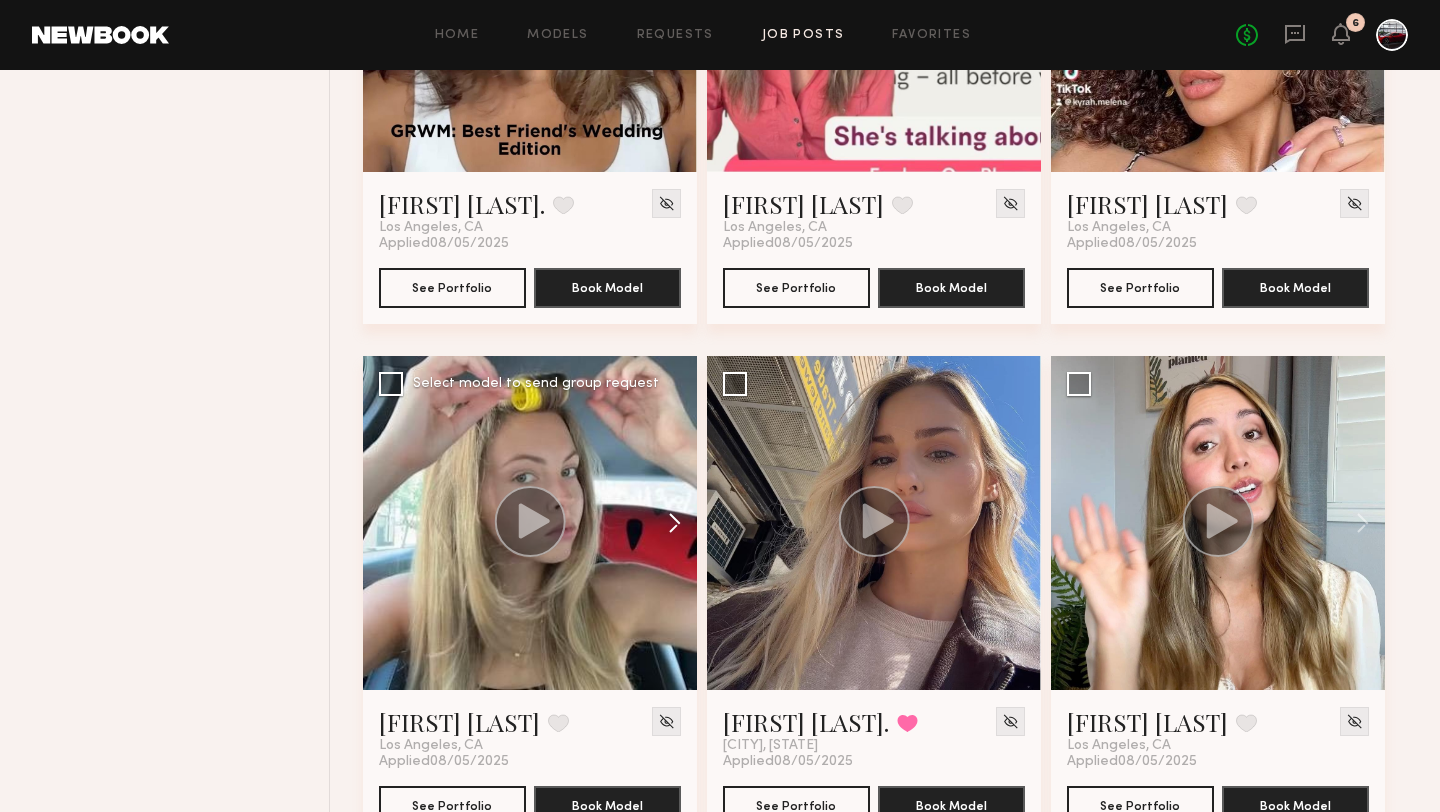 click 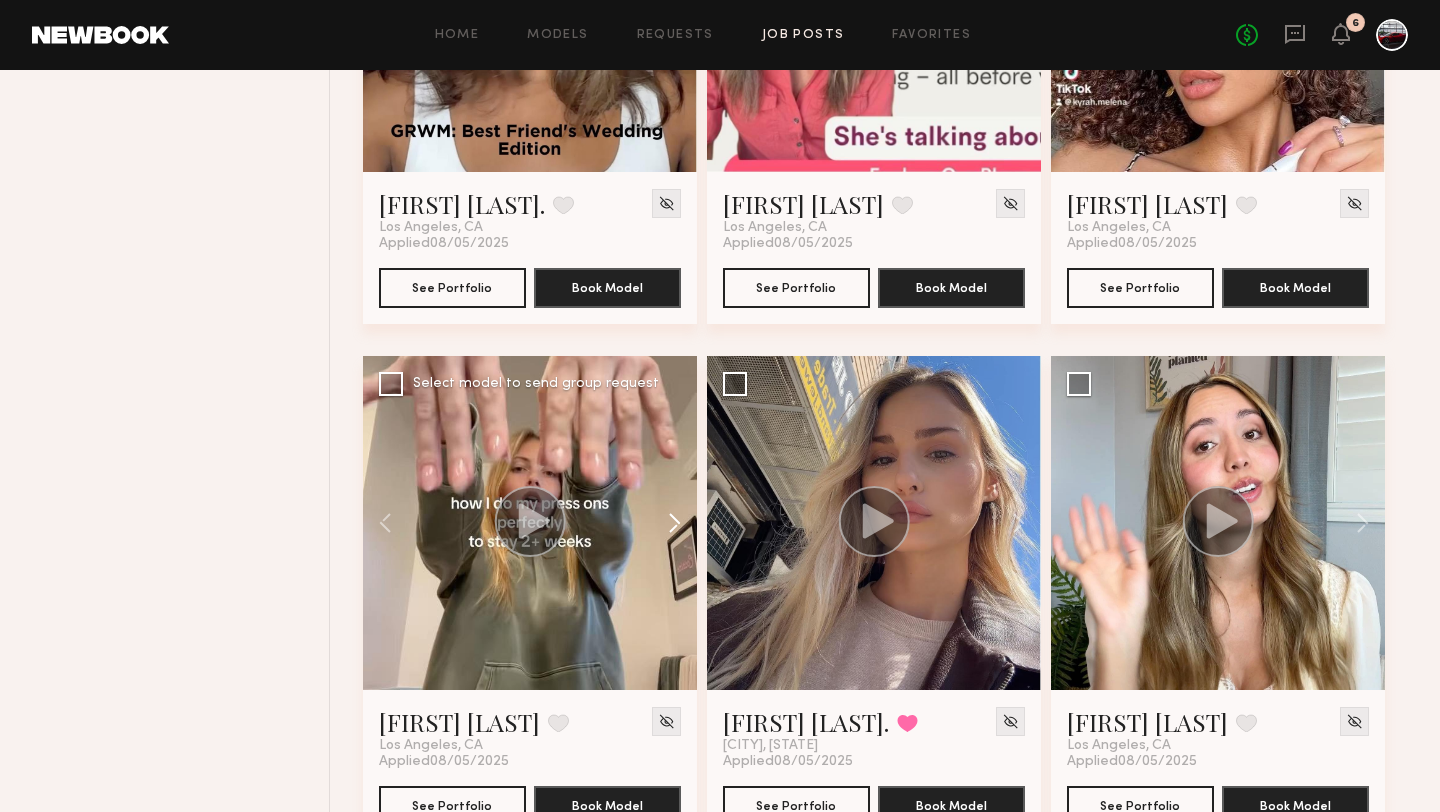 click 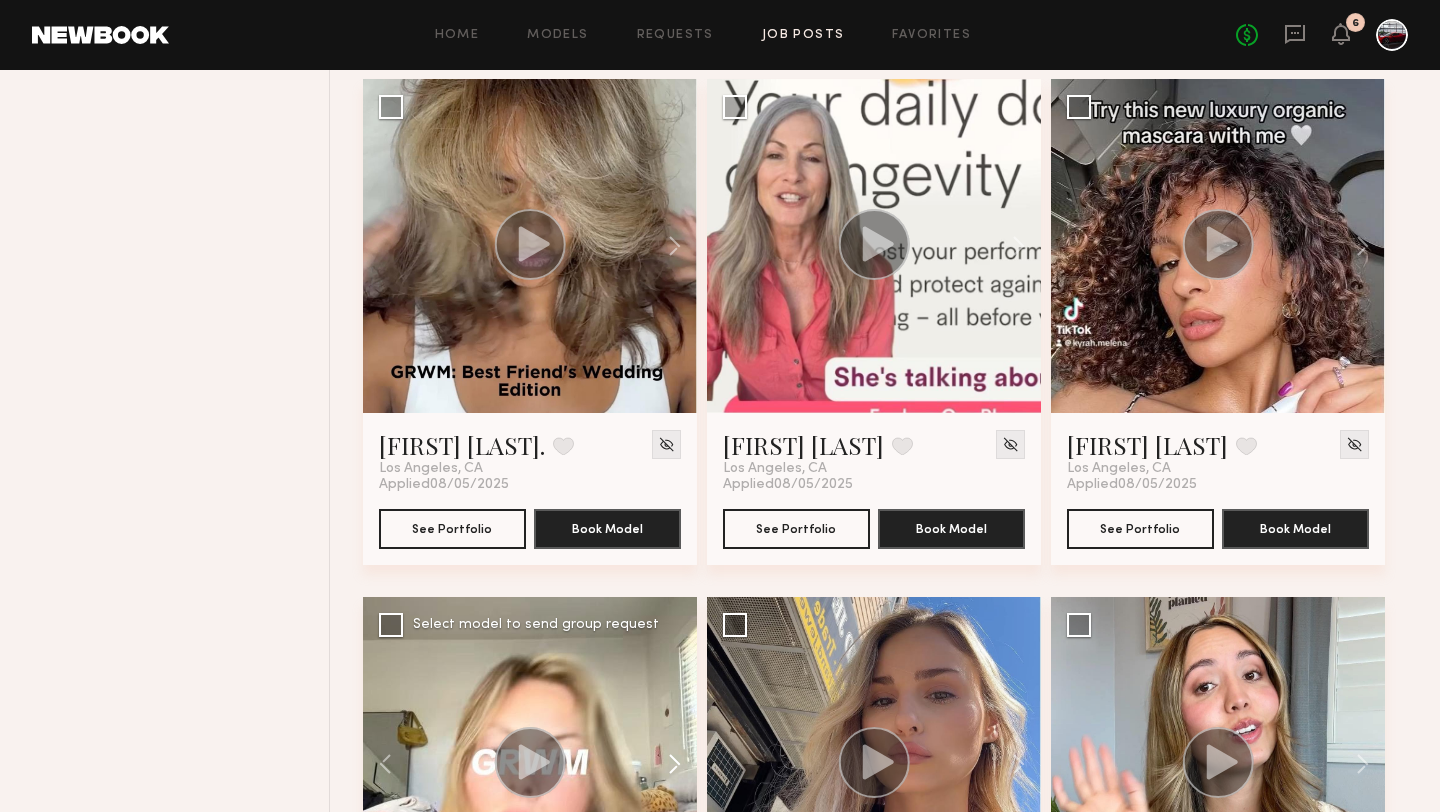scroll, scrollTop: 1312, scrollLeft: 0, axis: vertical 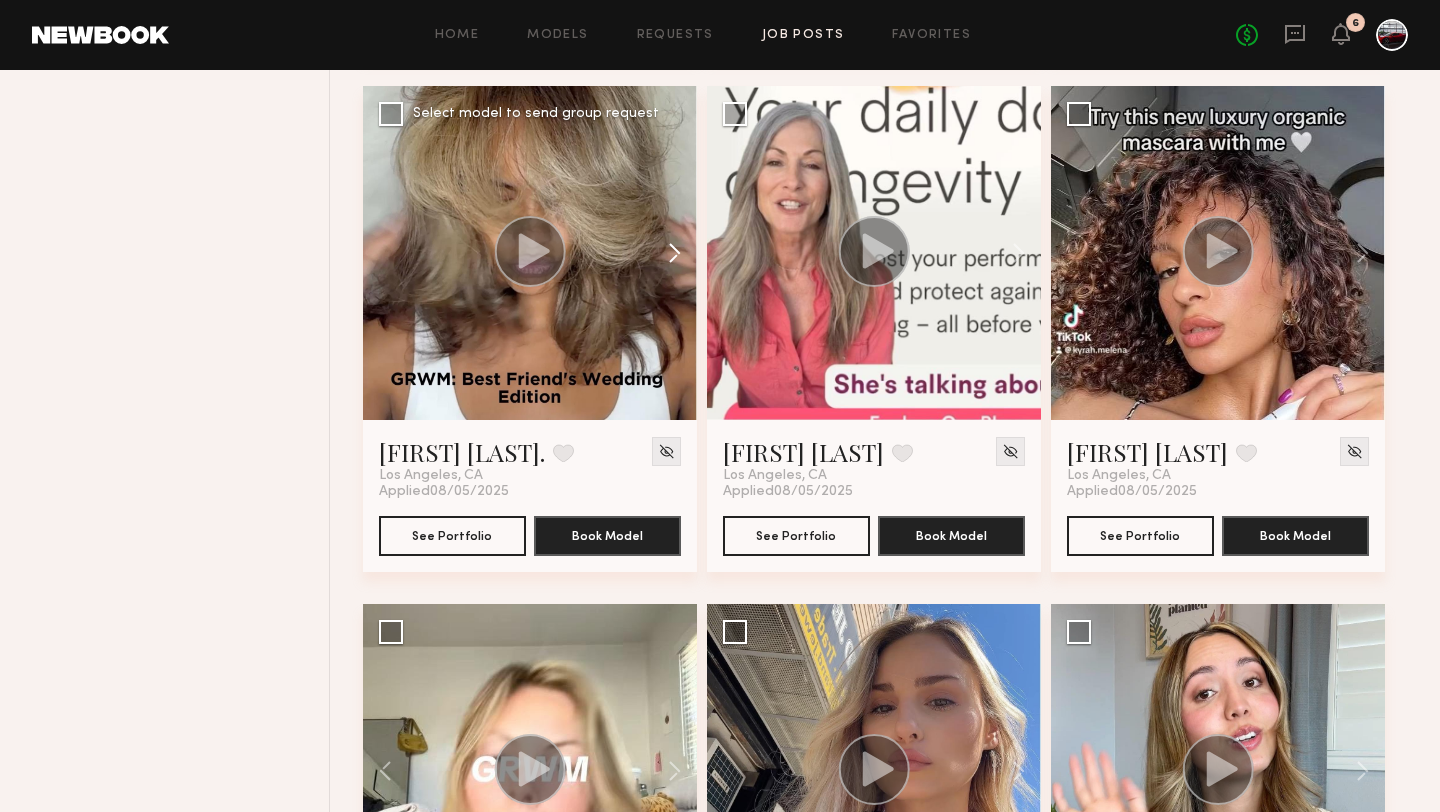 click 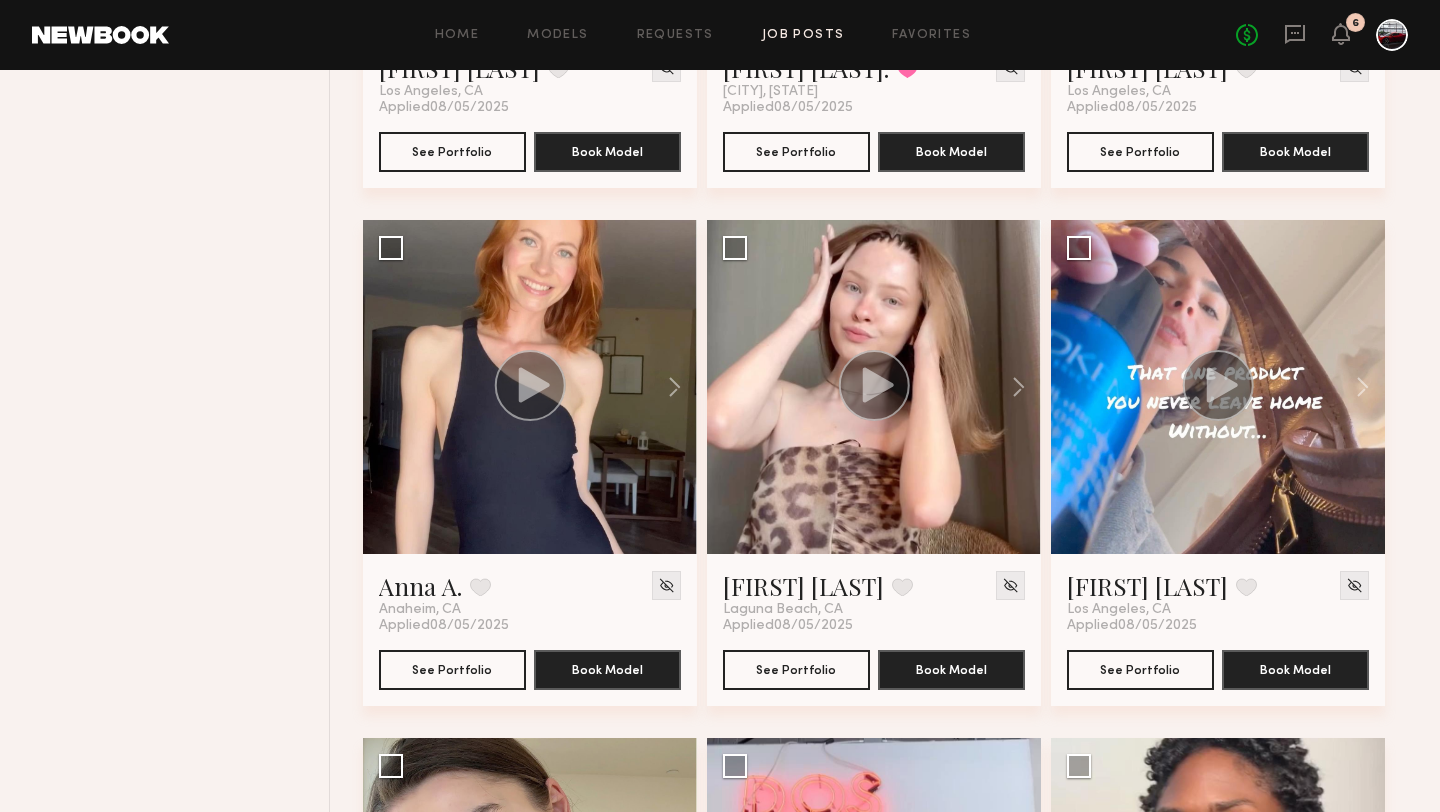 scroll, scrollTop: 2213, scrollLeft: 0, axis: vertical 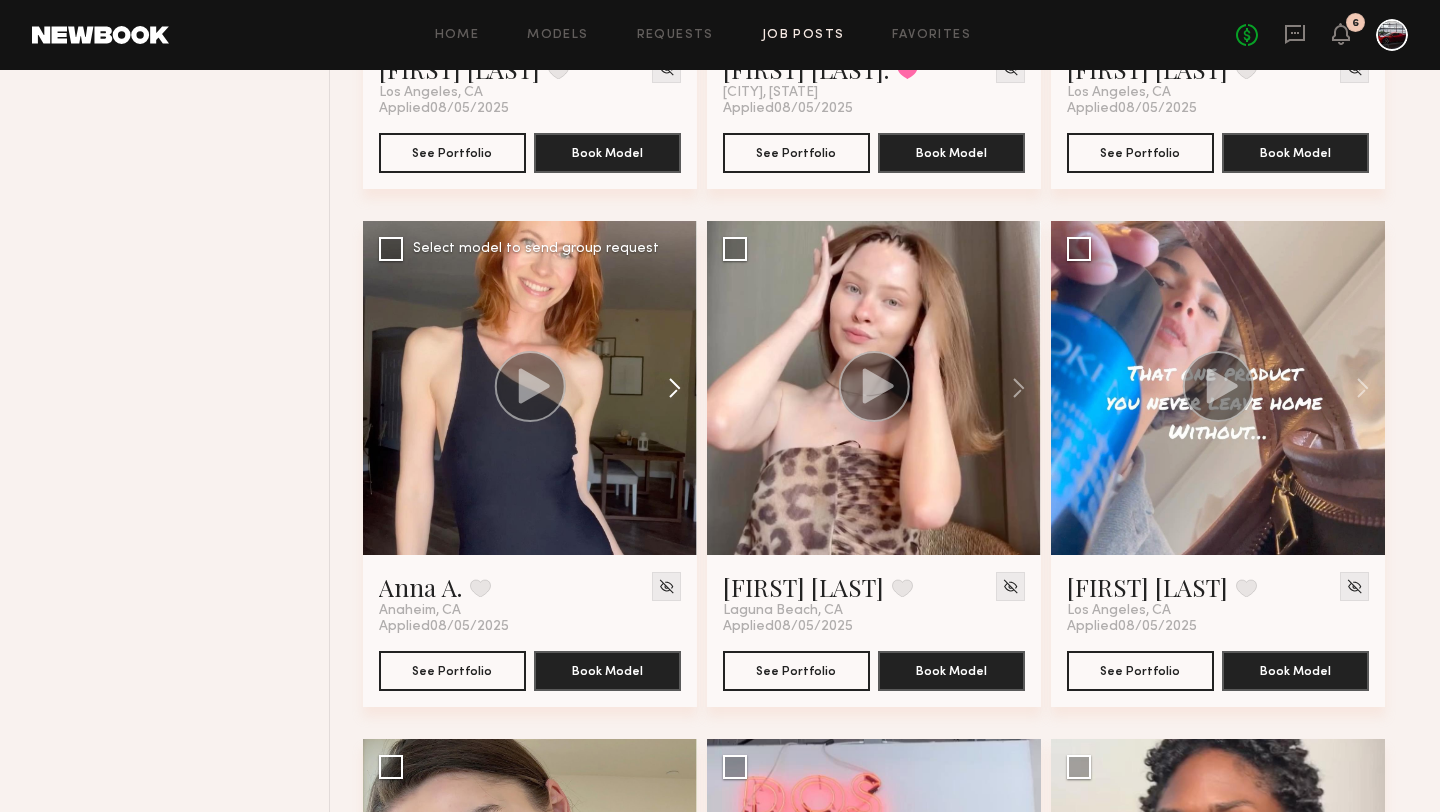 click 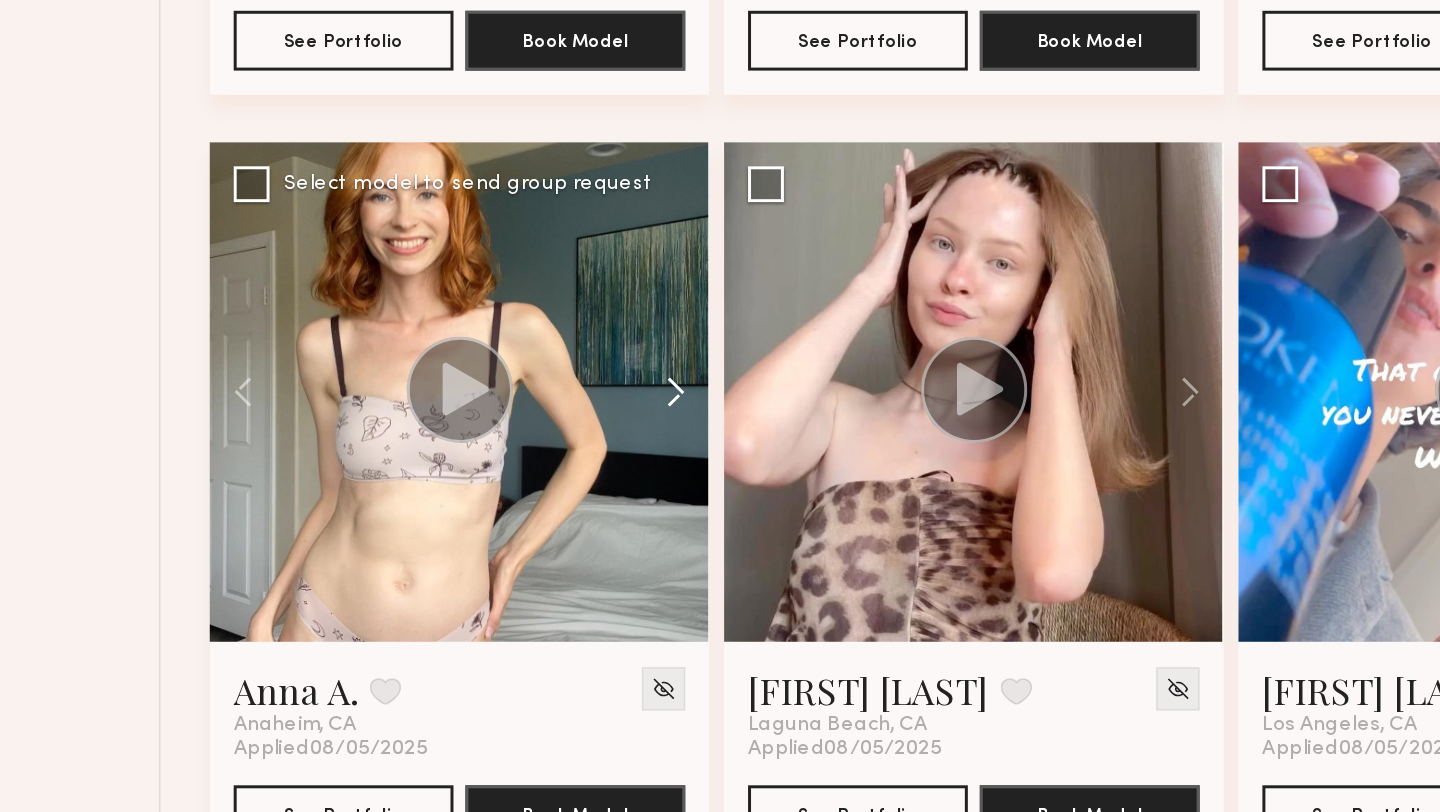 click 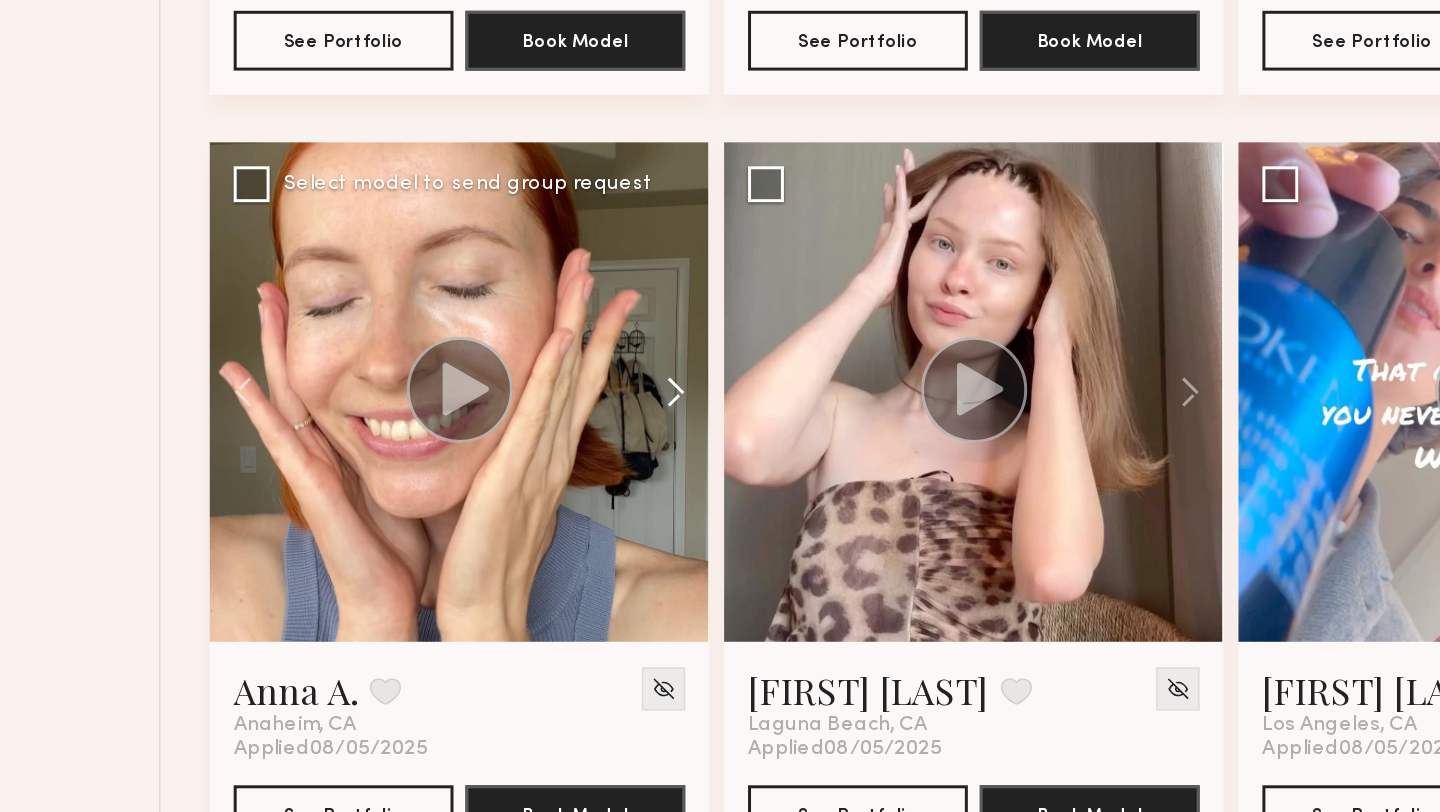 click 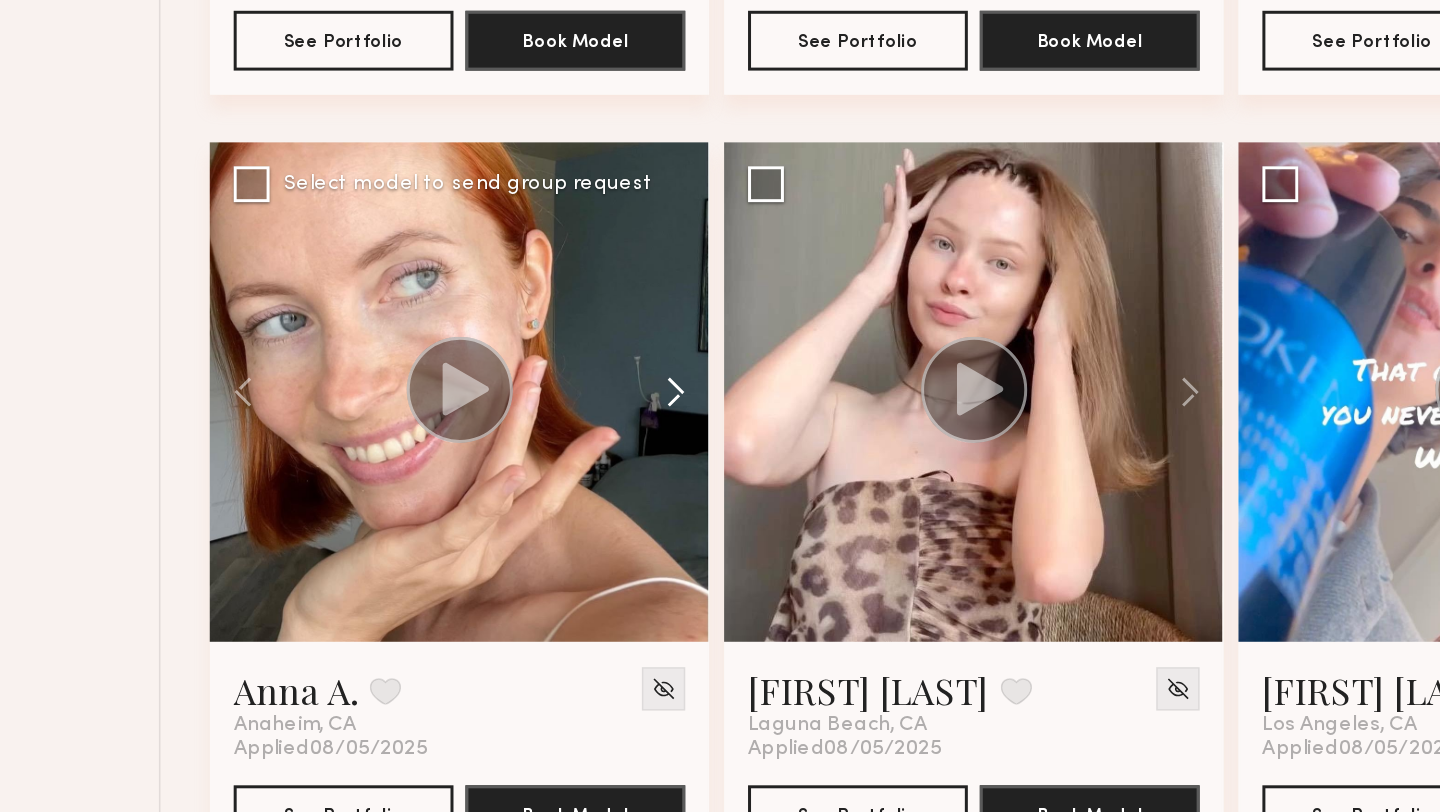 click 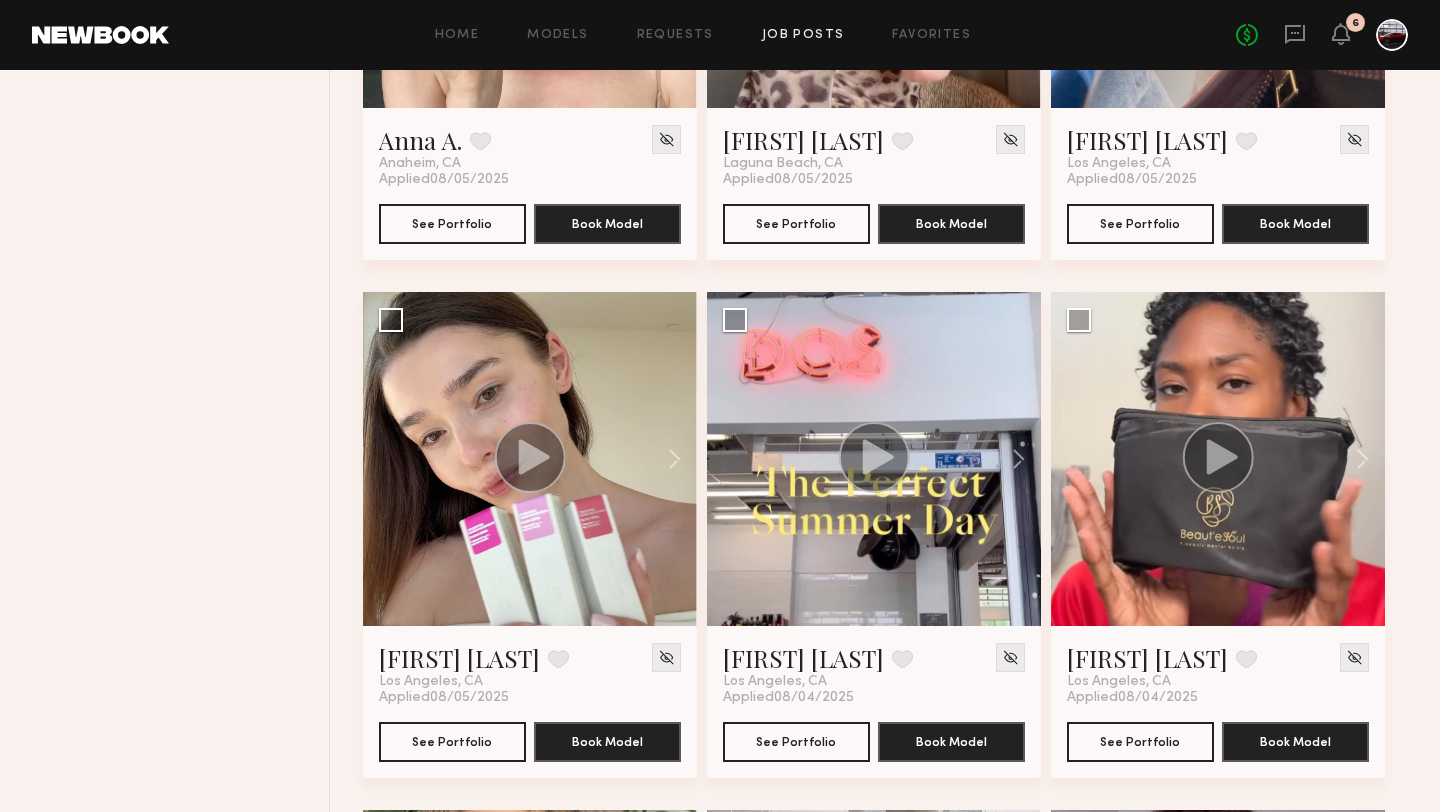 scroll, scrollTop: 2769, scrollLeft: 0, axis: vertical 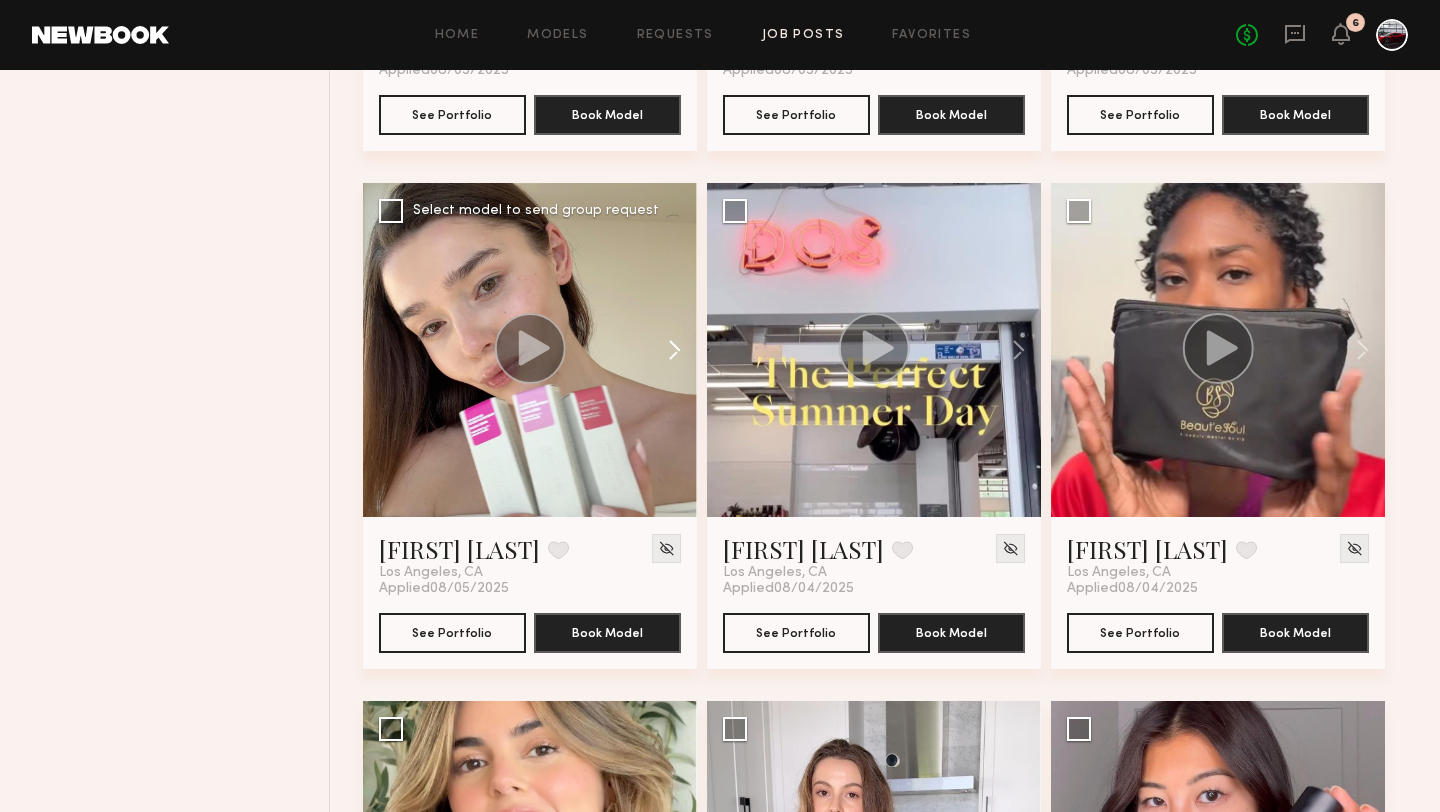 click 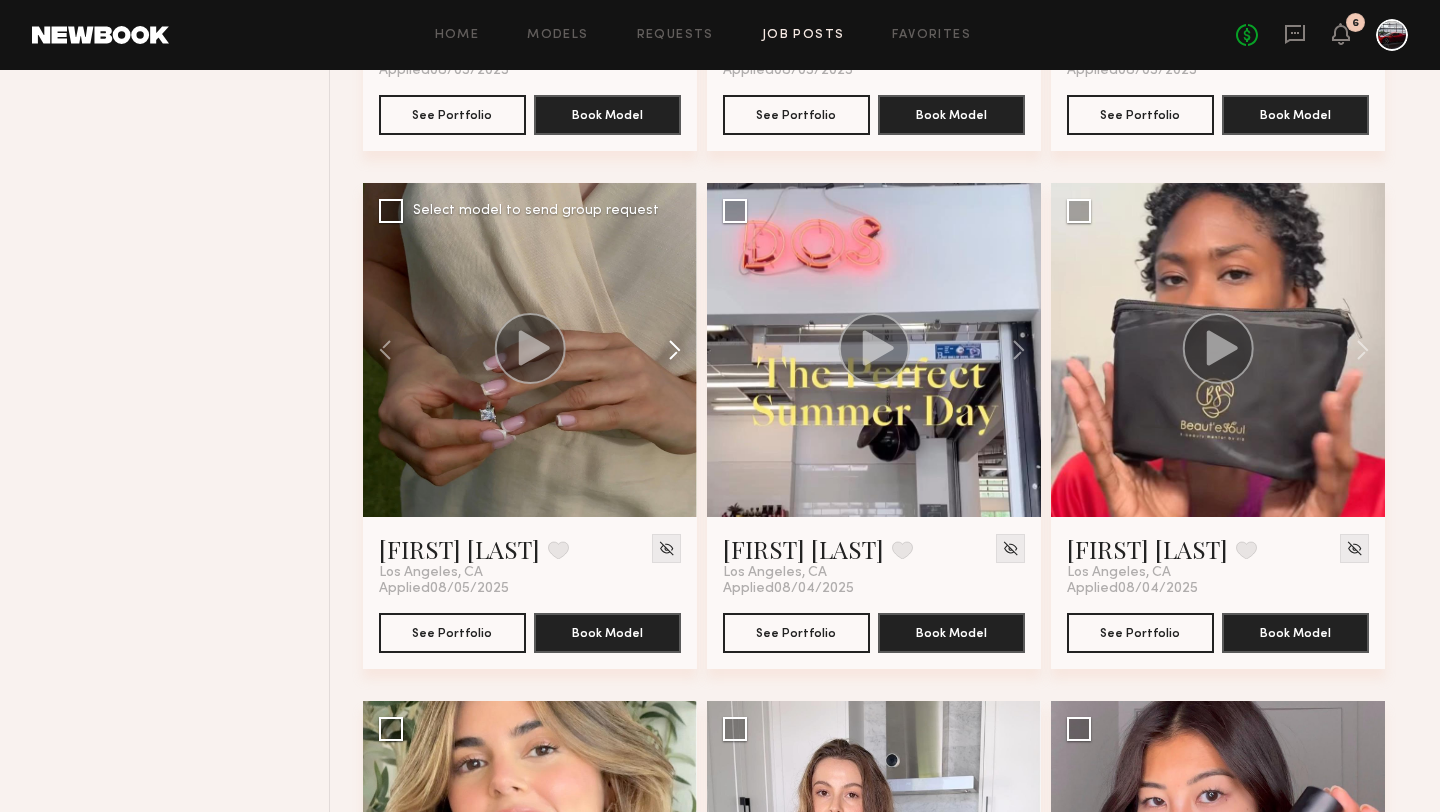click 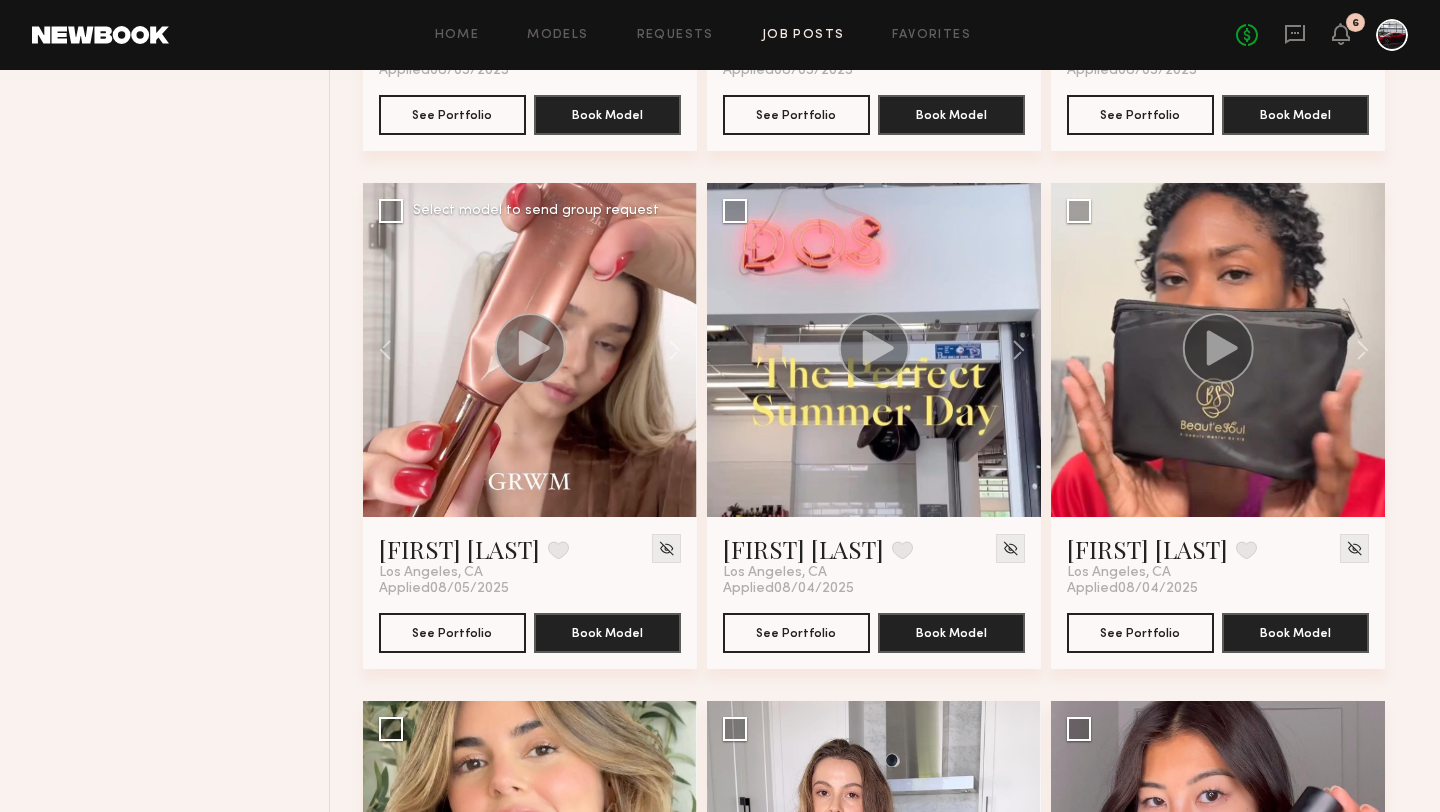 click 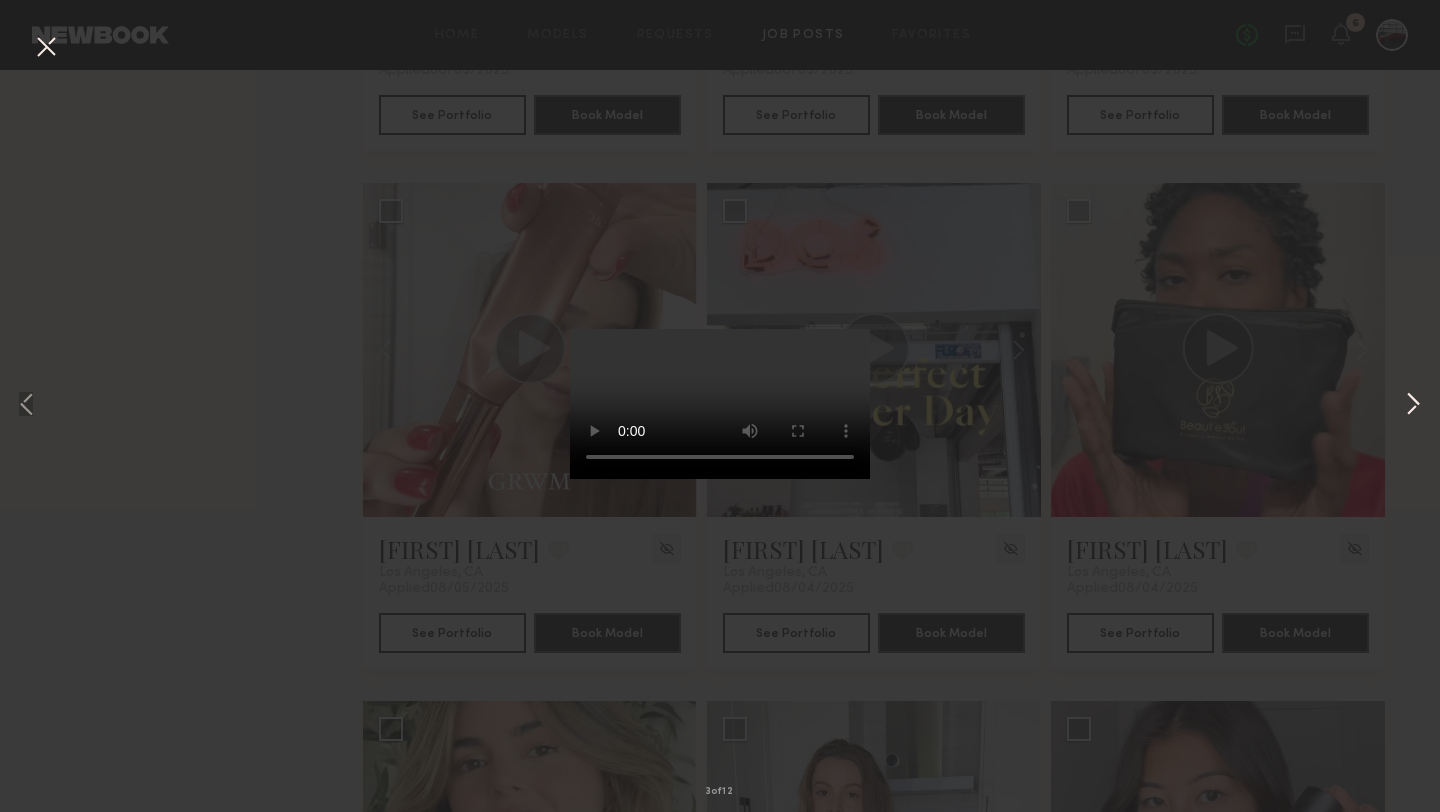 click at bounding box center (1413, 406) 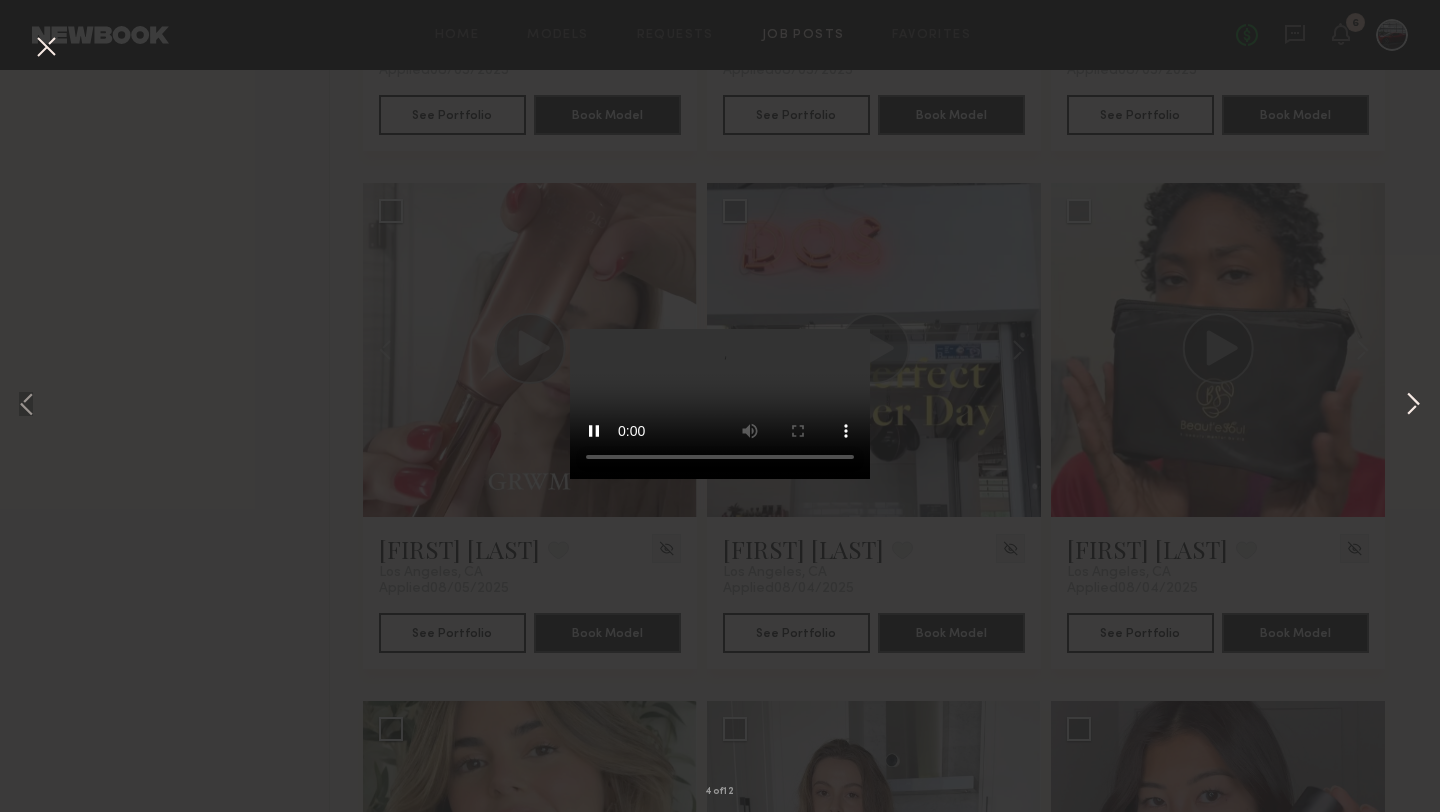 click at bounding box center [1413, 406] 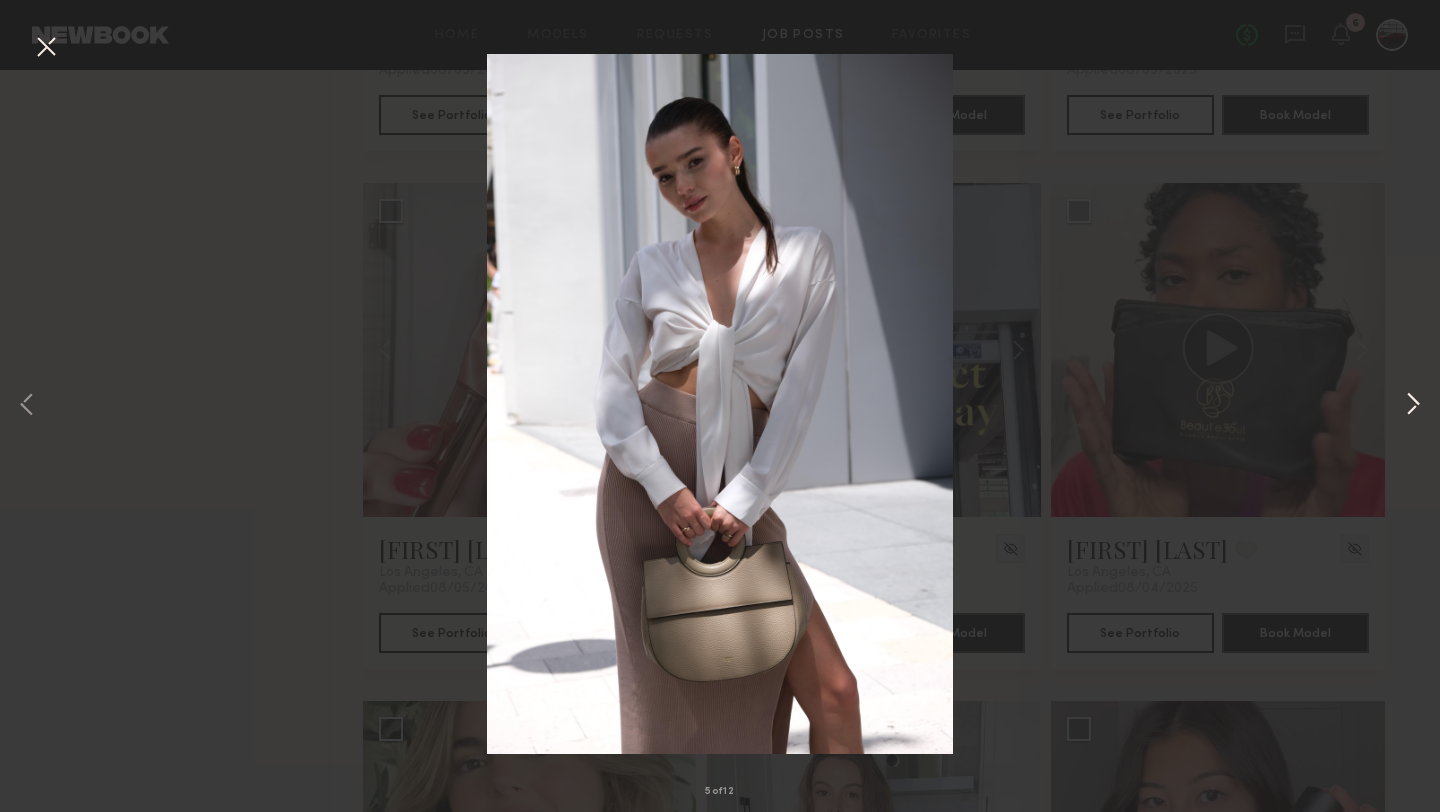click at bounding box center (1413, 406) 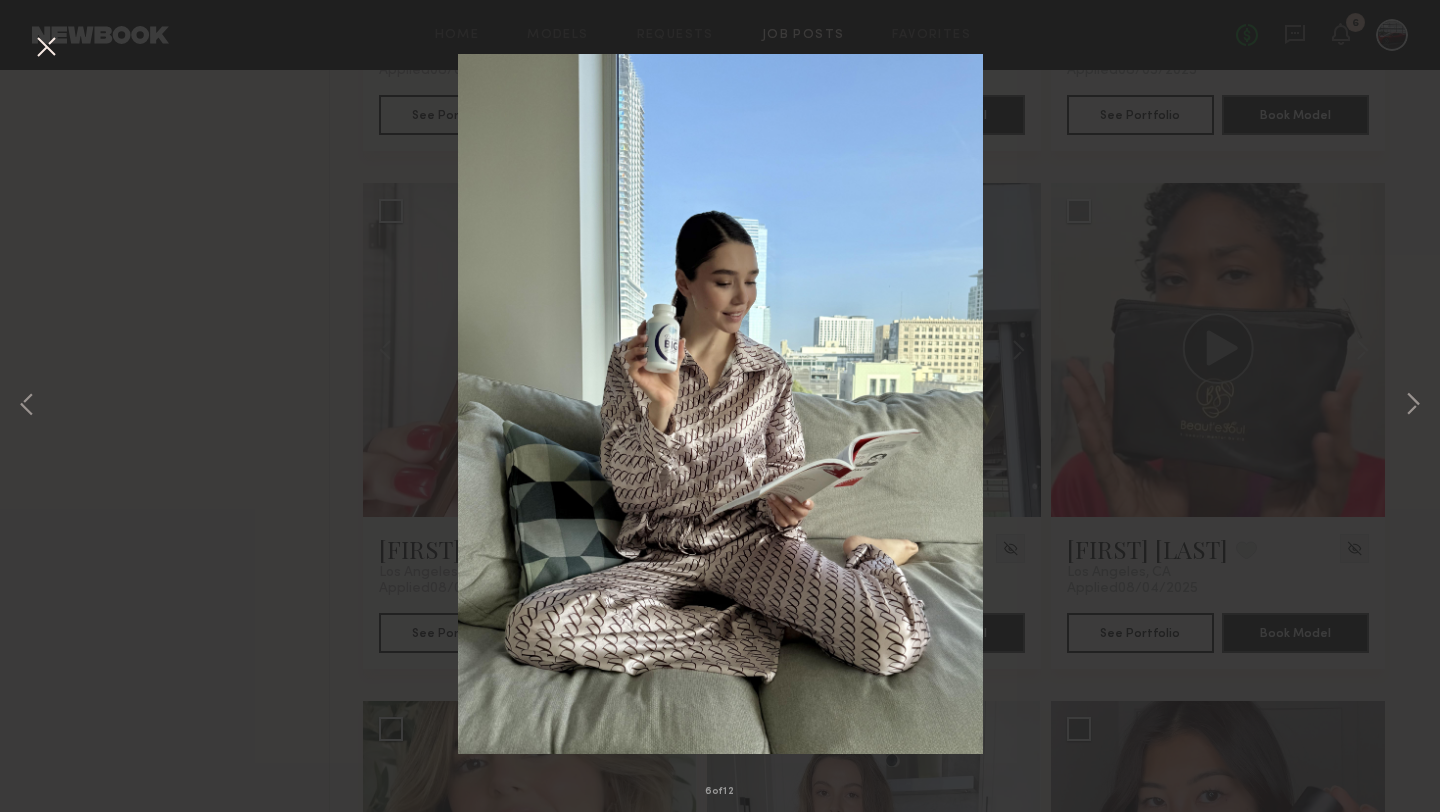 click at bounding box center (46, 48) 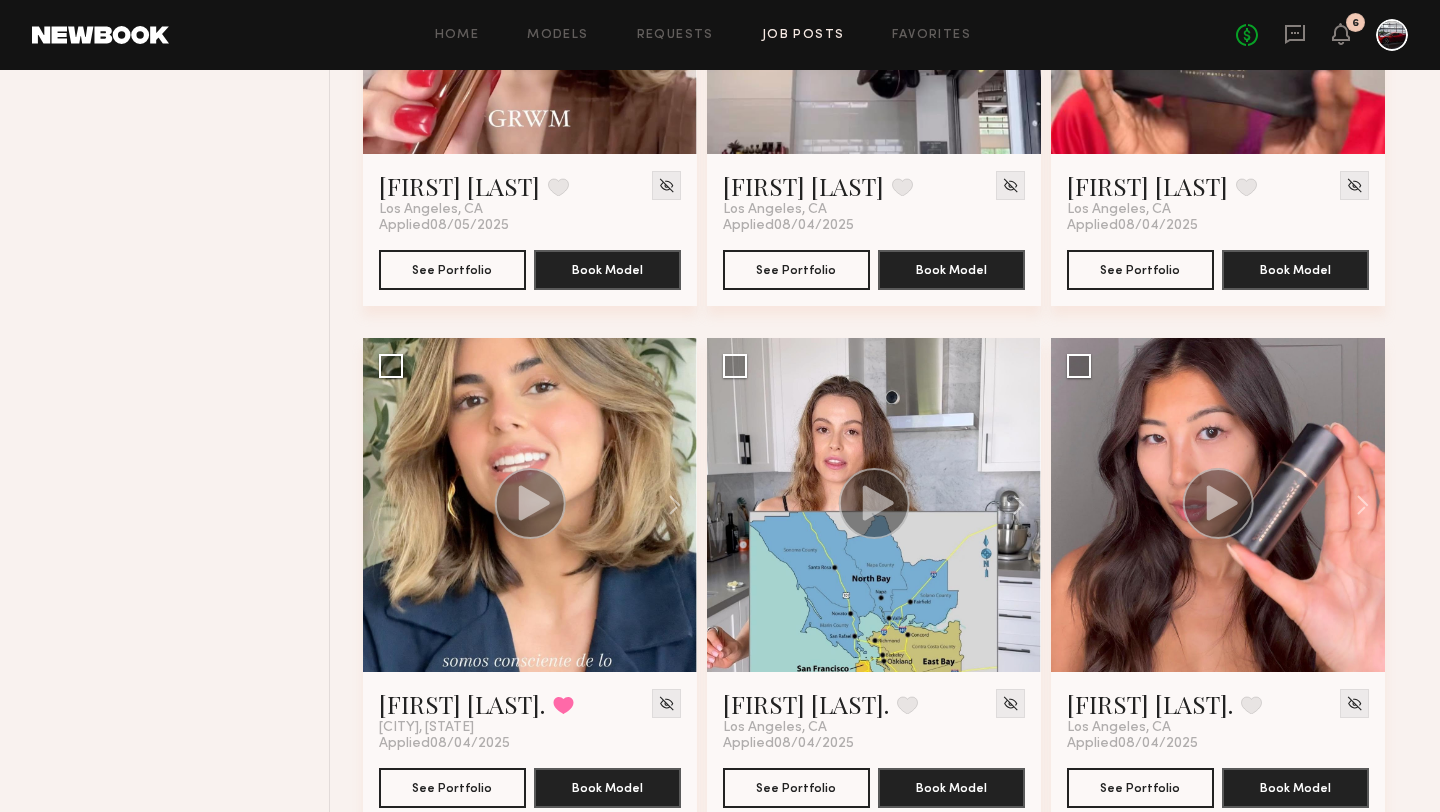 scroll, scrollTop: 3276, scrollLeft: 0, axis: vertical 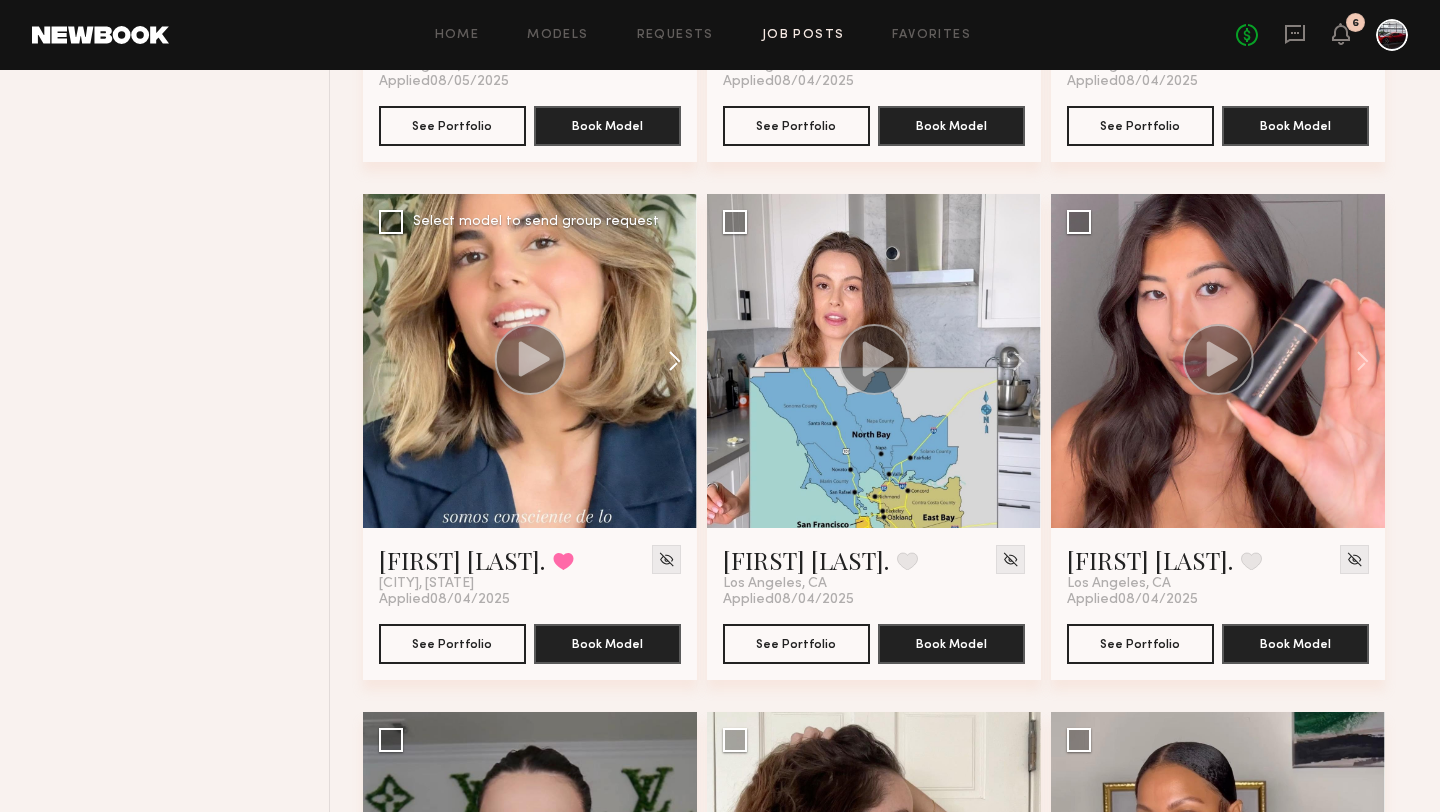 click 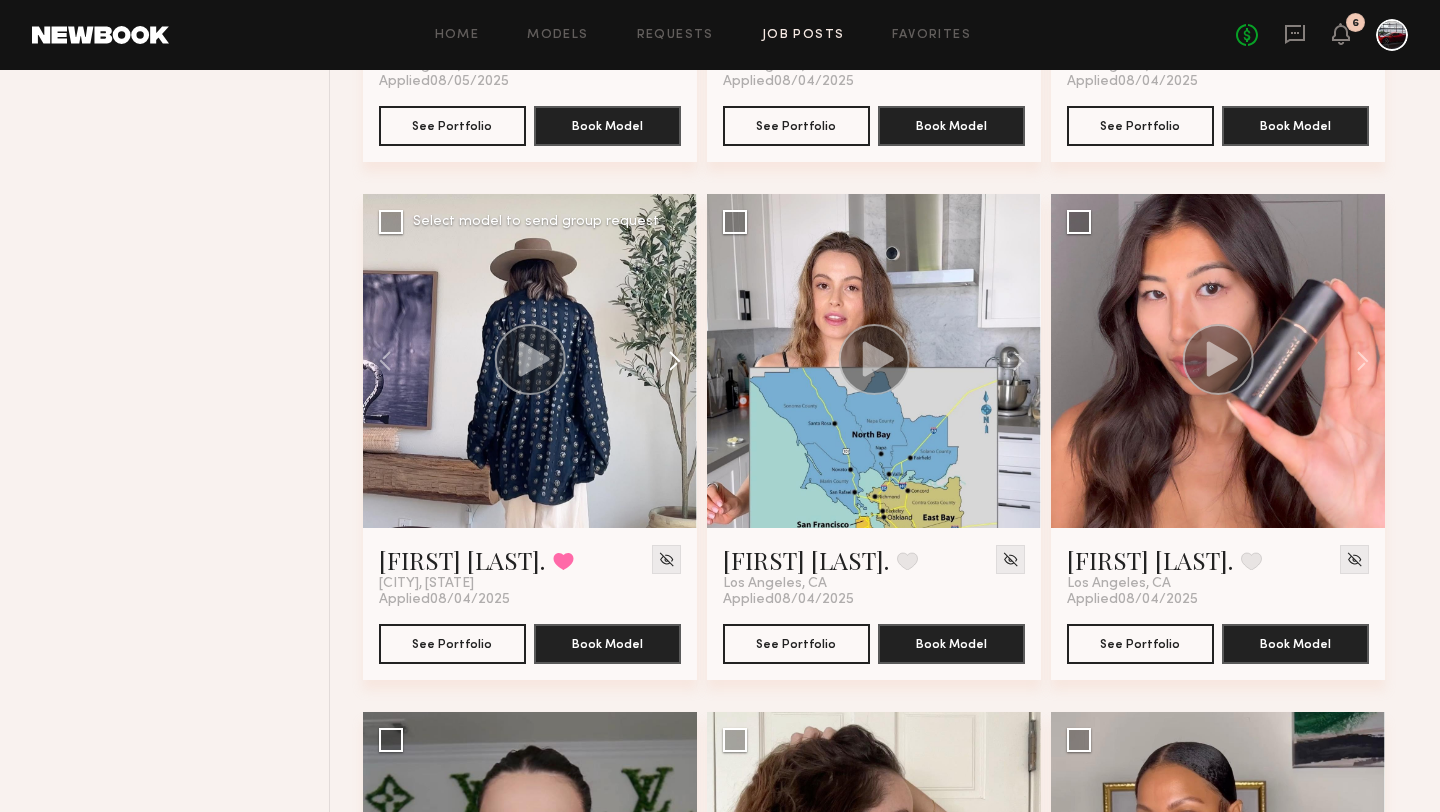 click 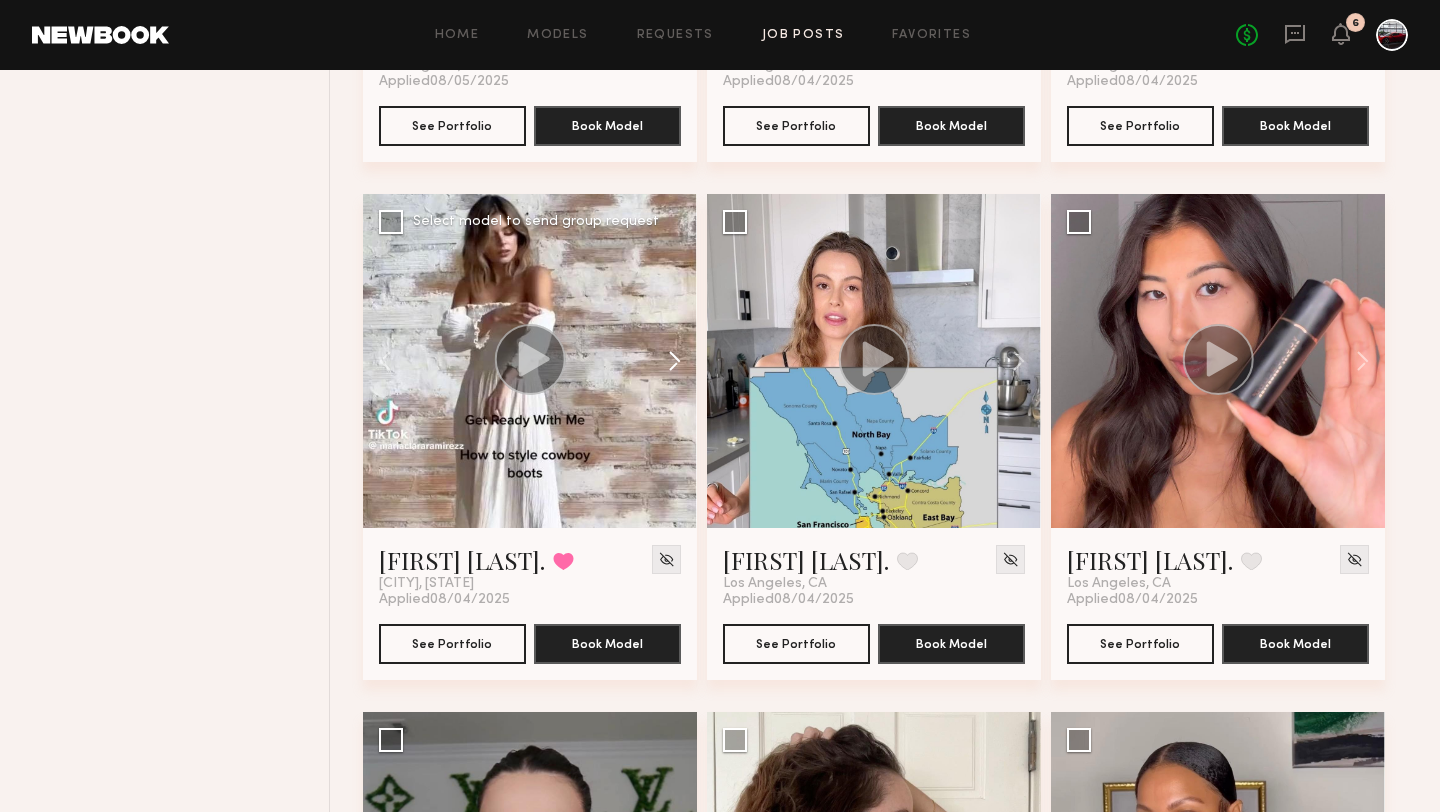 scroll, scrollTop: 3674, scrollLeft: 0, axis: vertical 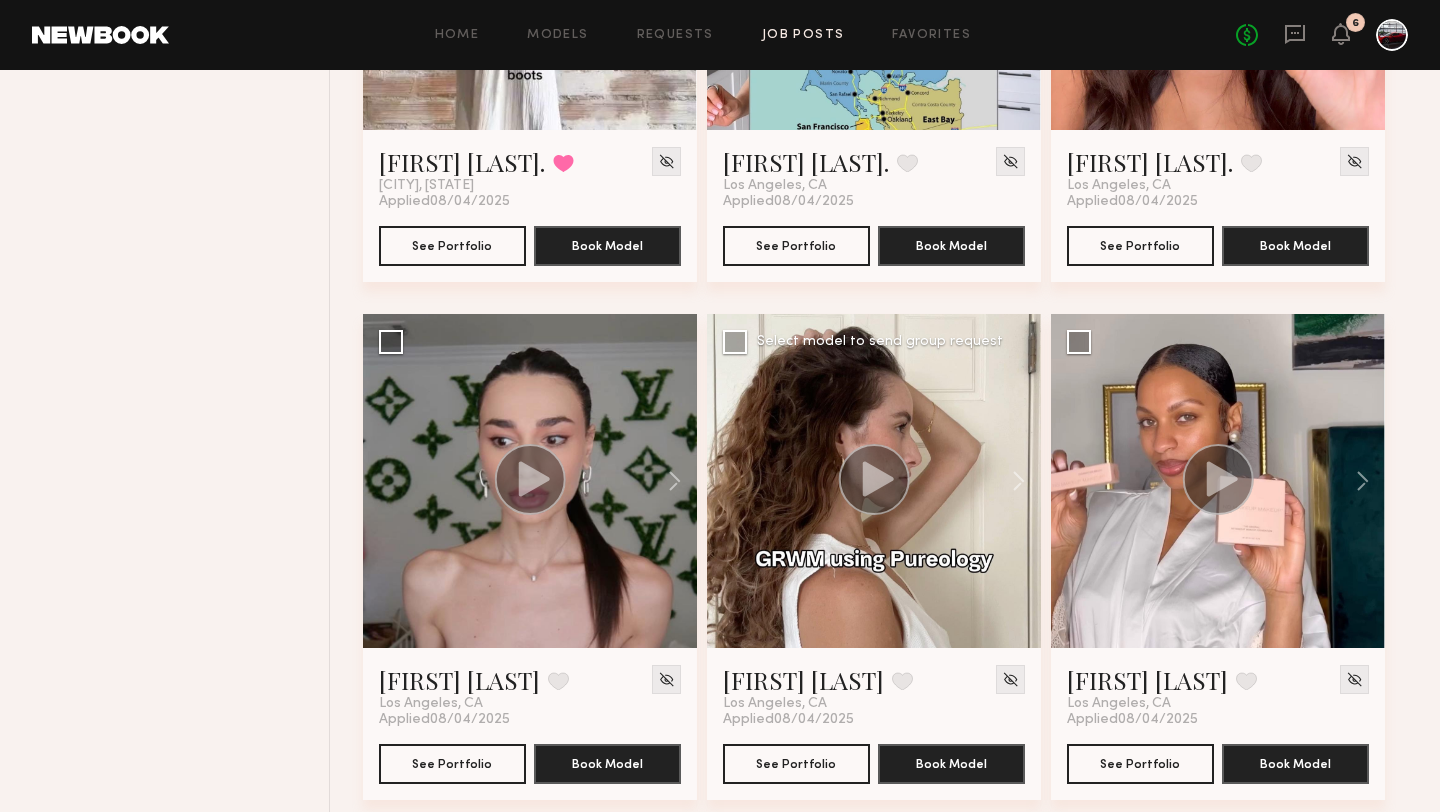 click 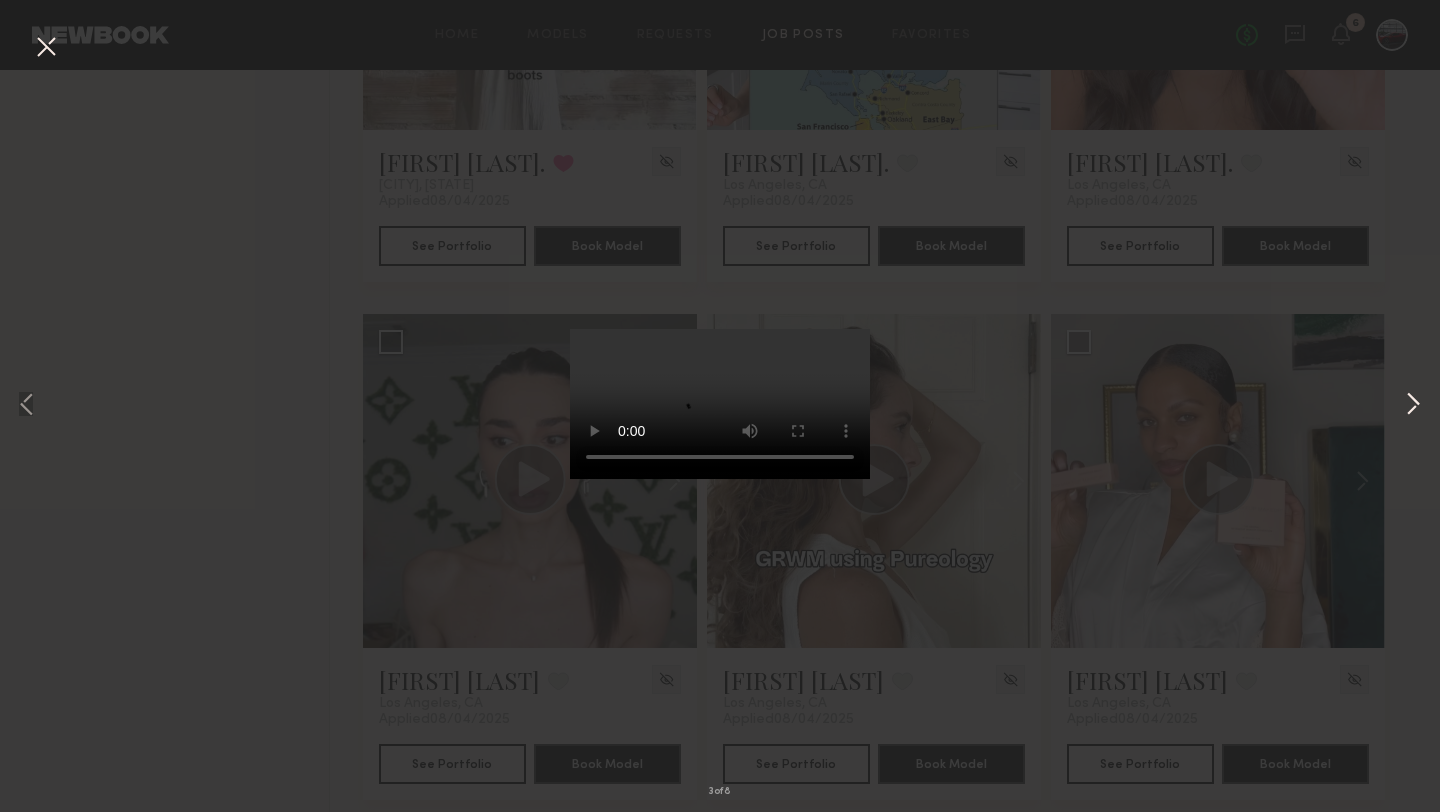 click at bounding box center [1413, 406] 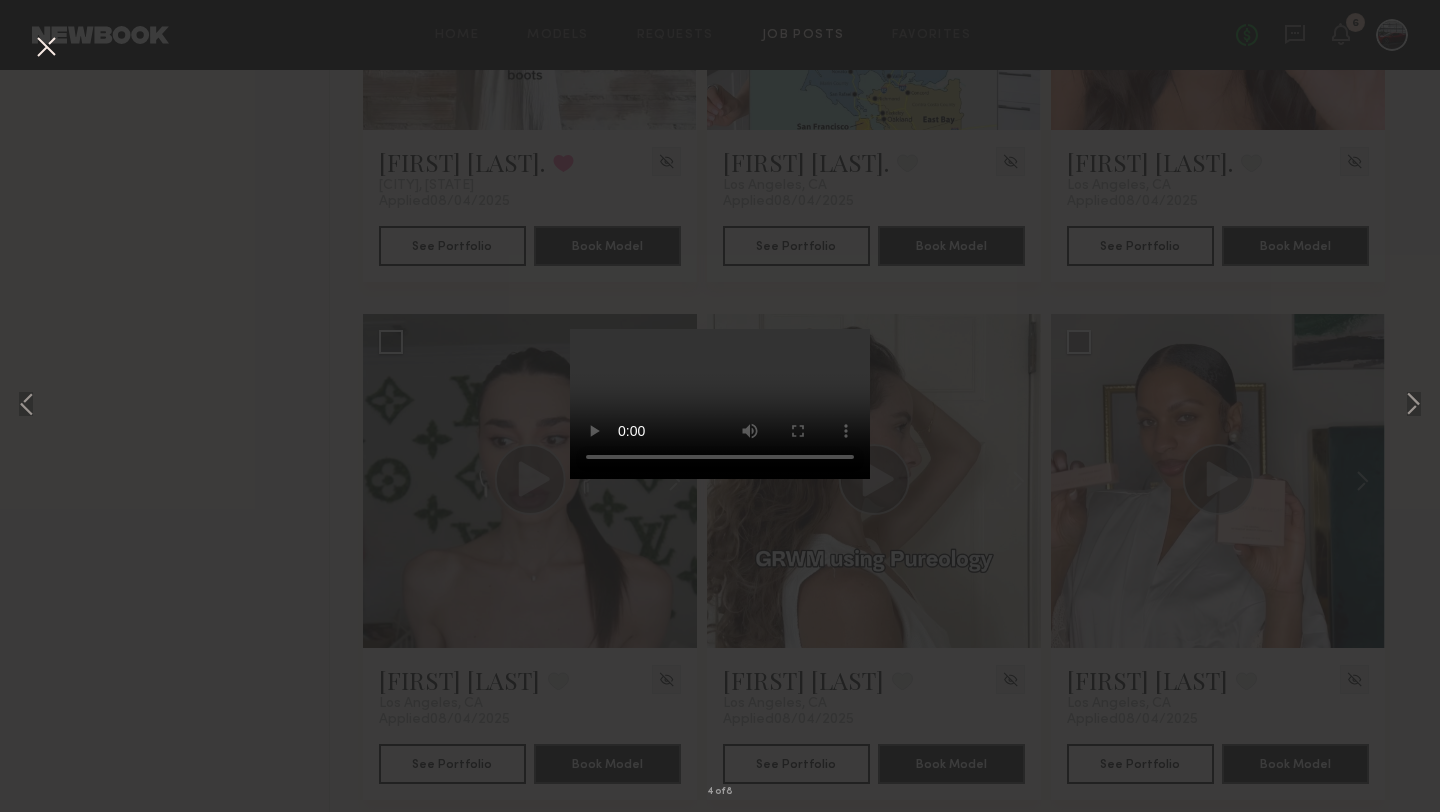 click on "4  of  8" at bounding box center [720, 406] 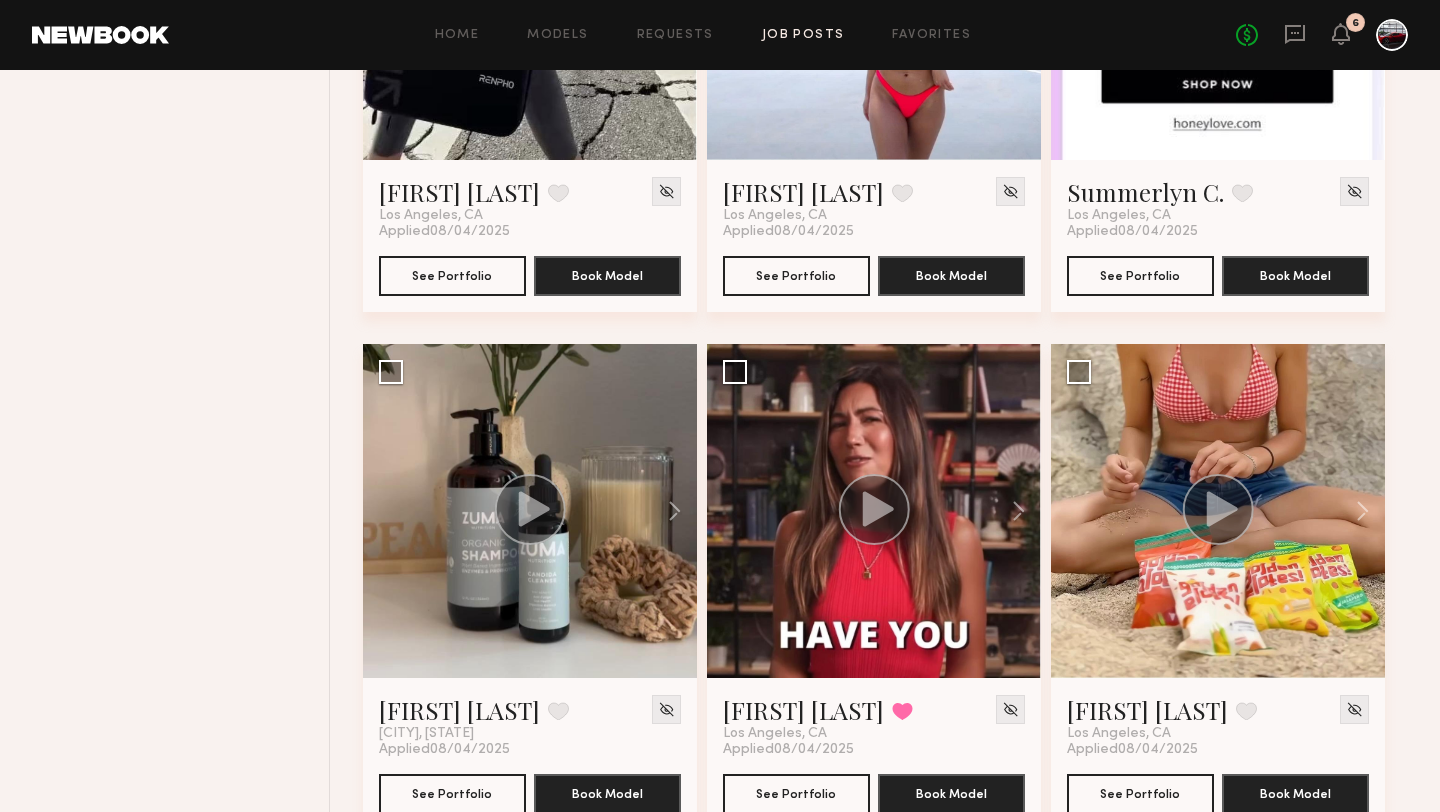 scroll, scrollTop: 5371, scrollLeft: 0, axis: vertical 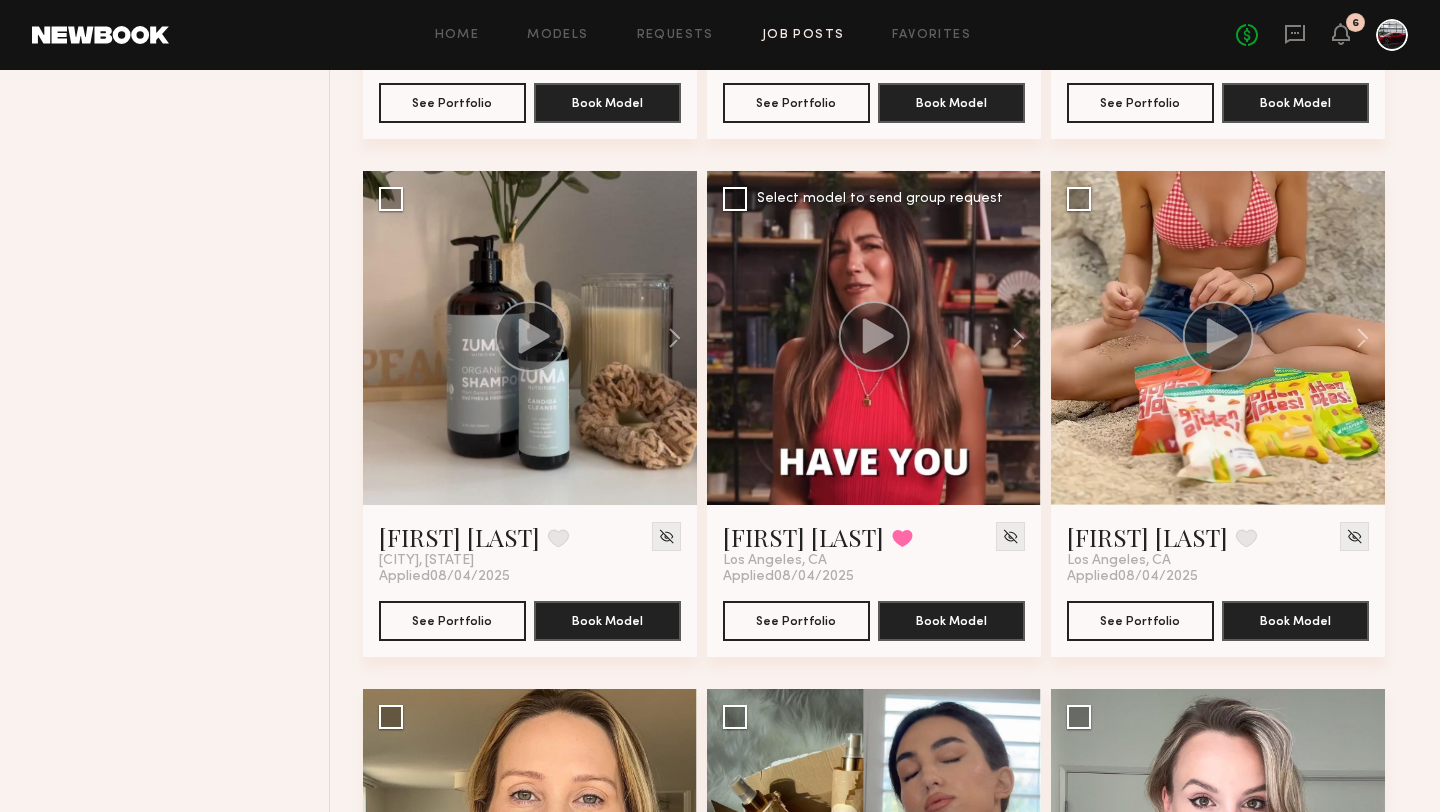 click 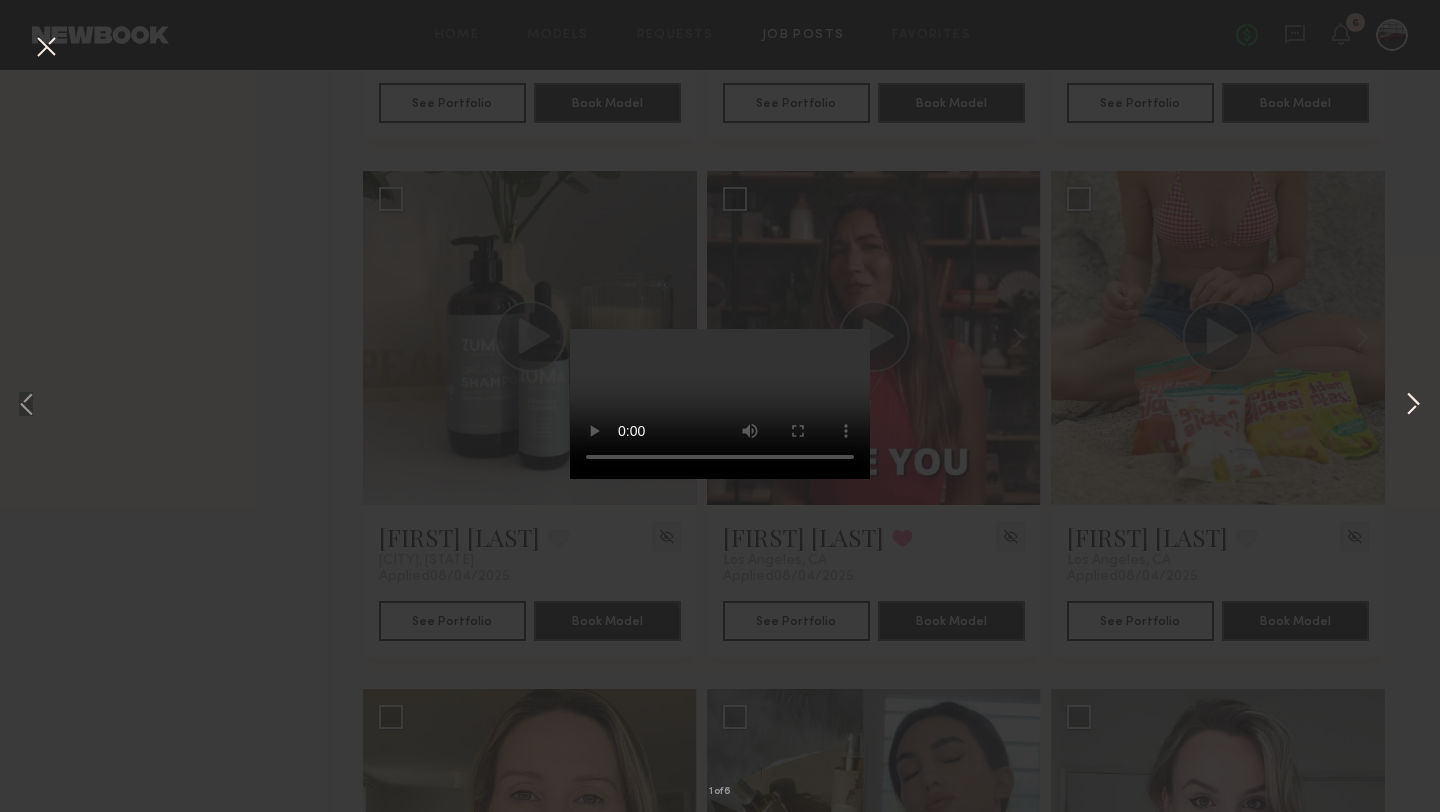 click at bounding box center (1413, 406) 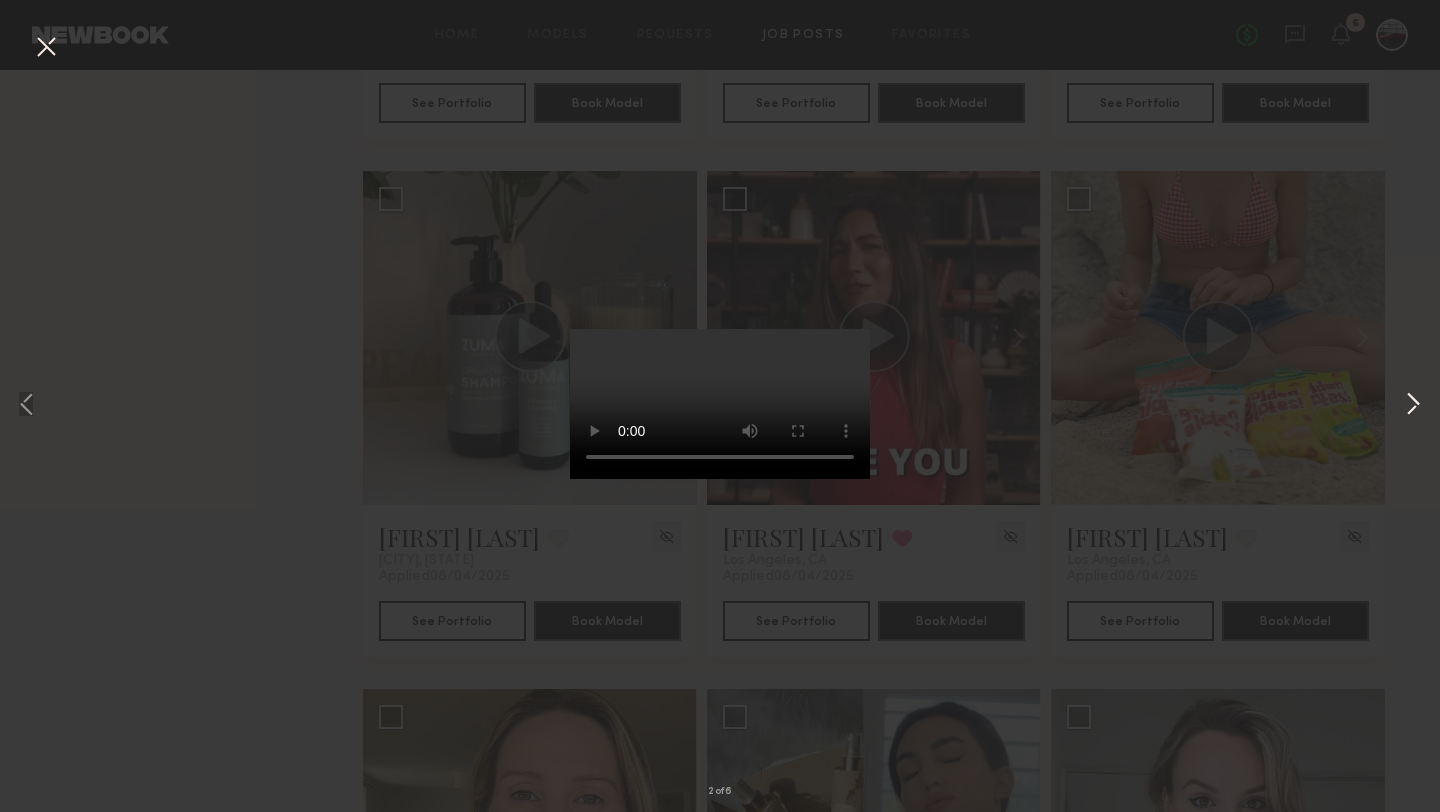click at bounding box center (1413, 406) 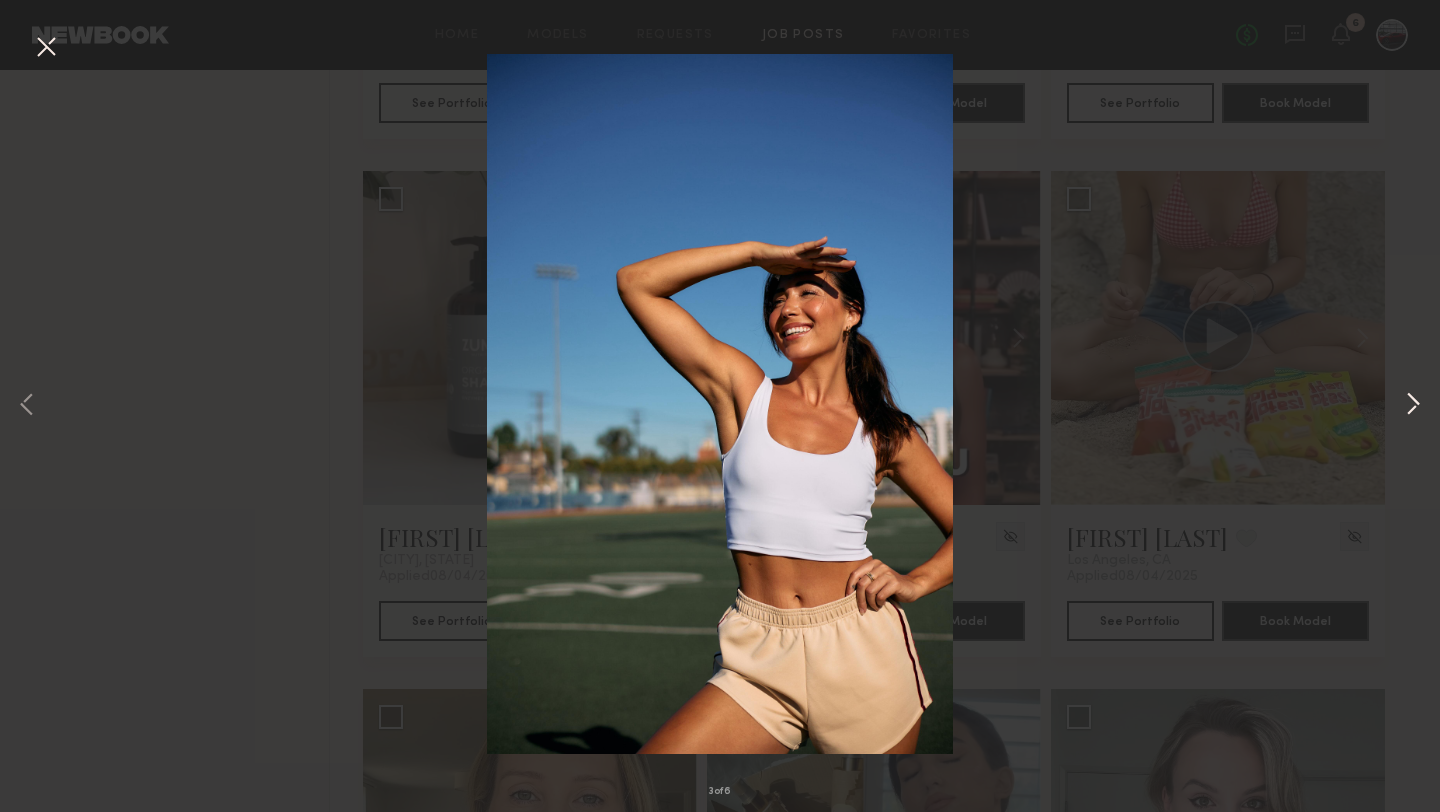 click at bounding box center (1413, 406) 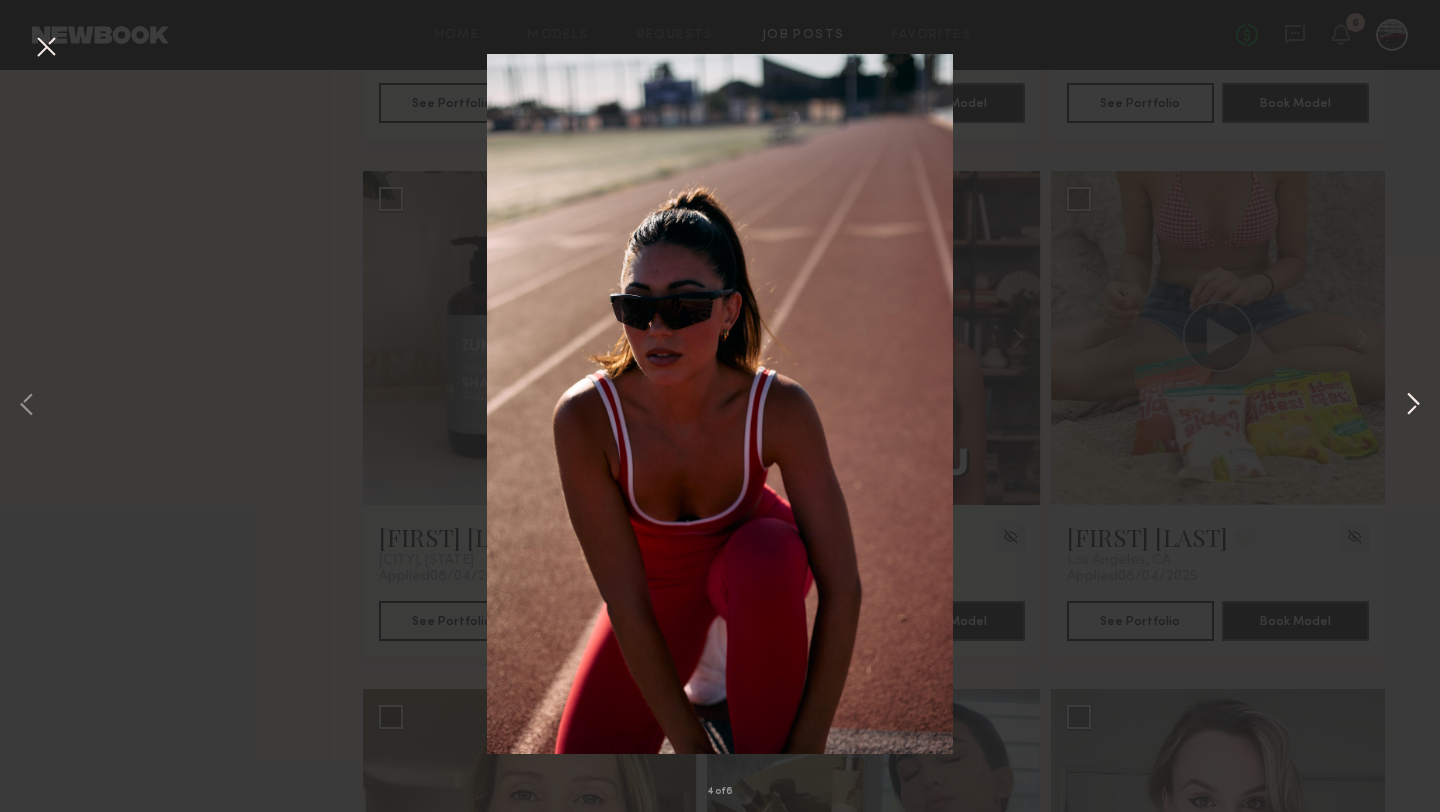 click at bounding box center (1413, 406) 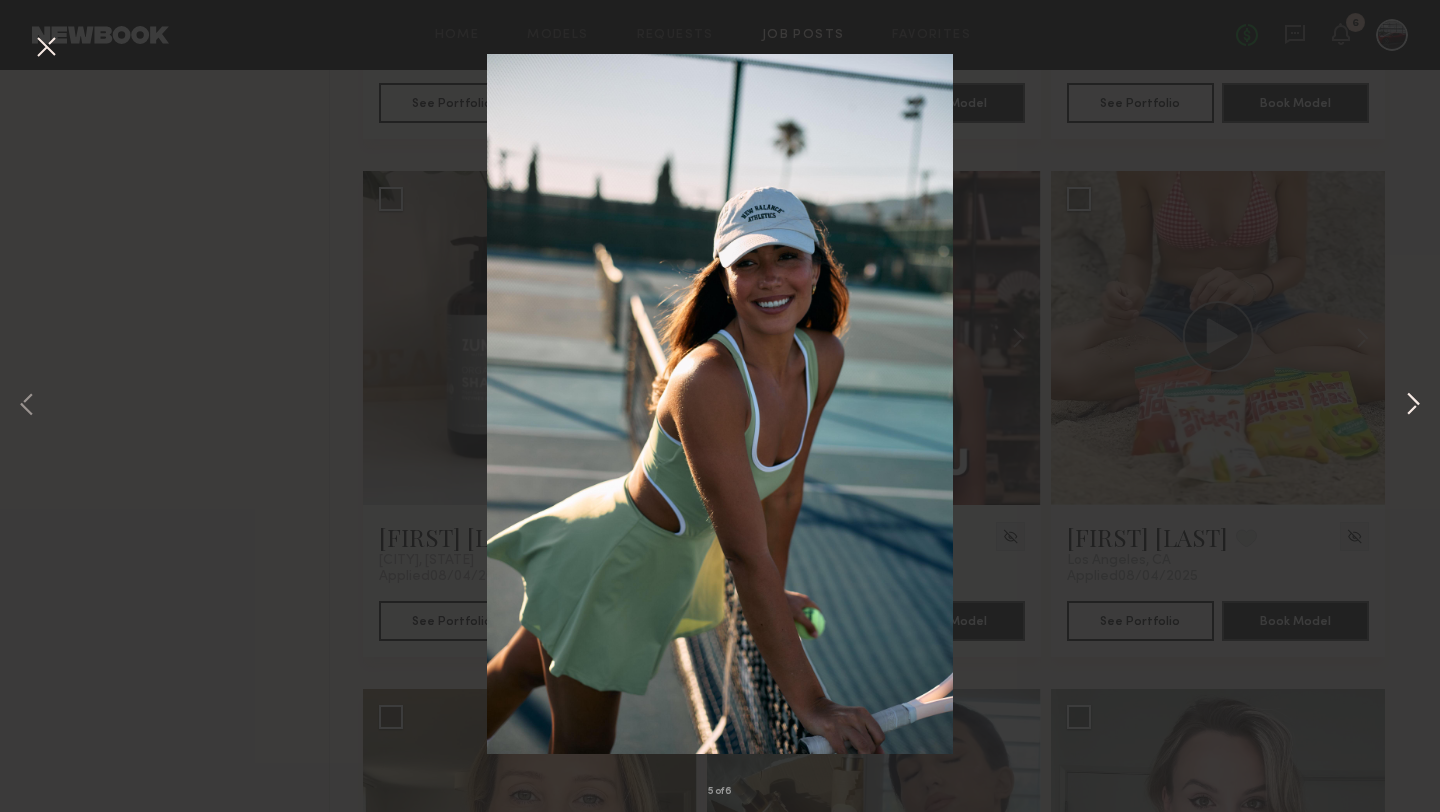 click at bounding box center (1413, 406) 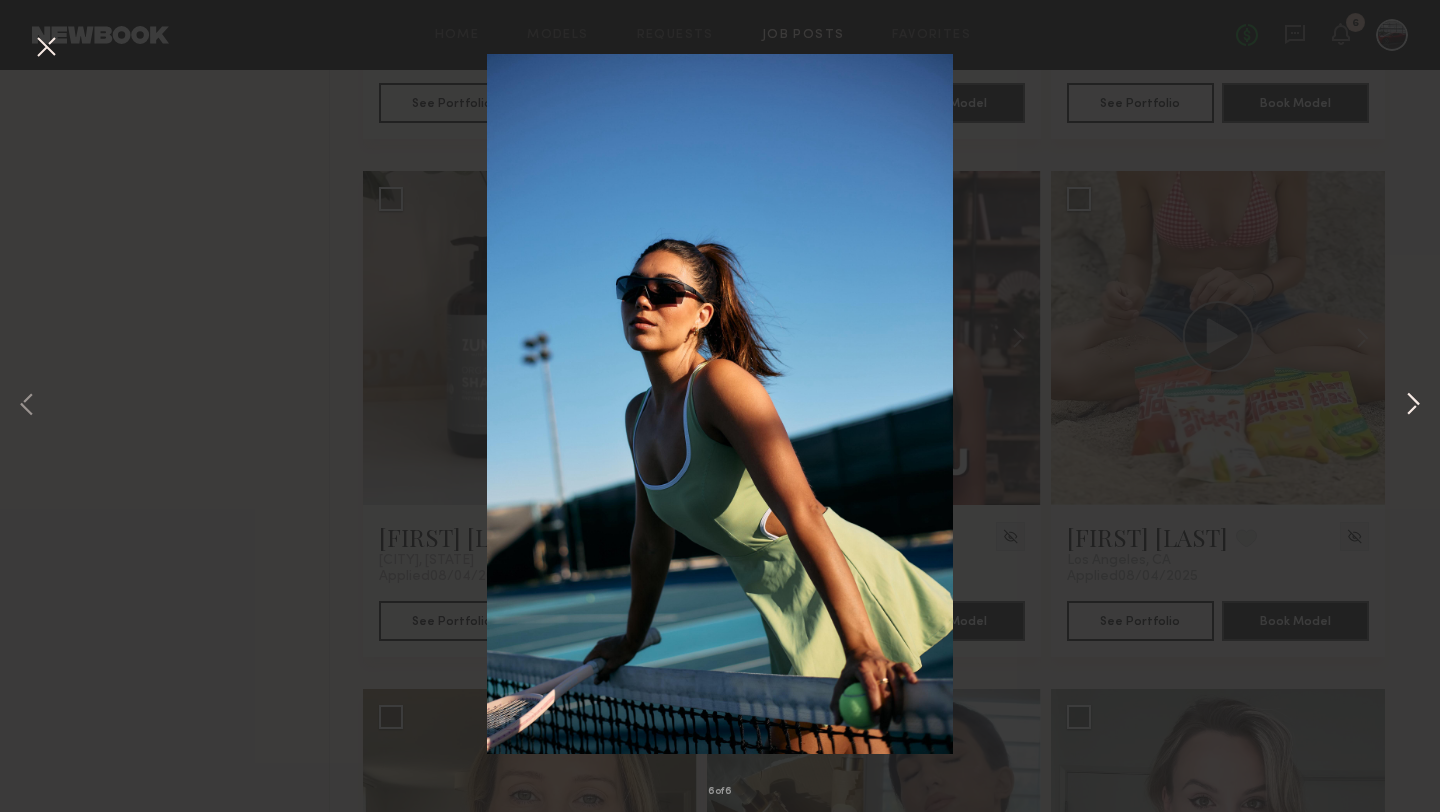 click at bounding box center [1413, 406] 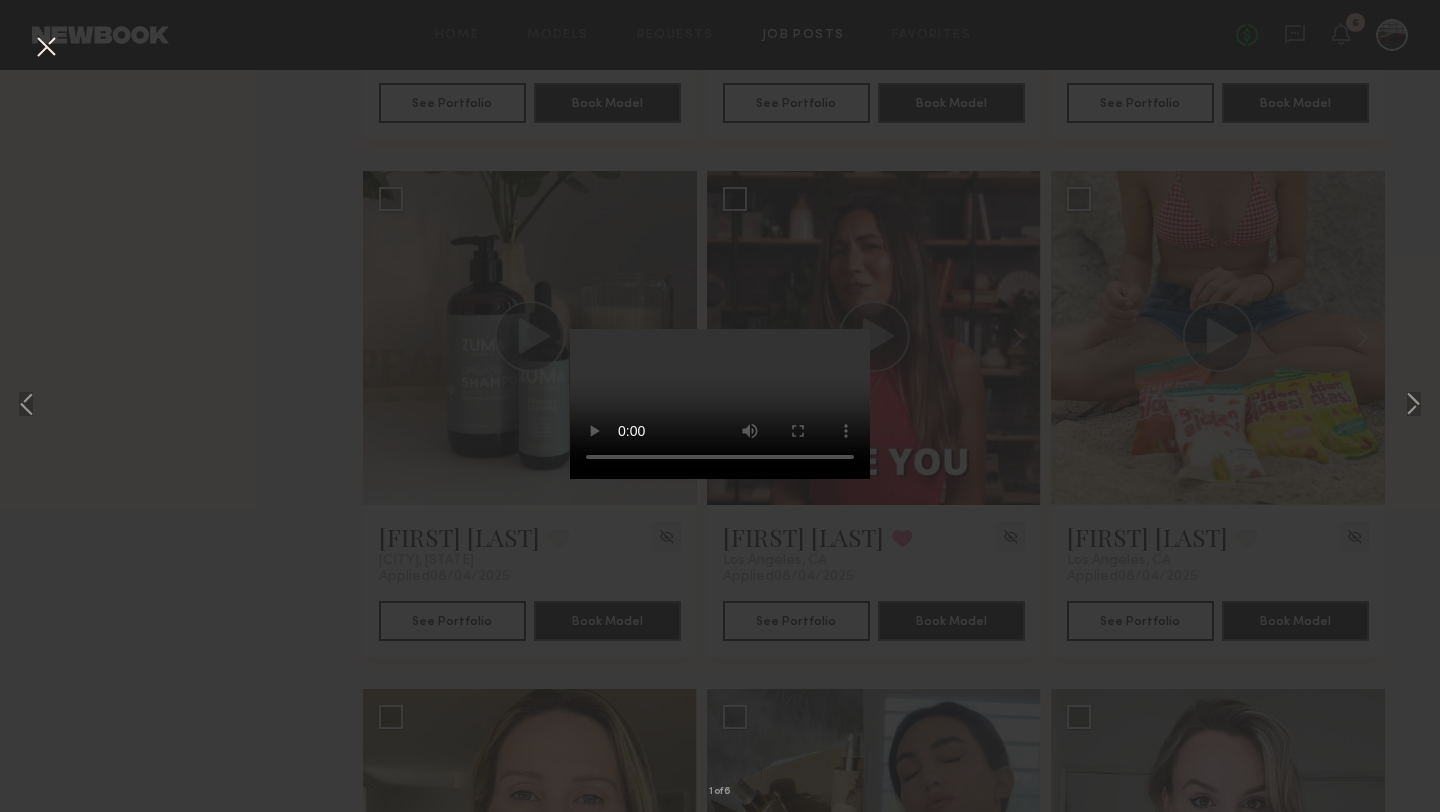 click at bounding box center (46, 48) 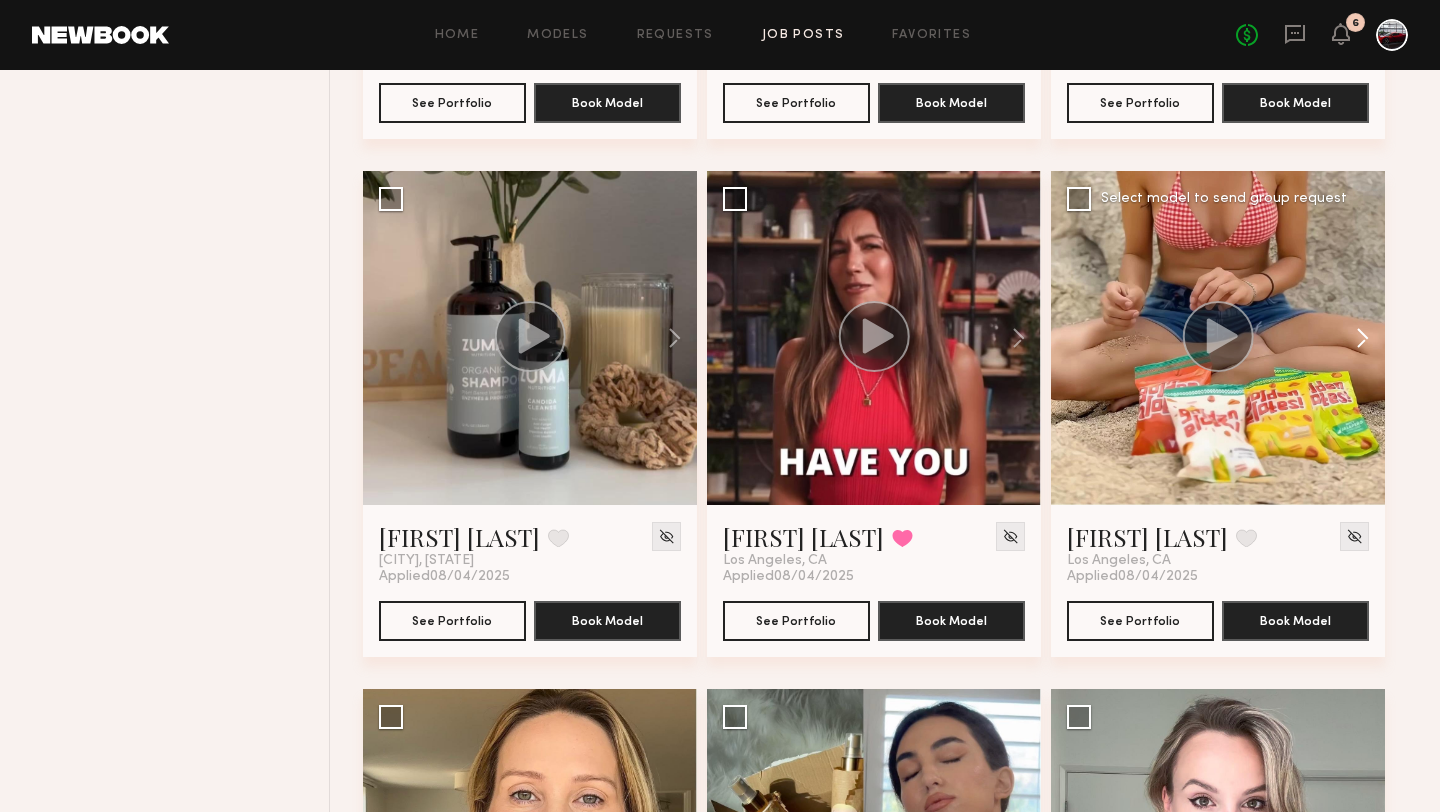 click 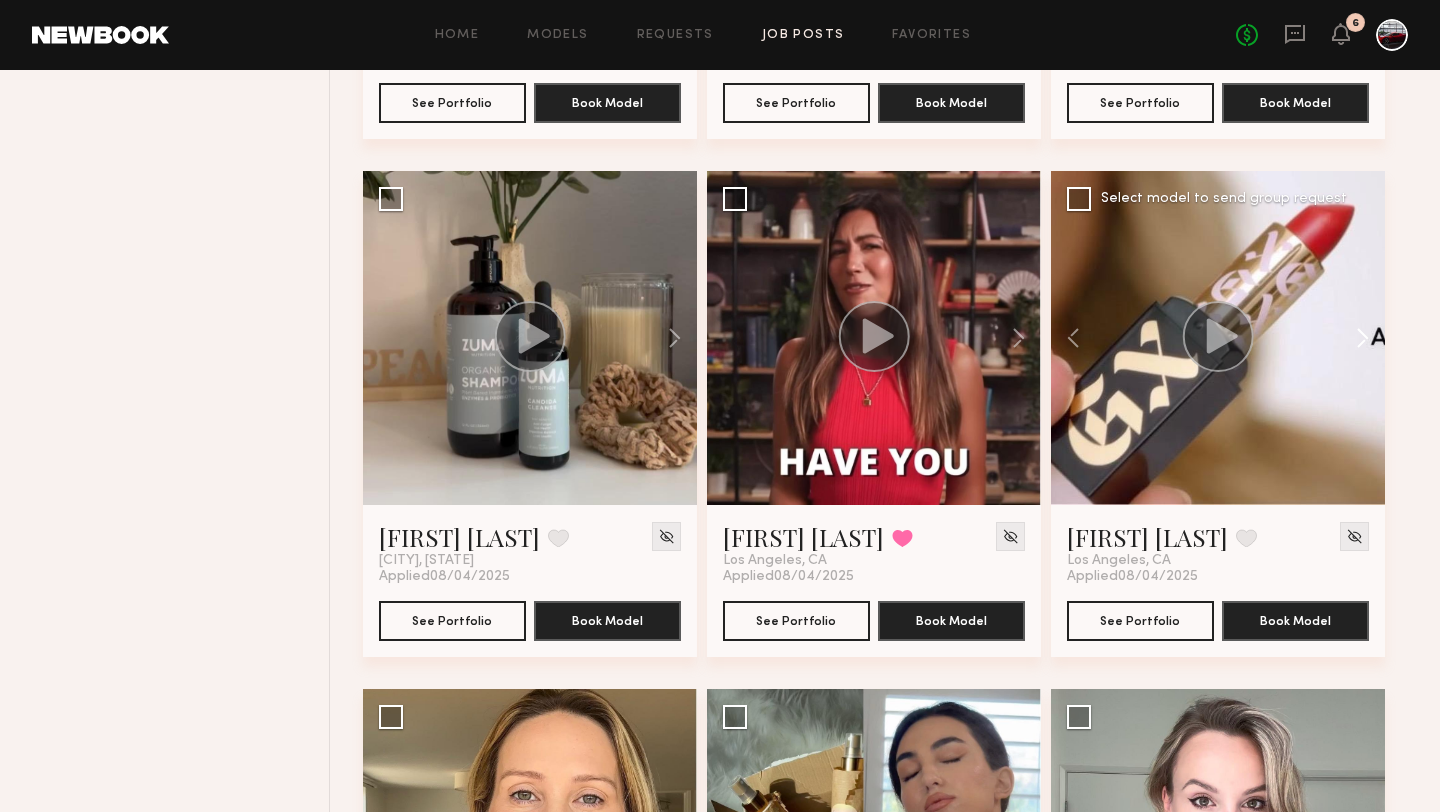 click 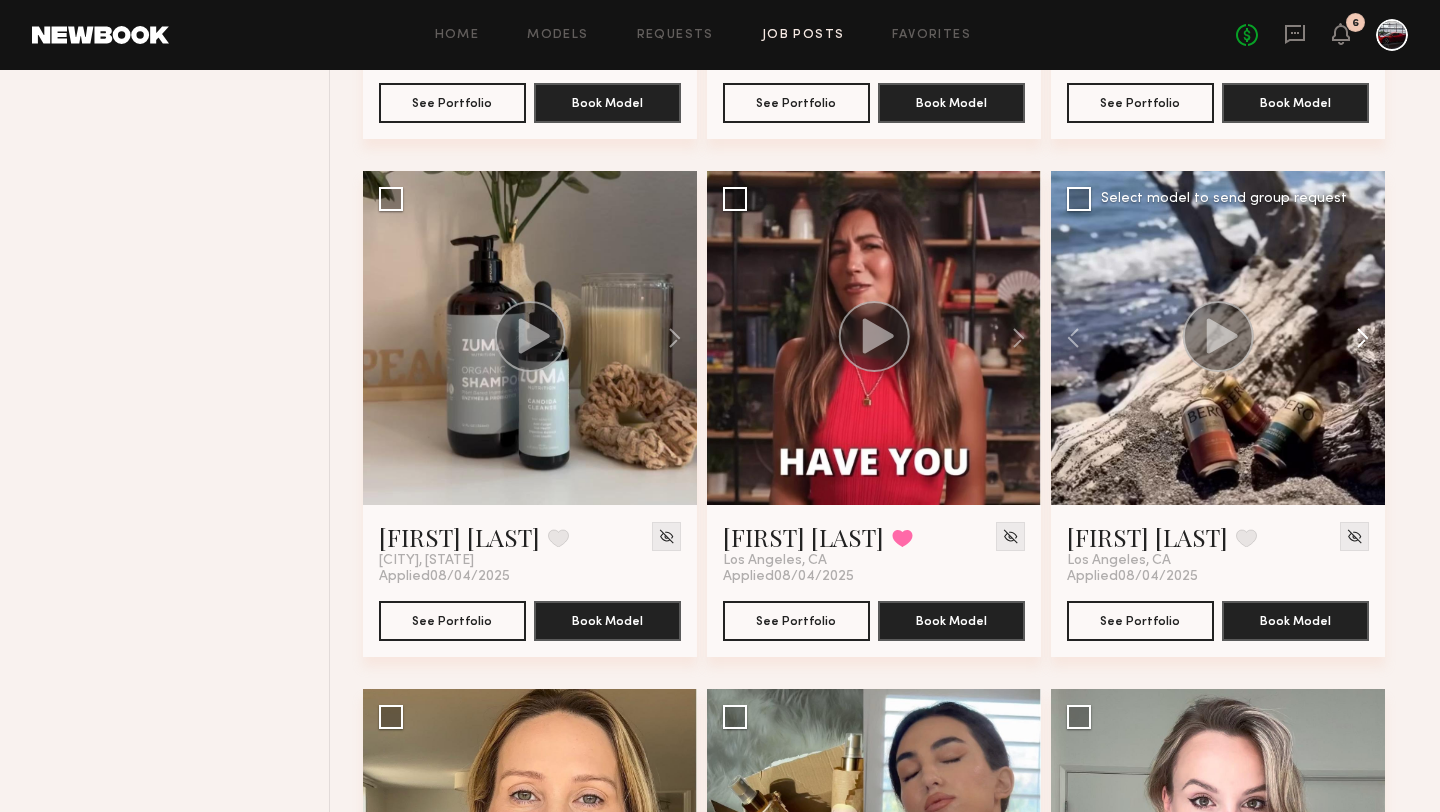 click 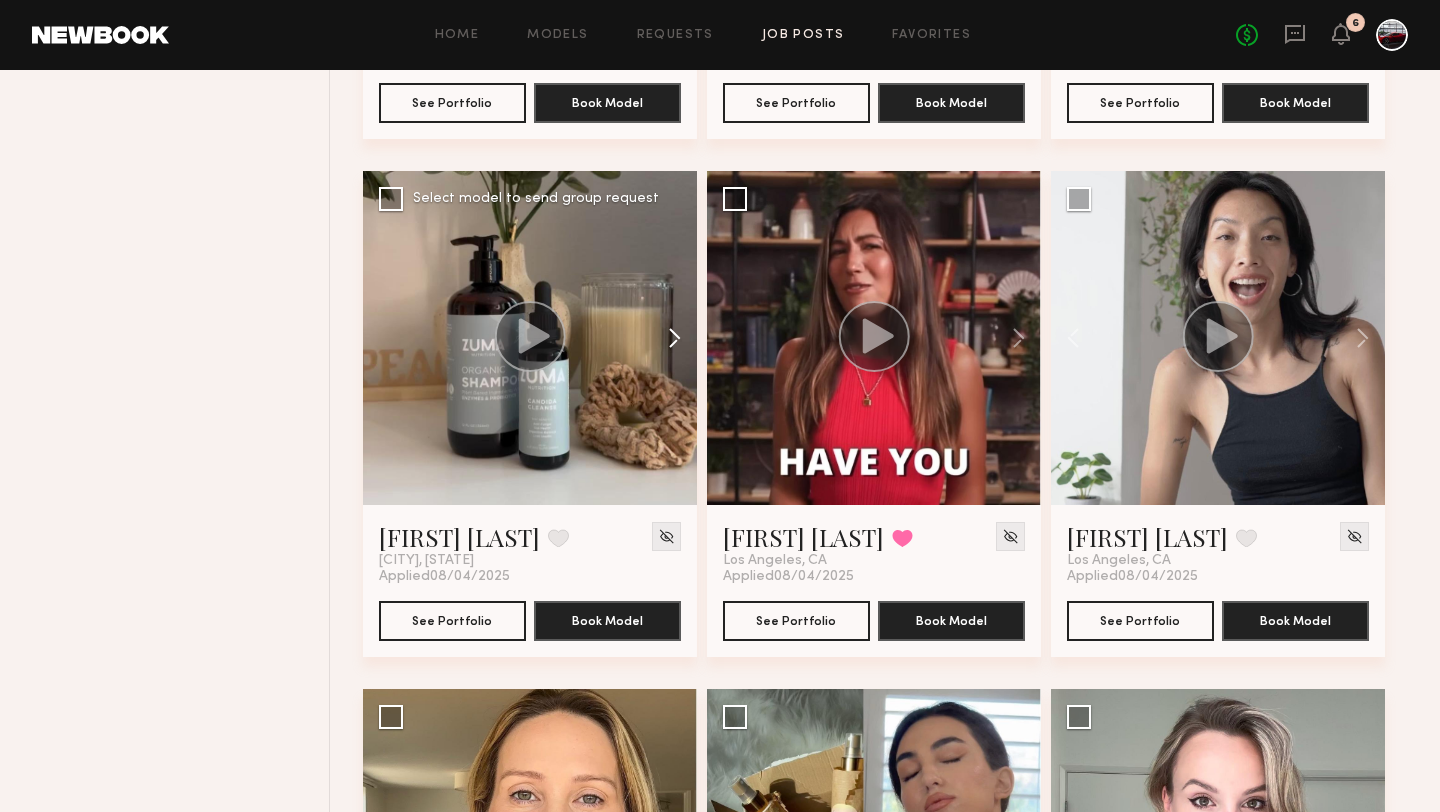 click 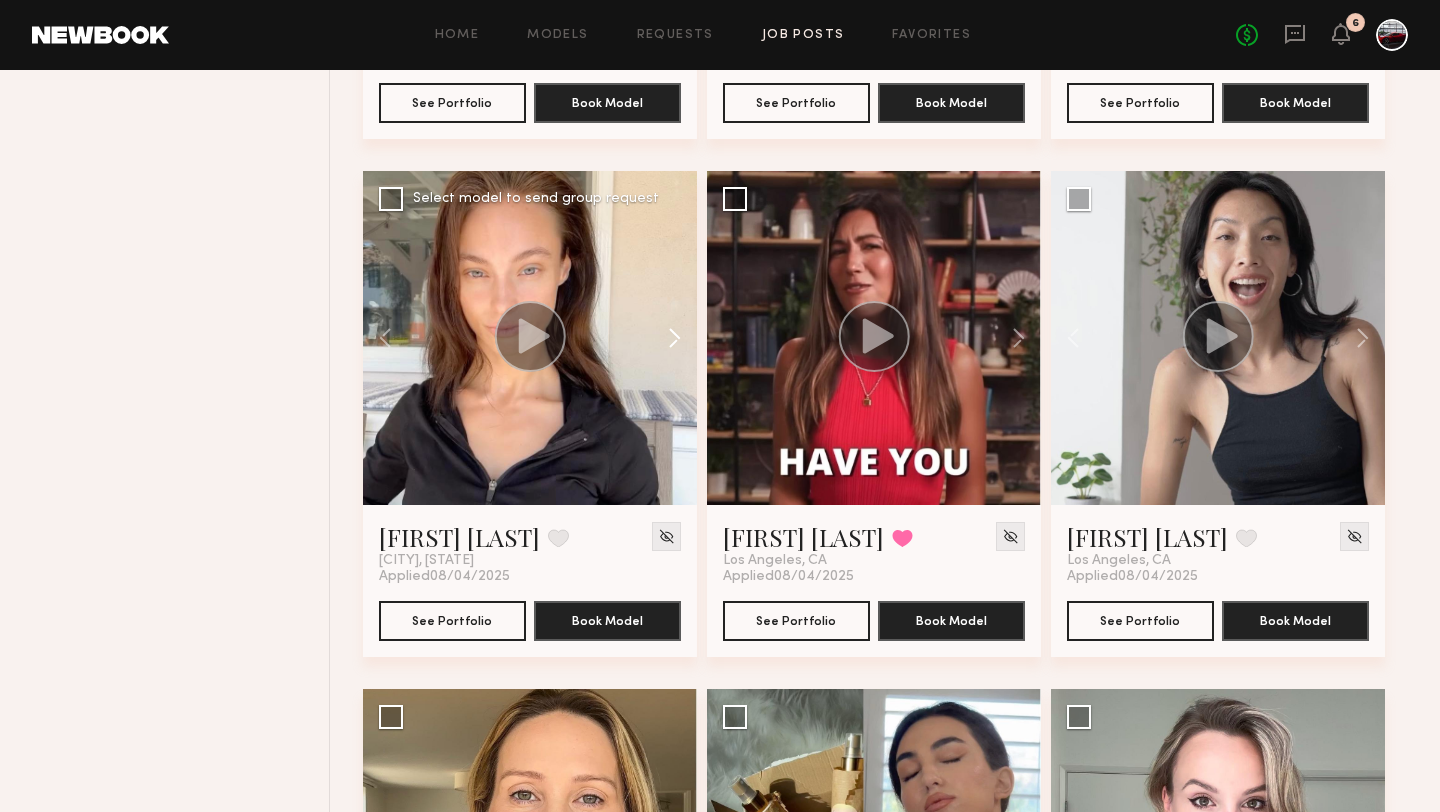 click 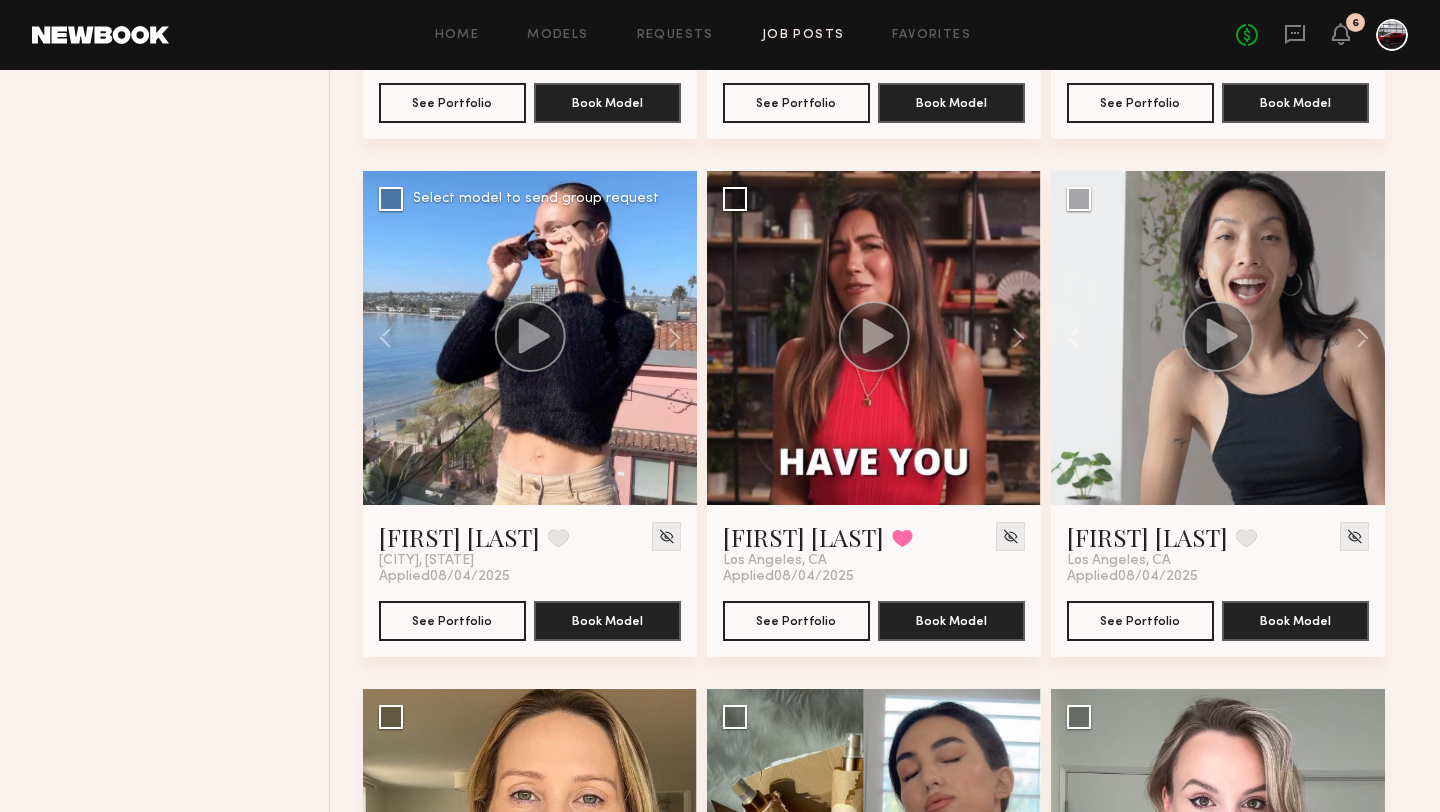 click 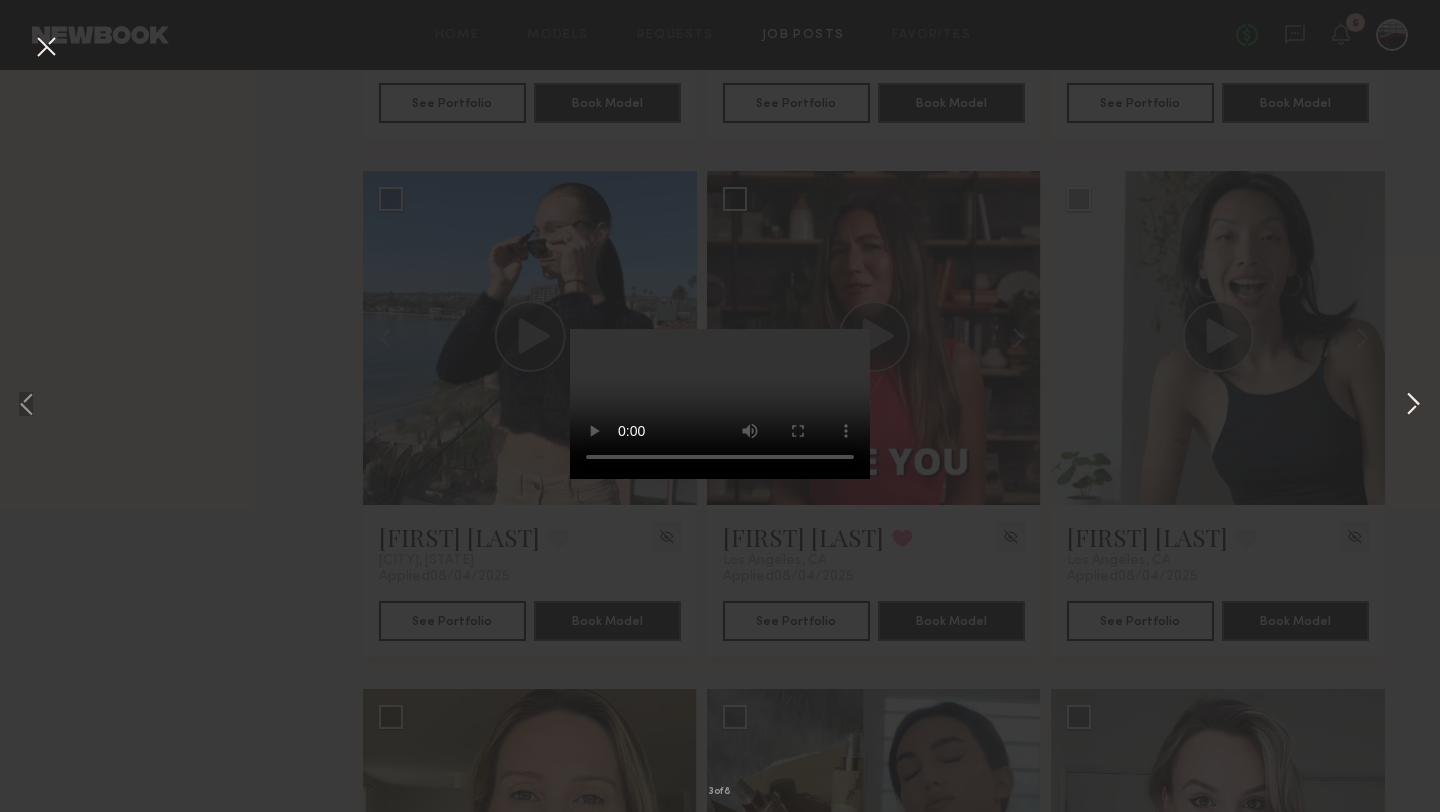 click at bounding box center [1413, 406] 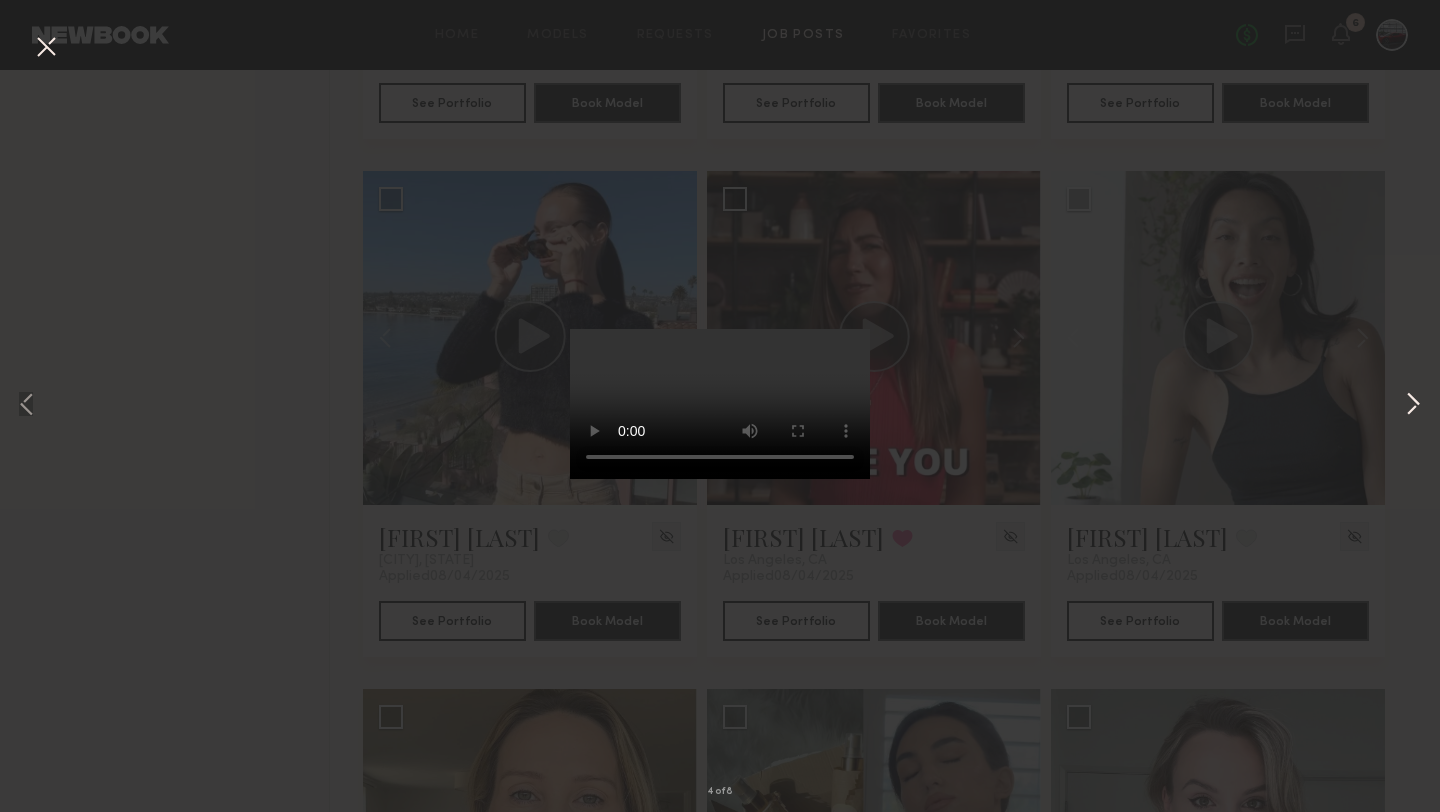 click at bounding box center (1413, 406) 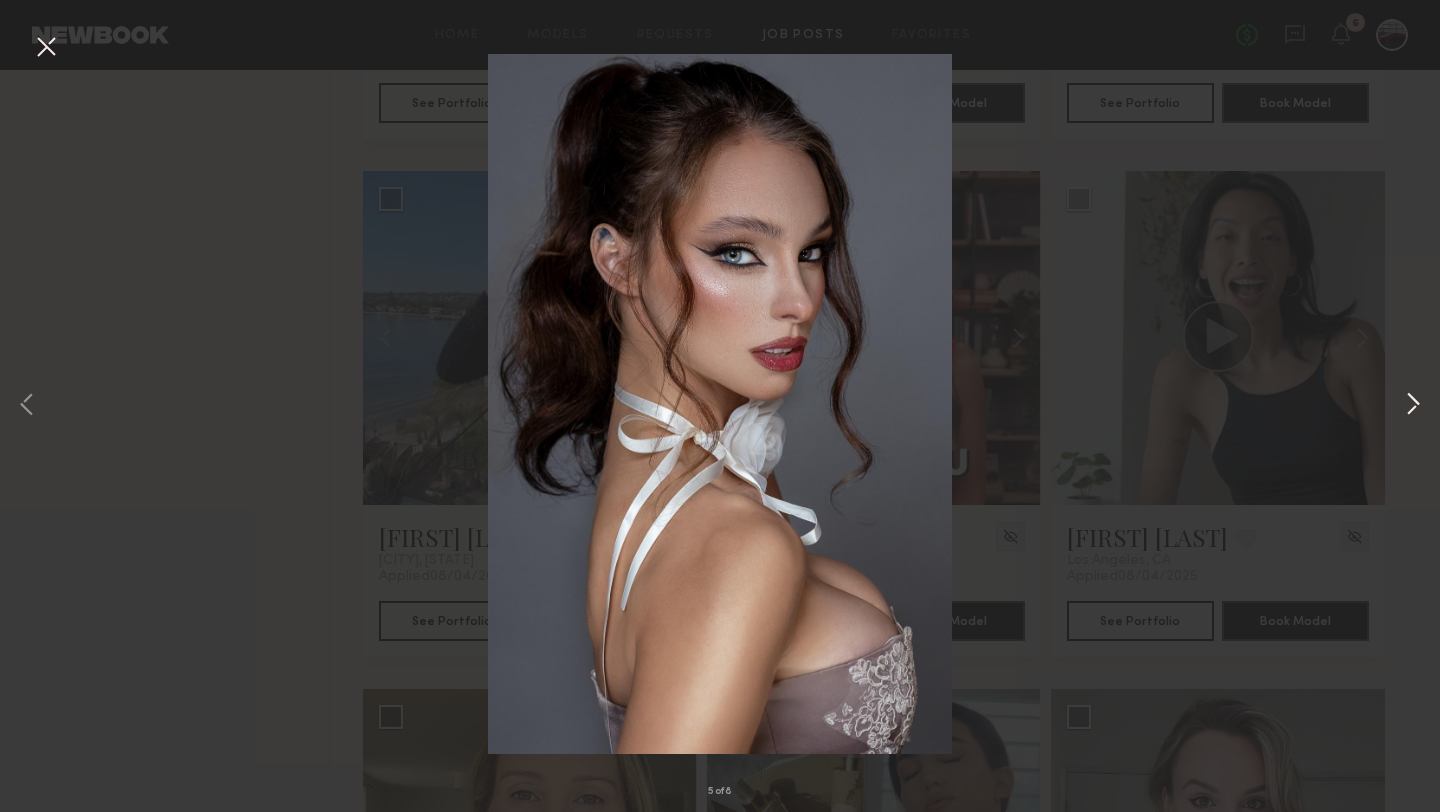 click at bounding box center [1413, 406] 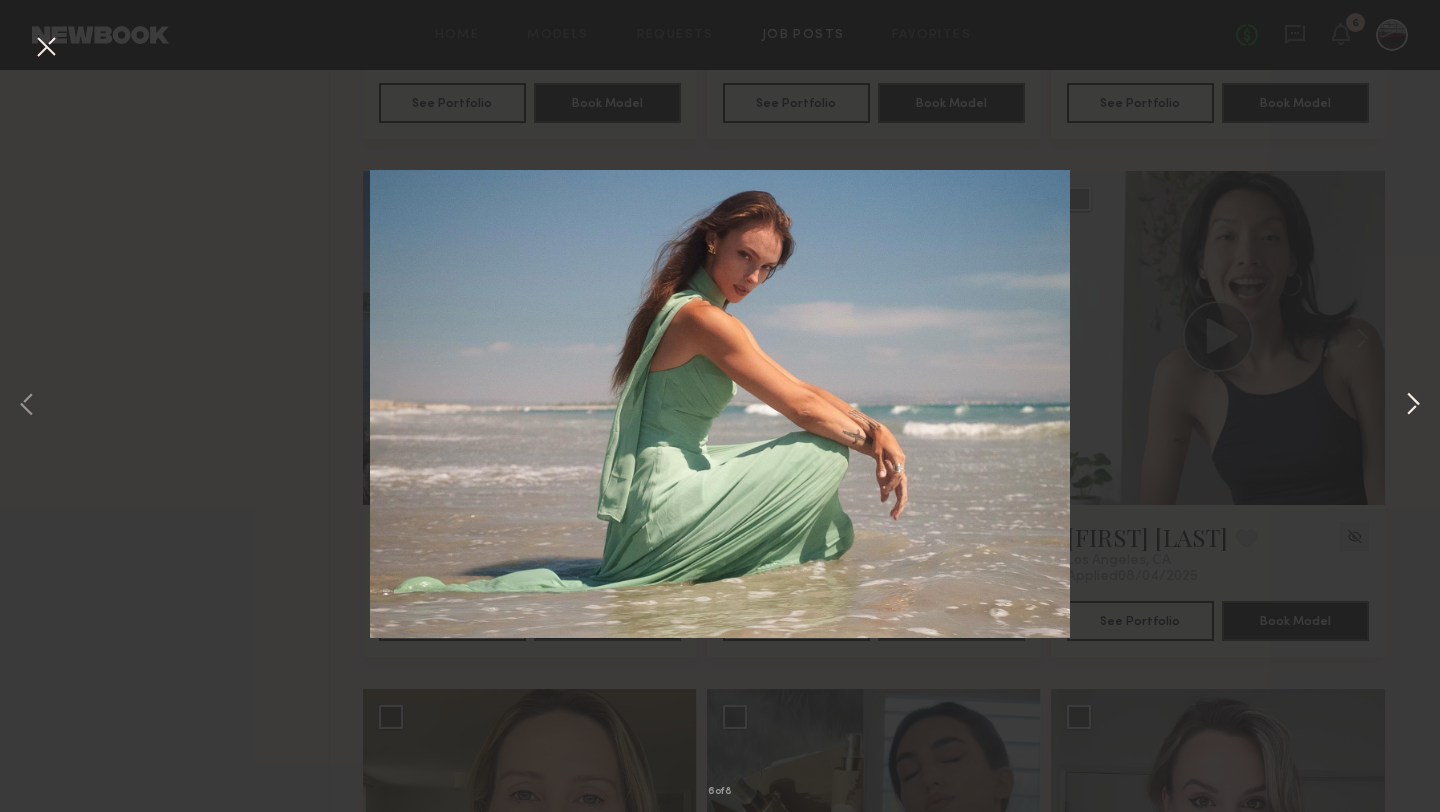 click at bounding box center [1413, 406] 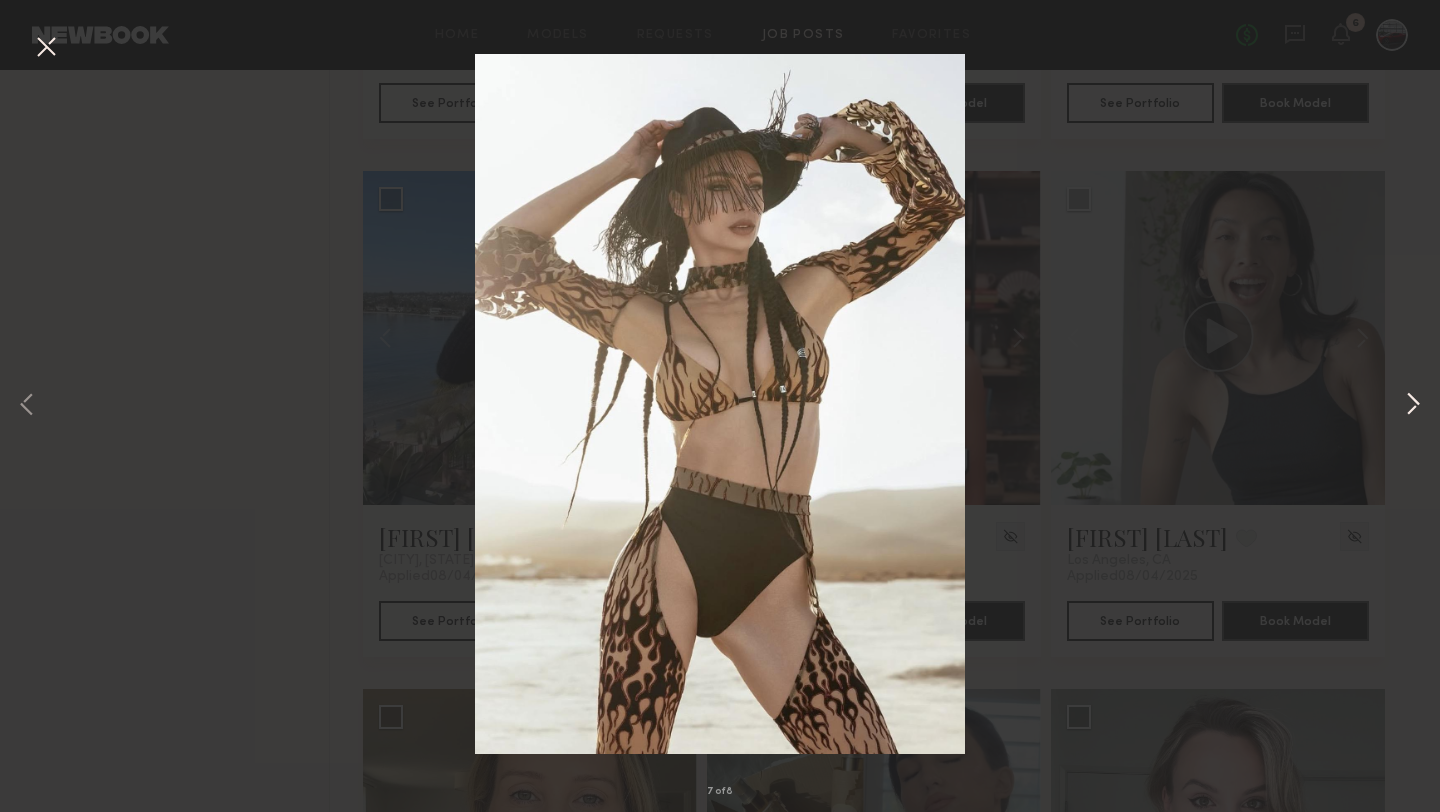 click at bounding box center [1413, 406] 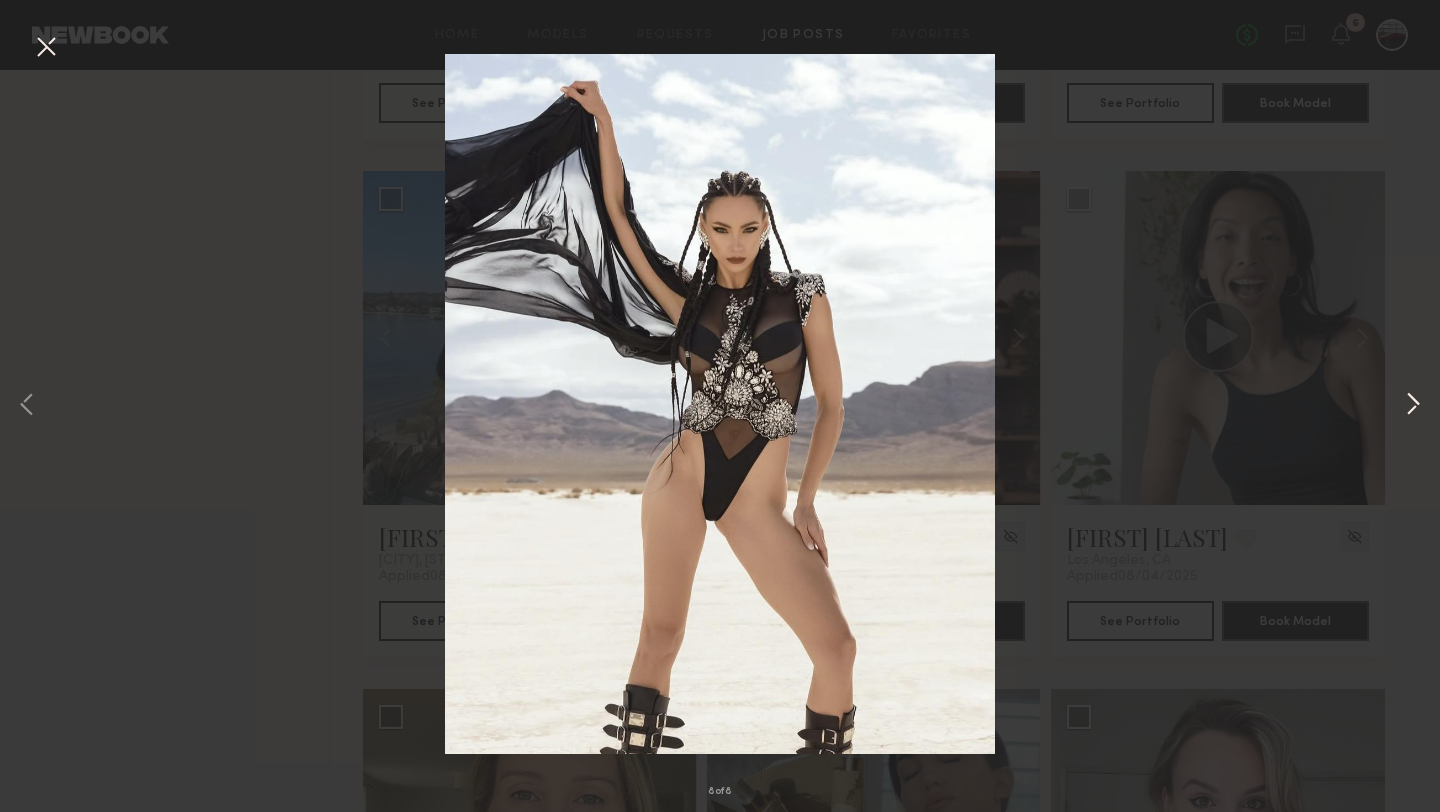 click at bounding box center [1413, 406] 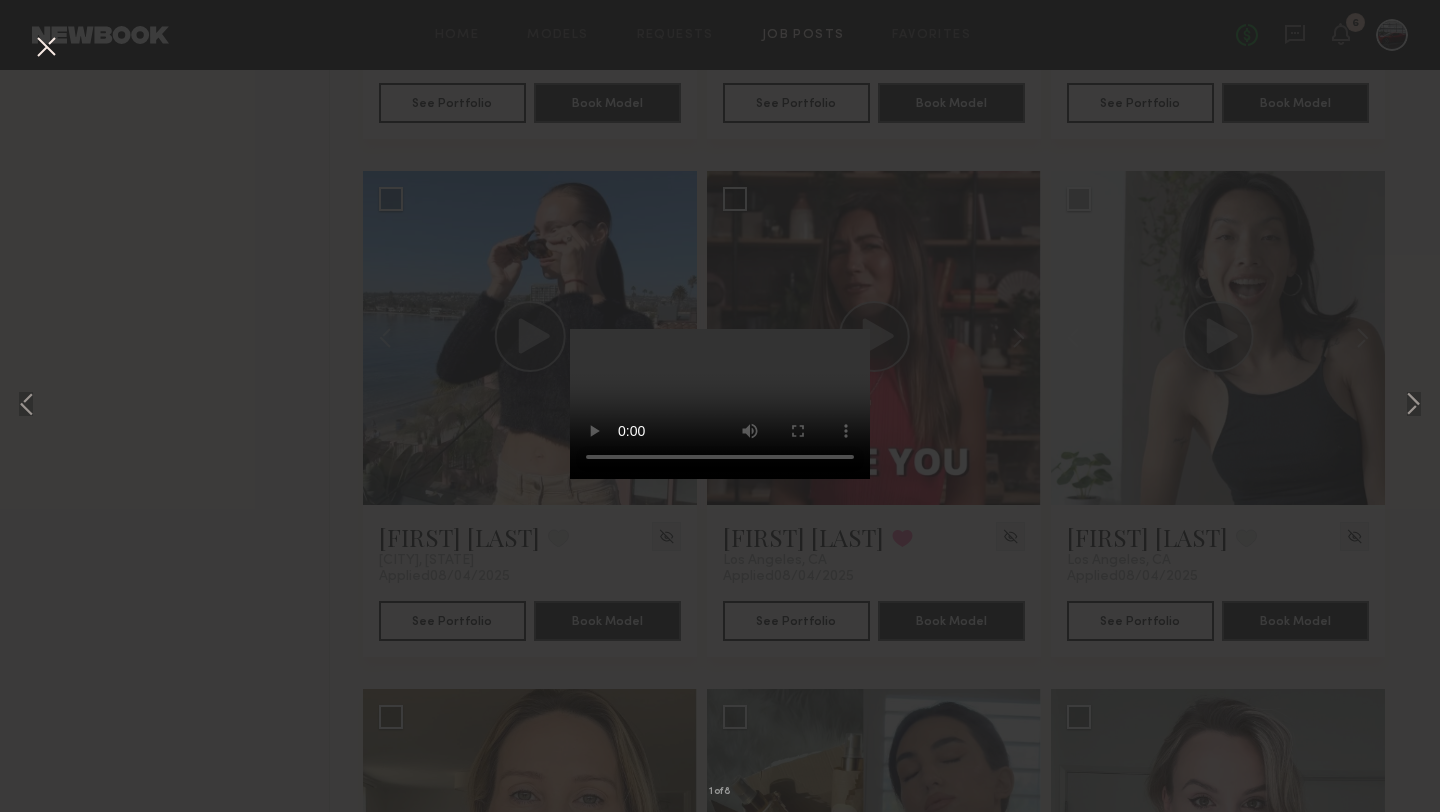 click at bounding box center (46, 48) 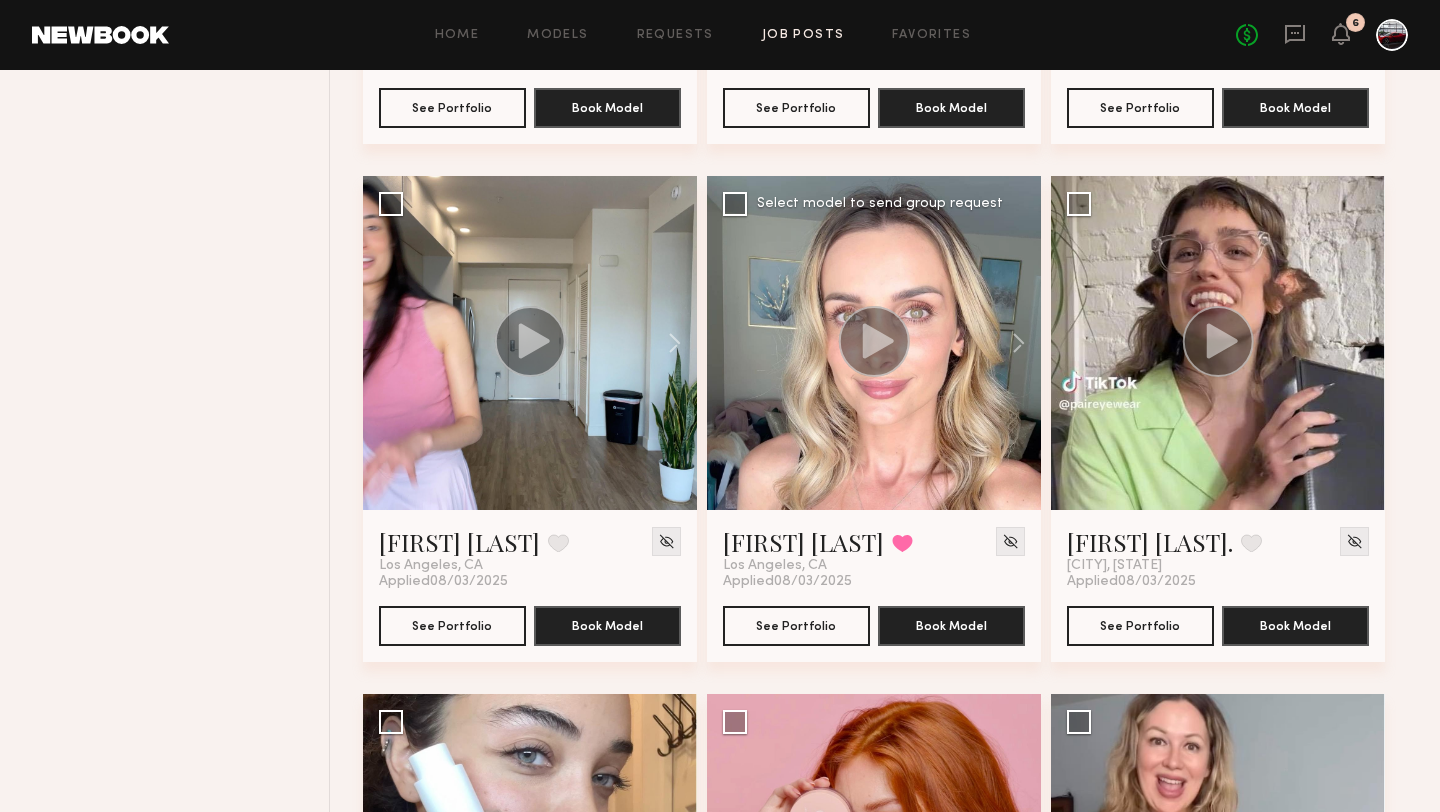 scroll, scrollTop: 8473, scrollLeft: 0, axis: vertical 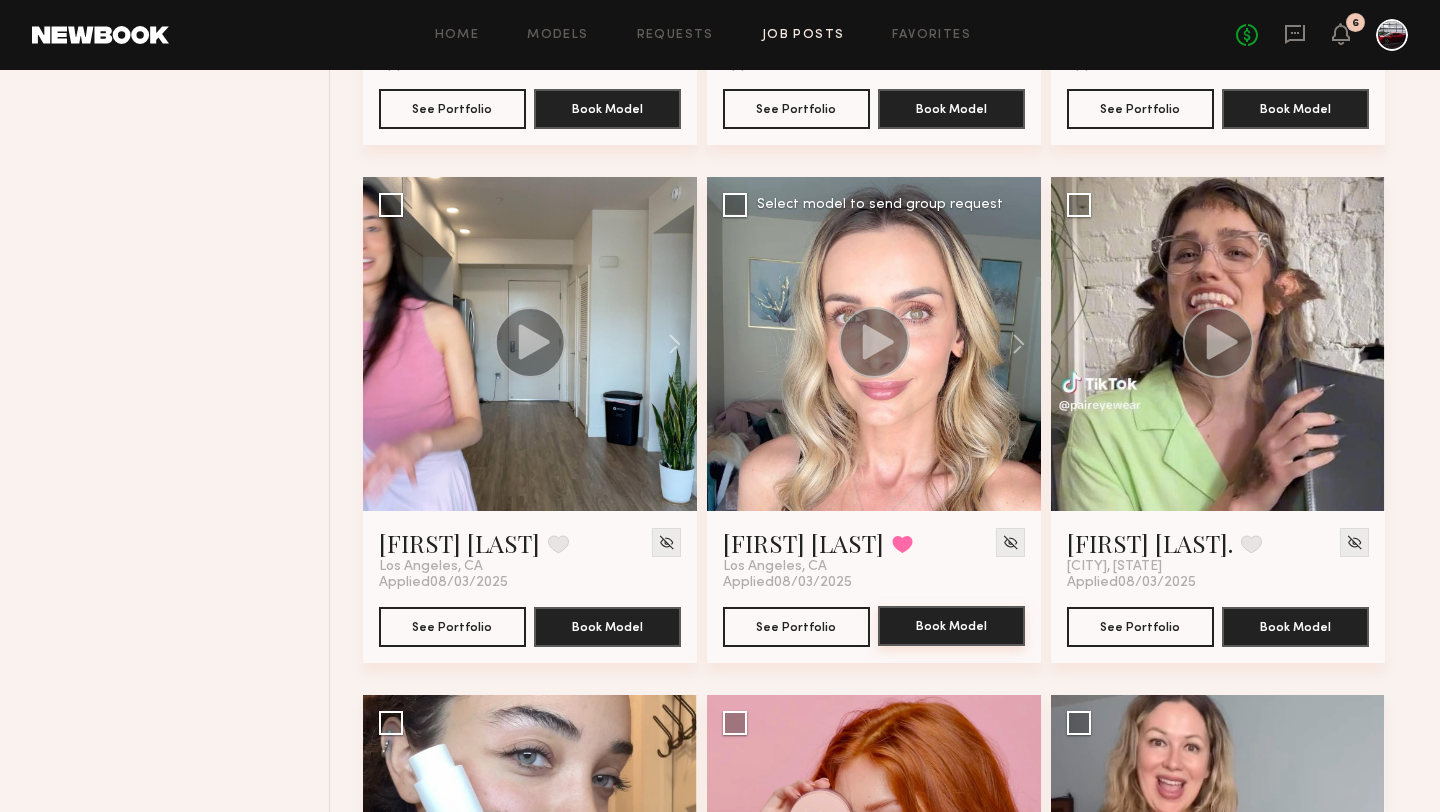 click on "Book Model" 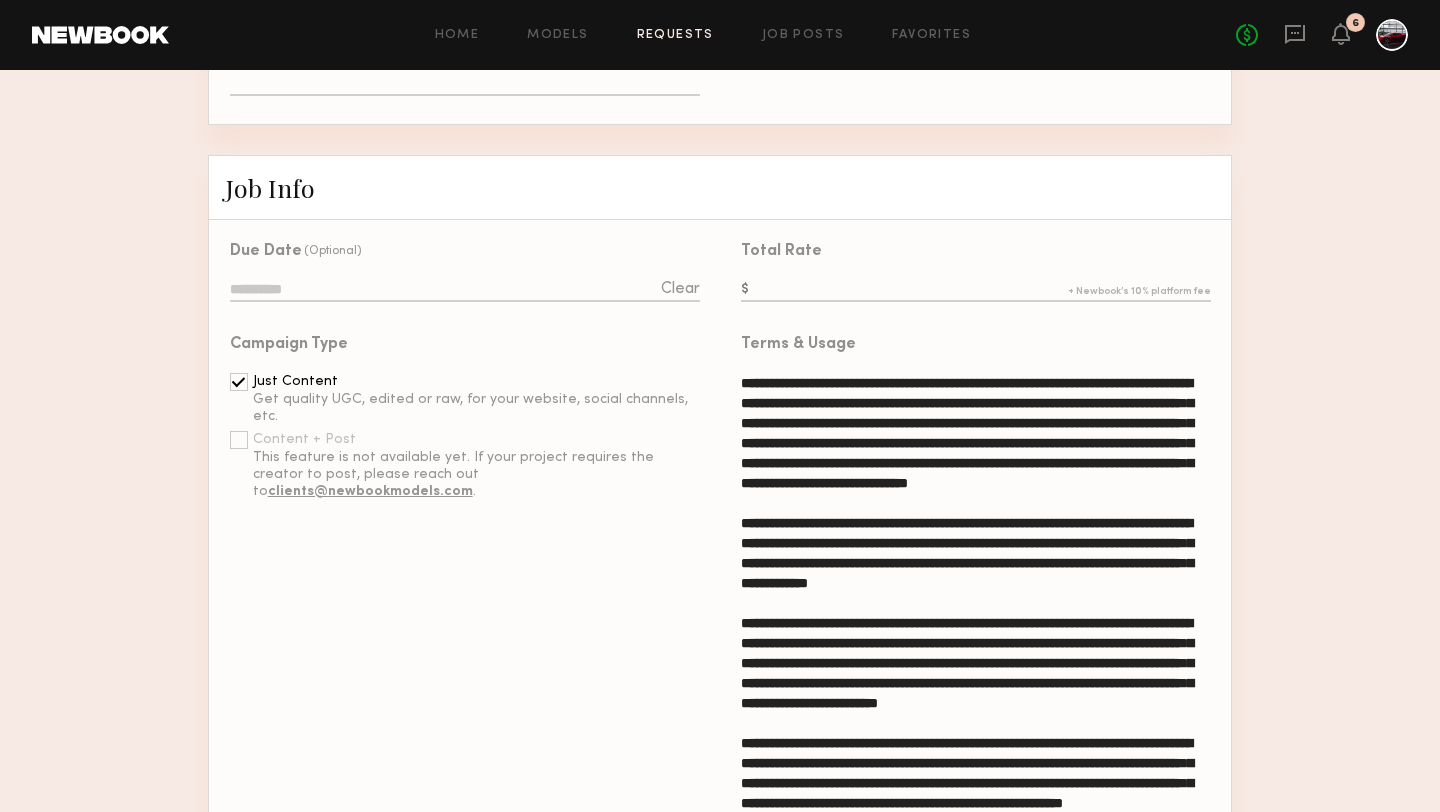 scroll, scrollTop: 501, scrollLeft: 0, axis: vertical 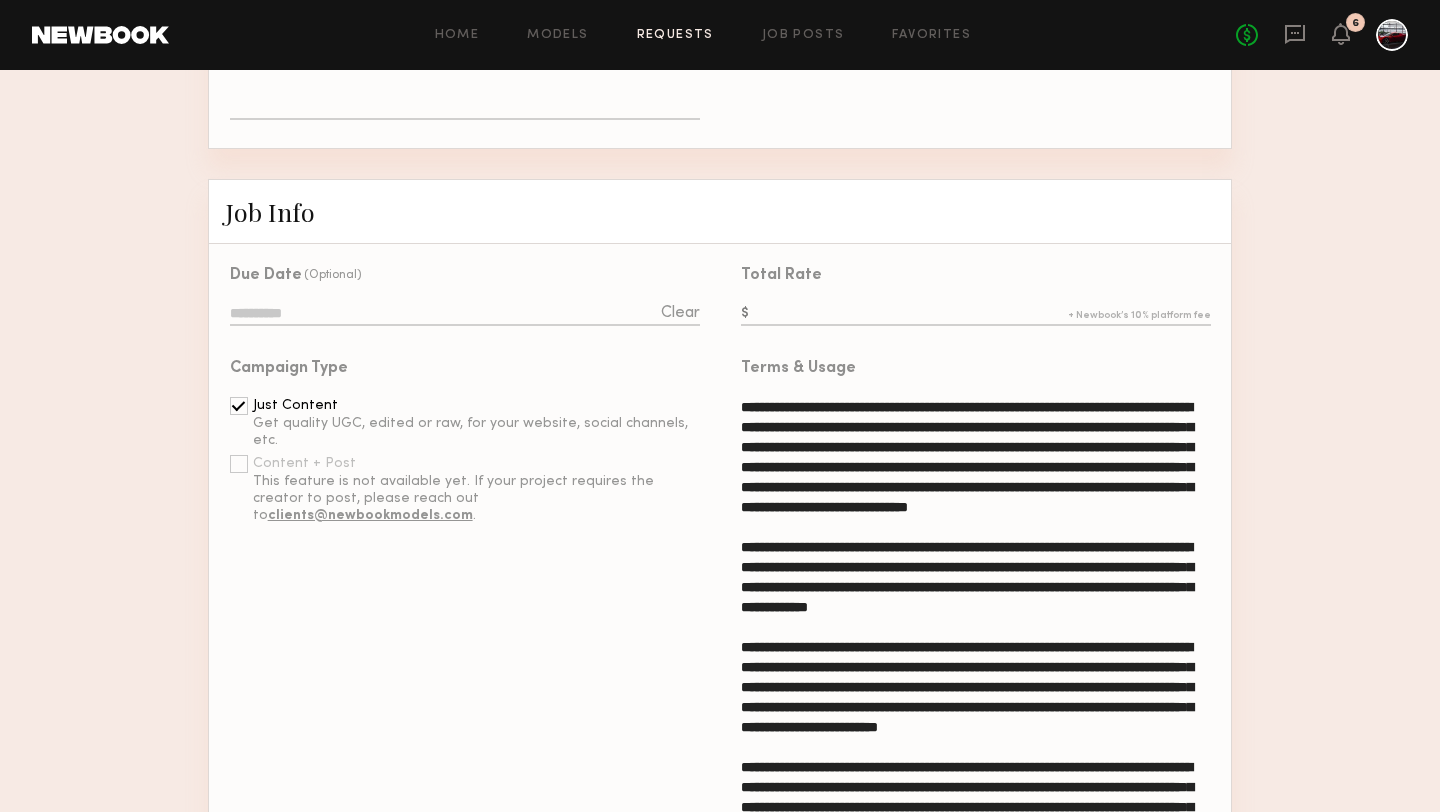 click 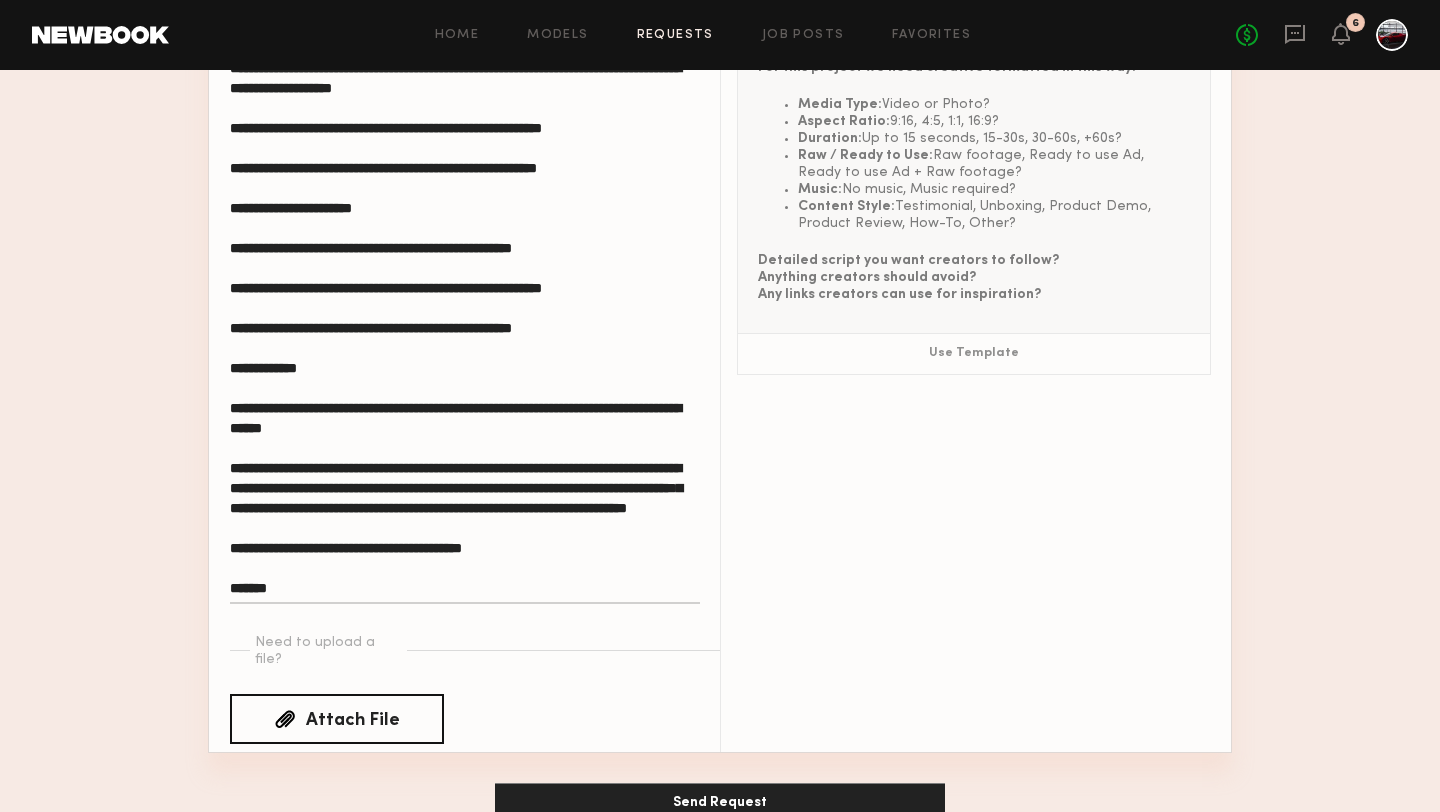 scroll, scrollTop: 2125, scrollLeft: 0, axis: vertical 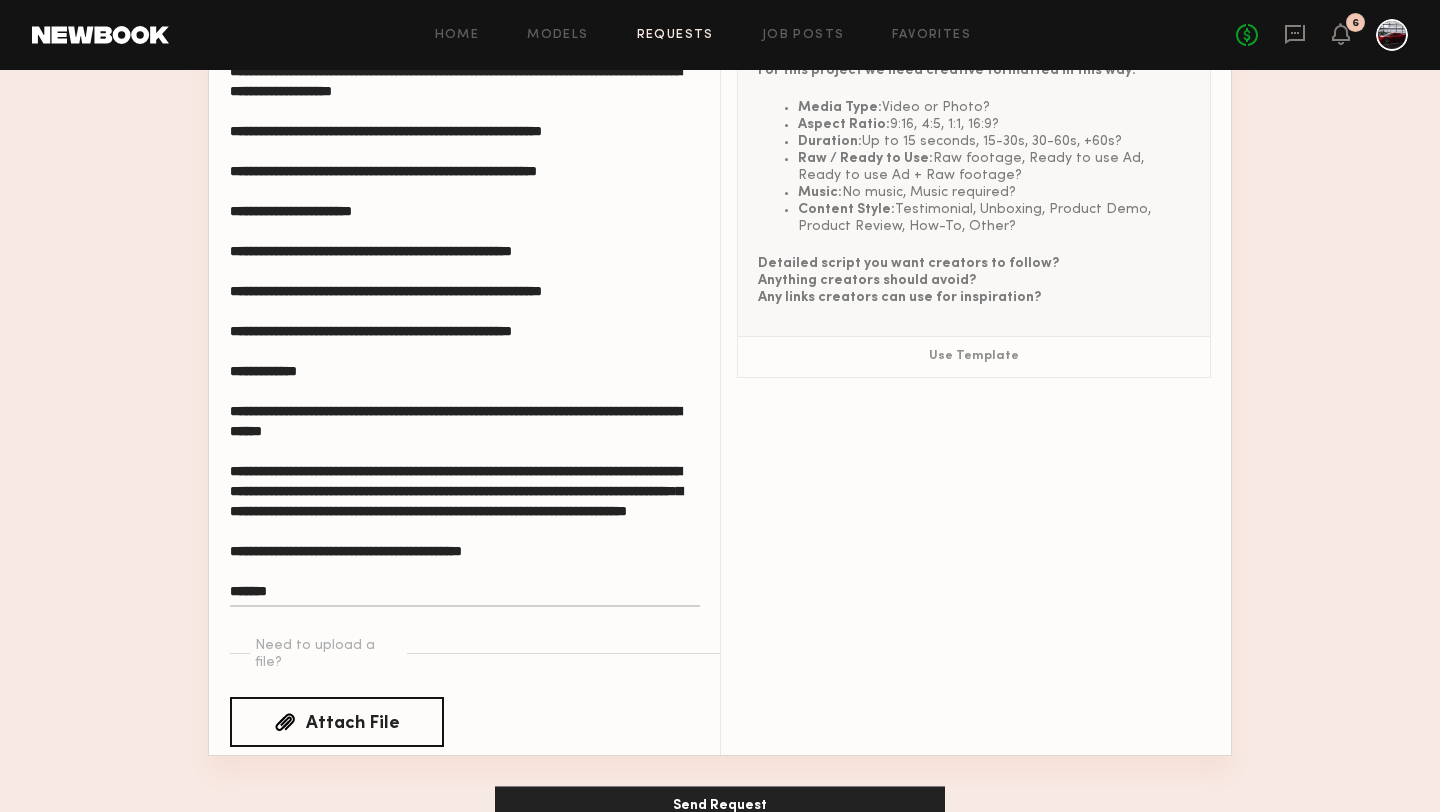 type on "***" 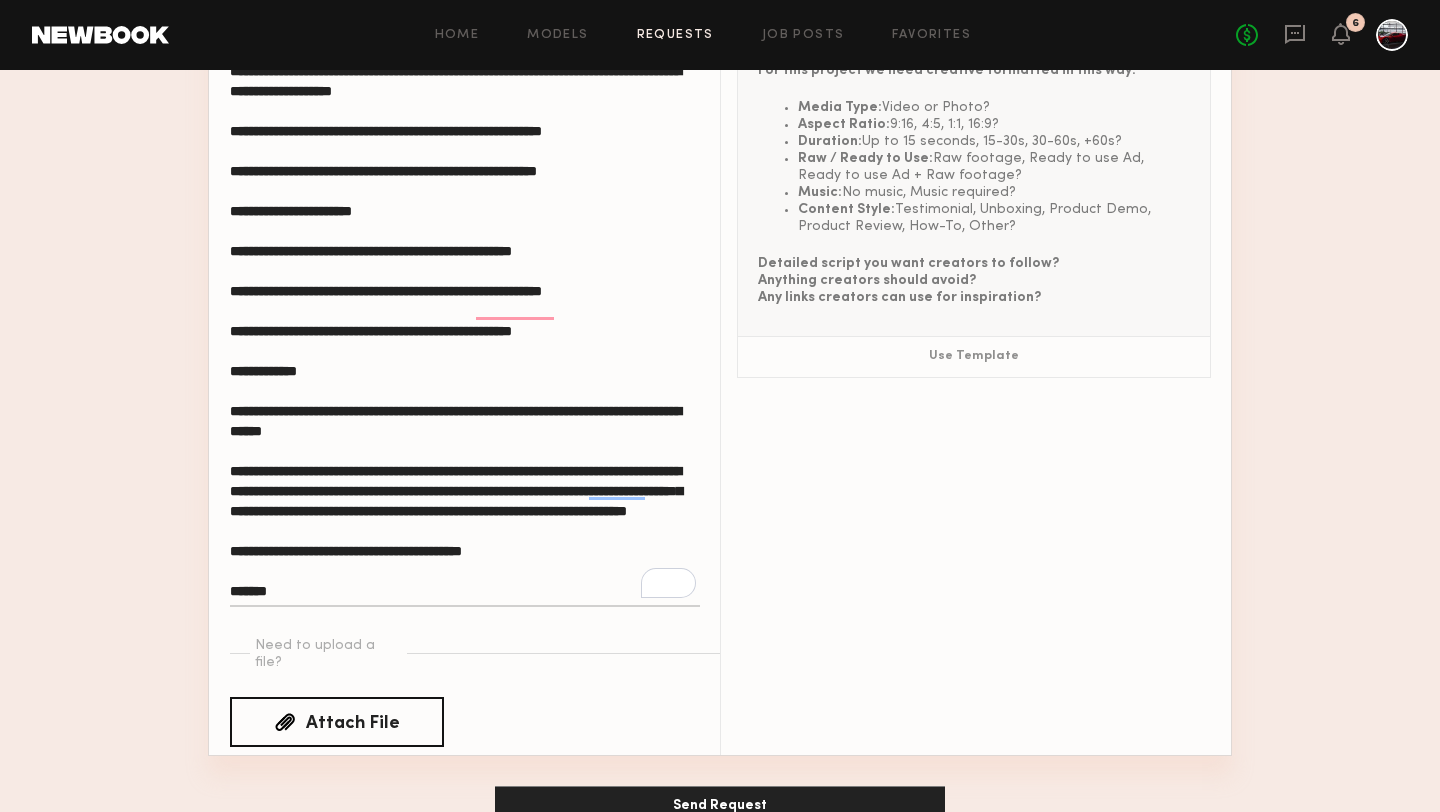 drag, startPoint x: 321, startPoint y: 221, endPoint x: 294, endPoint y: 222, distance: 27.018513 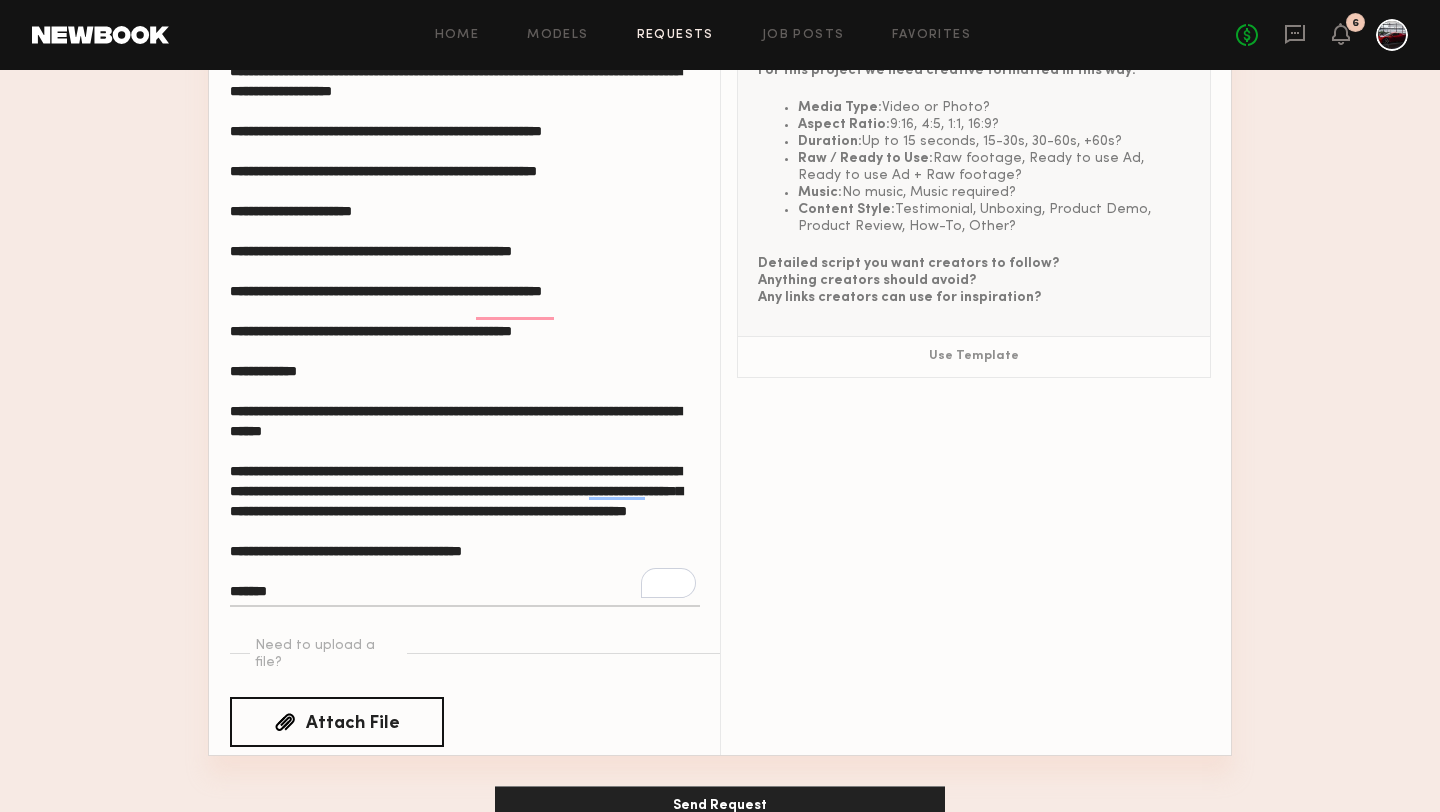 click 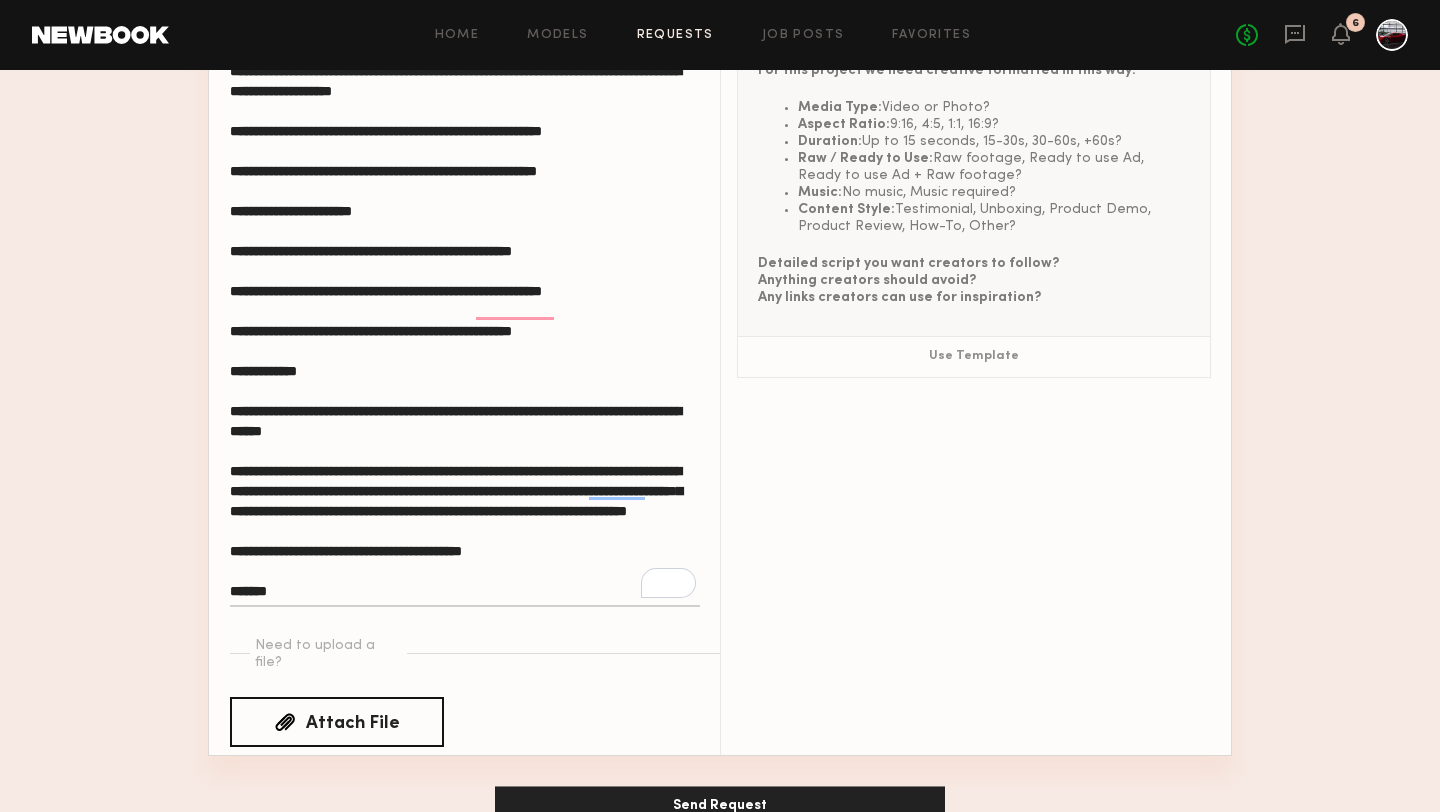click 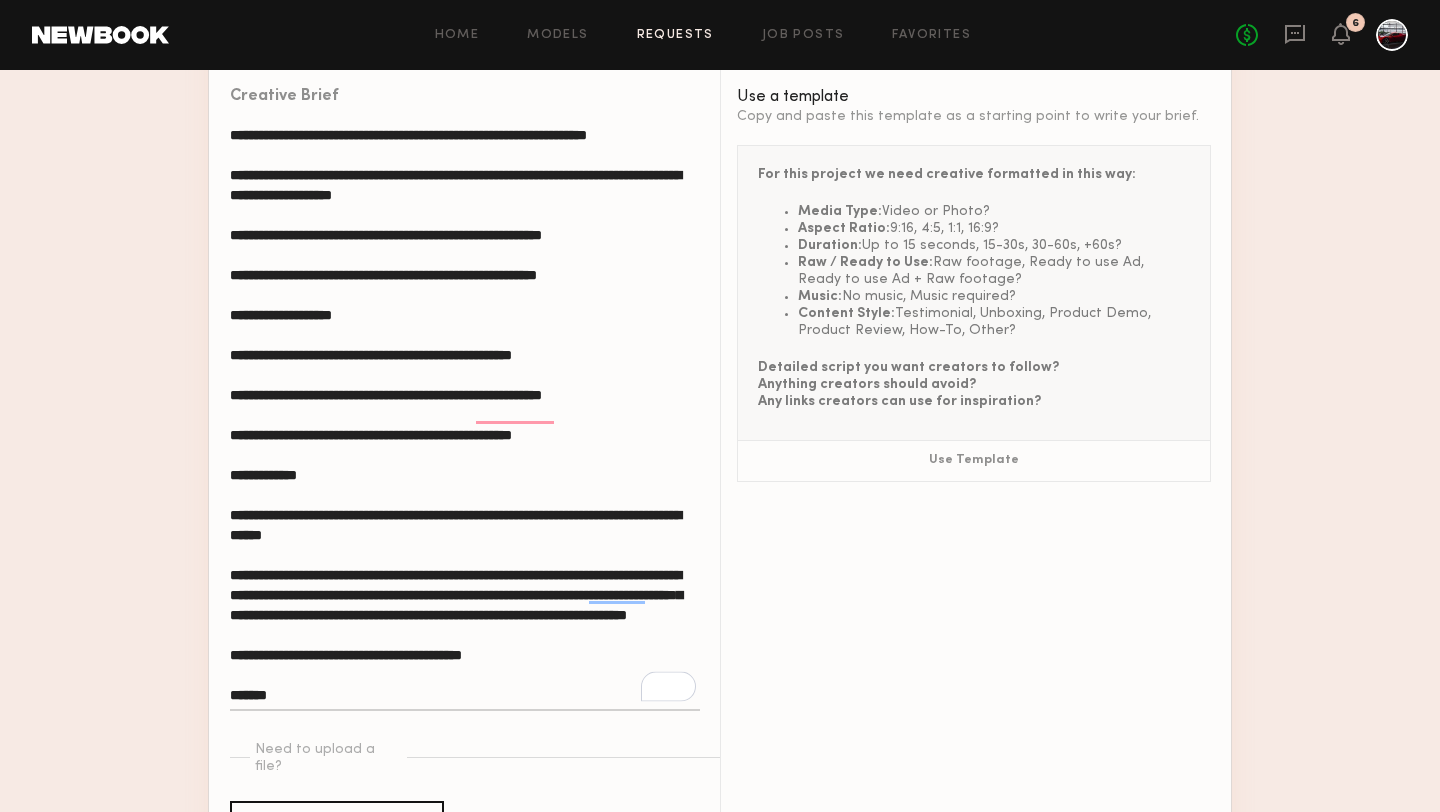 scroll, scrollTop: 2016, scrollLeft: 0, axis: vertical 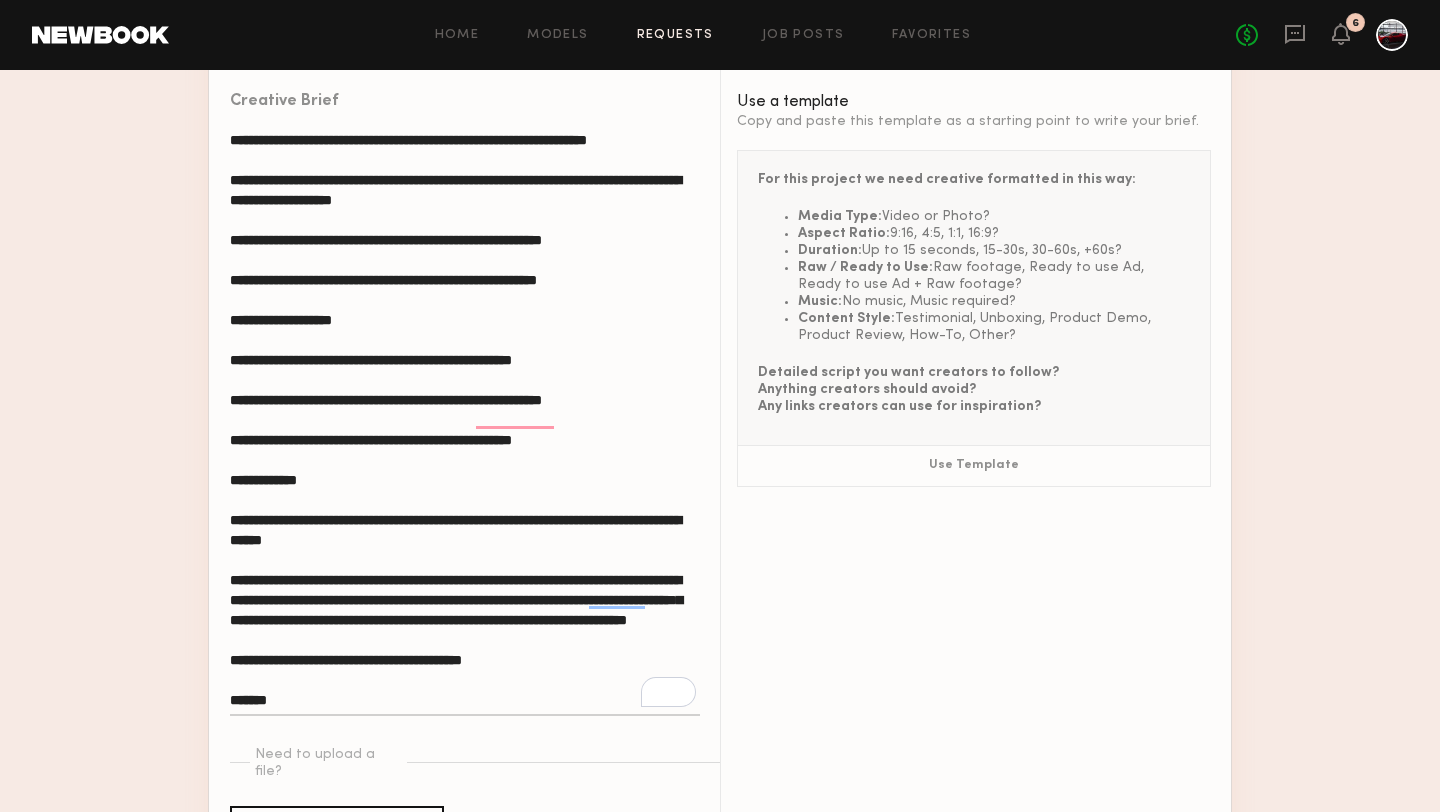 click 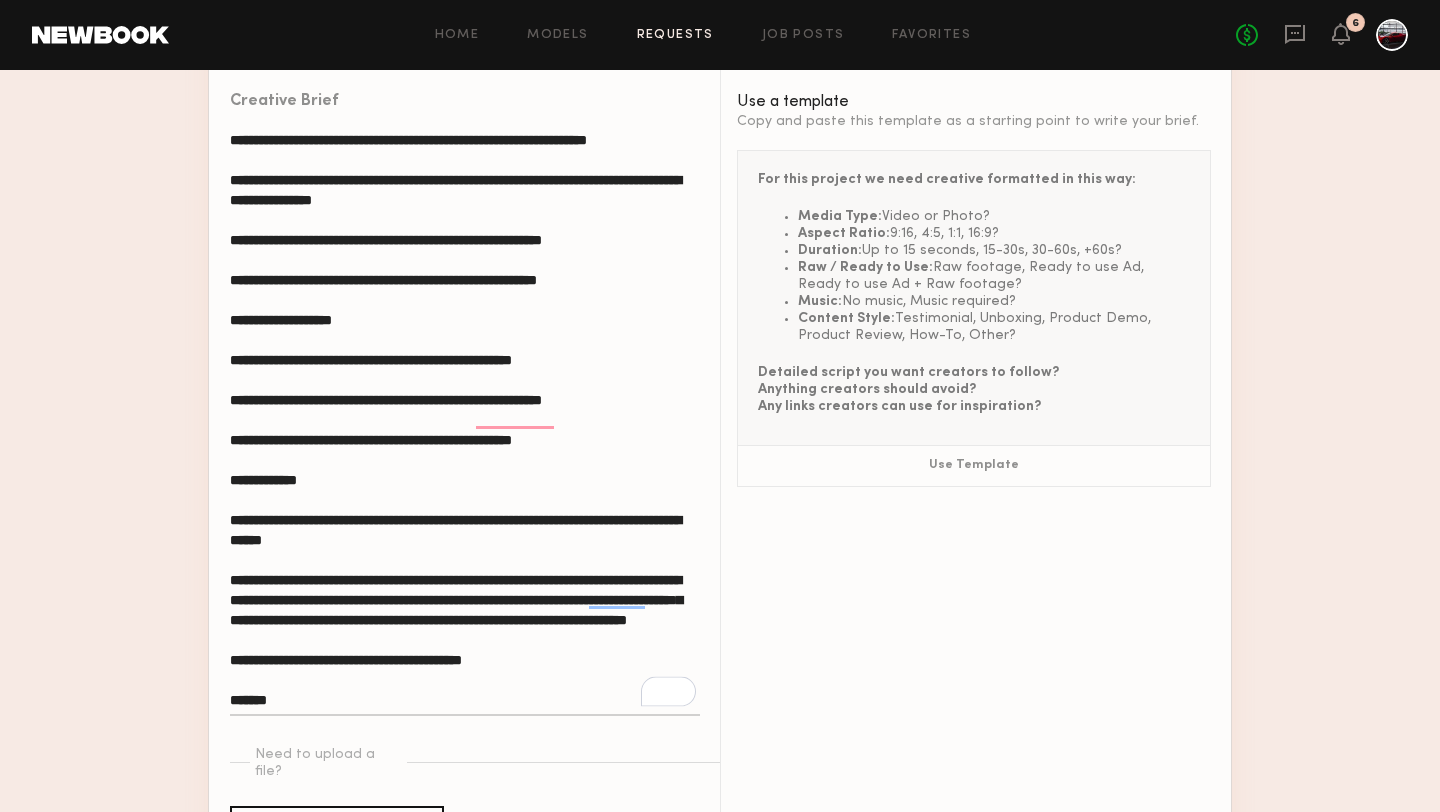 click 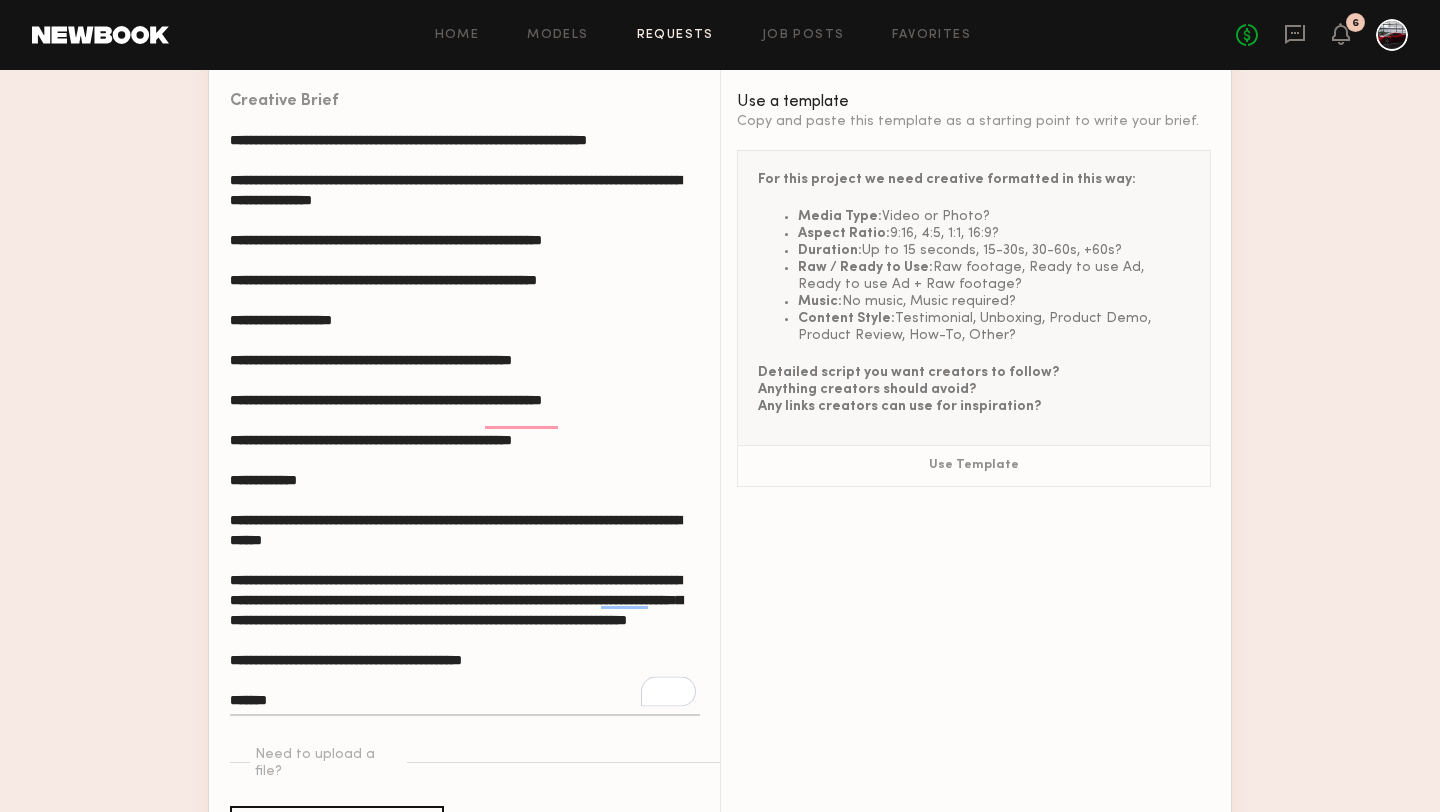 scroll, scrollTop: 8, scrollLeft: 0, axis: vertical 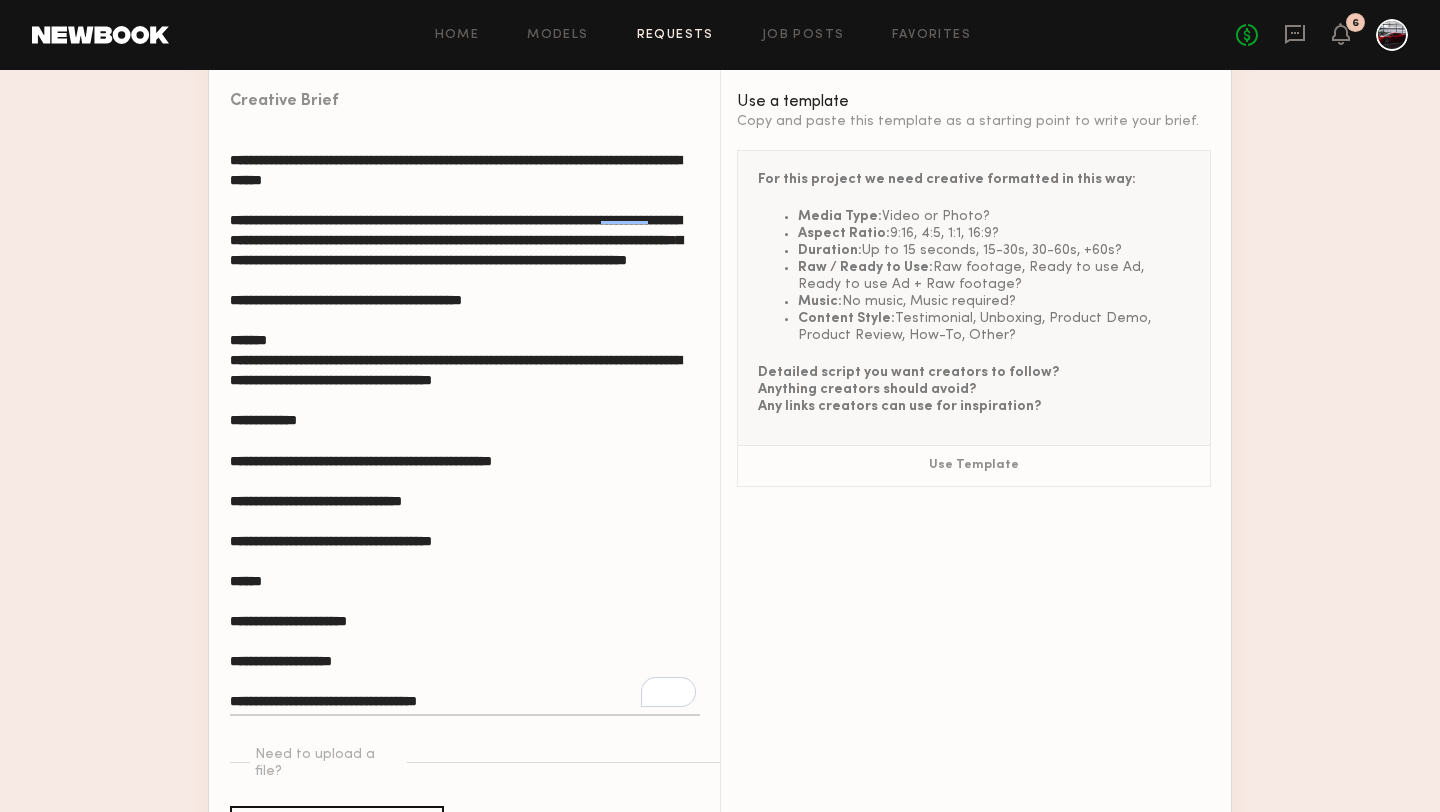 drag, startPoint x: 596, startPoint y: 456, endPoint x: 451, endPoint y: 468, distance: 145.4957 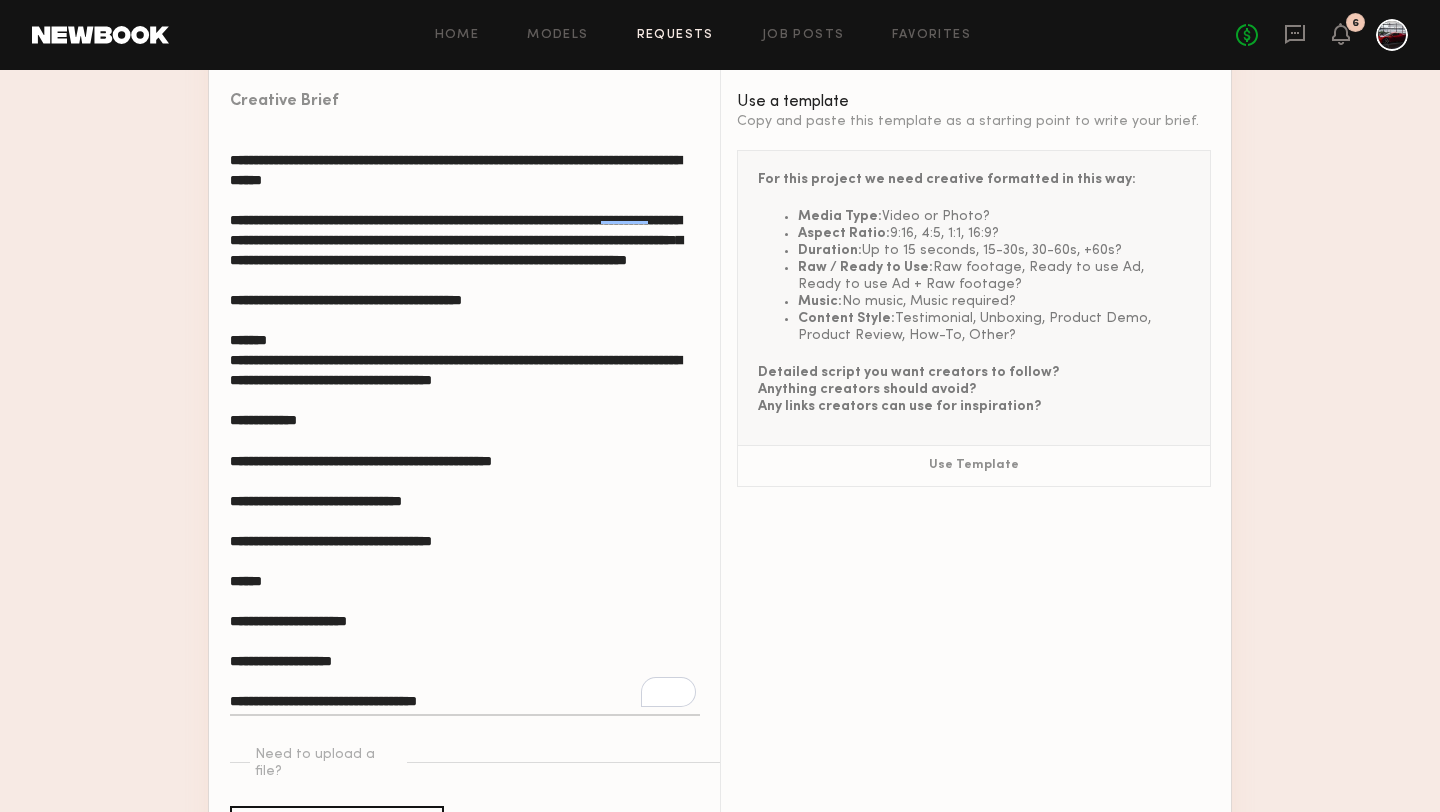drag, startPoint x: 289, startPoint y: 468, endPoint x: 231, endPoint y: 469, distance: 58.00862 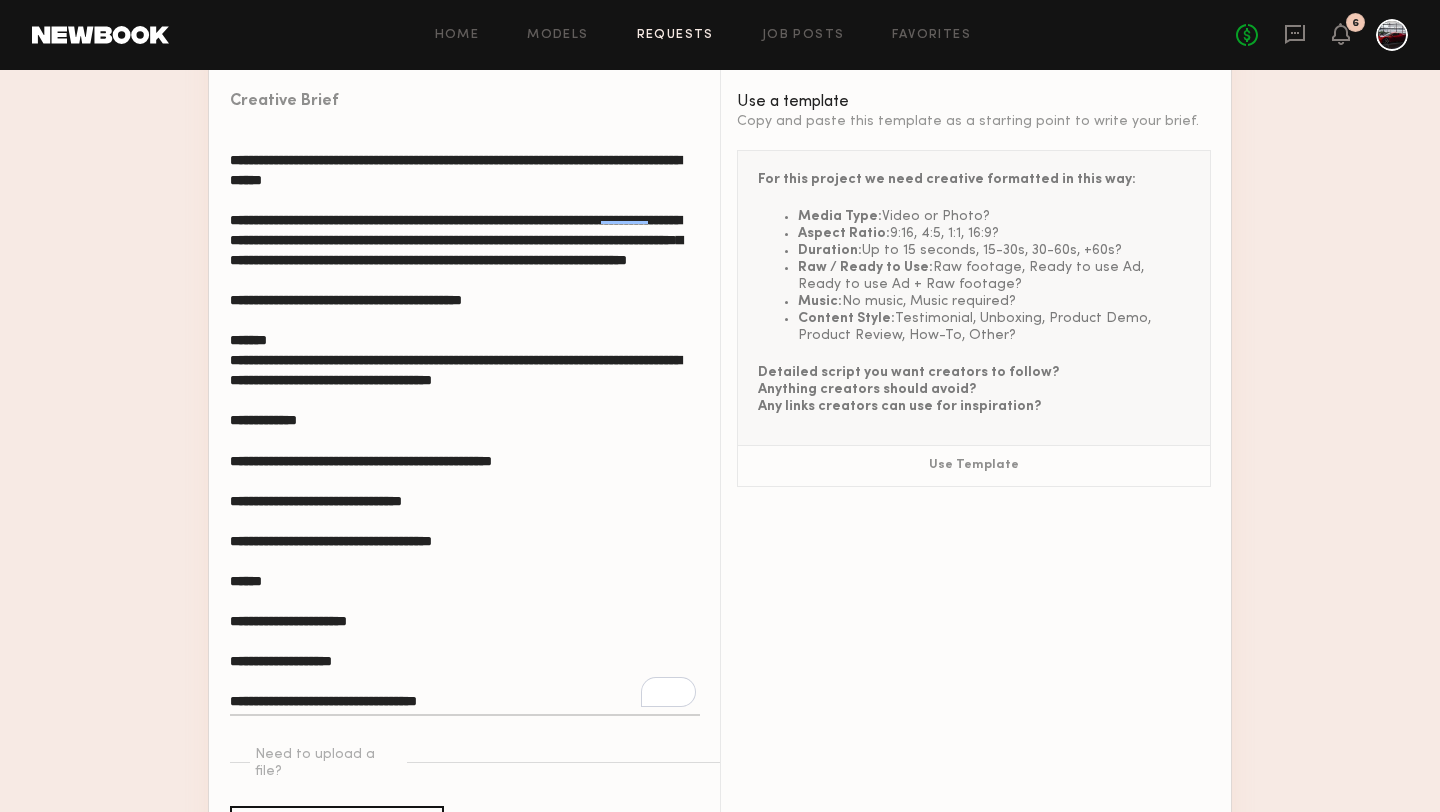 click 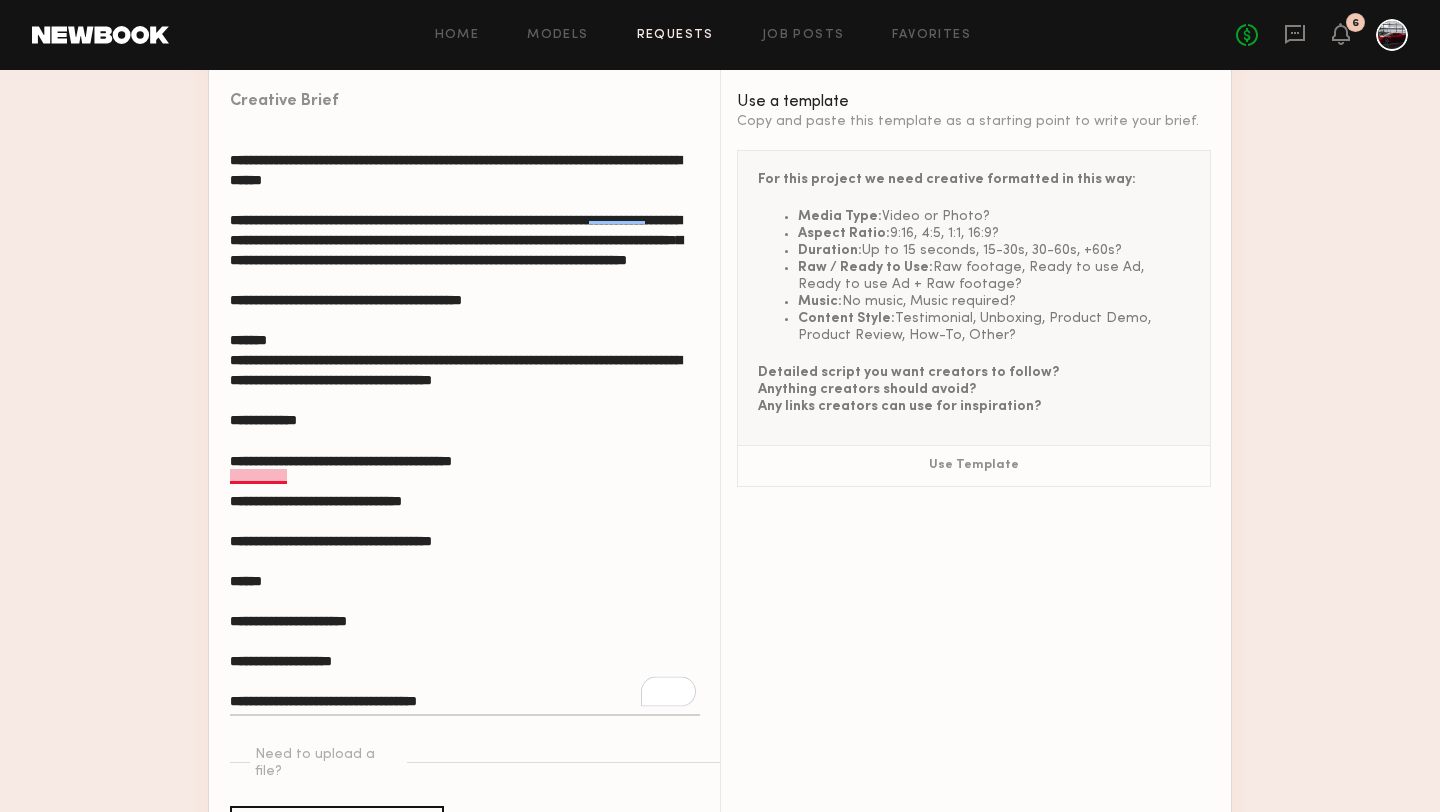 click 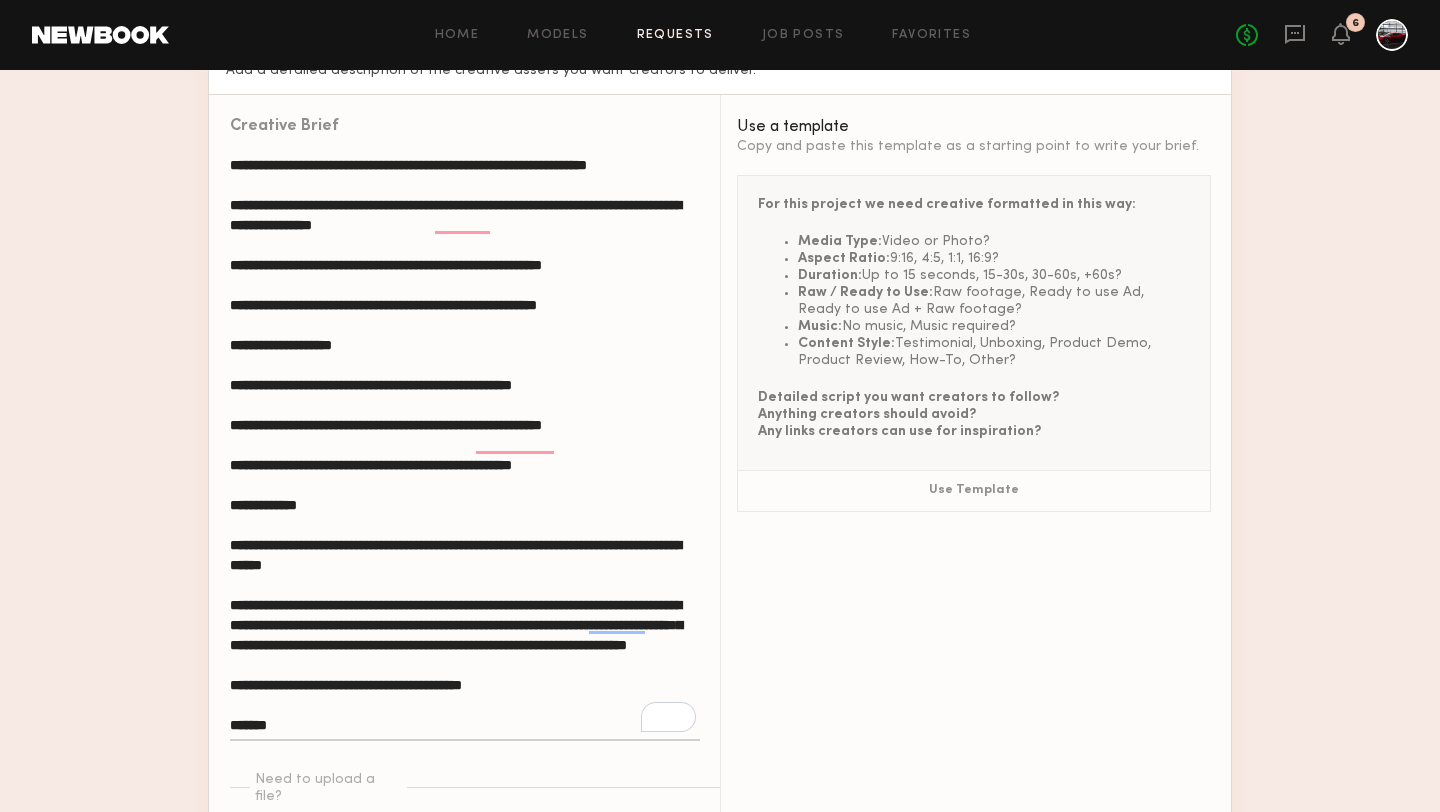 click 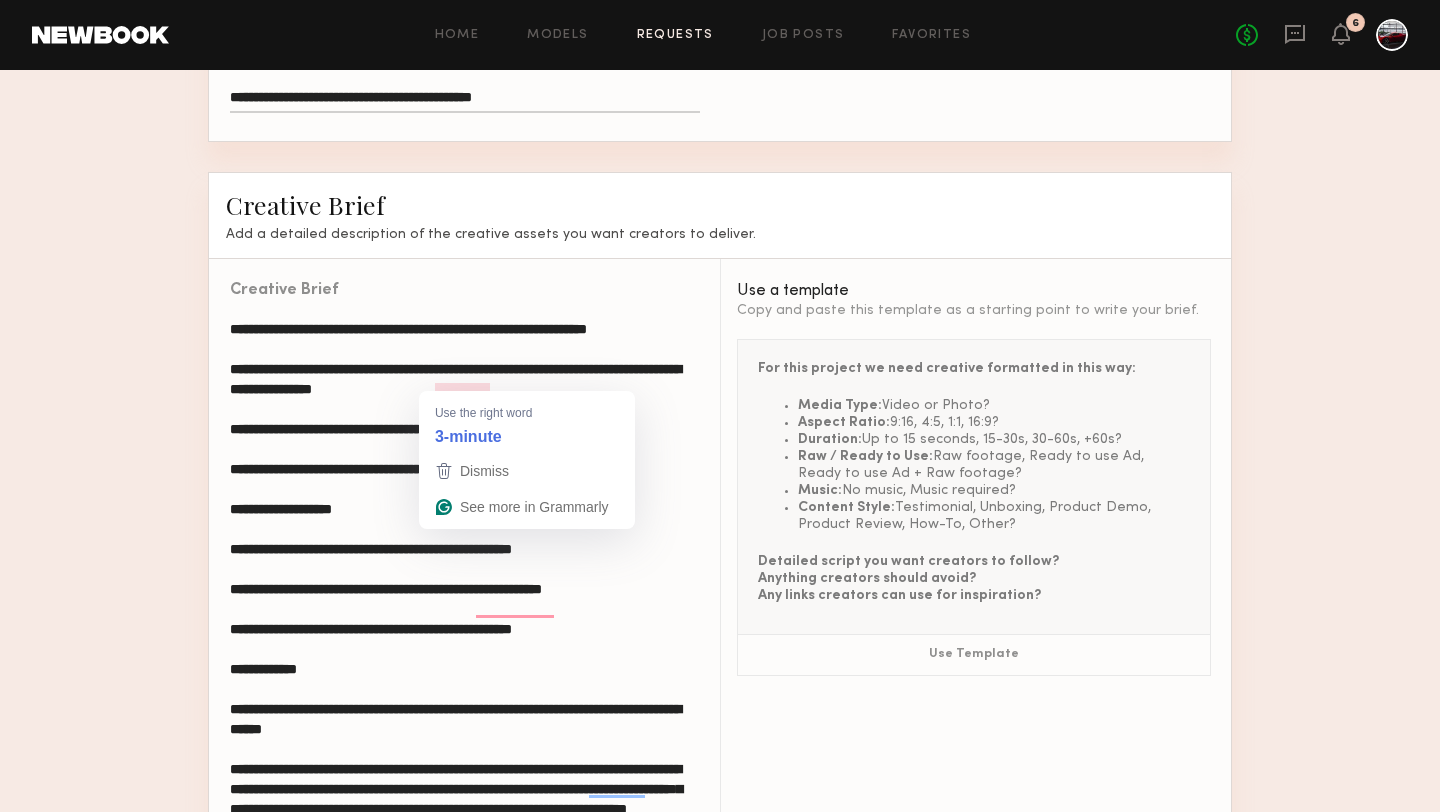 click 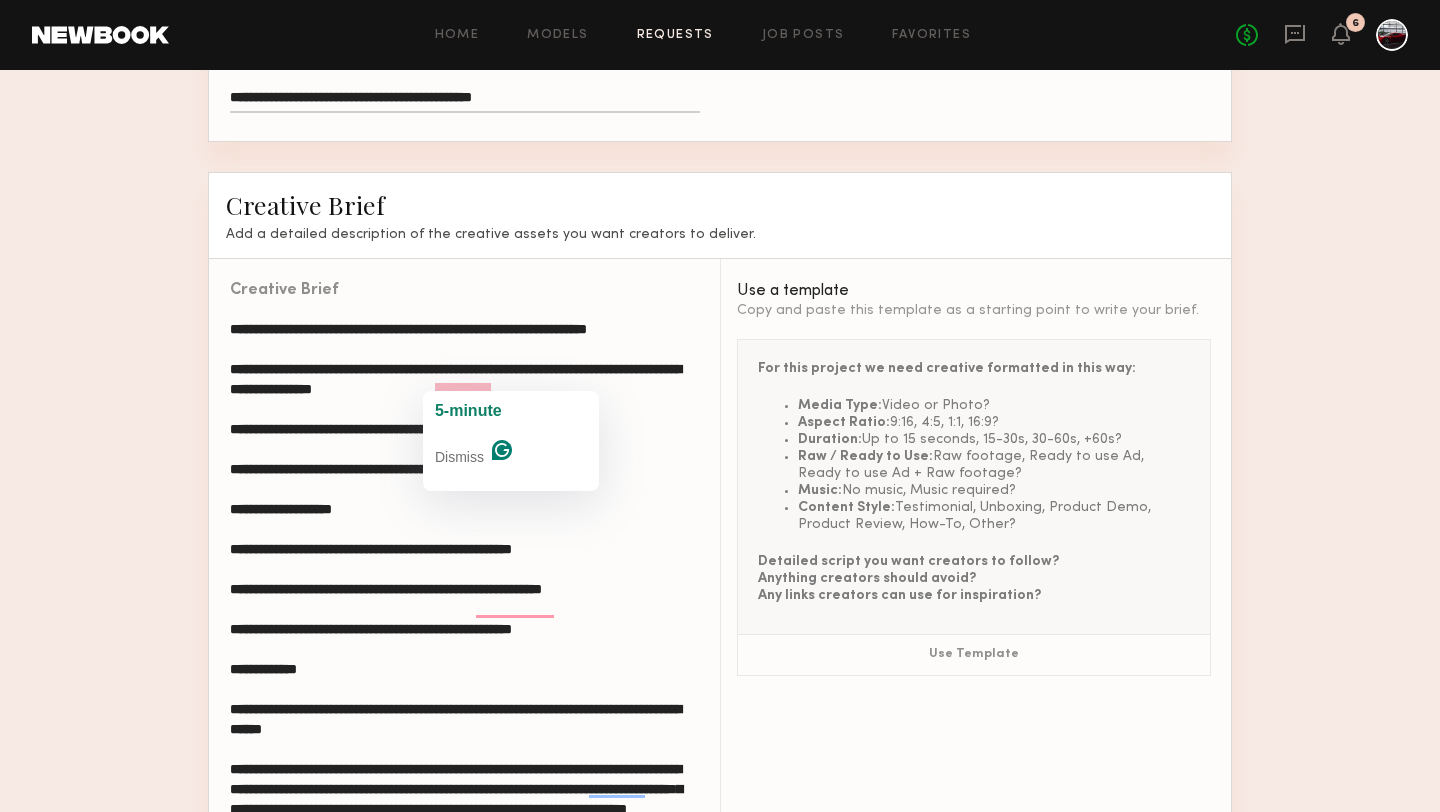 click 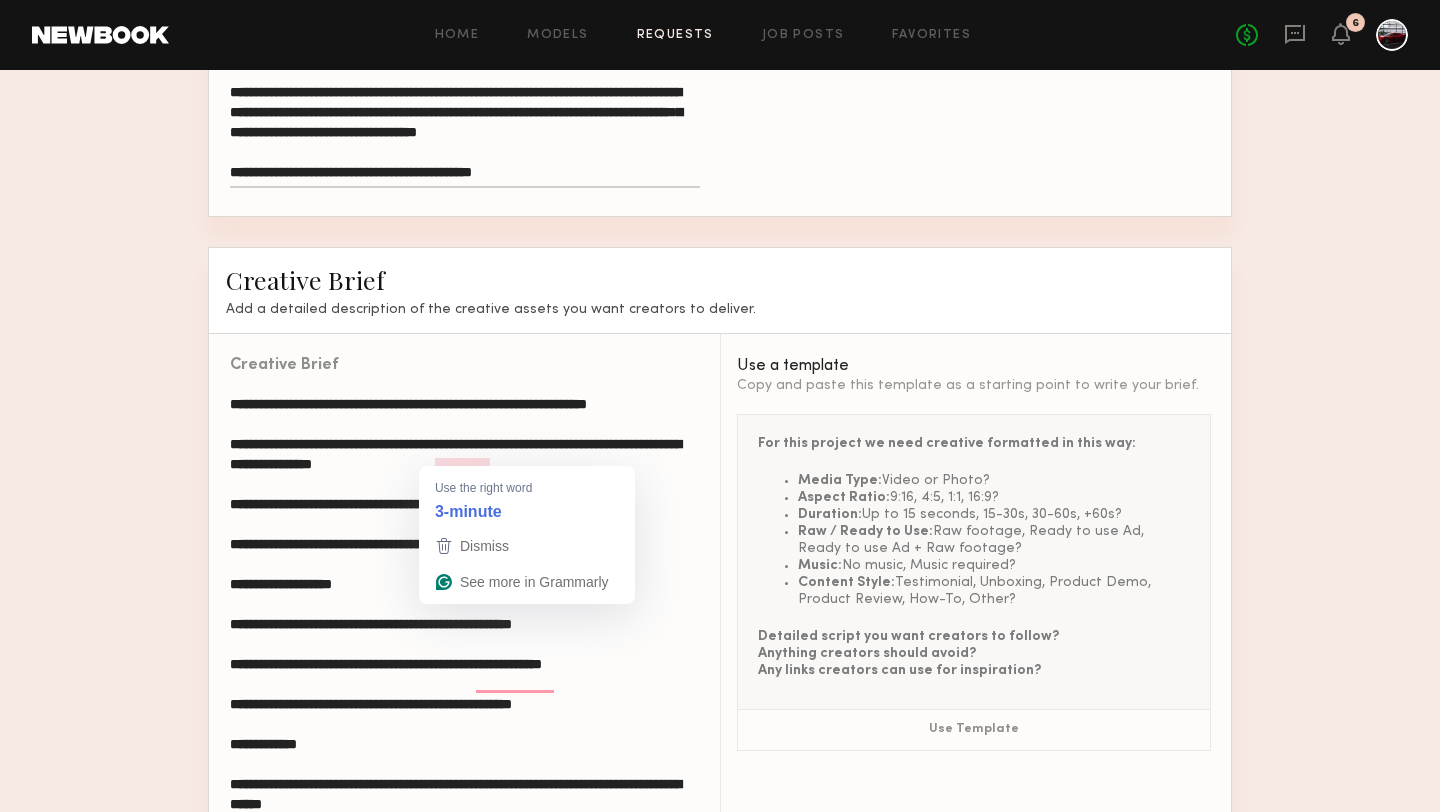 click 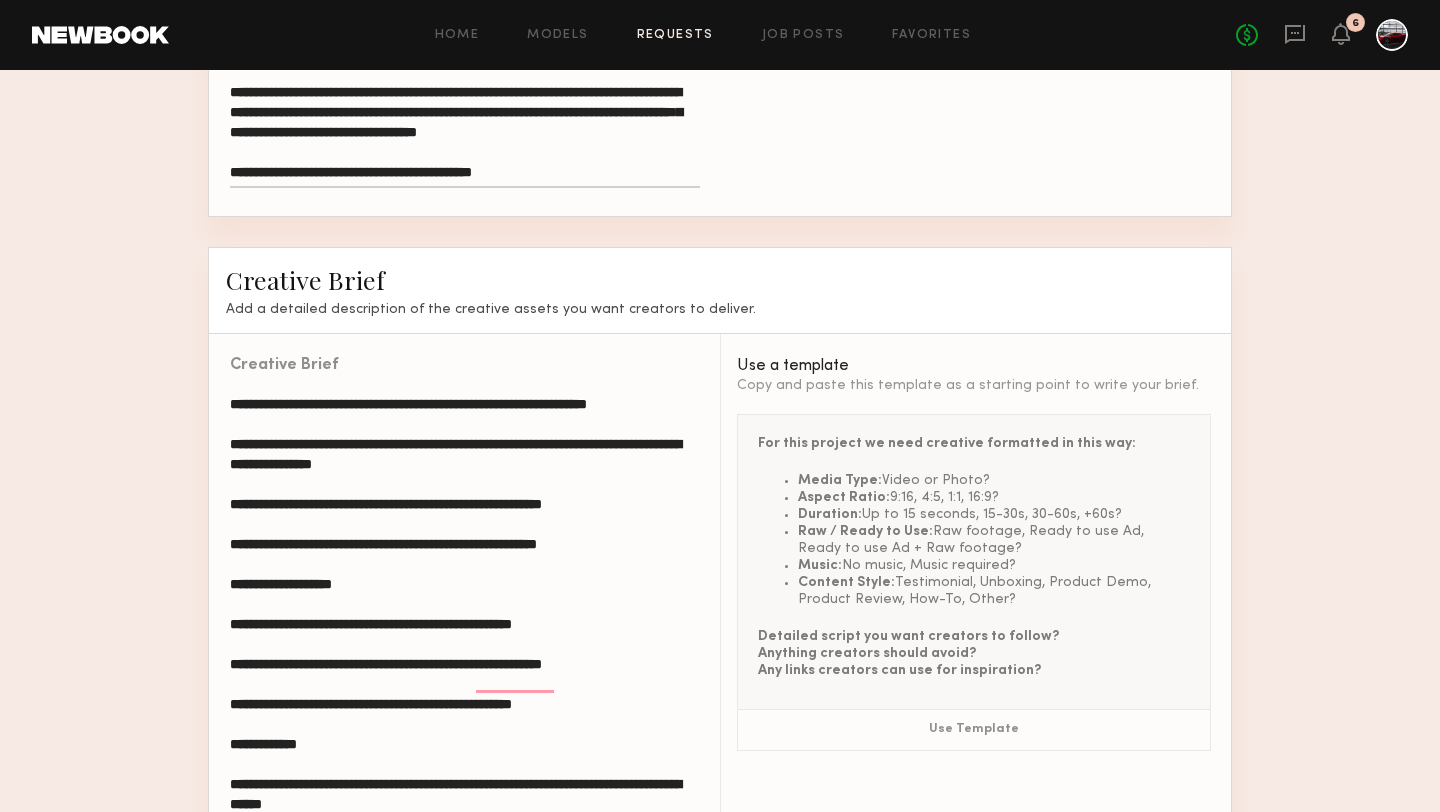 click 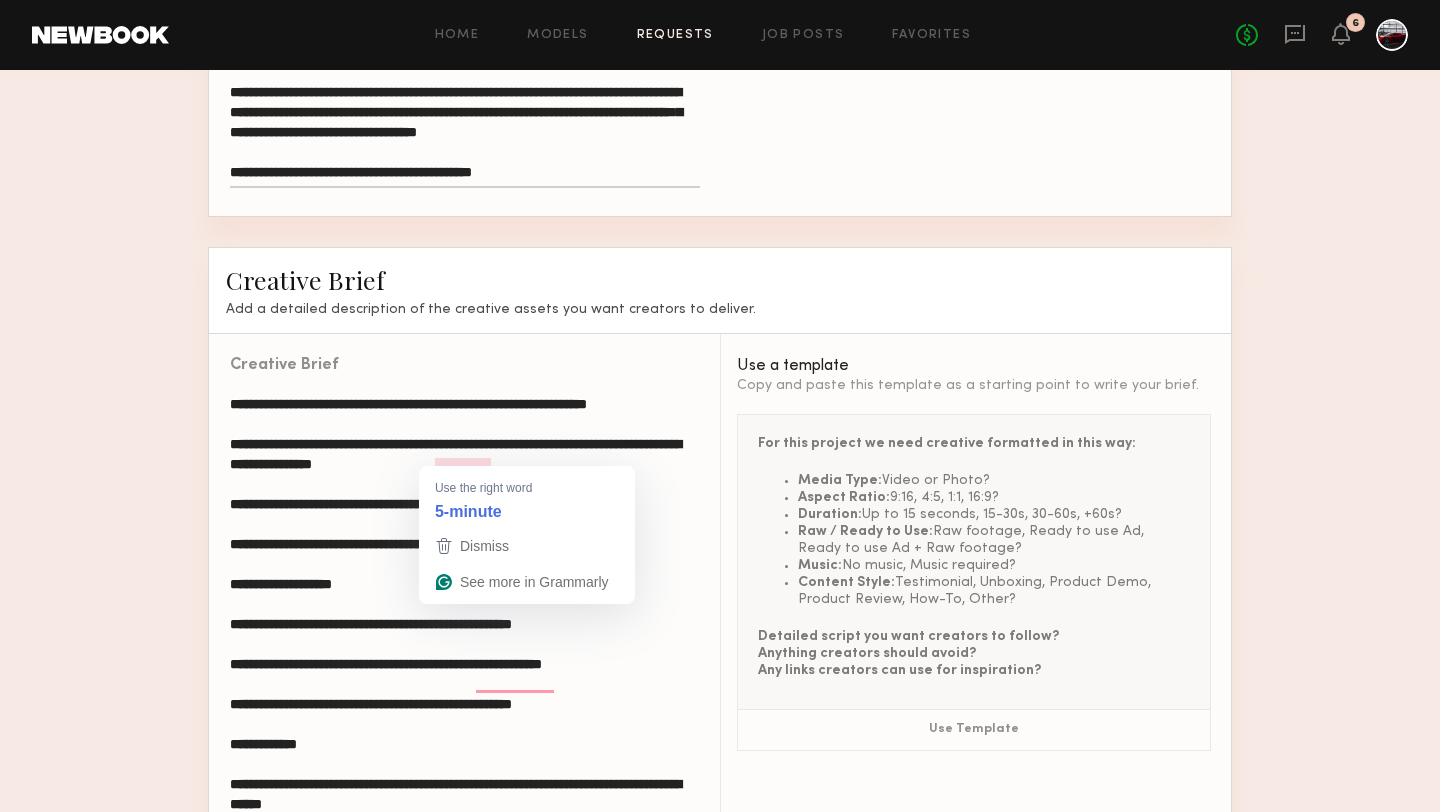 click 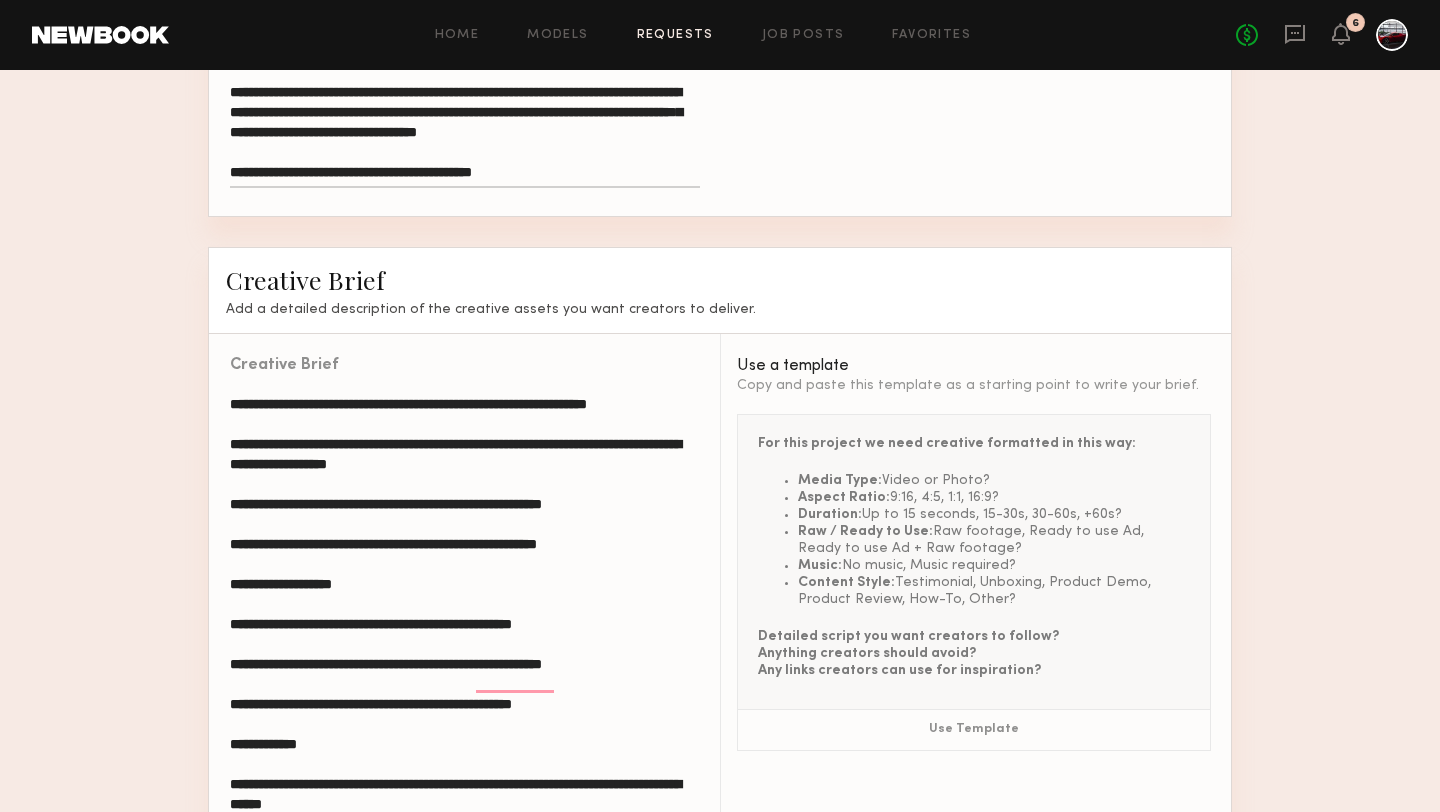 click 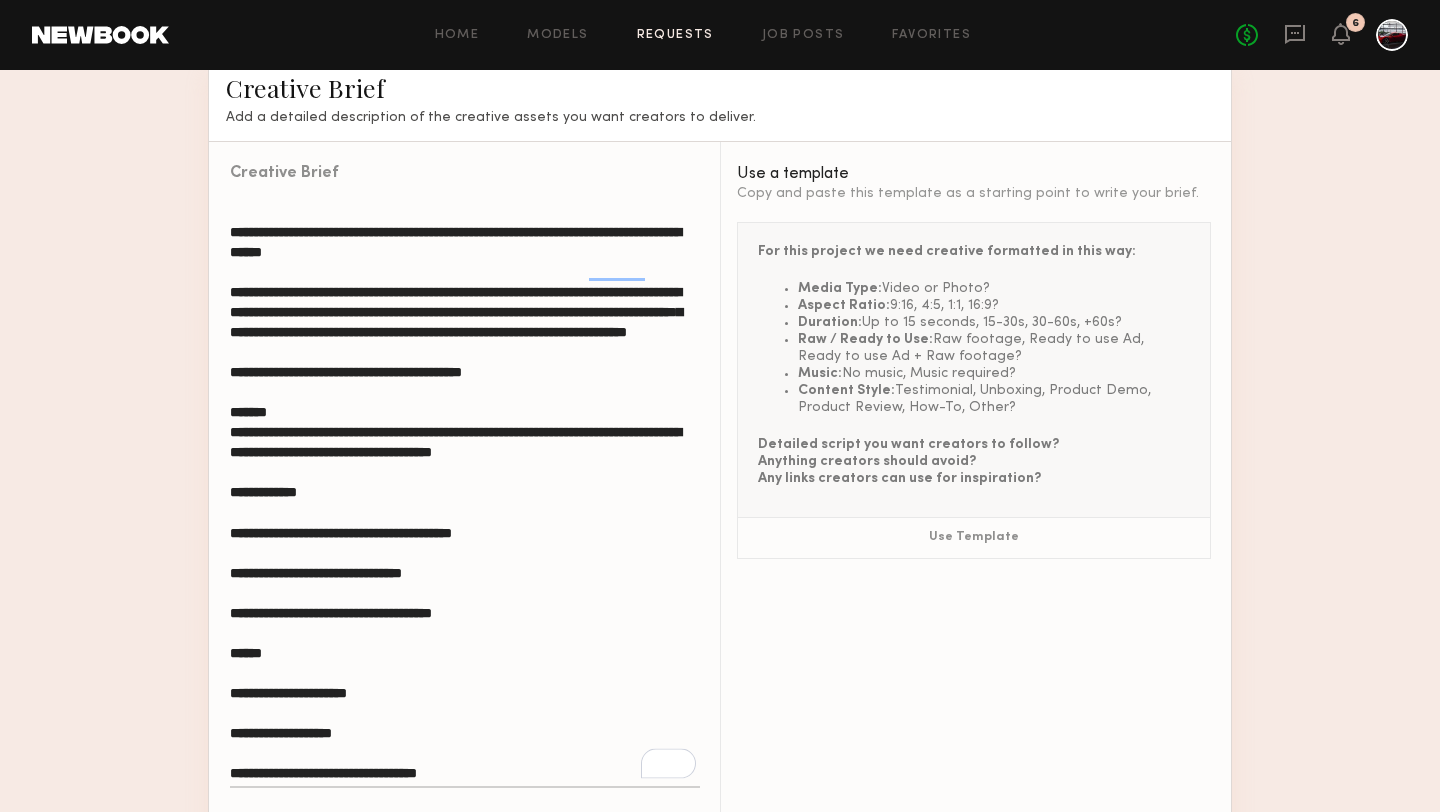 click 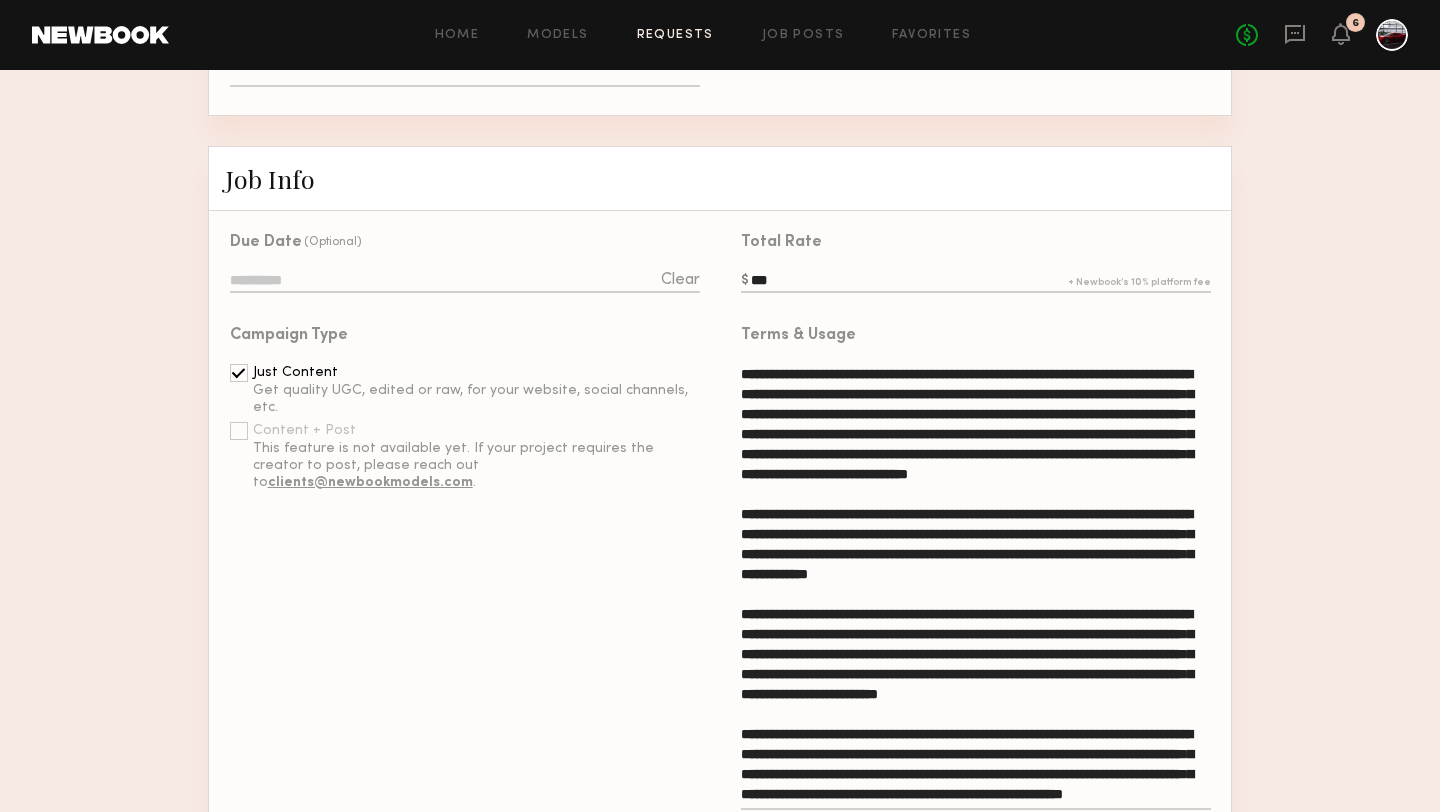 scroll, scrollTop: 421, scrollLeft: 0, axis: vertical 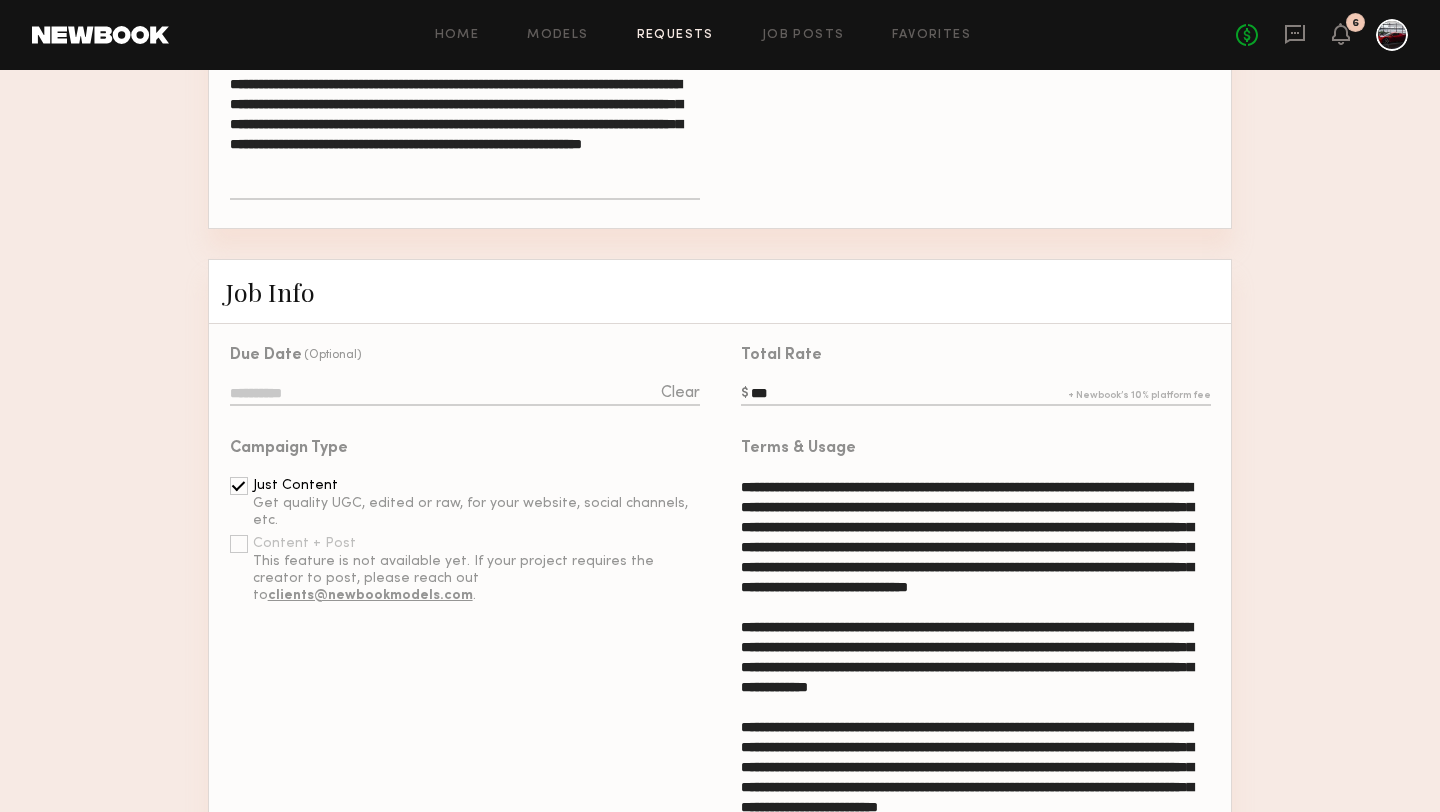 type on "**********" 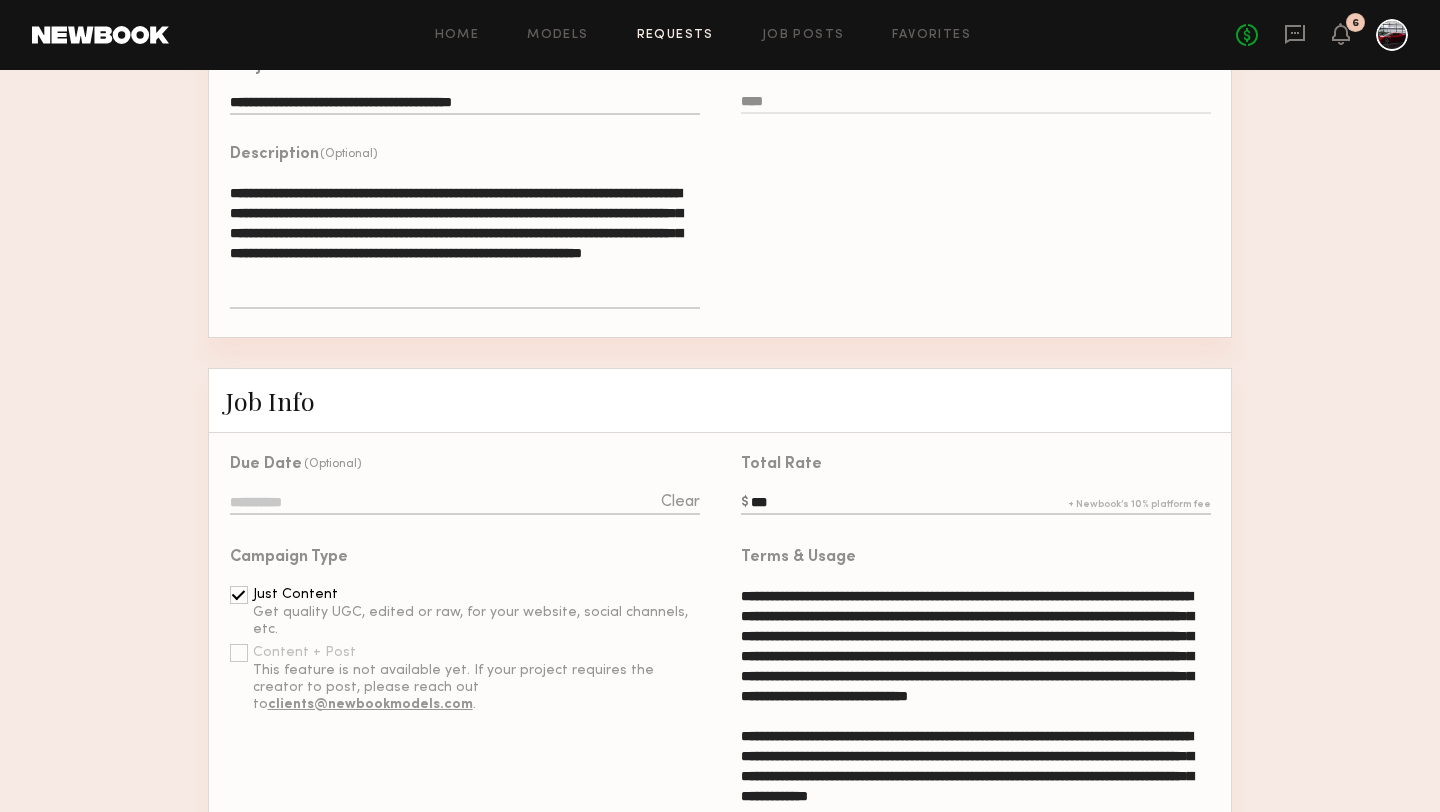scroll, scrollTop: 168, scrollLeft: 0, axis: vertical 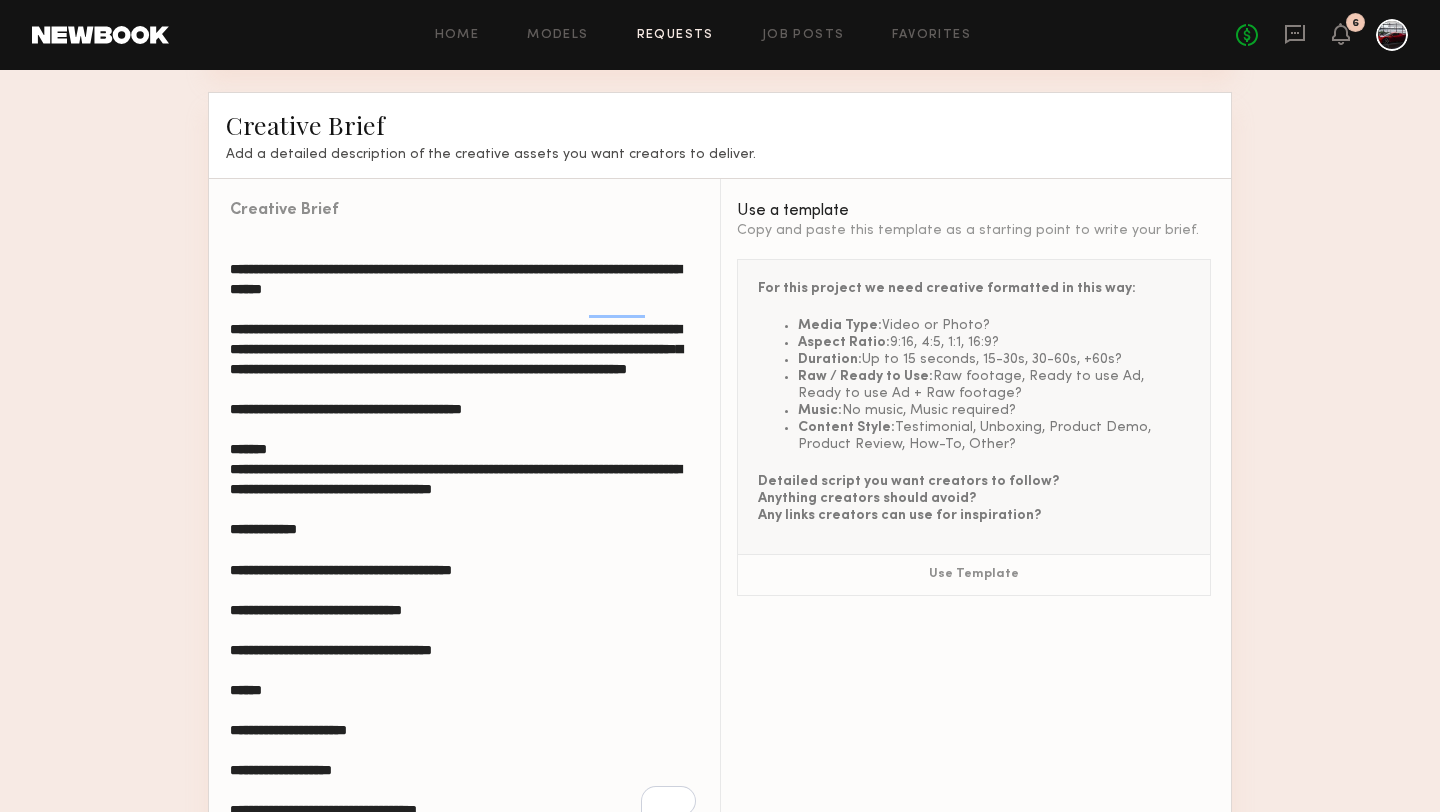 type on "***" 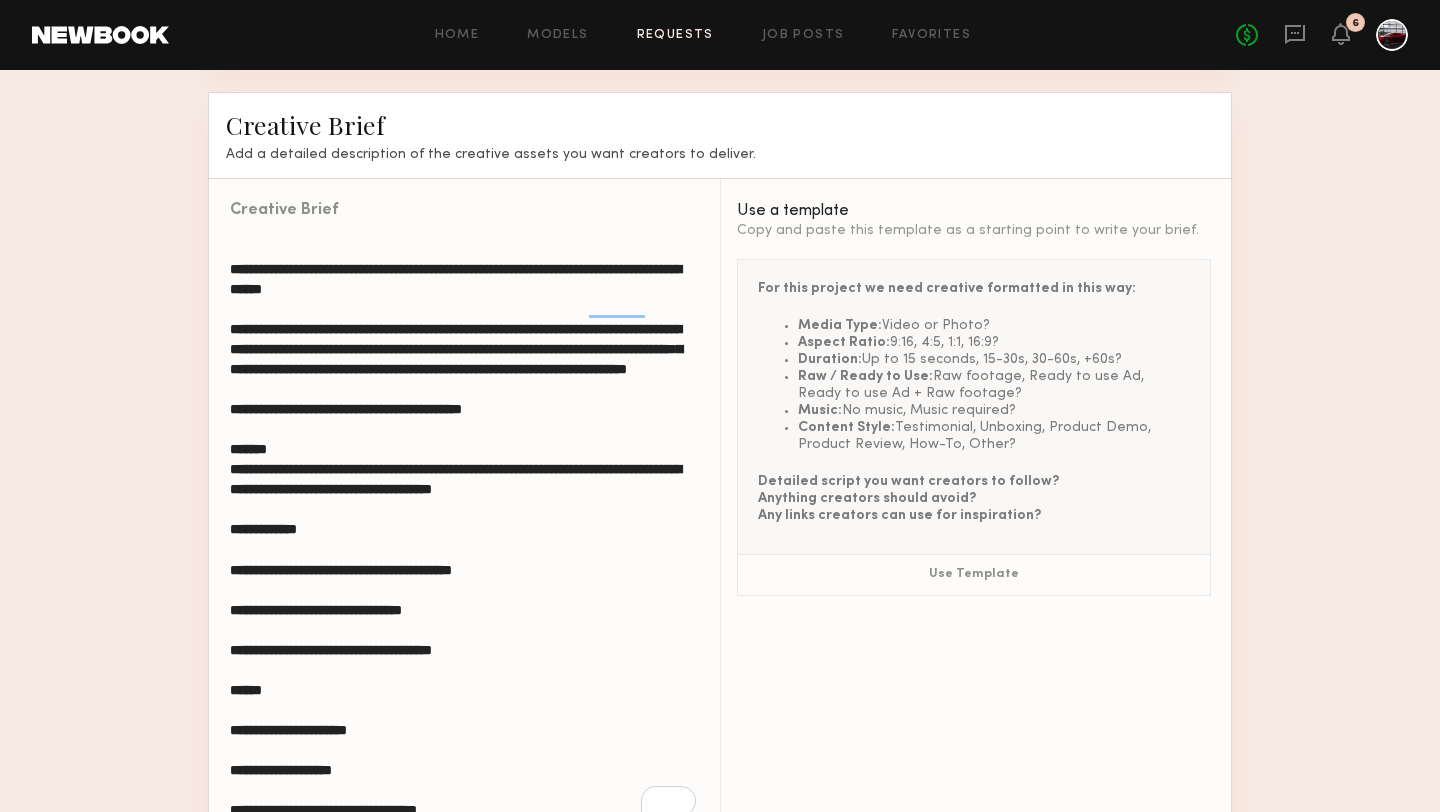 drag, startPoint x: 361, startPoint y: 459, endPoint x: 328, endPoint y: 457, distance: 33.06055 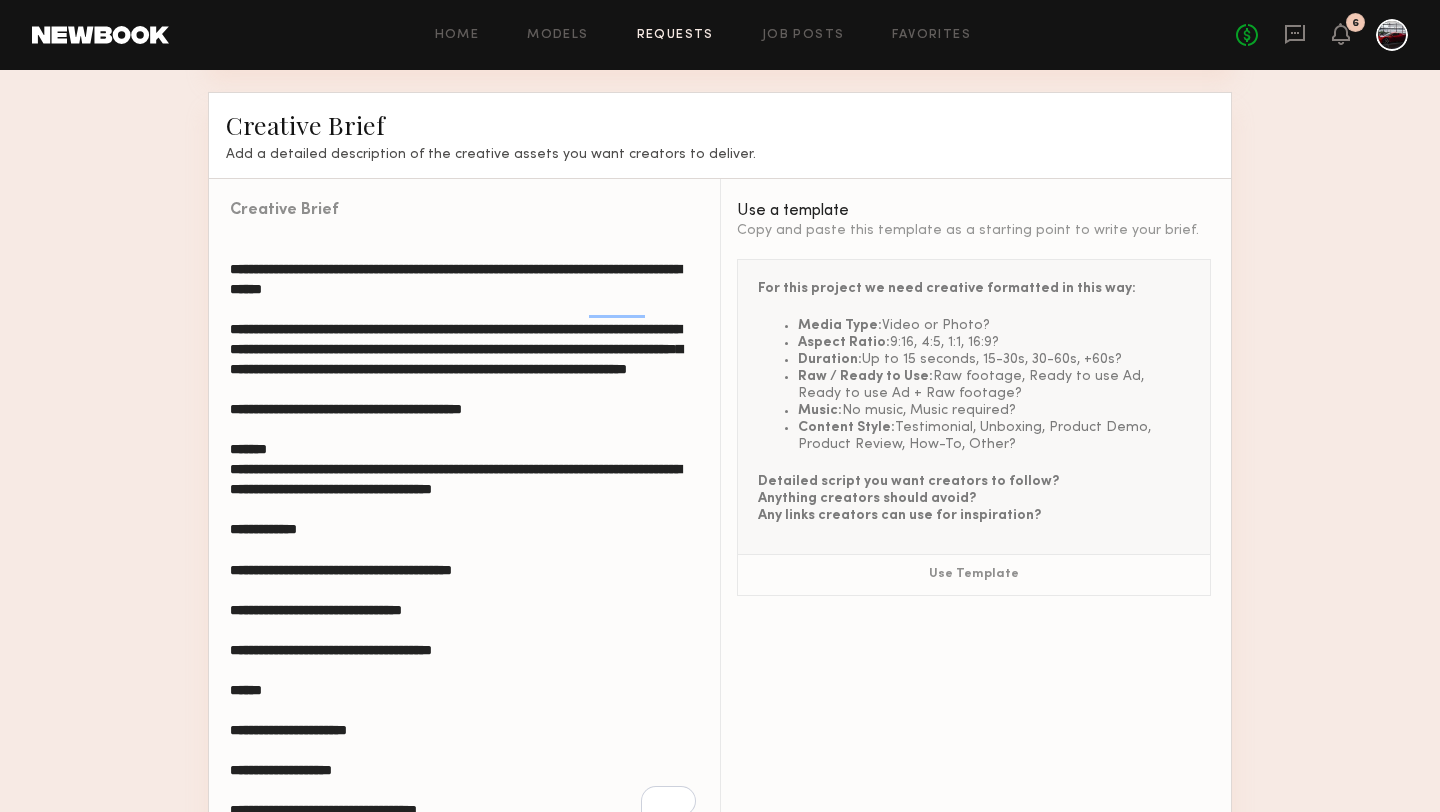 click 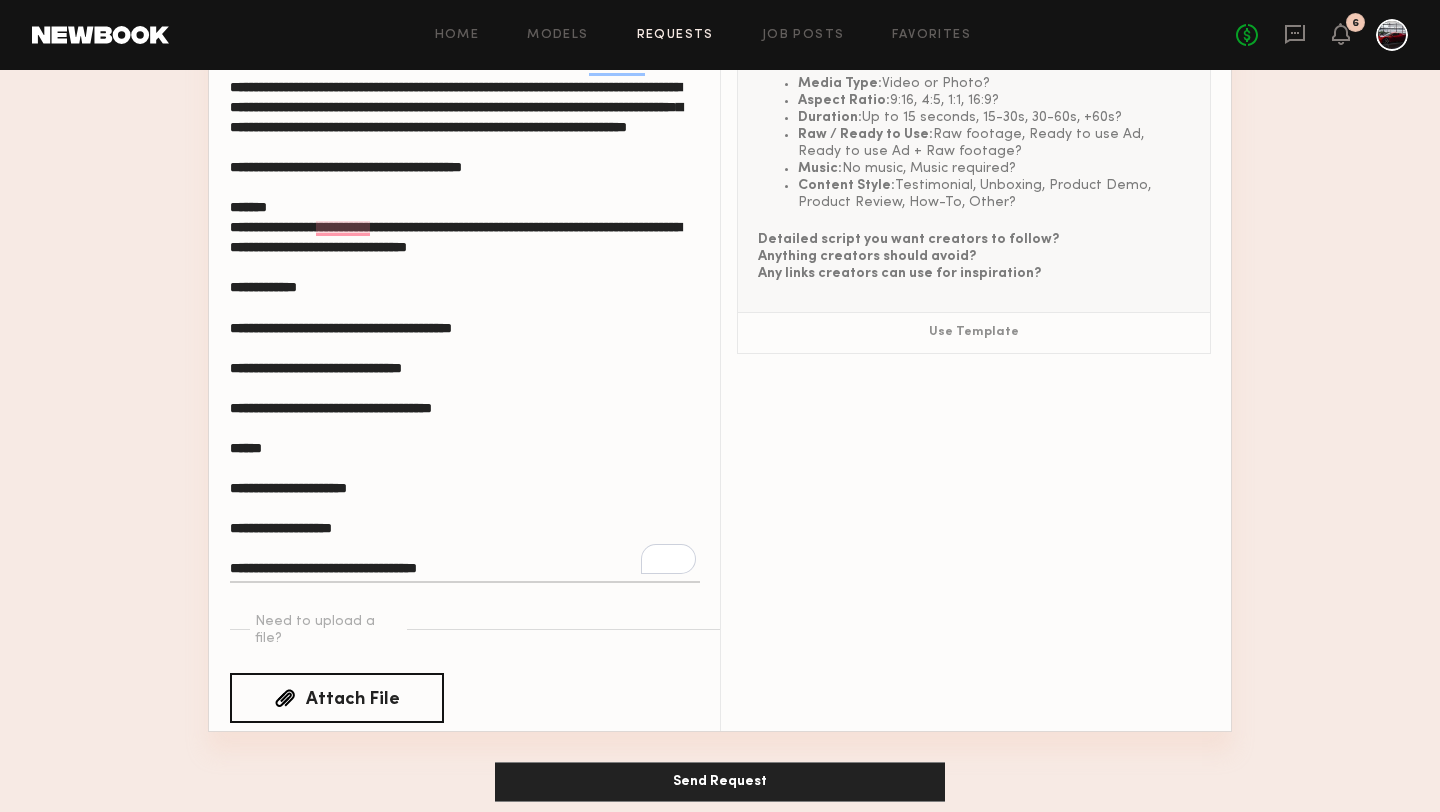 type on "**********" 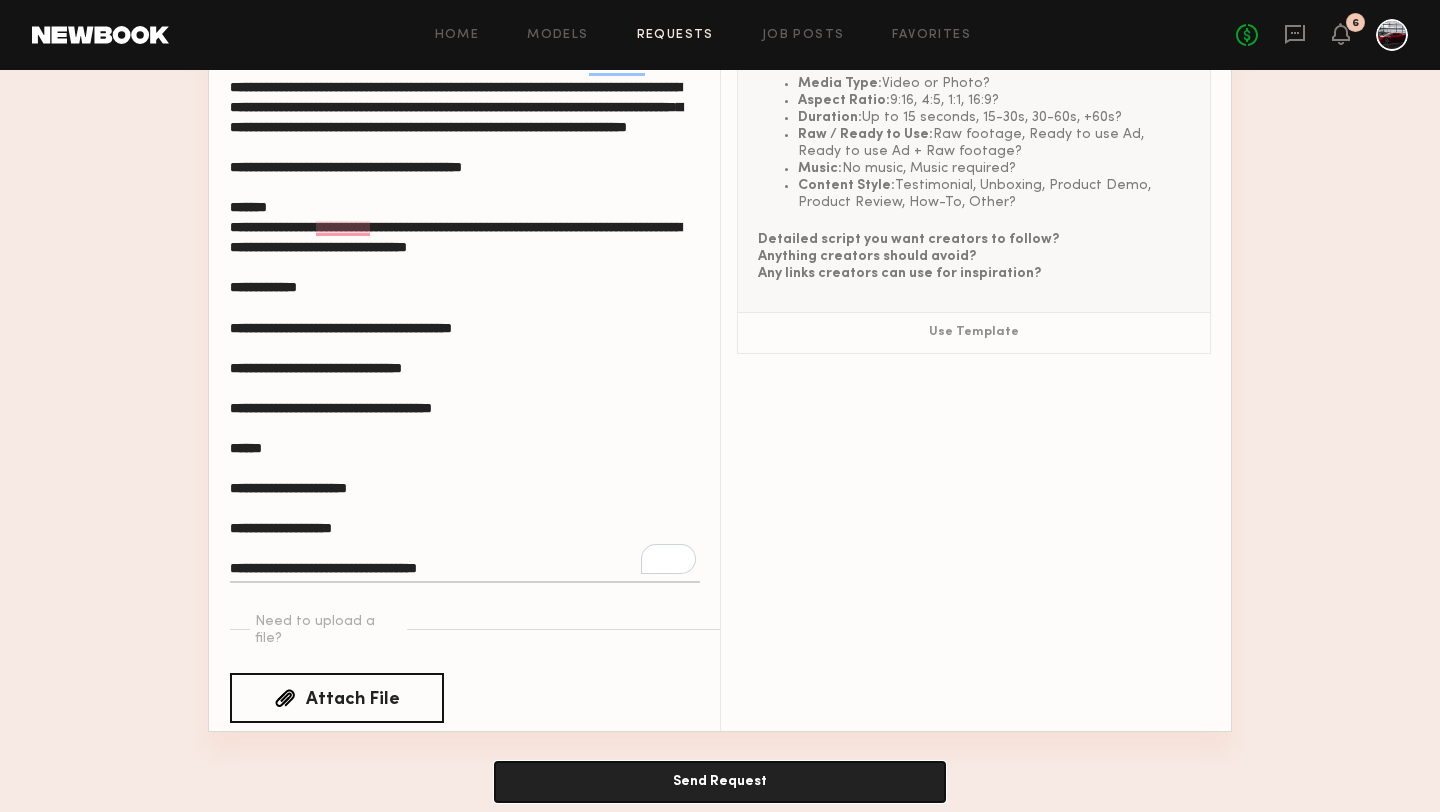 click on "Send Request" 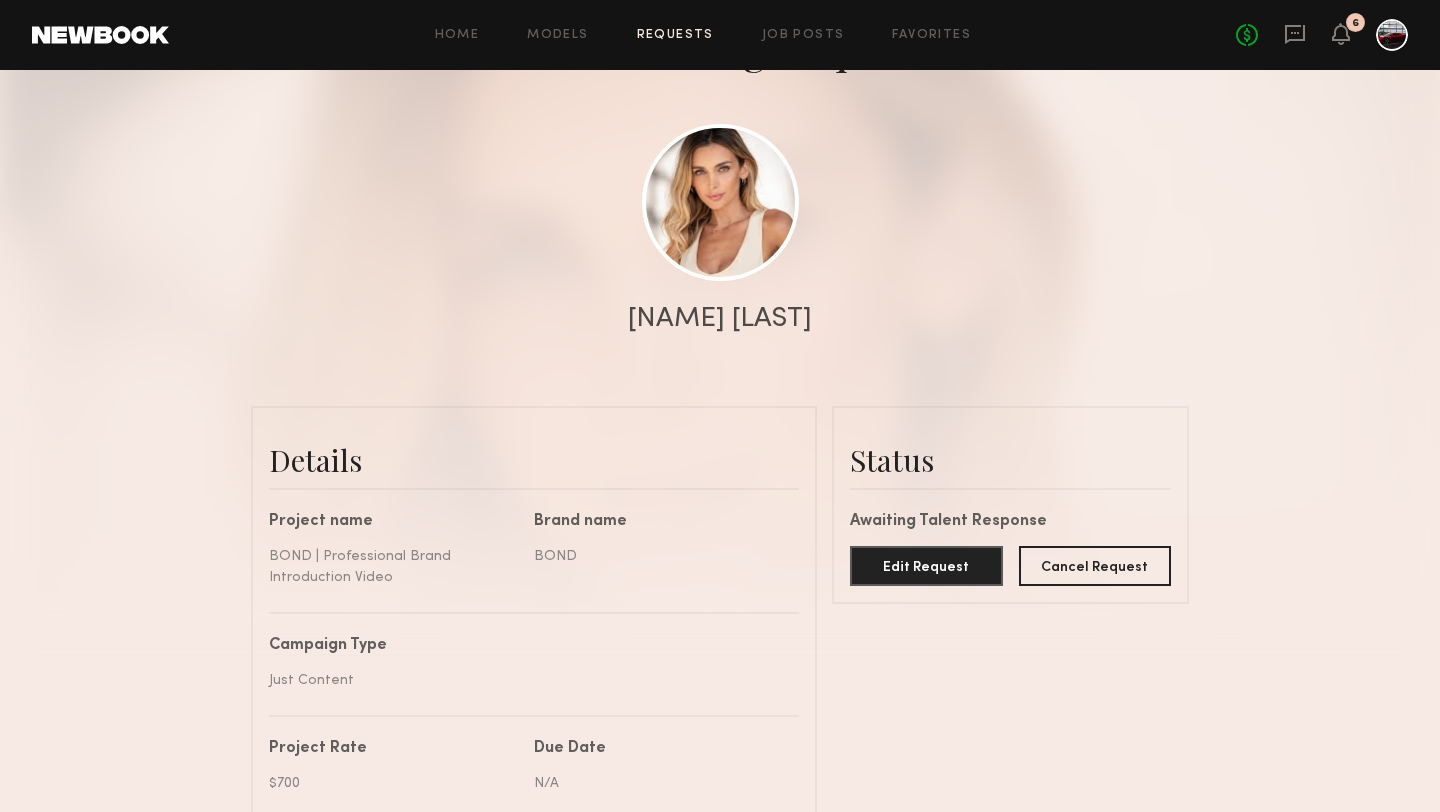 scroll, scrollTop: 282, scrollLeft: 0, axis: vertical 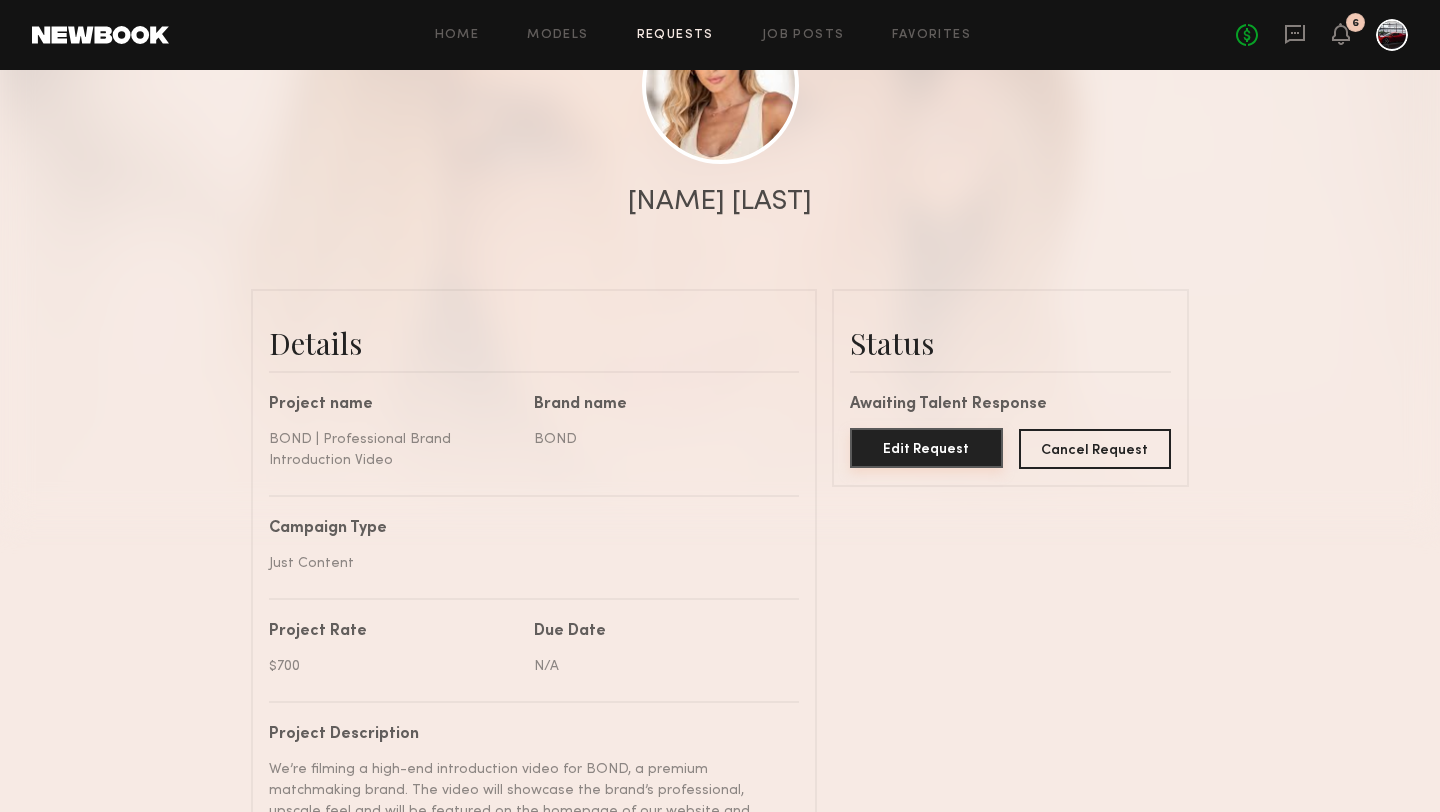 click on "Edit Request" 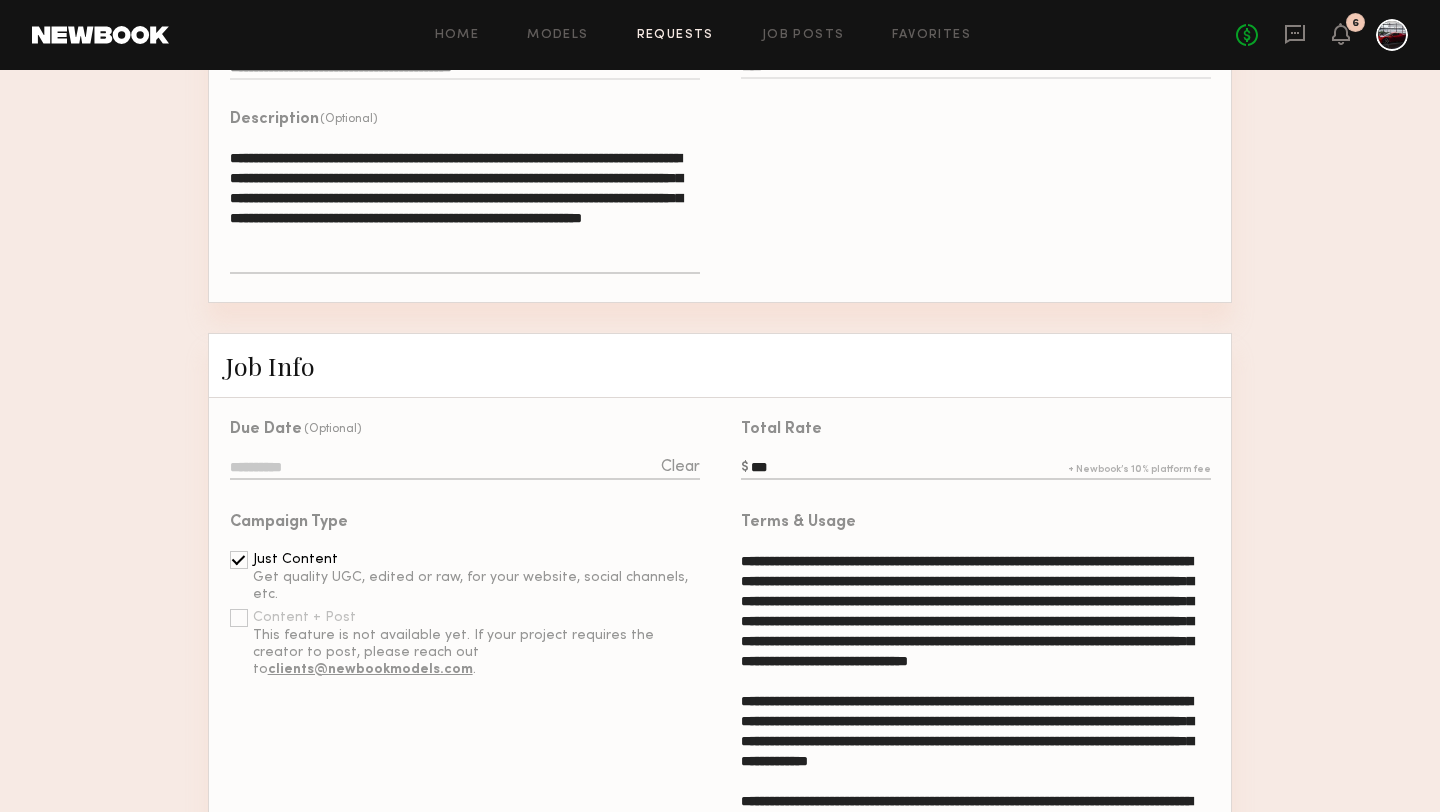 scroll, scrollTop: 400, scrollLeft: 0, axis: vertical 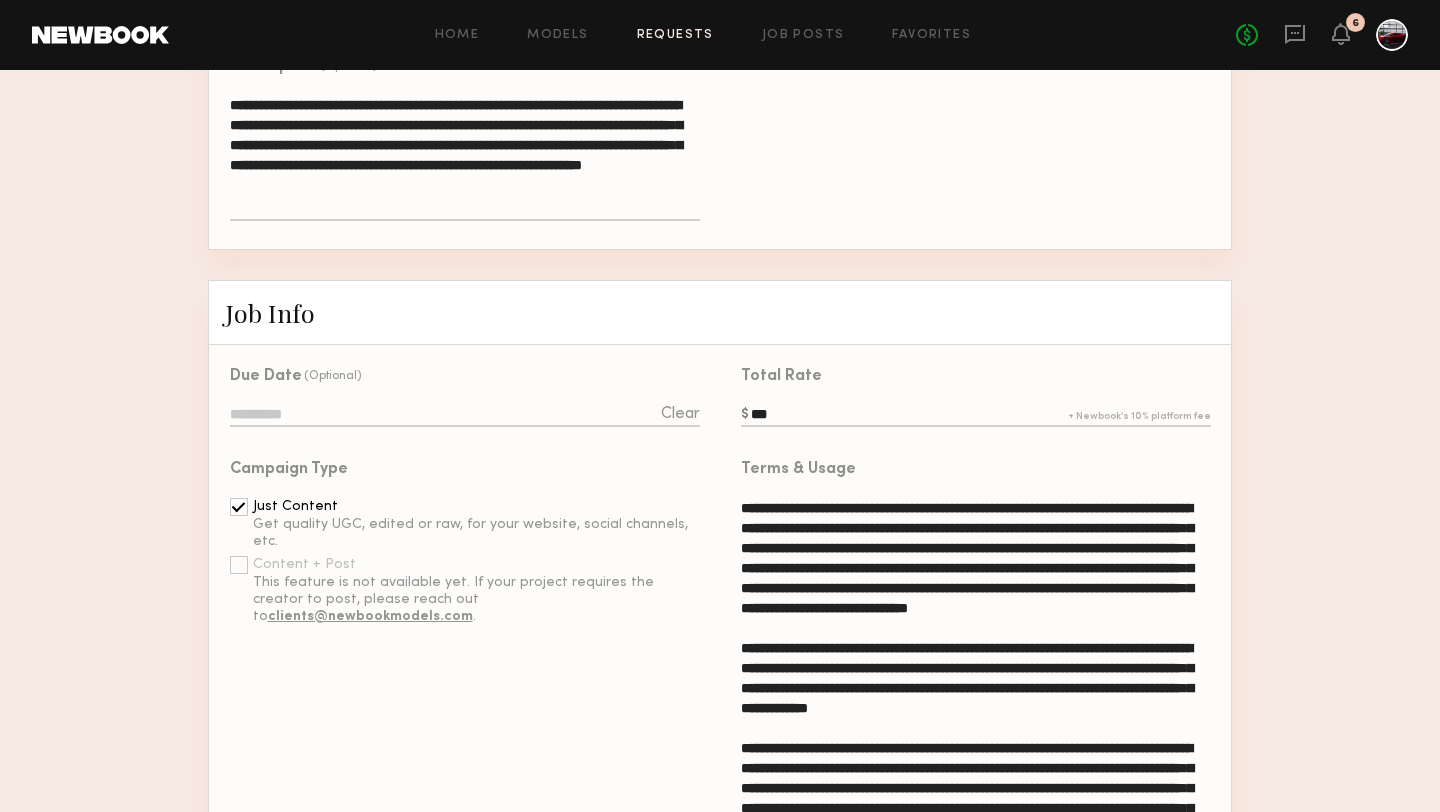 click 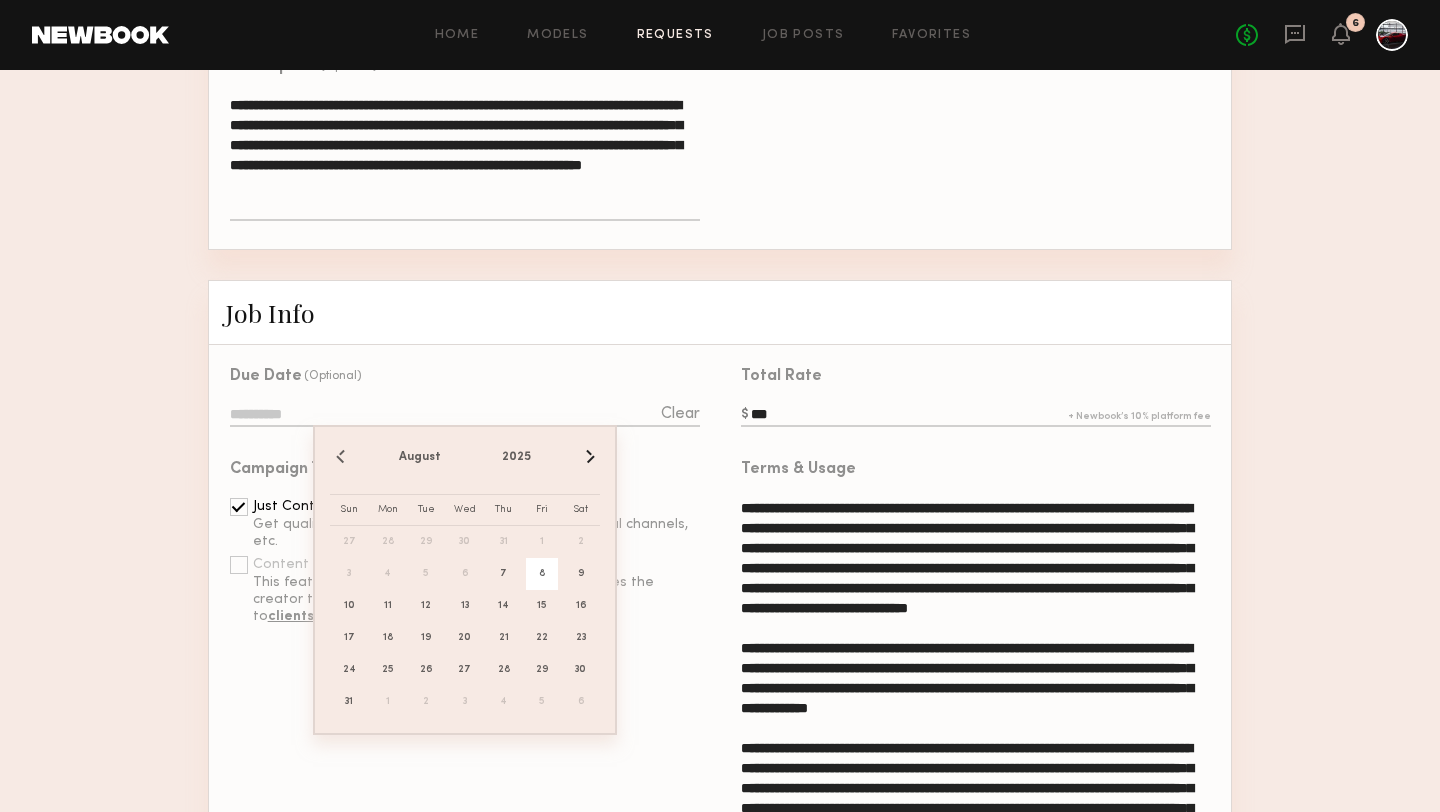 click on "8" 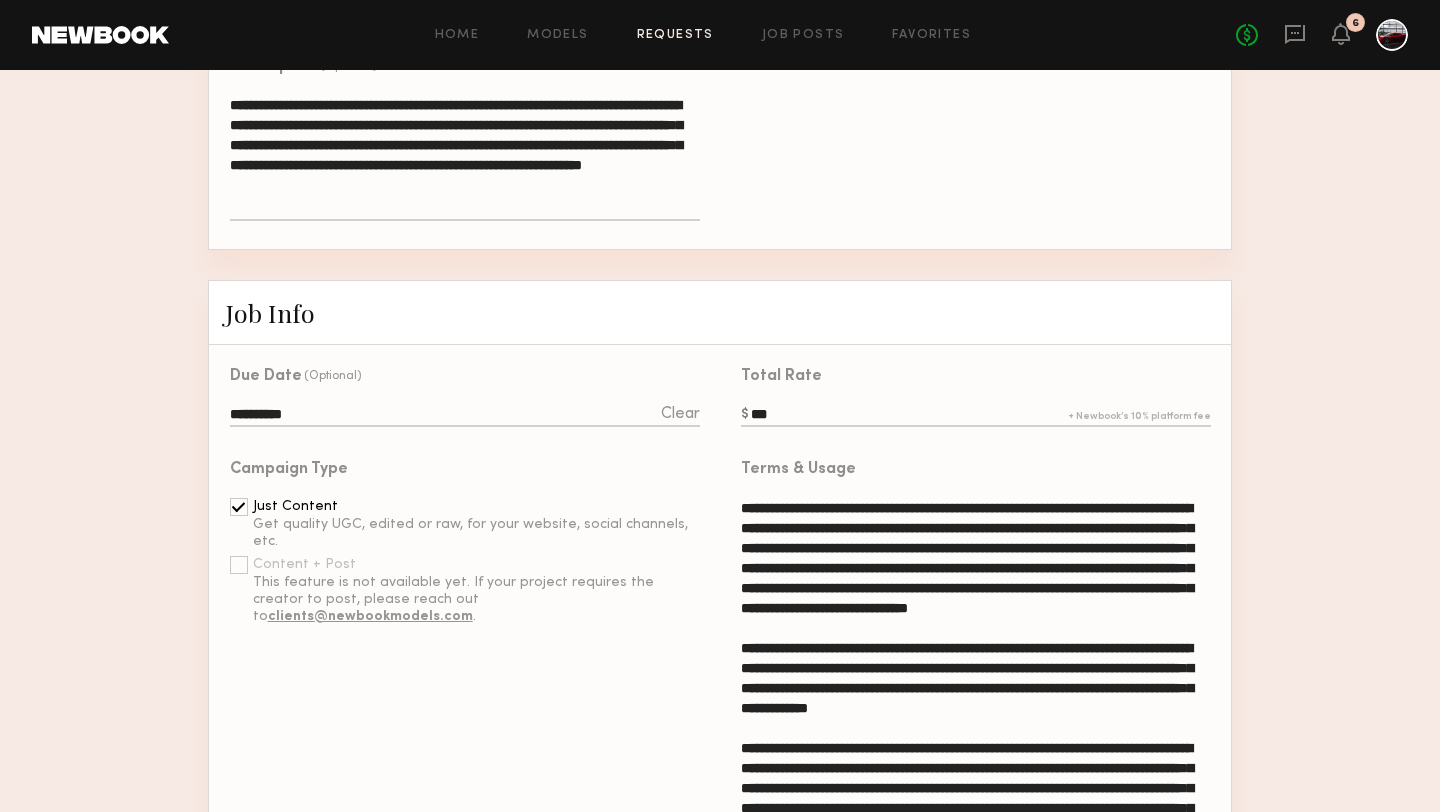 click on "**********" 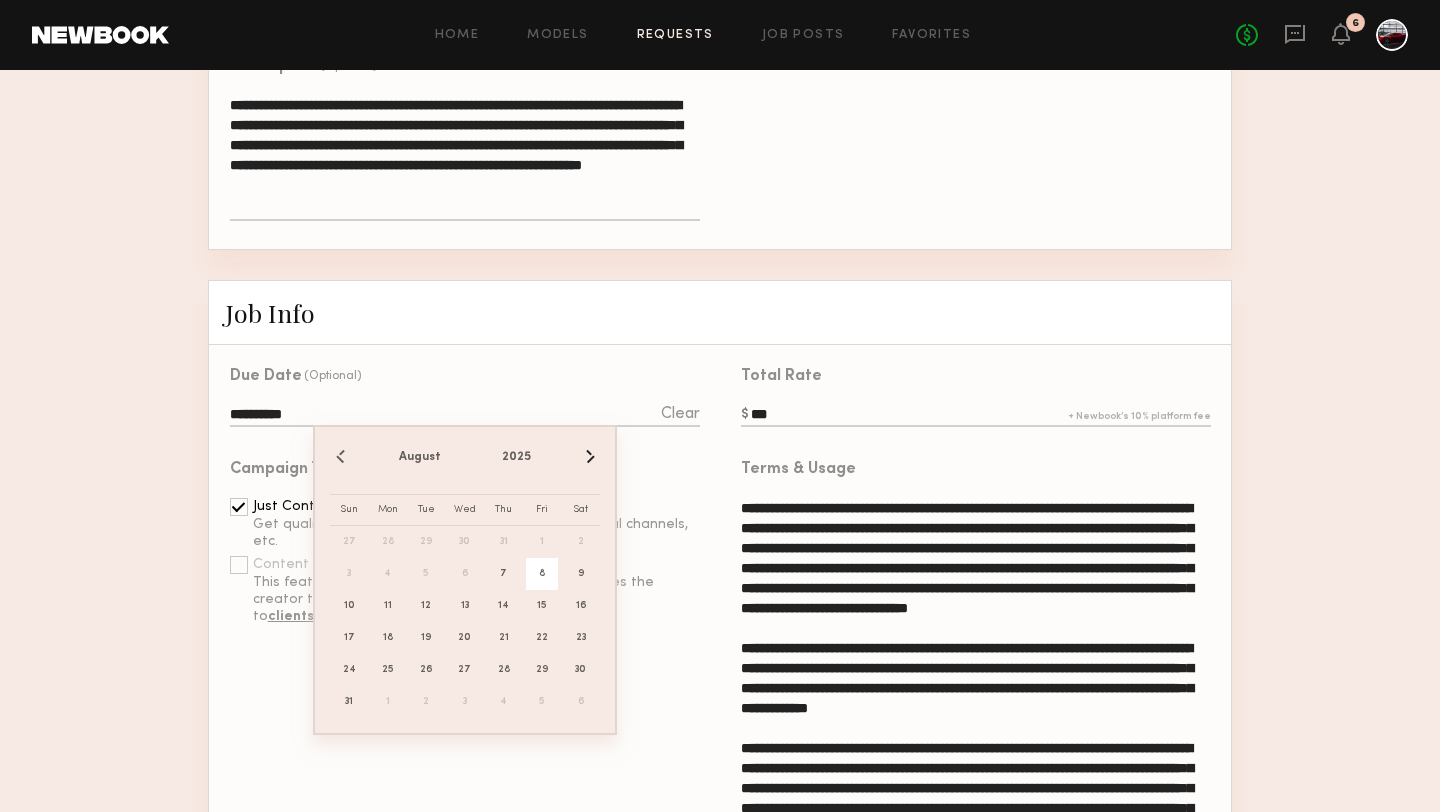 click on "**********" 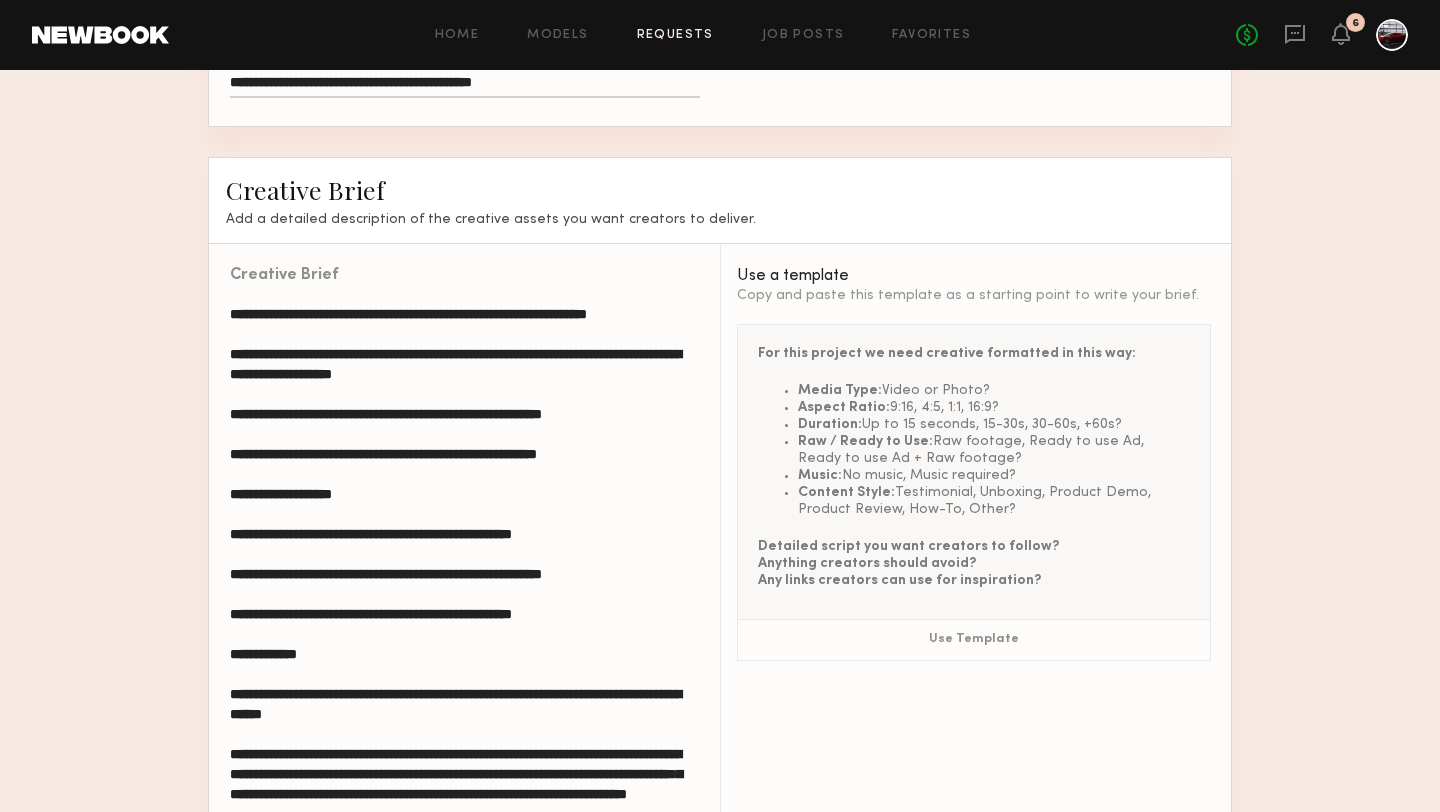 scroll, scrollTop: 2149, scrollLeft: 0, axis: vertical 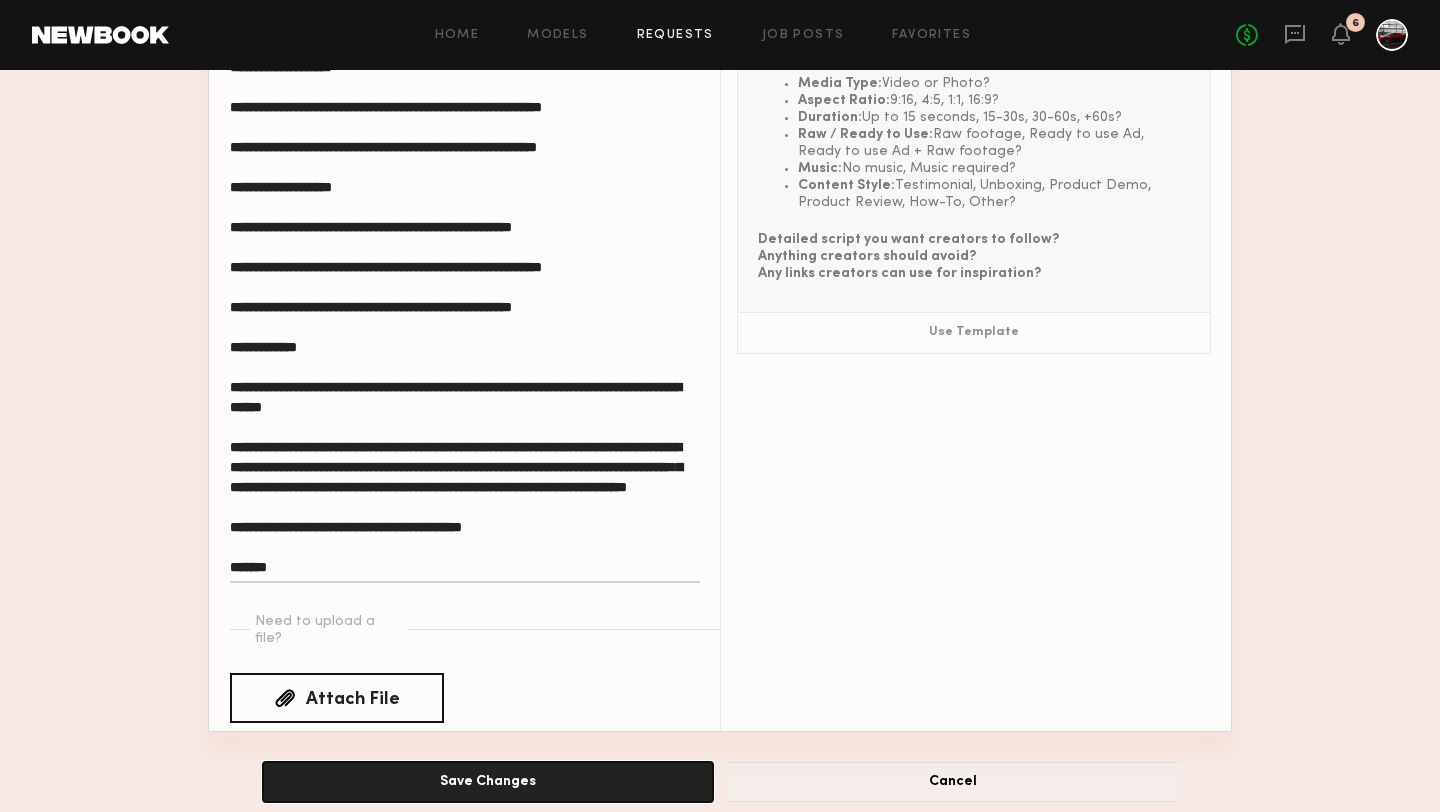 click on "Save Changes" 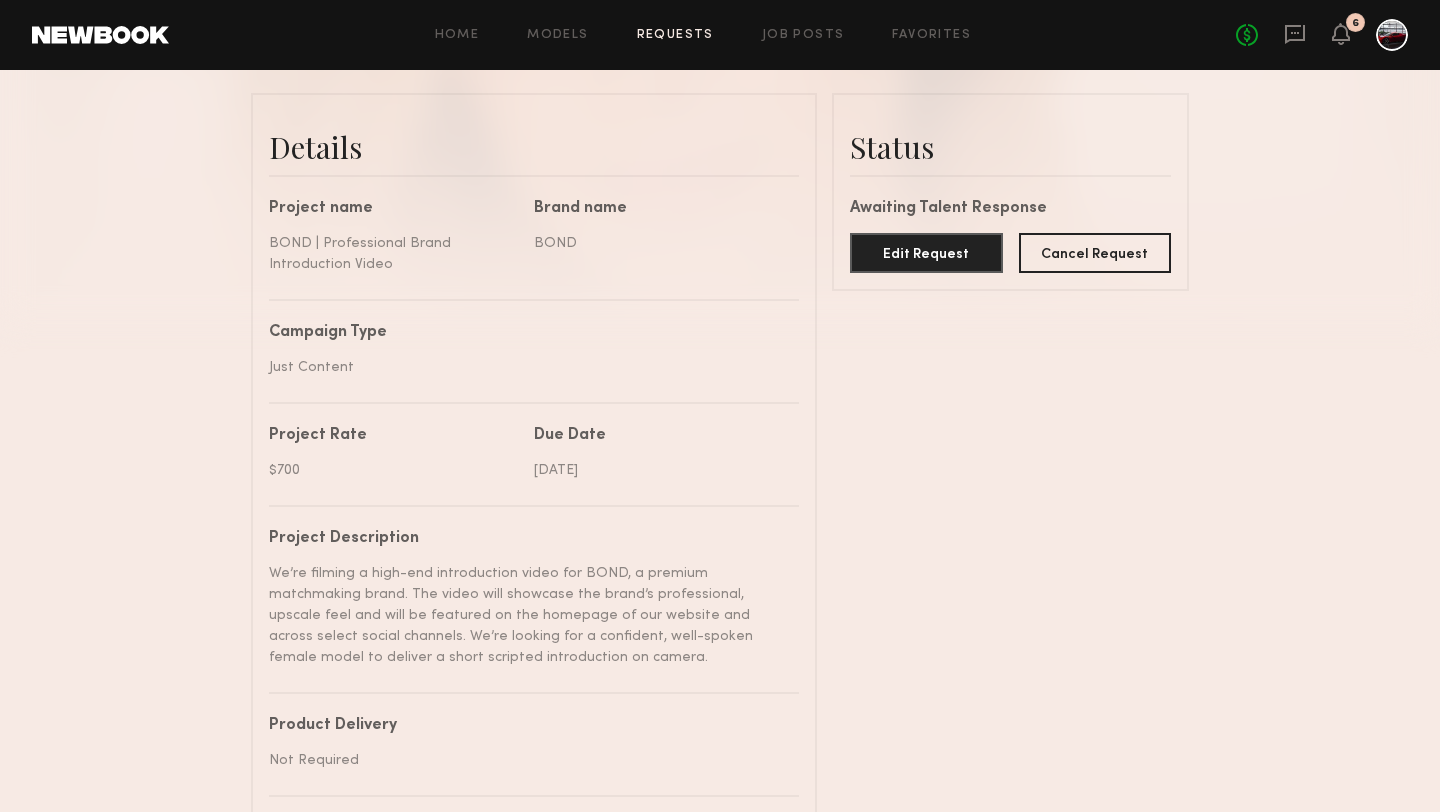 scroll, scrollTop: 429, scrollLeft: 0, axis: vertical 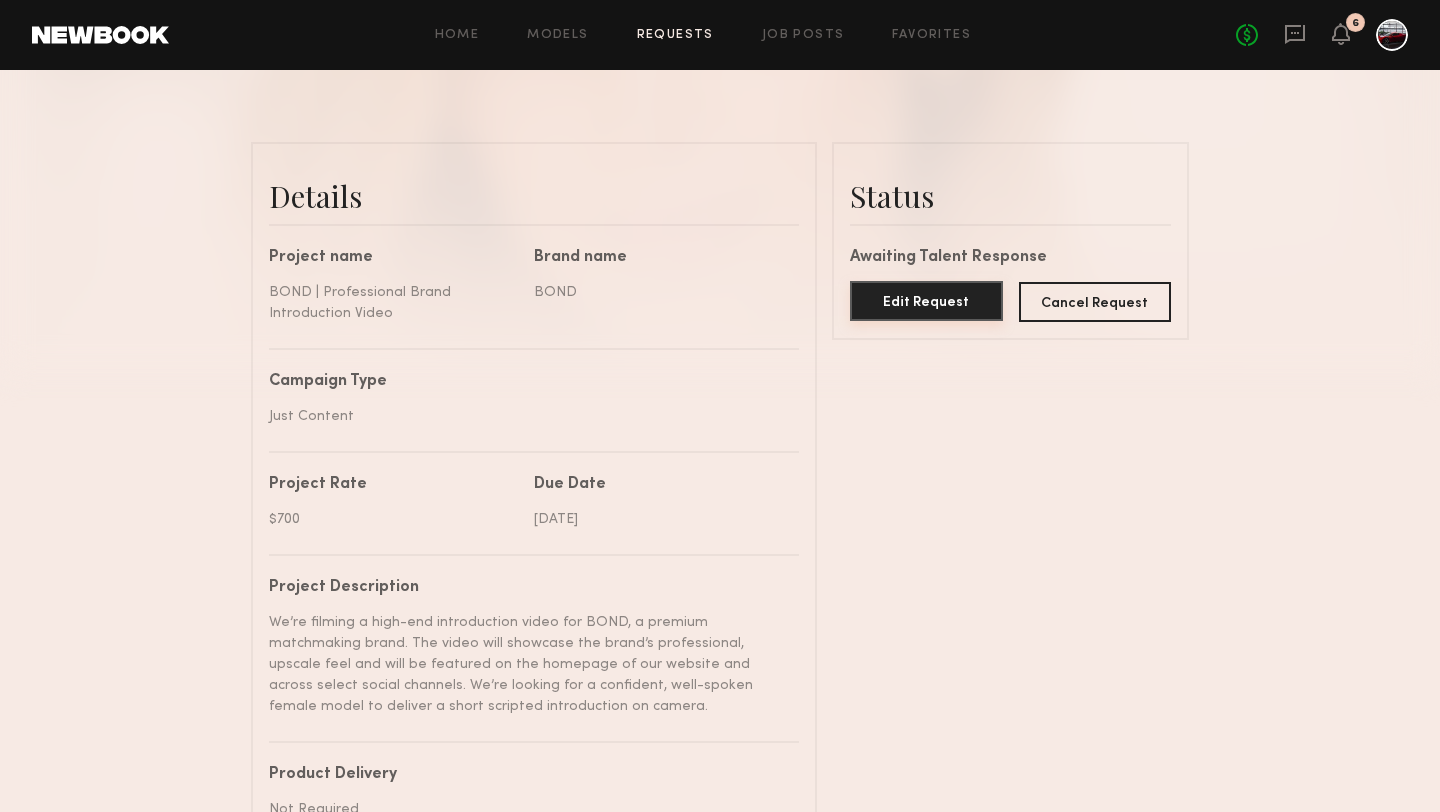 click on "Edit Request" 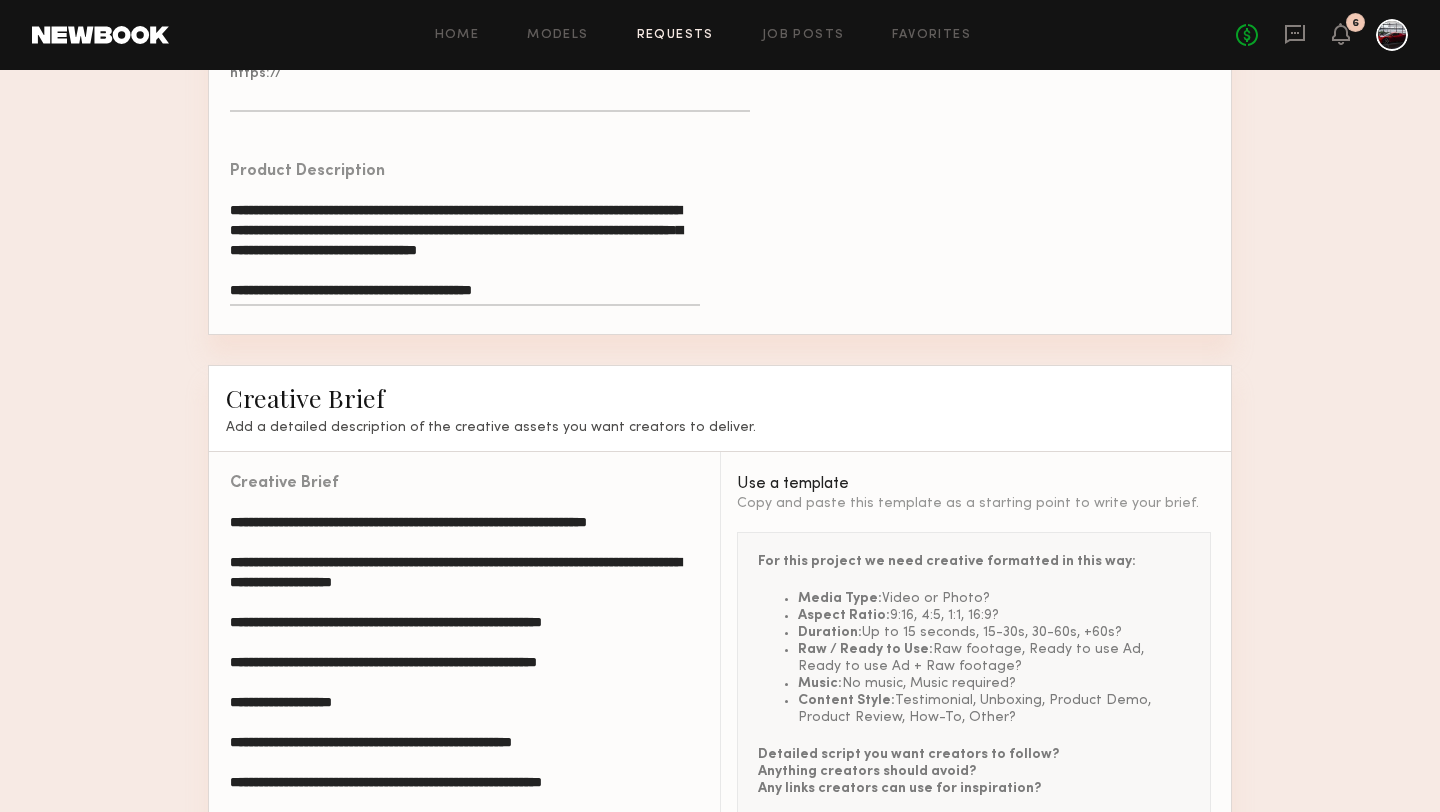 scroll, scrollTop: 1654, scrollLeft: 0, axis: vertical 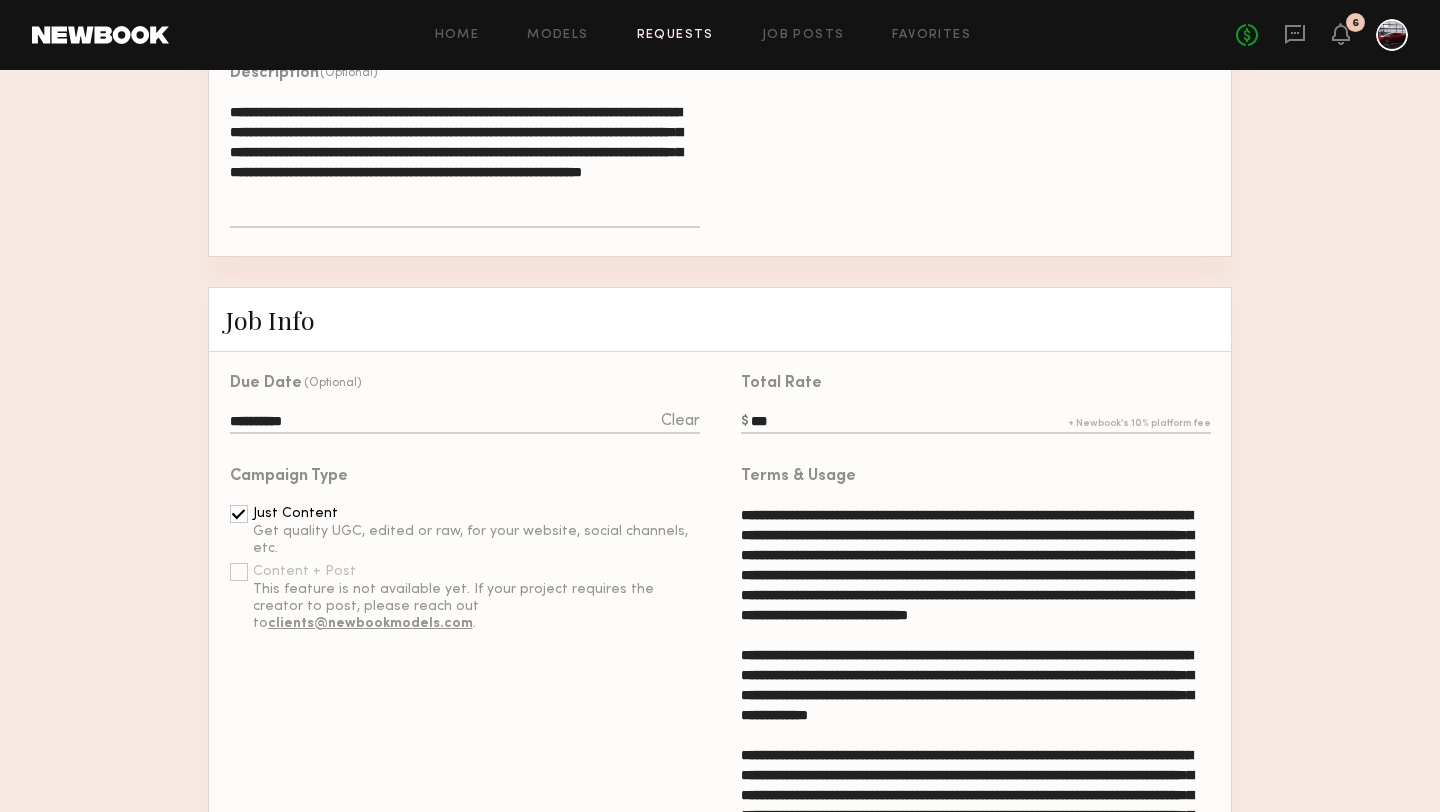 click on "**********" 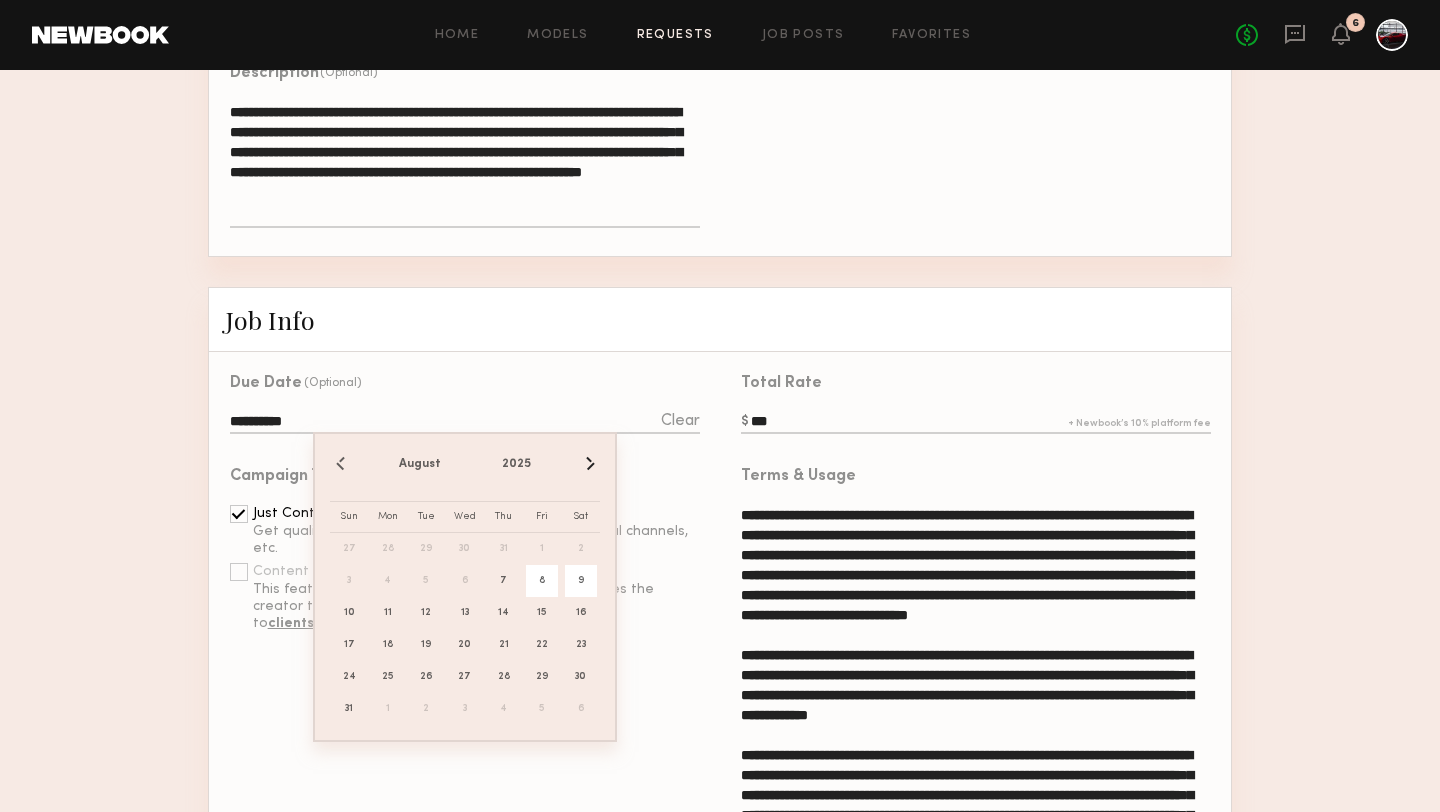 click on "9" 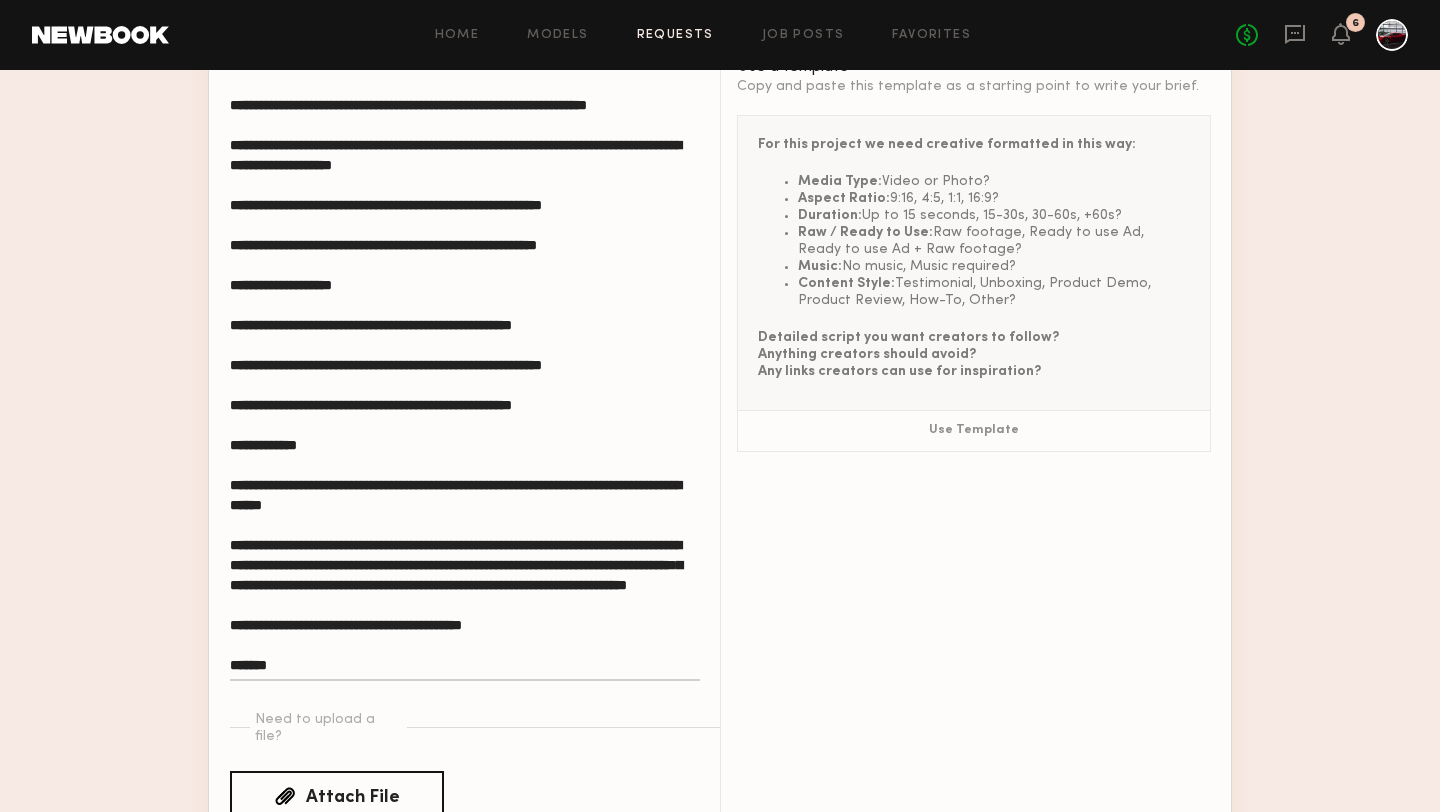 scroll, scrollTop: 2149, scrollLeft: 0, axis: vertical 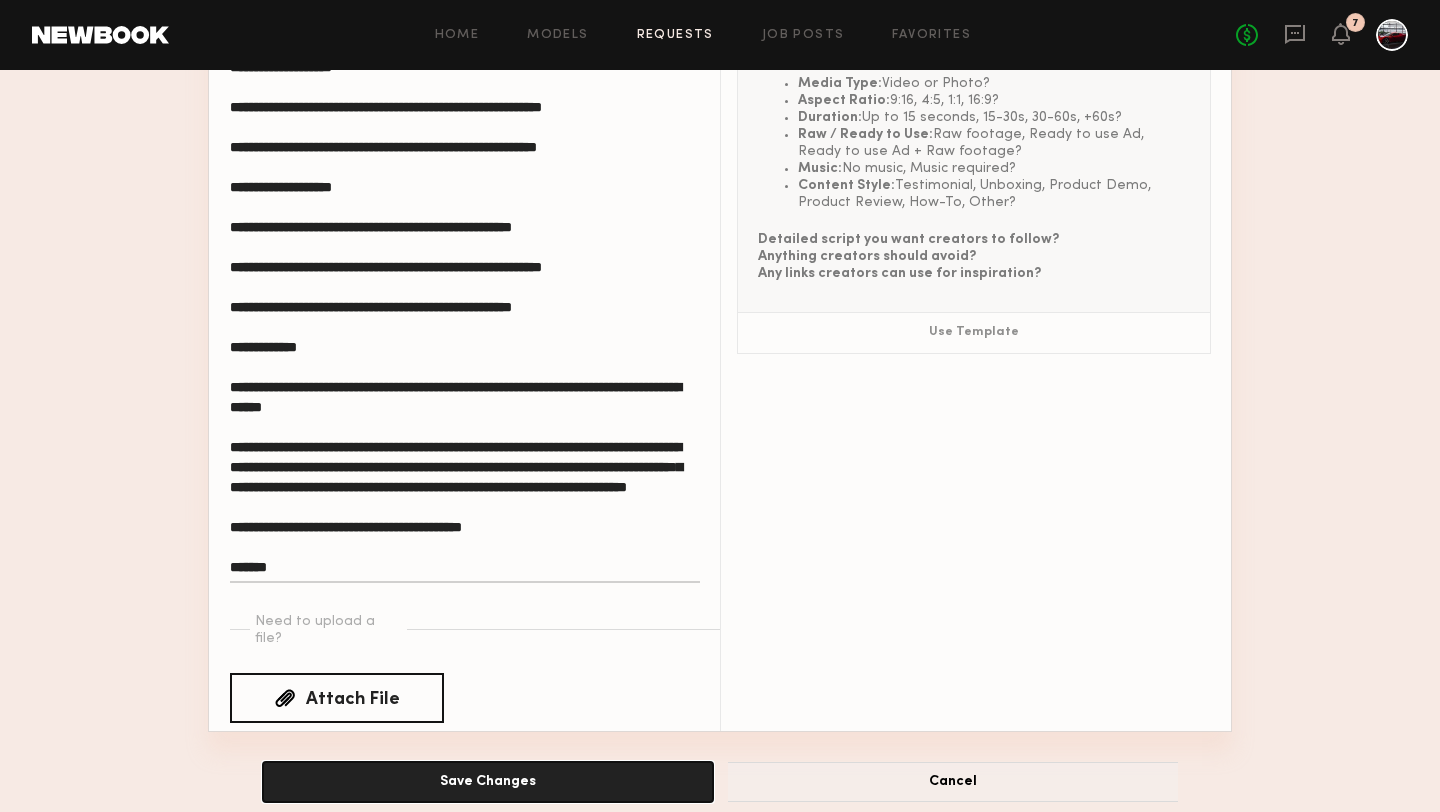 click on "Save Changes" 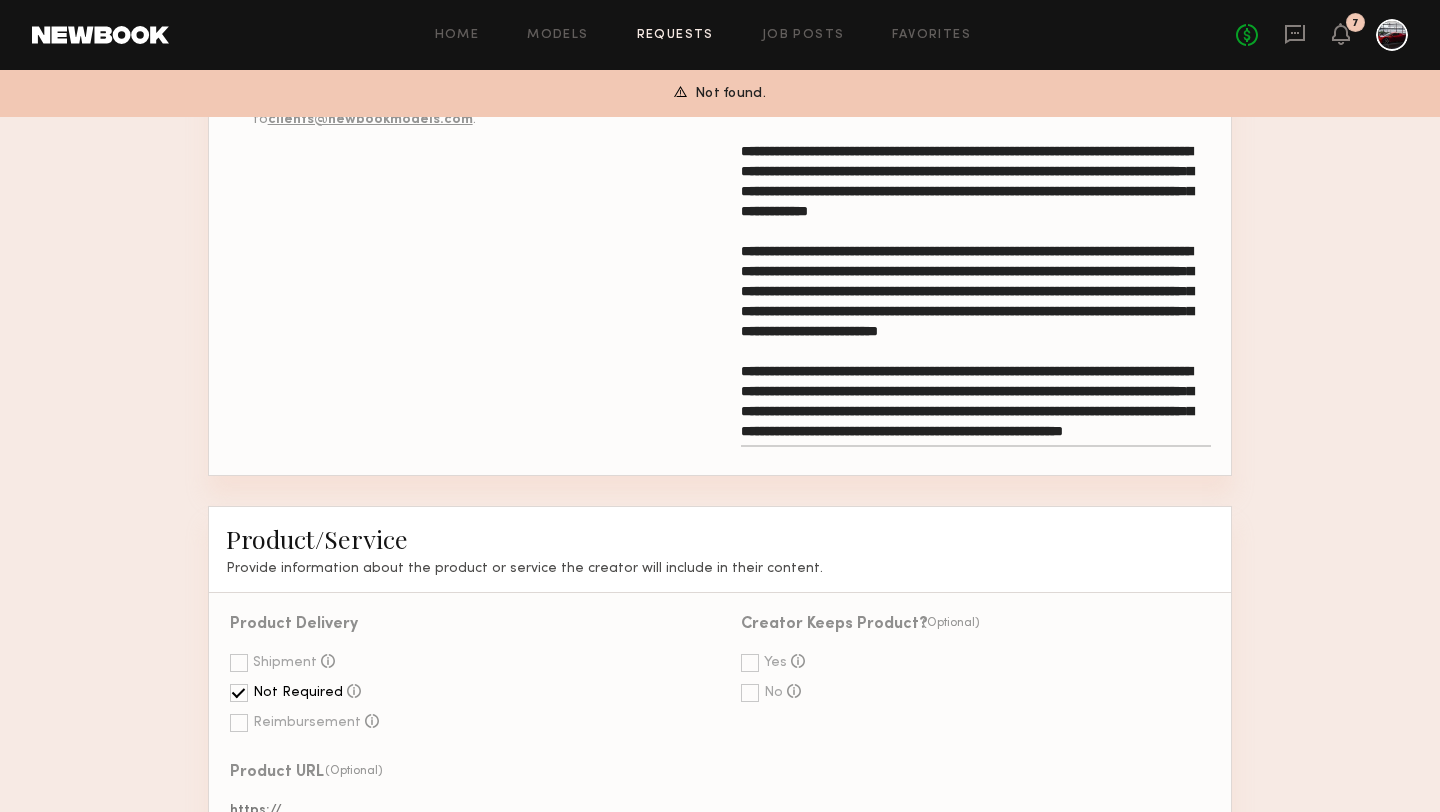 scroll, scrollTop: 668, scrollLeft: 0, axis: vertical 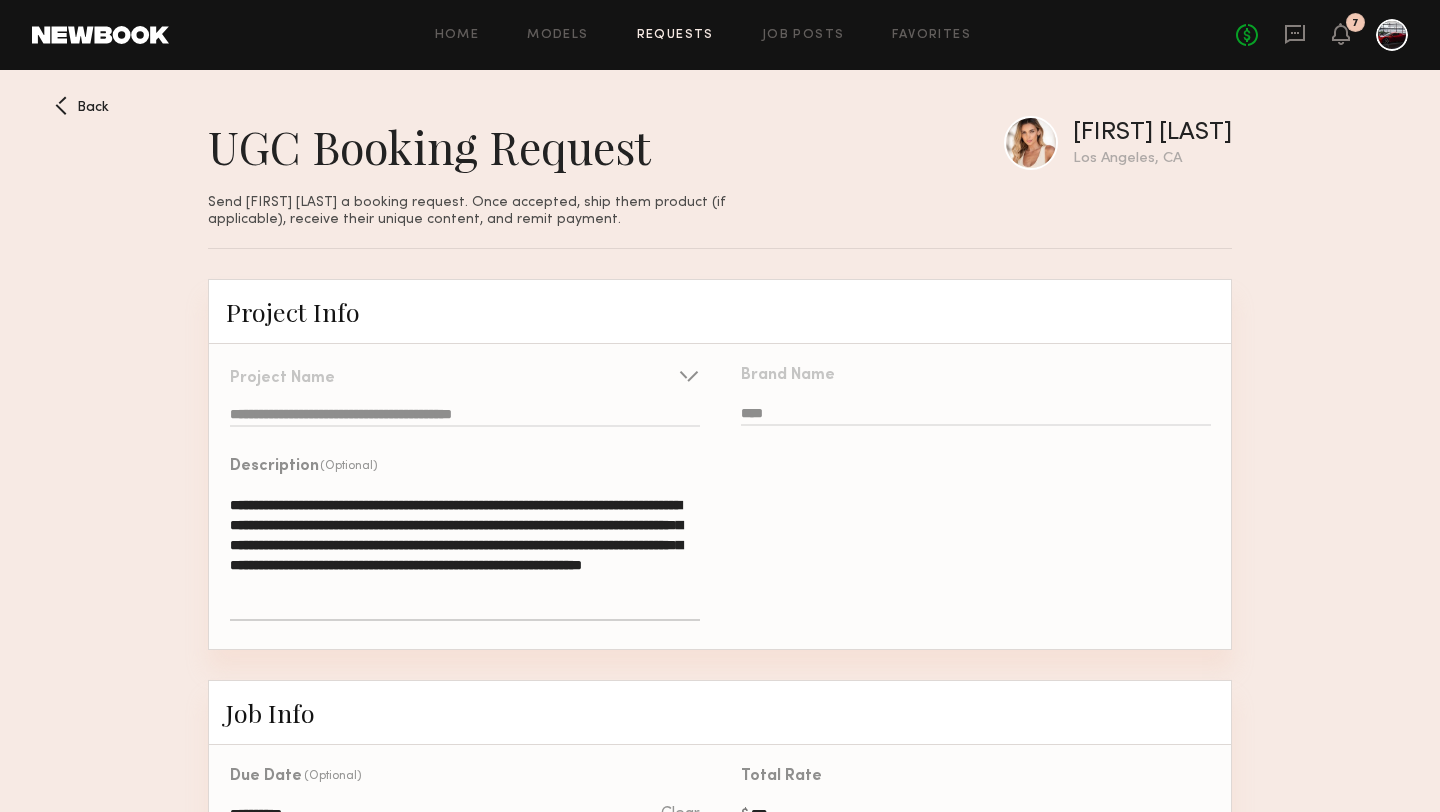 click on "Back" 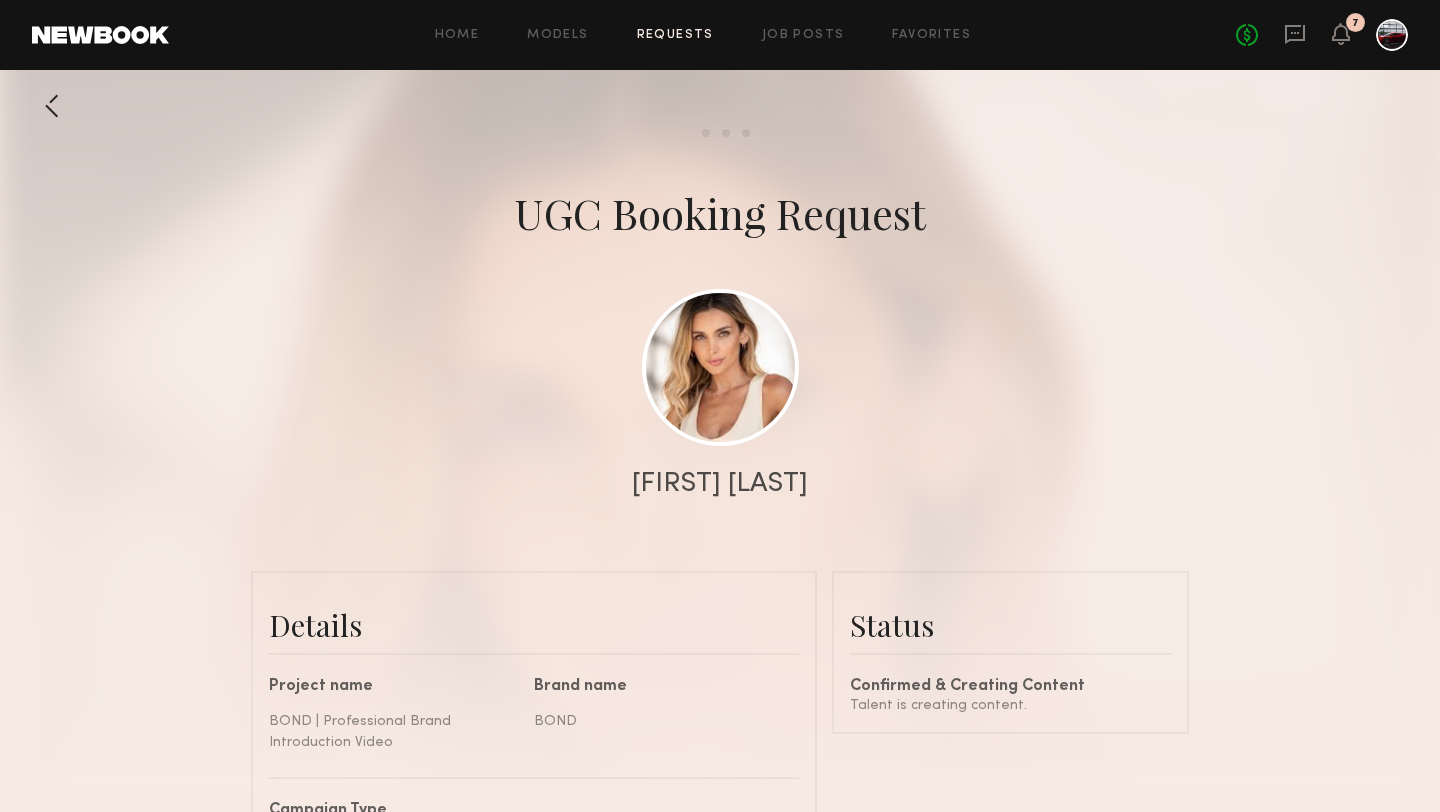 click 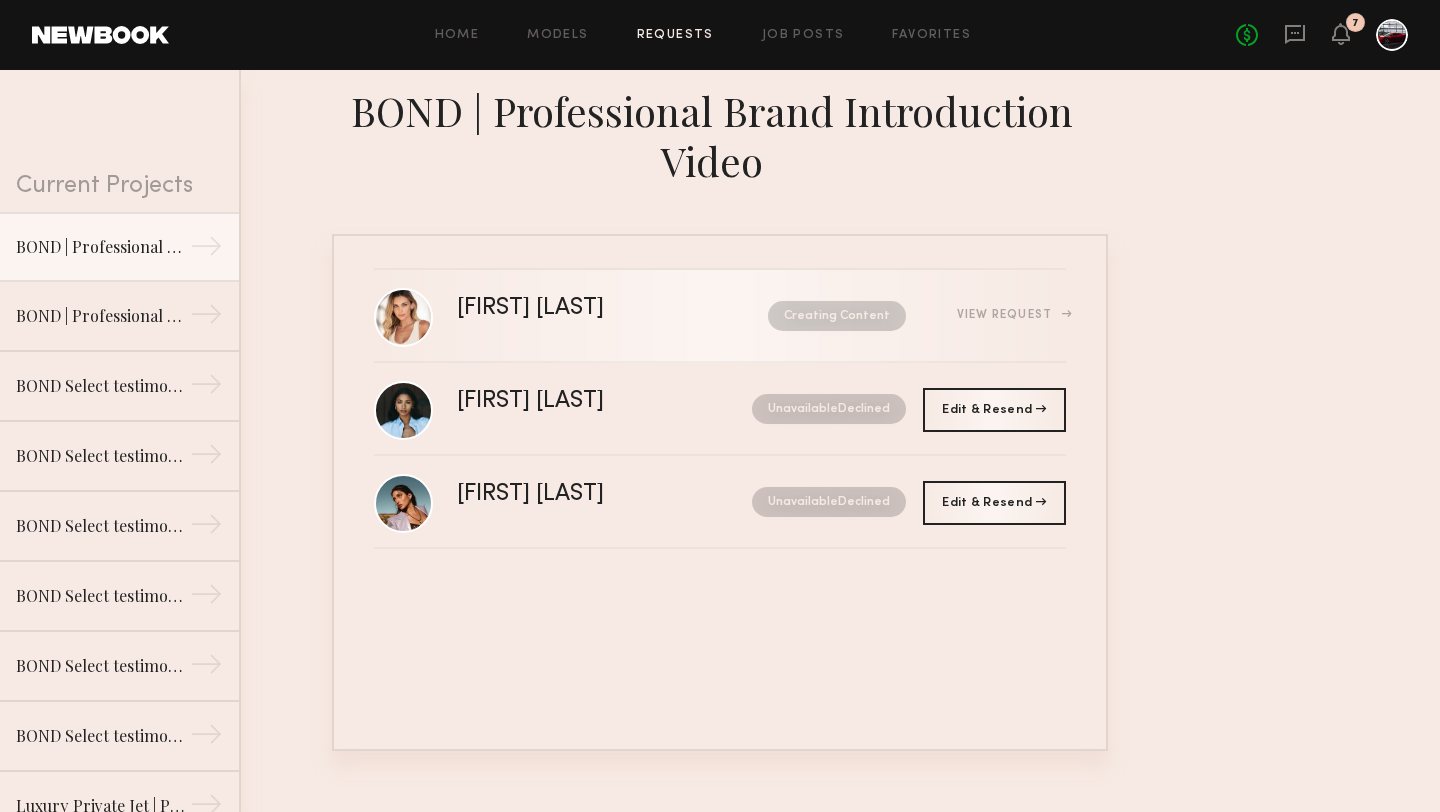 click on "Kacie Nicole M. Creating Content  View Request" 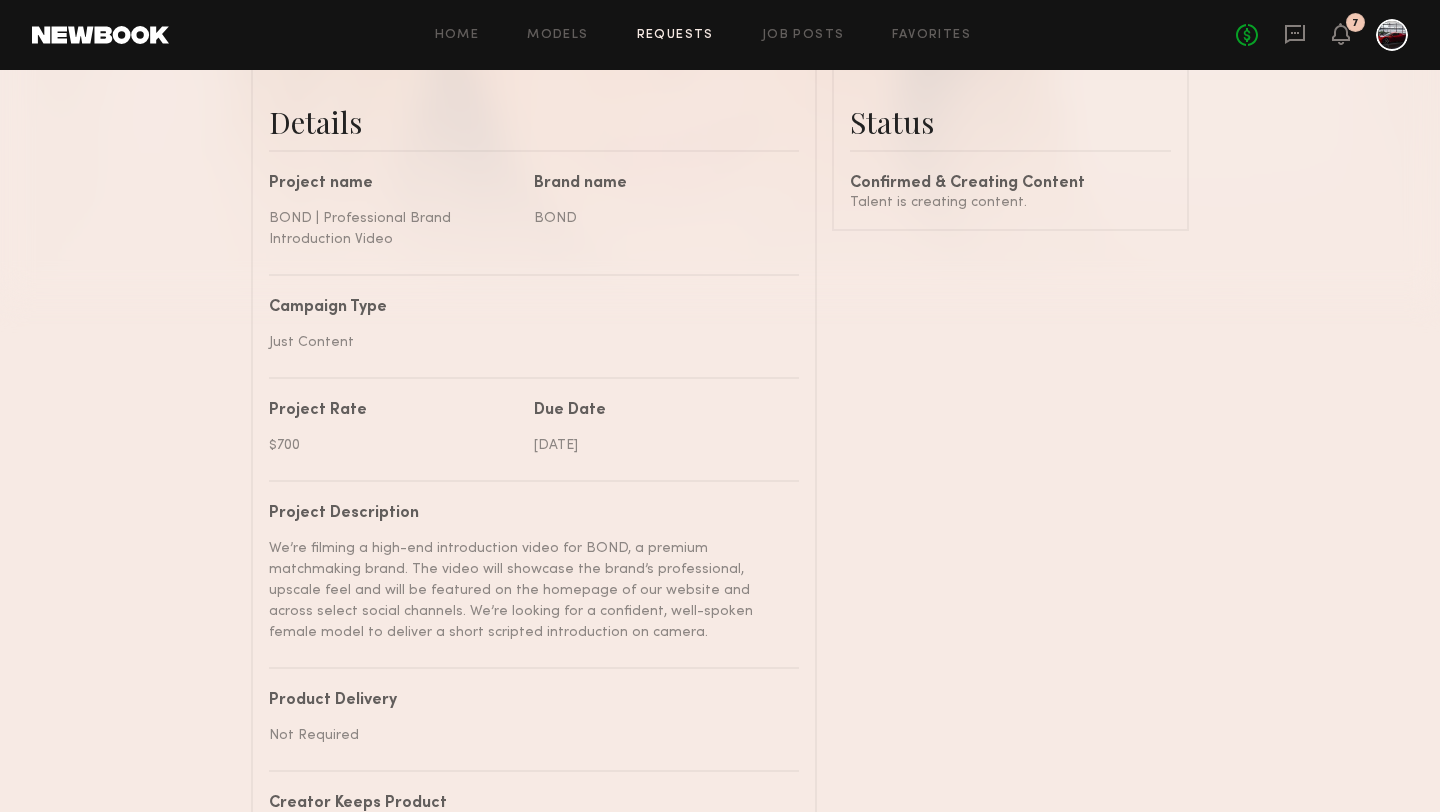 scroll, scrollTop: 504, scrollLeft: 0, axis: vertical 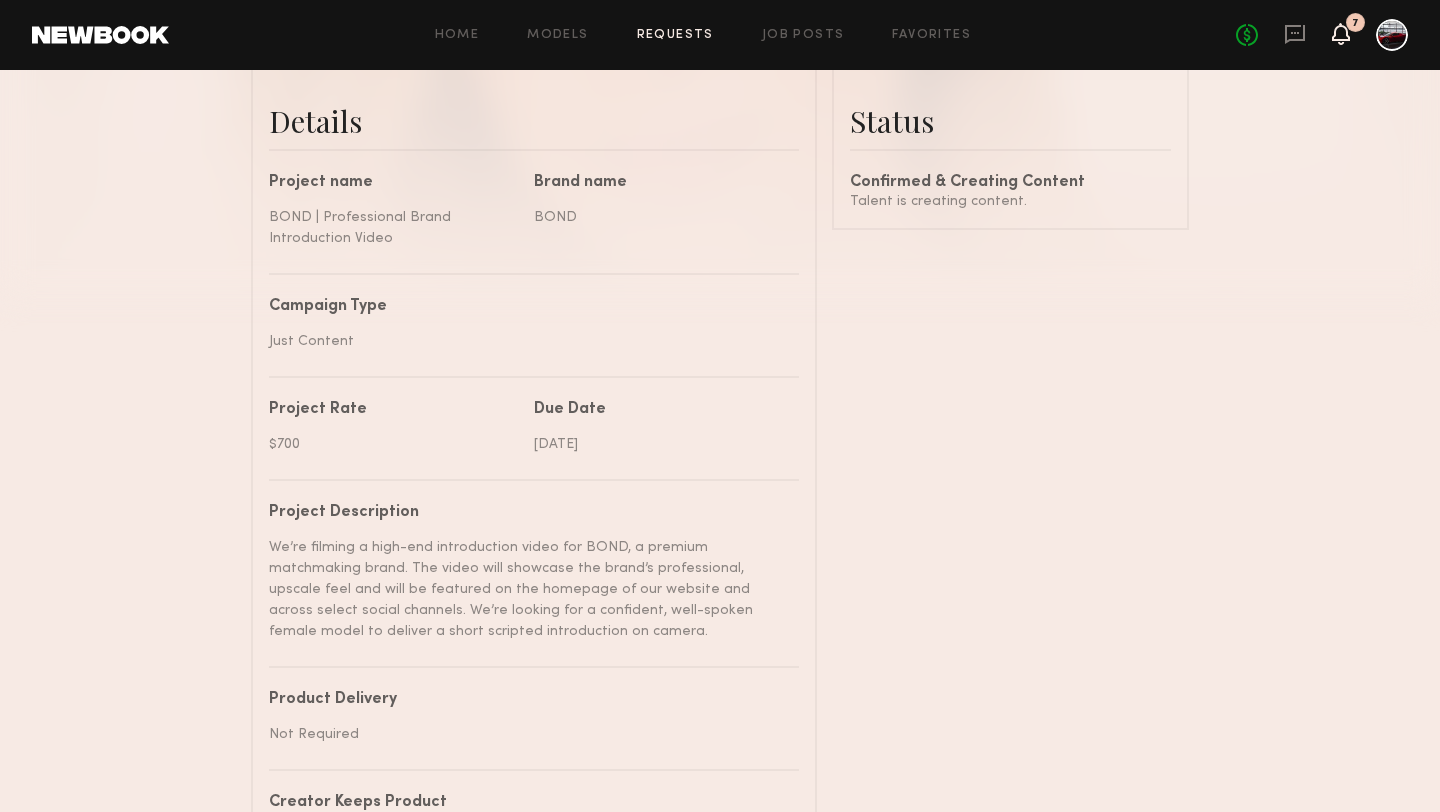 click 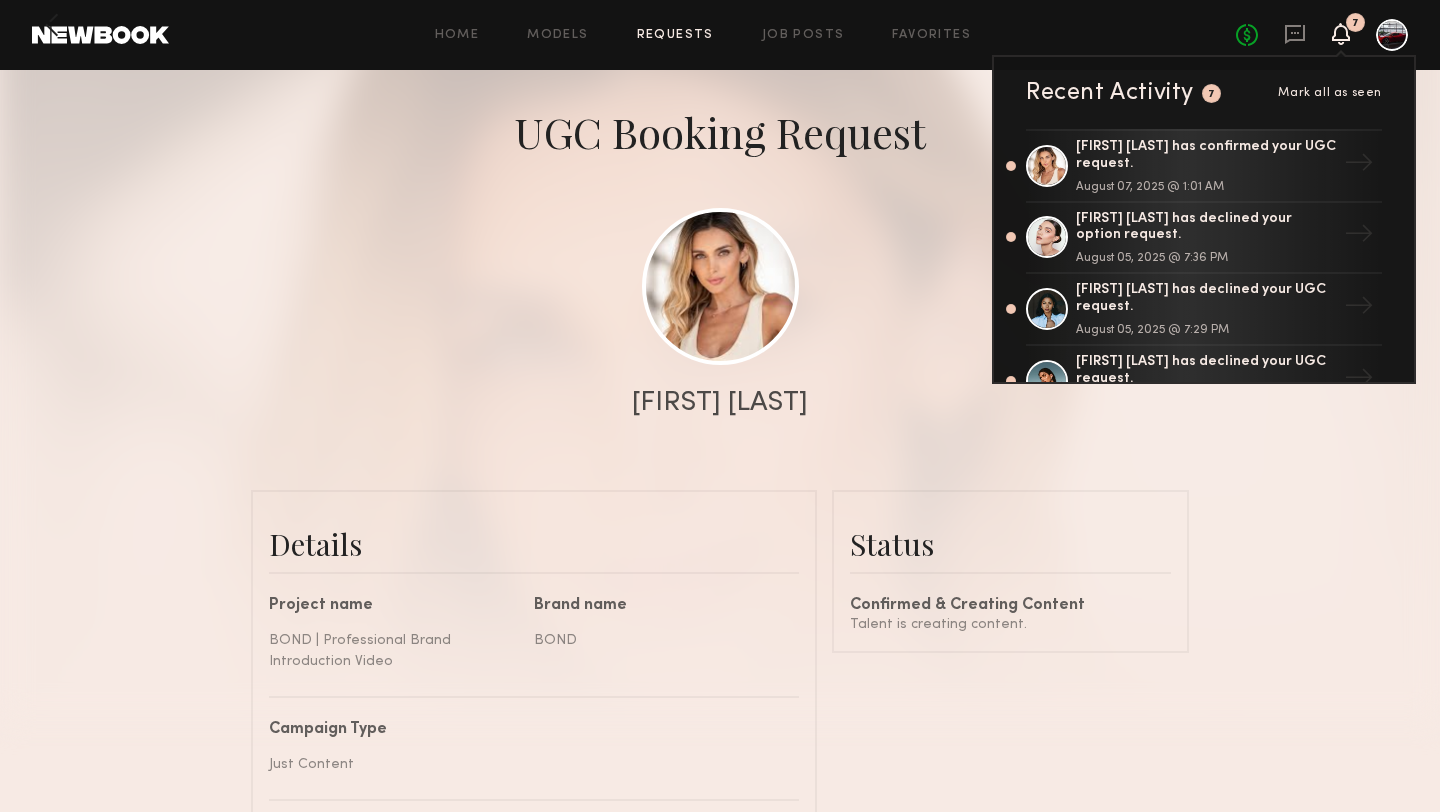 scroll, scrollTop: 0, scrollLeft: 0, axis: both 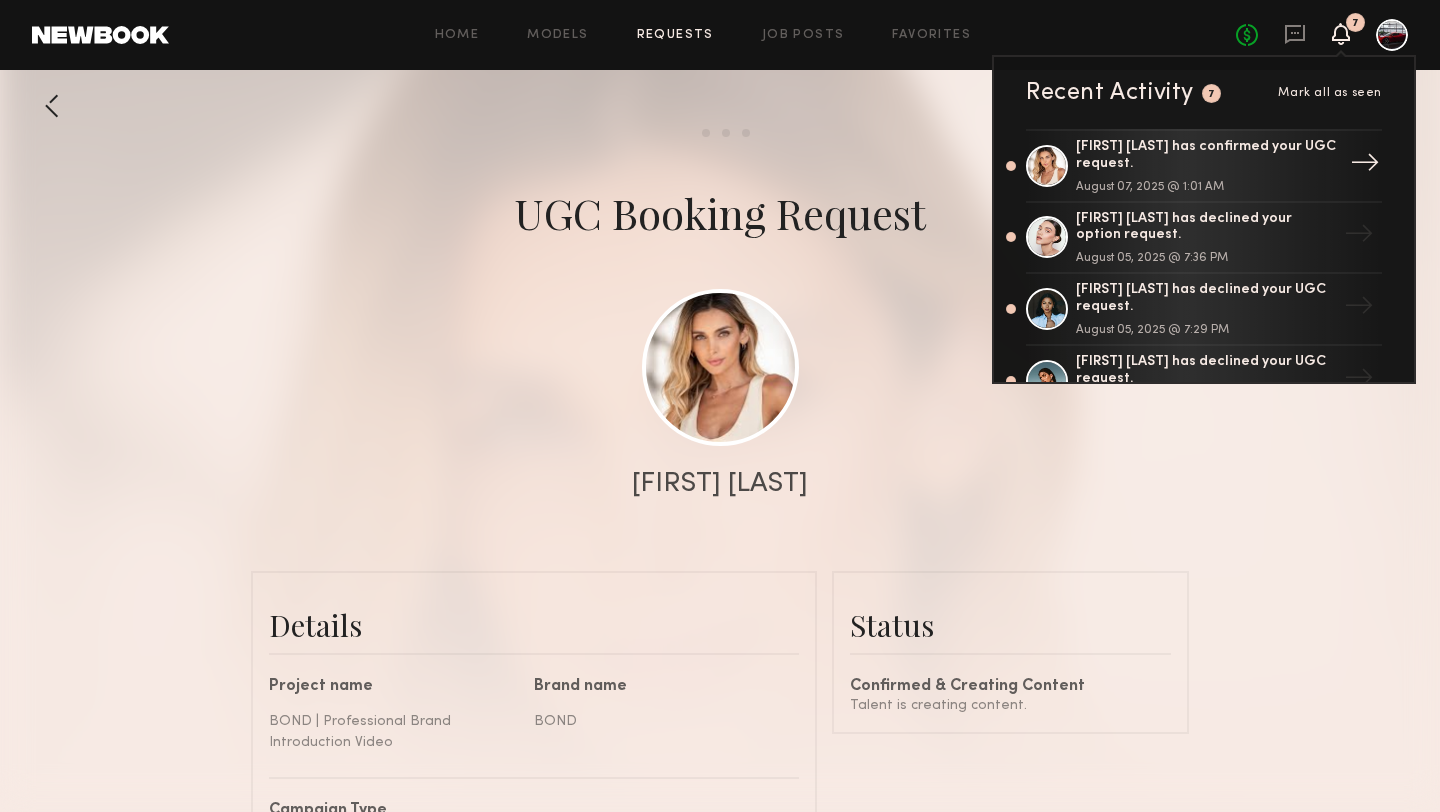 click on "Kacie Nicole M. has confirmed your UGC request." 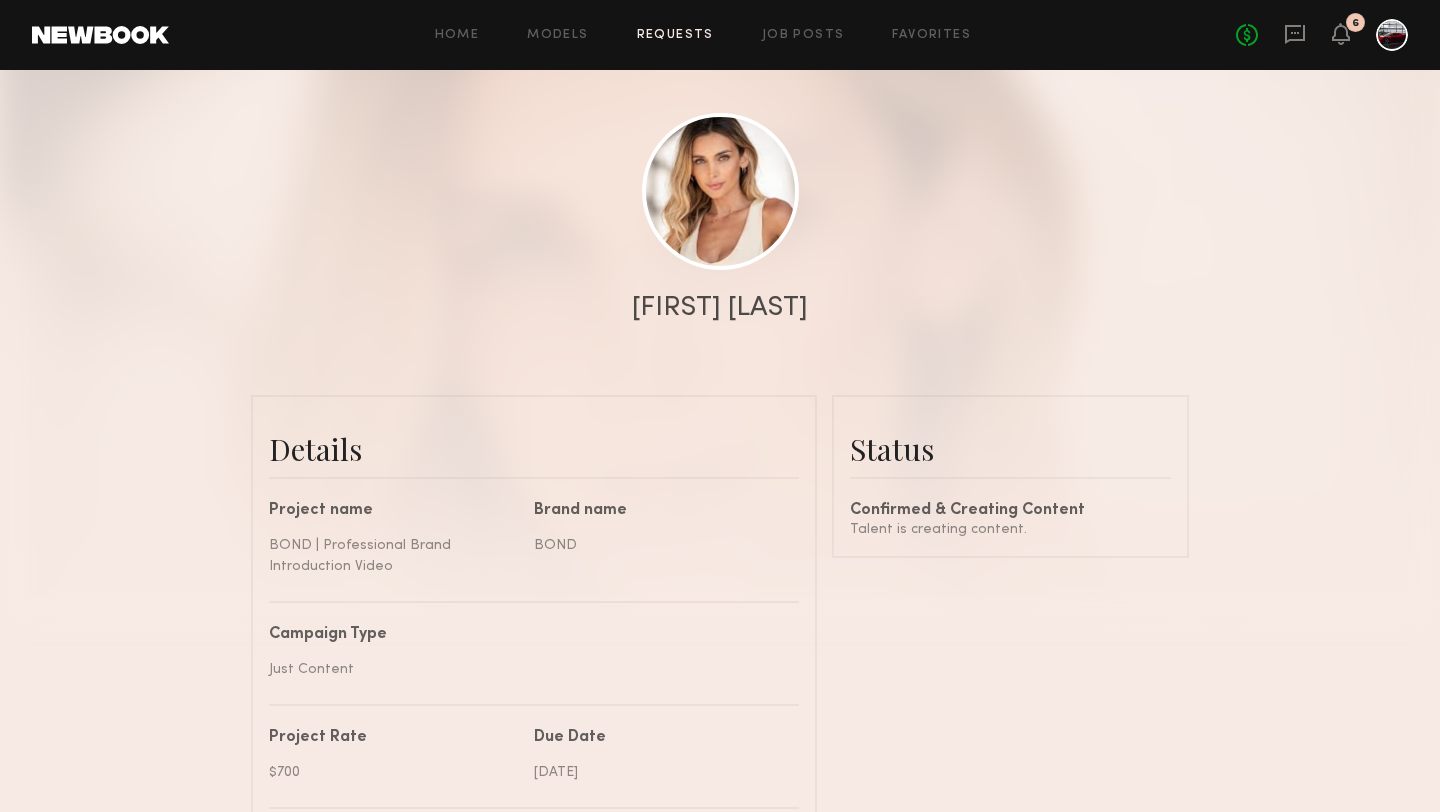 scroll, scrollTop: 103, scrollLeft: 0, axis: vertical 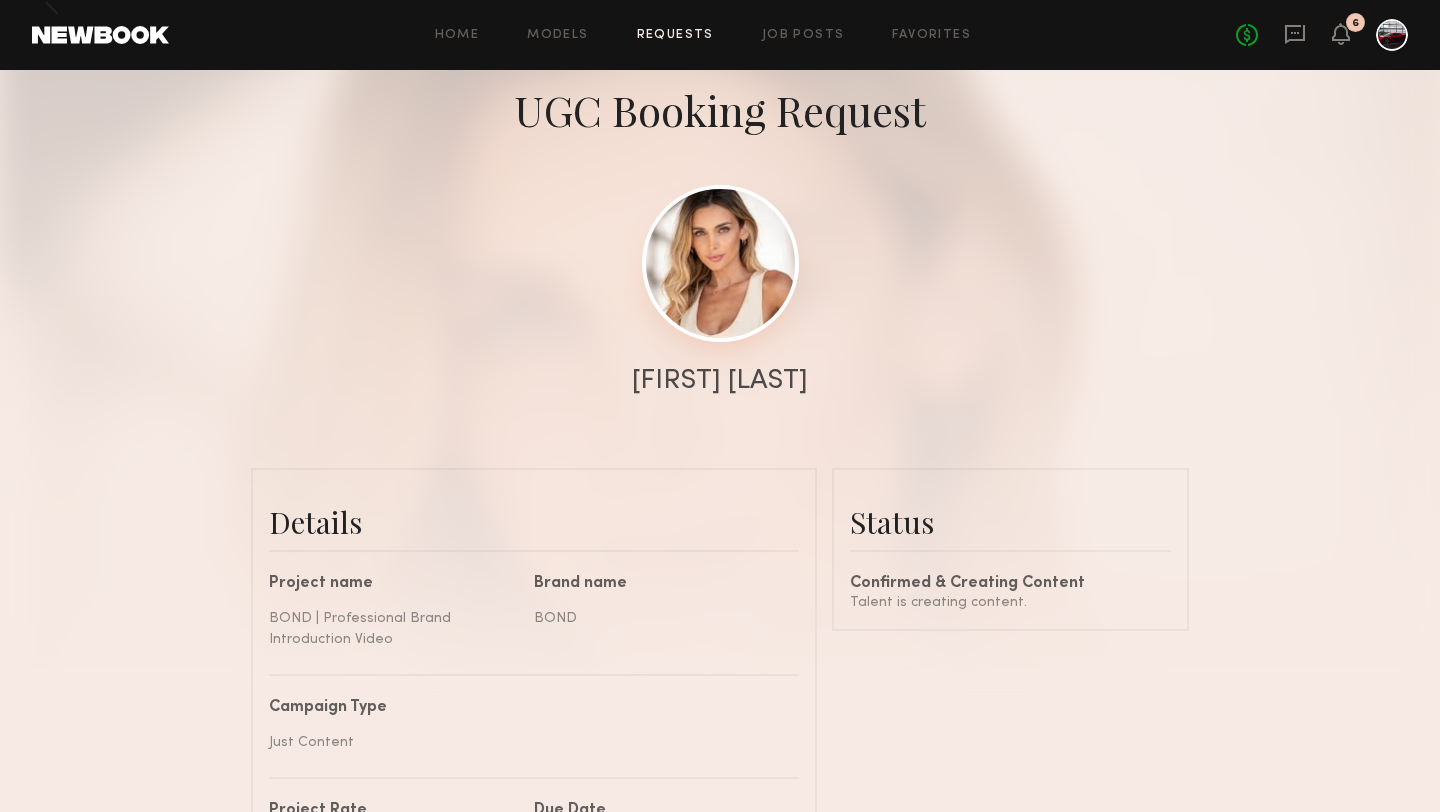 click 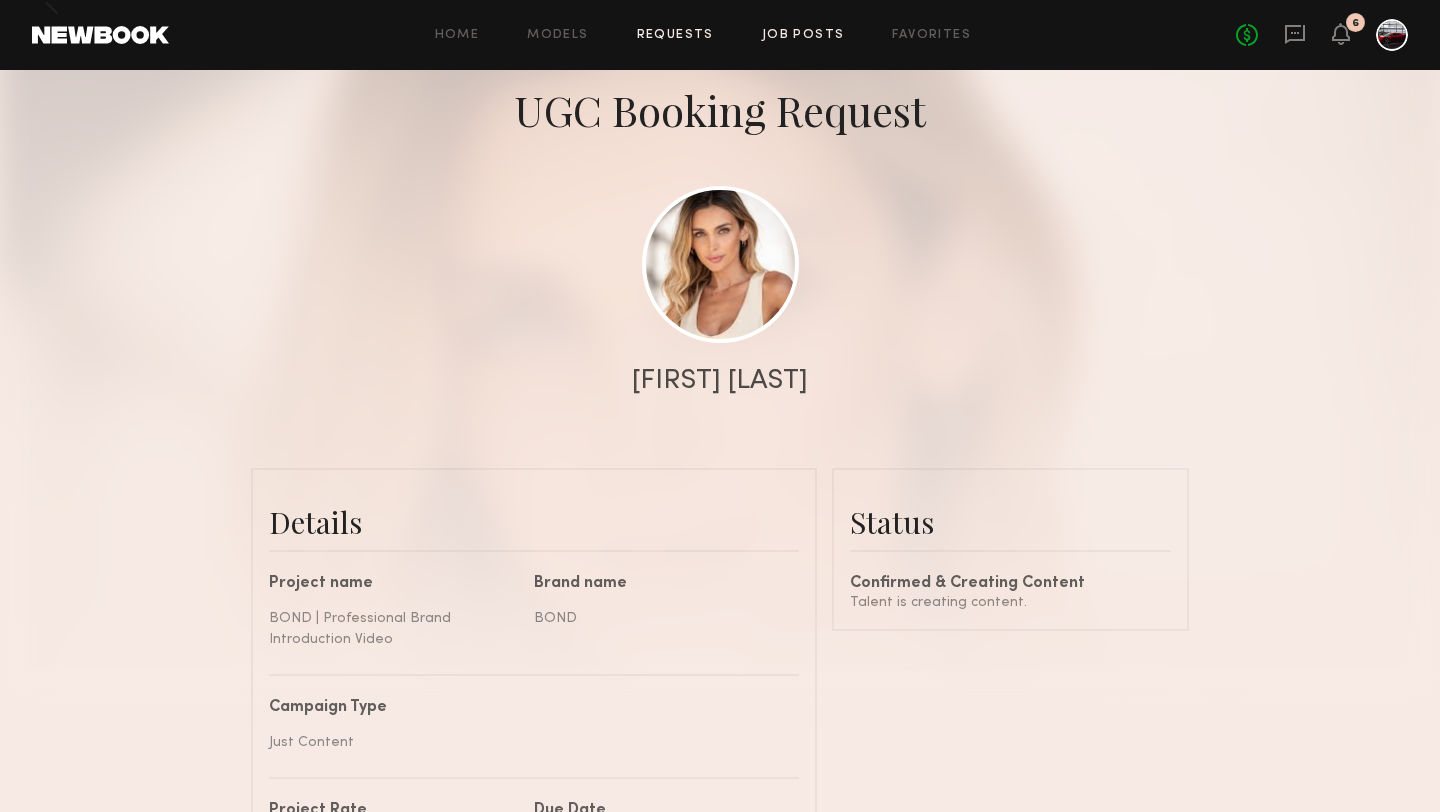 click on "Job Posts" 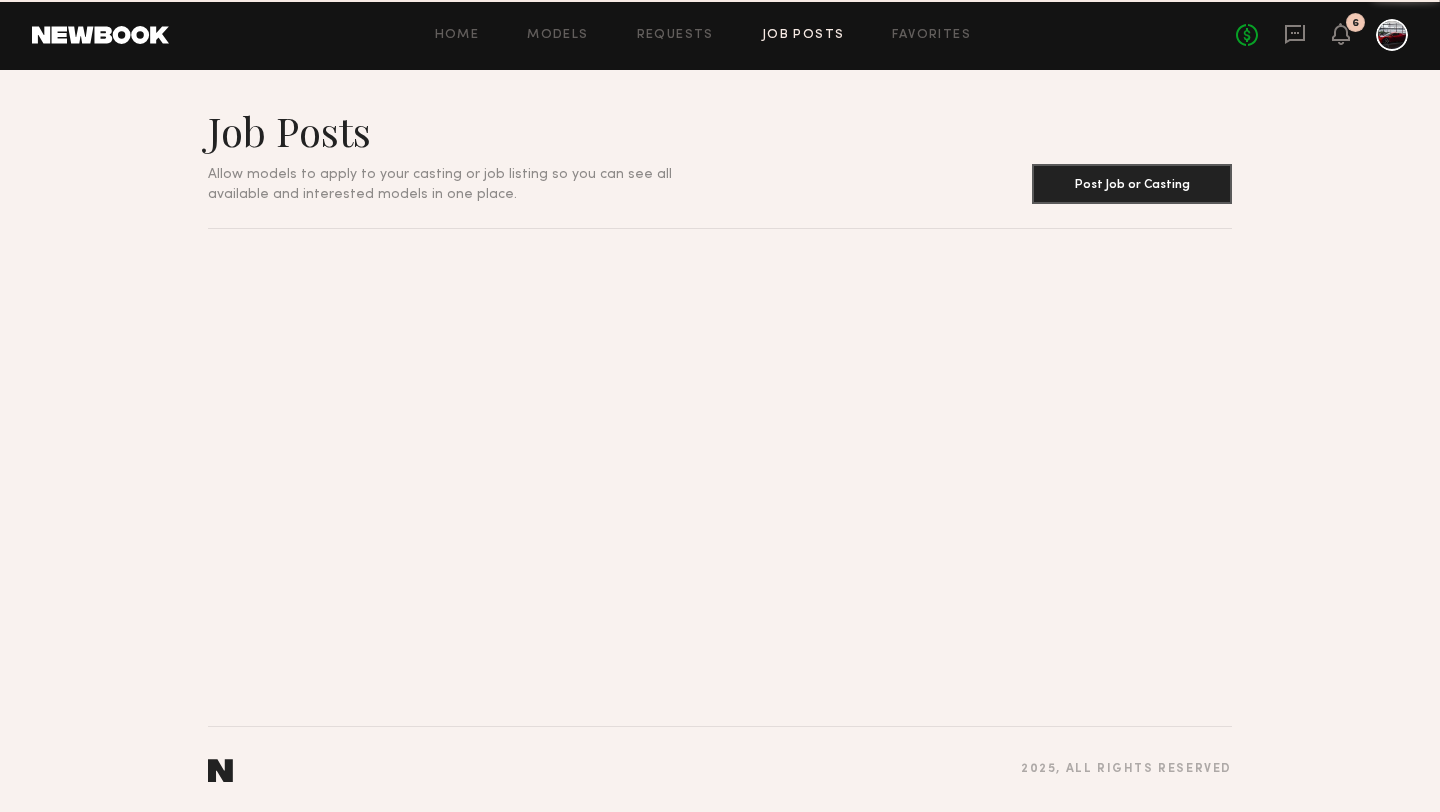 scroll, scrollTop: 0, scrollLeft: 0, axis: both 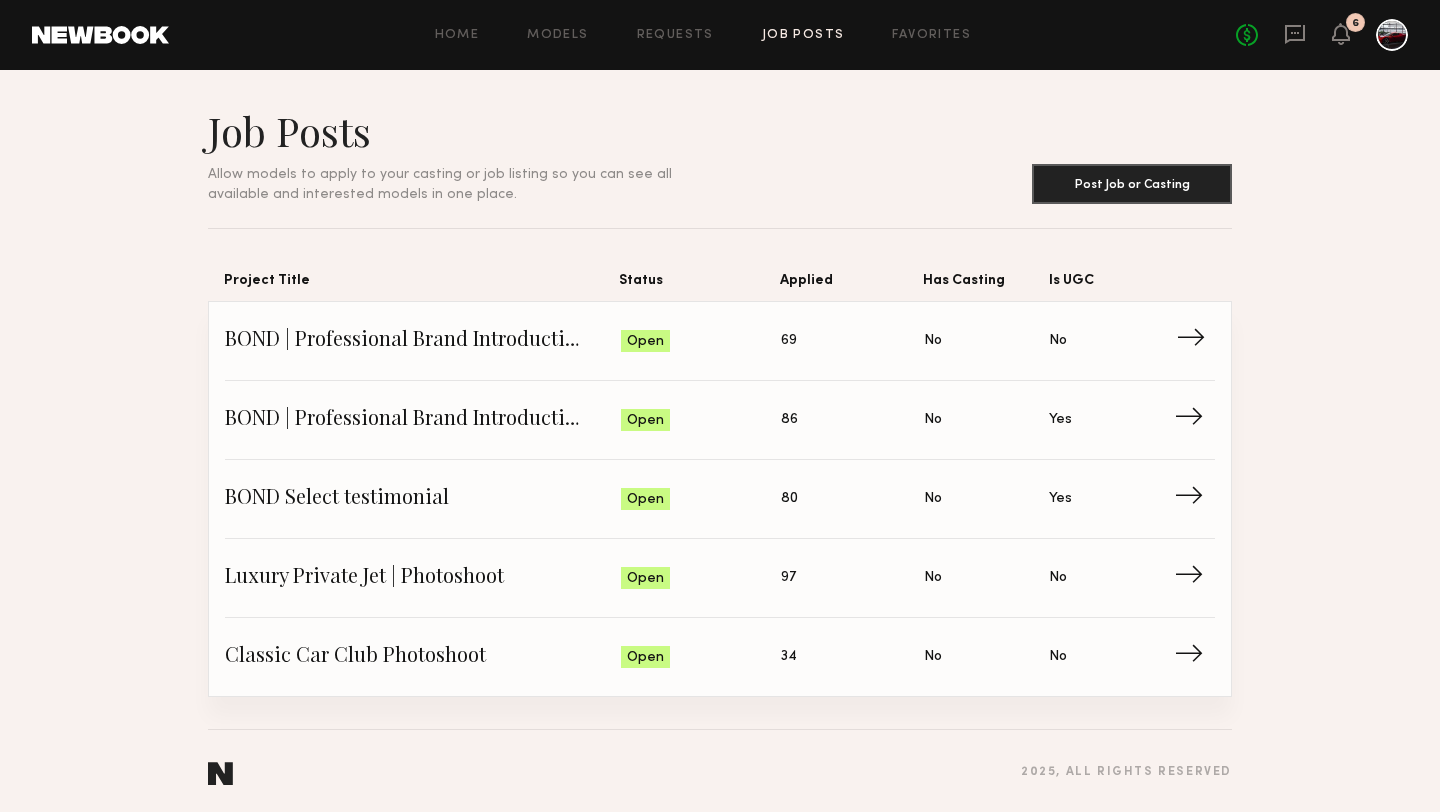 click on "BOND | Professional Brand Introduction Video" 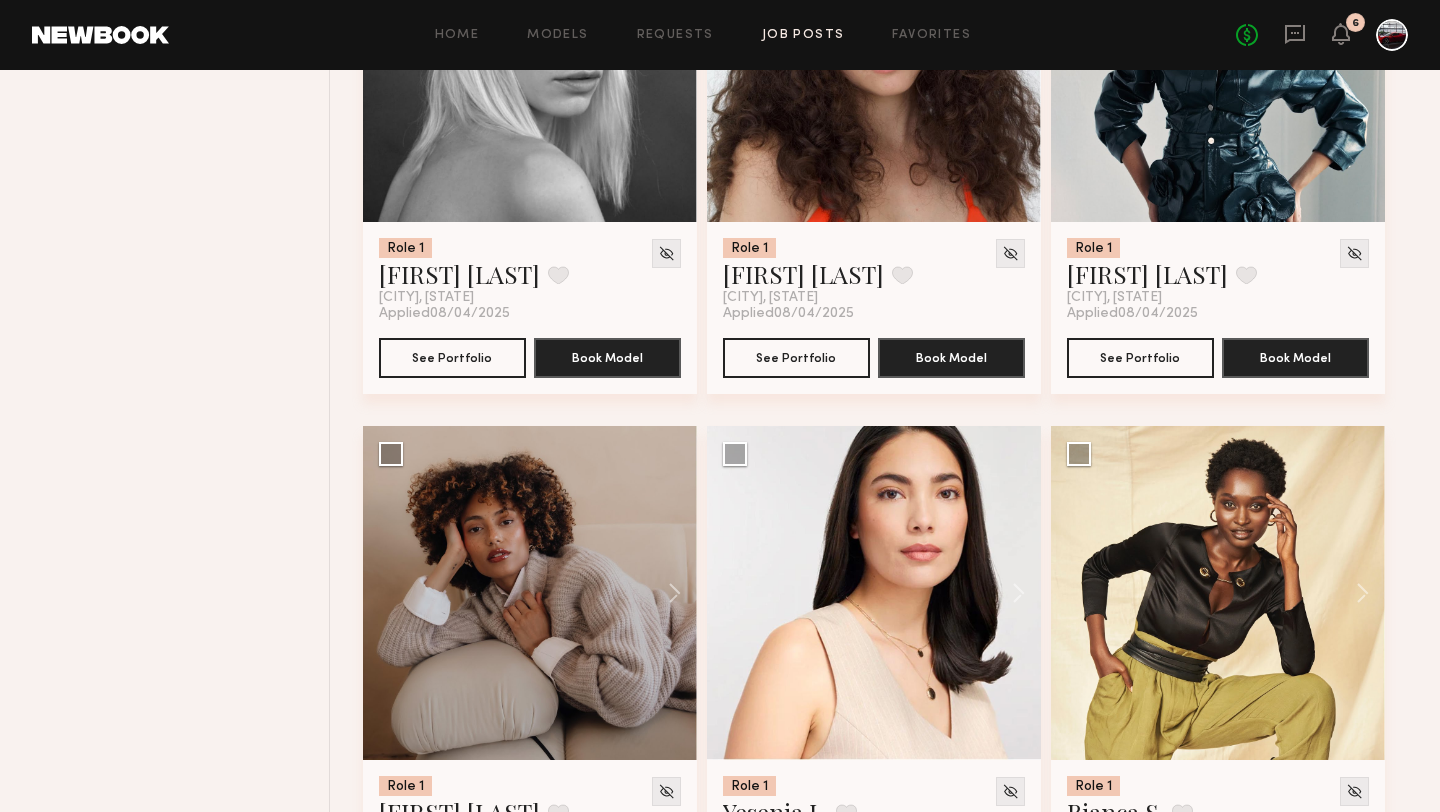 scroll, scrollTop: 2704, scrollLeft: 0, axis: vertical 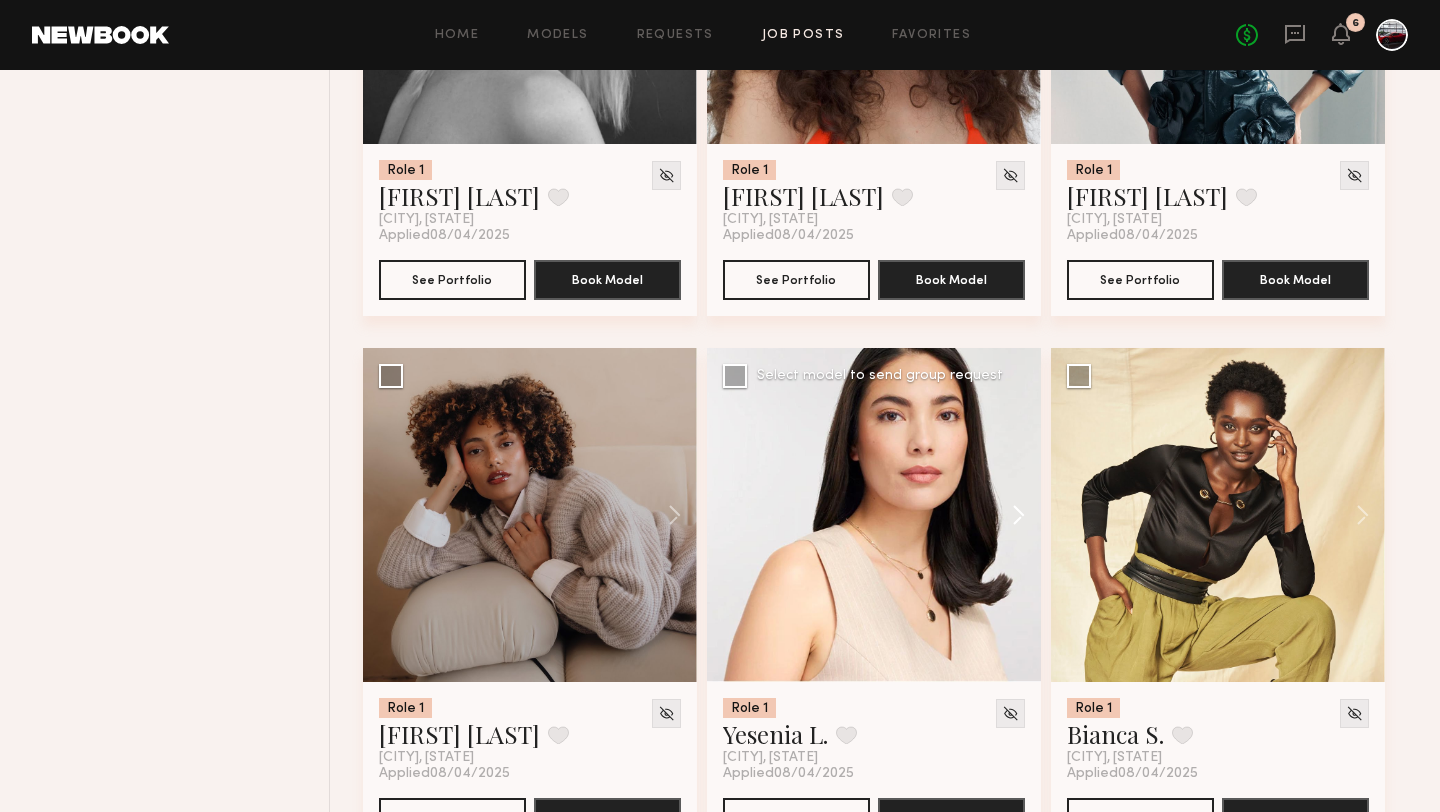 click 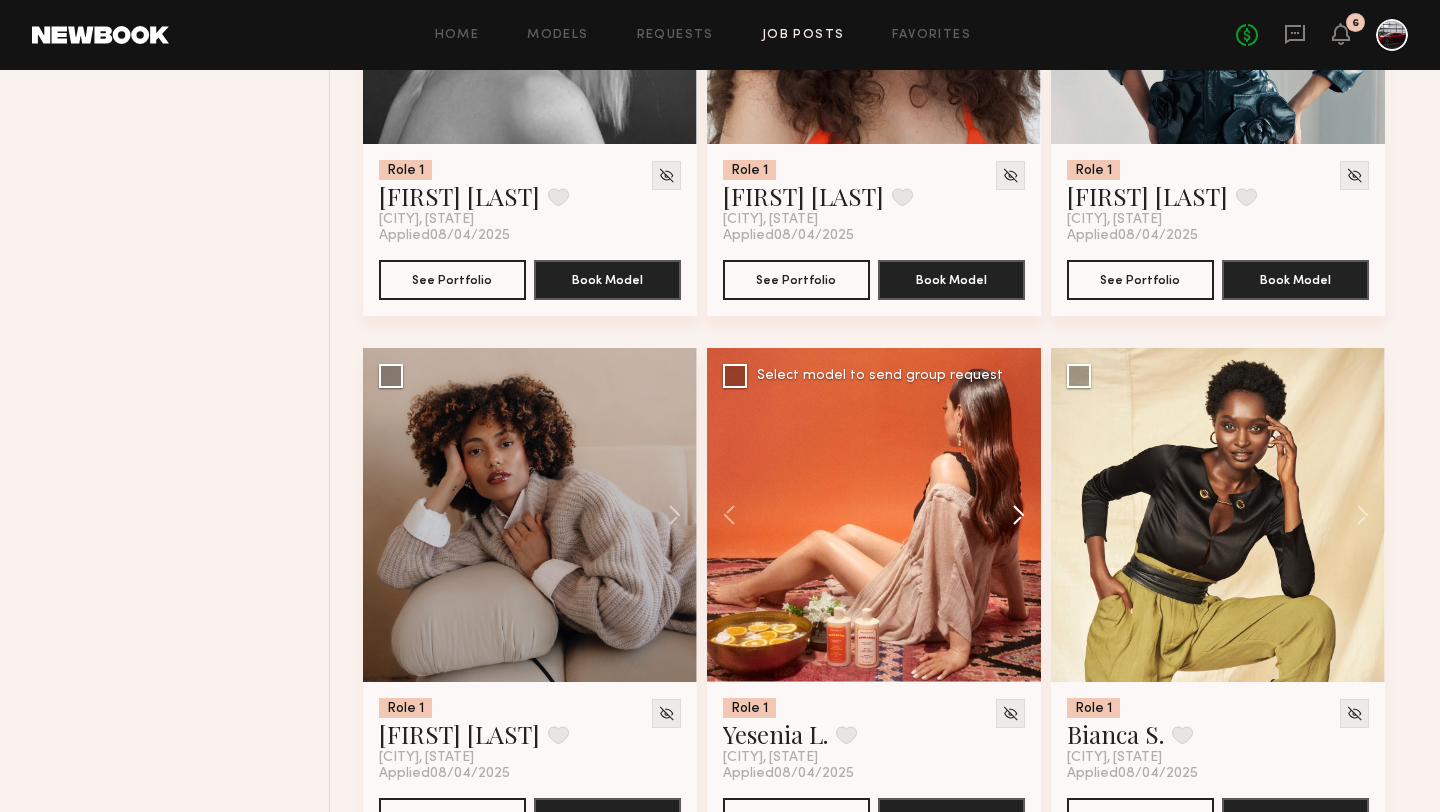 click 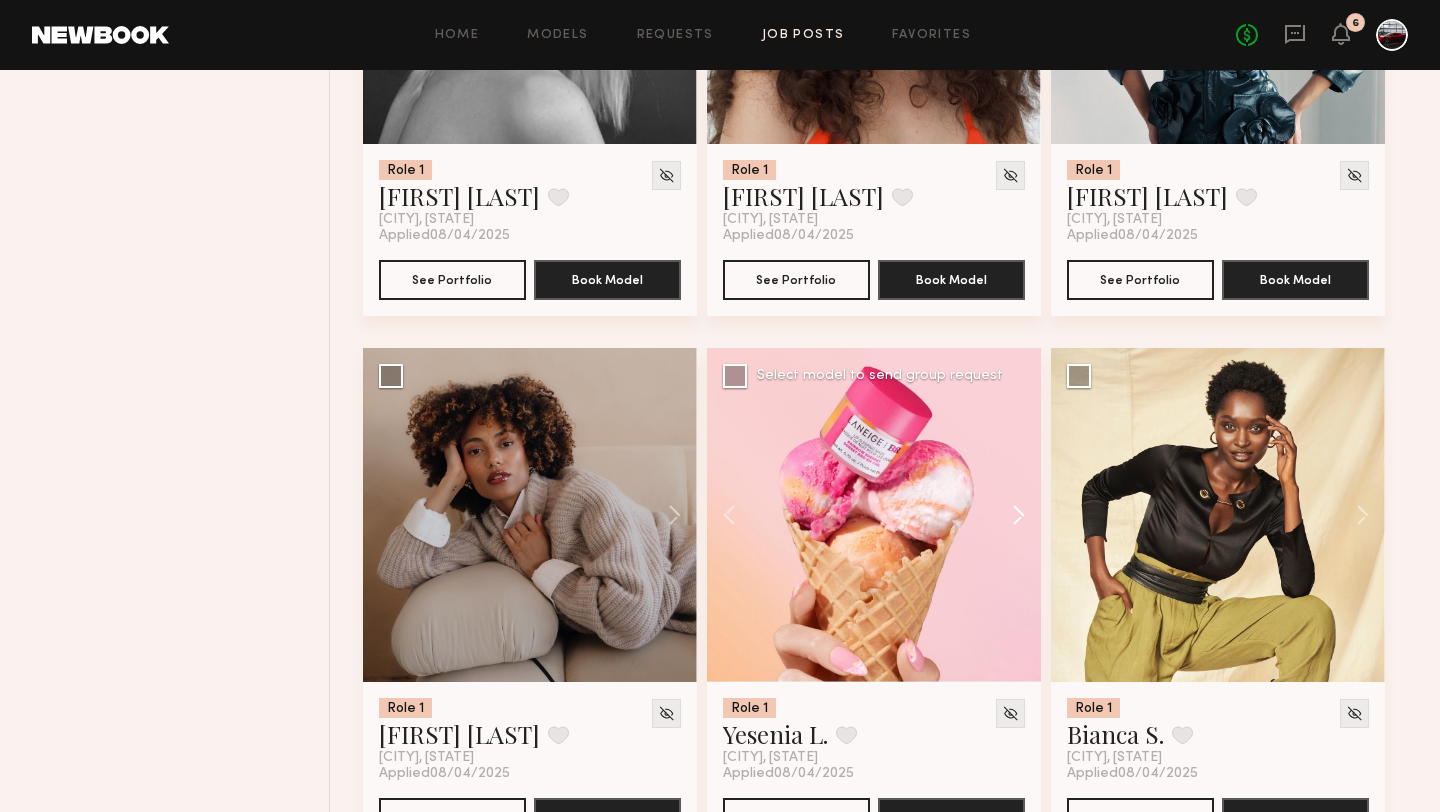 click 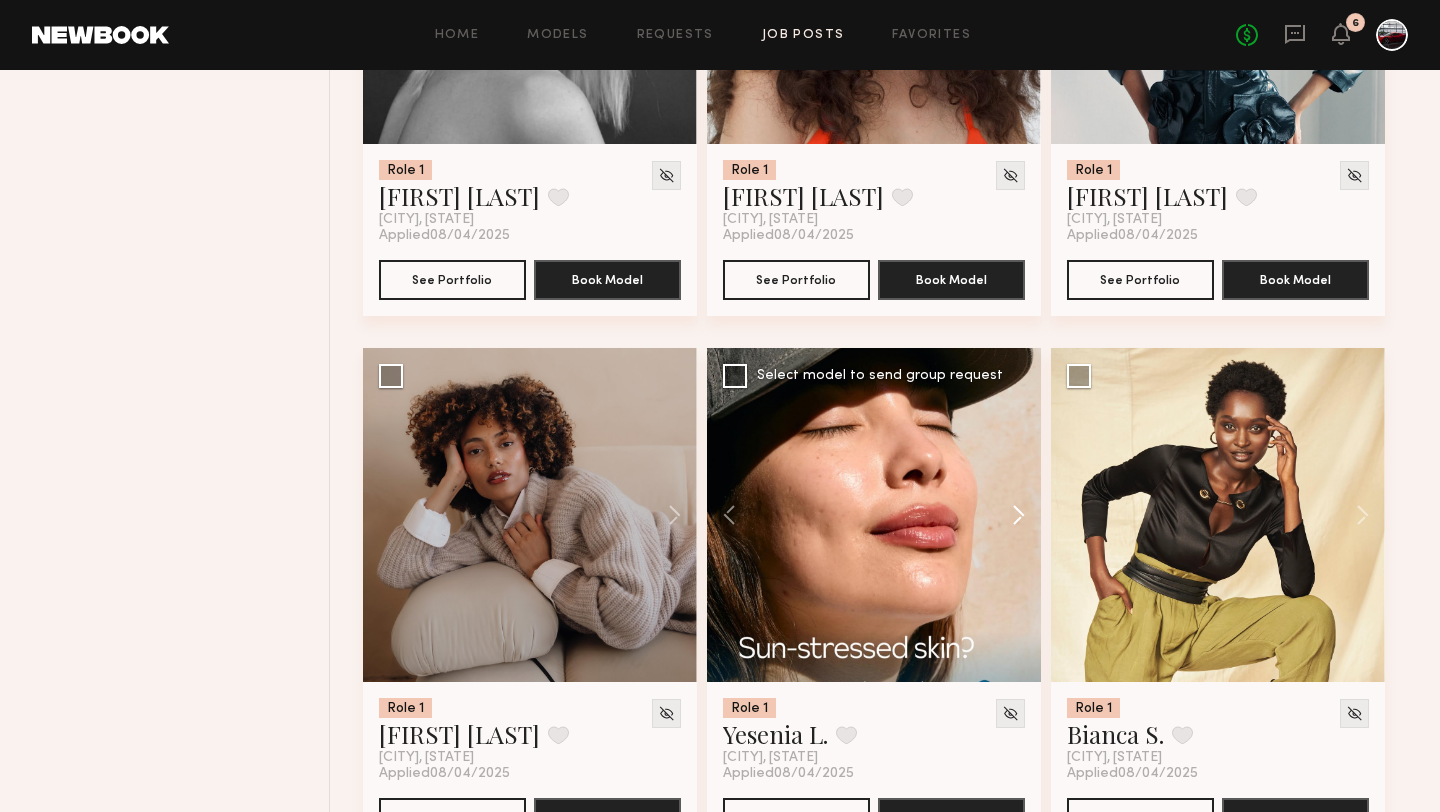 click 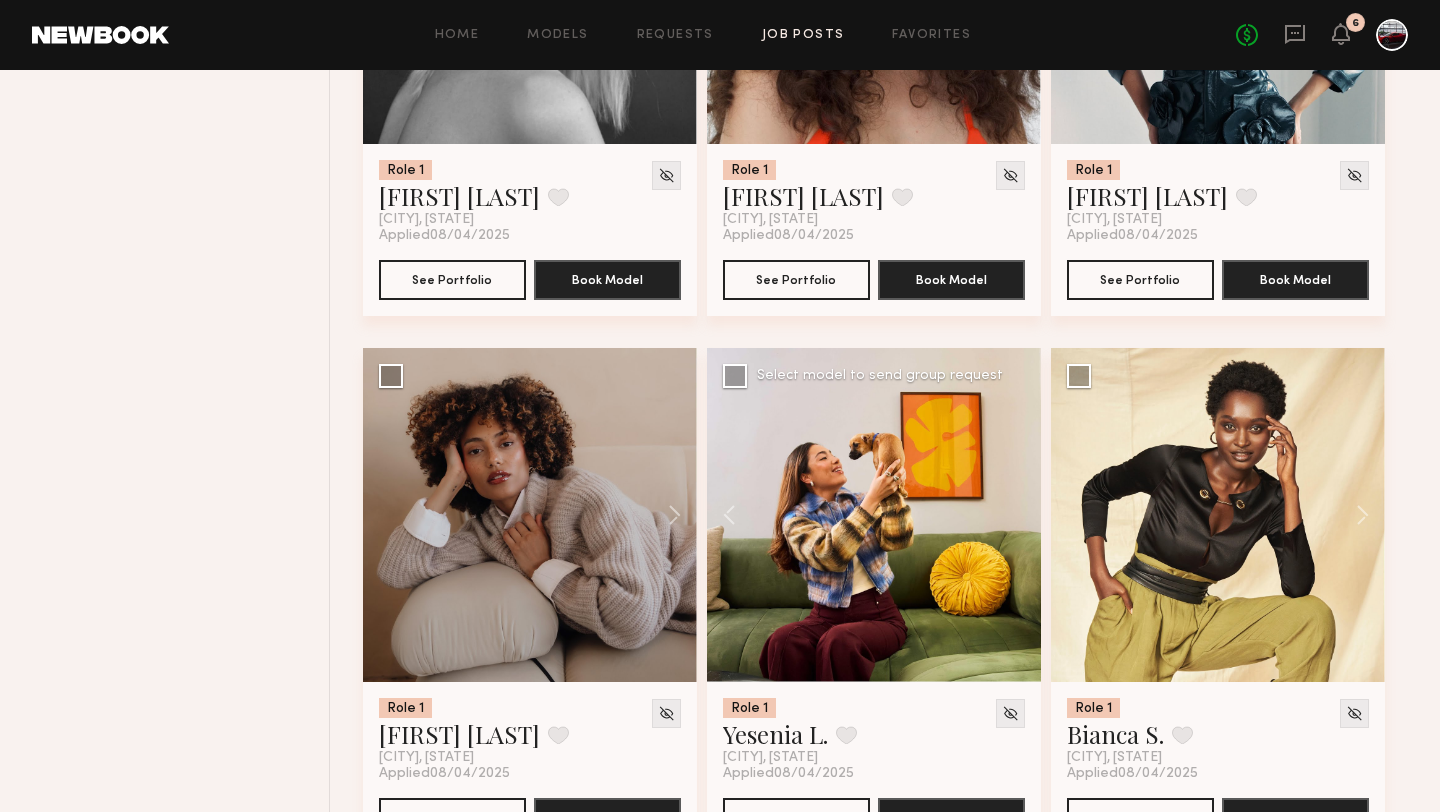 click 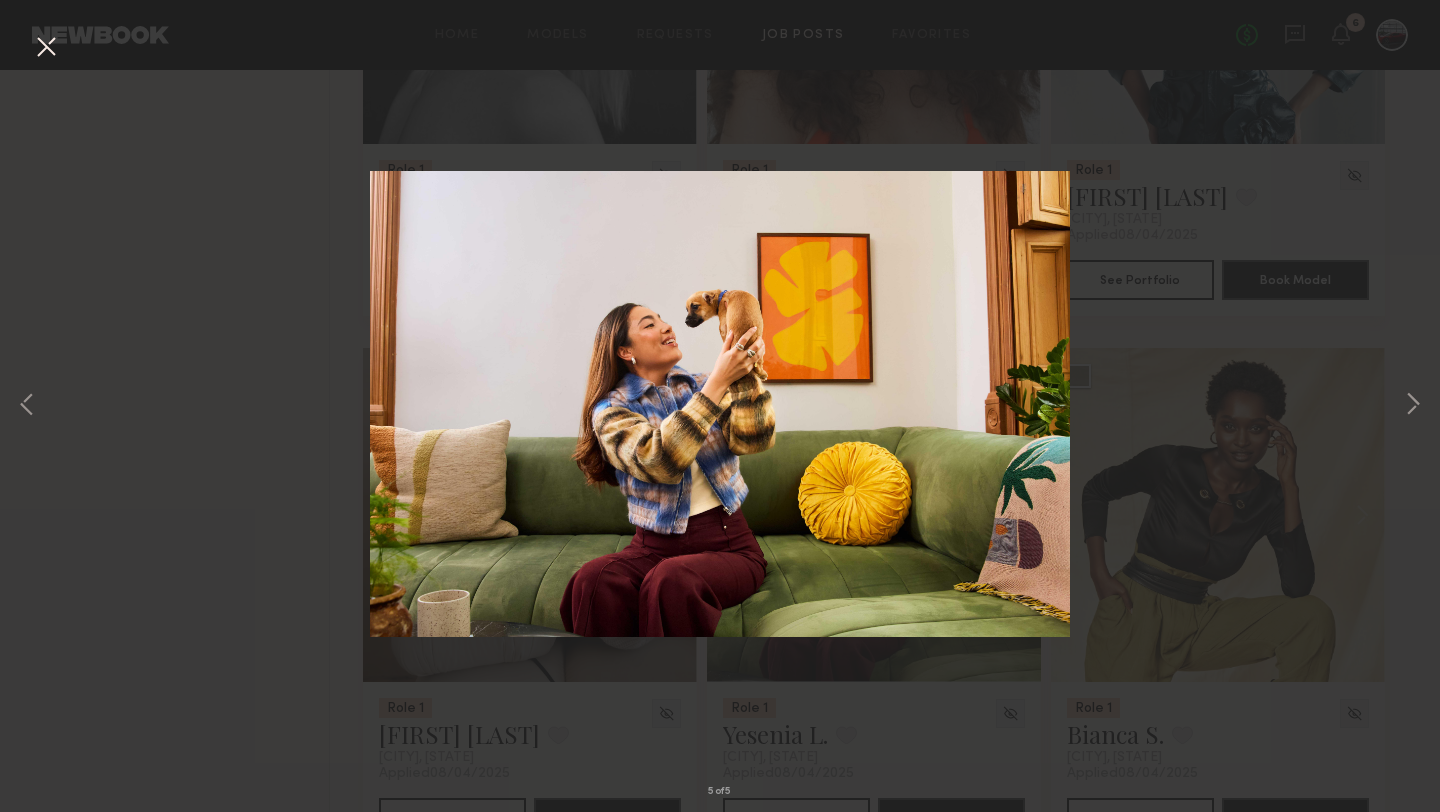 click at bounding box center [46, 48] 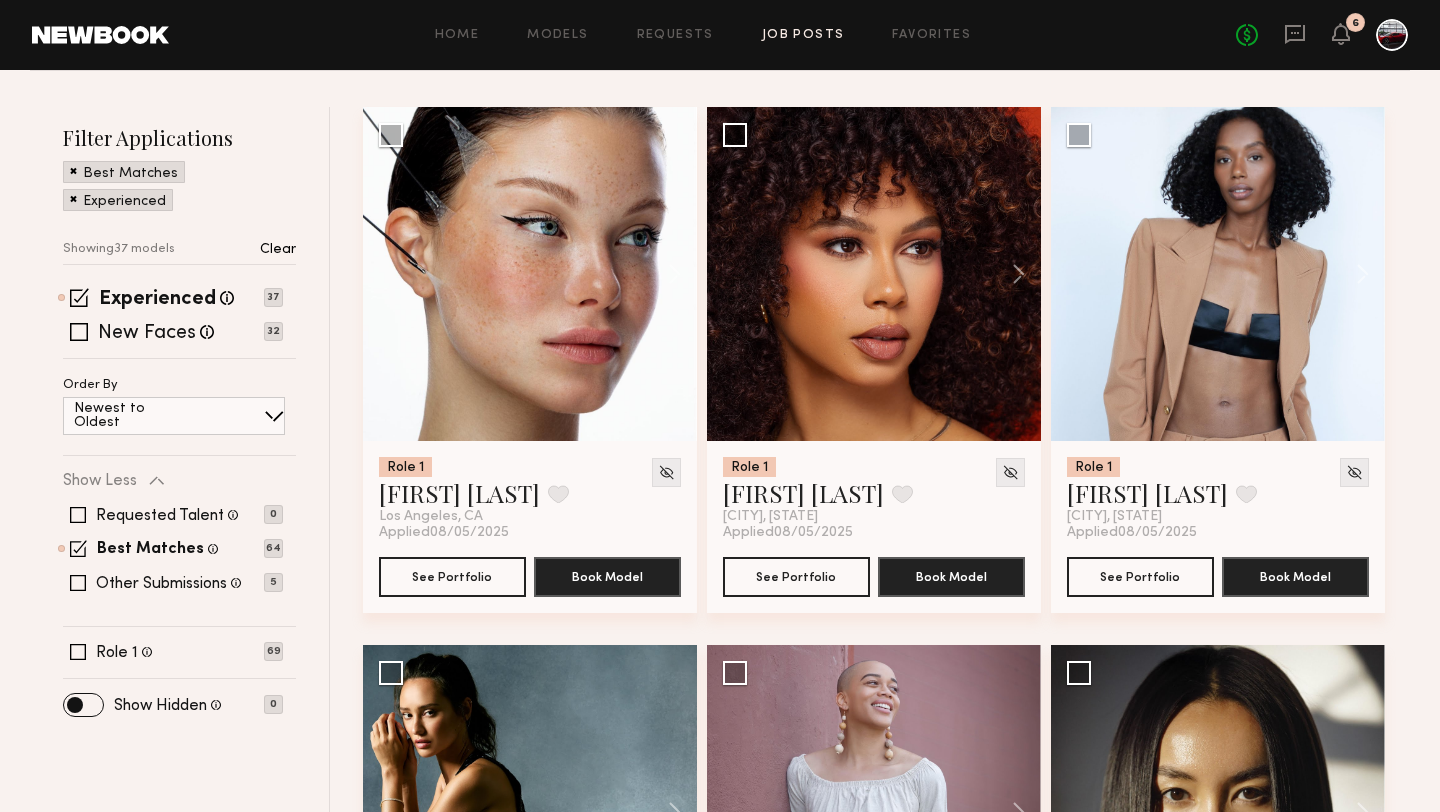 scroll, scrollTop: 0, scrollLeft: 0, axis: both 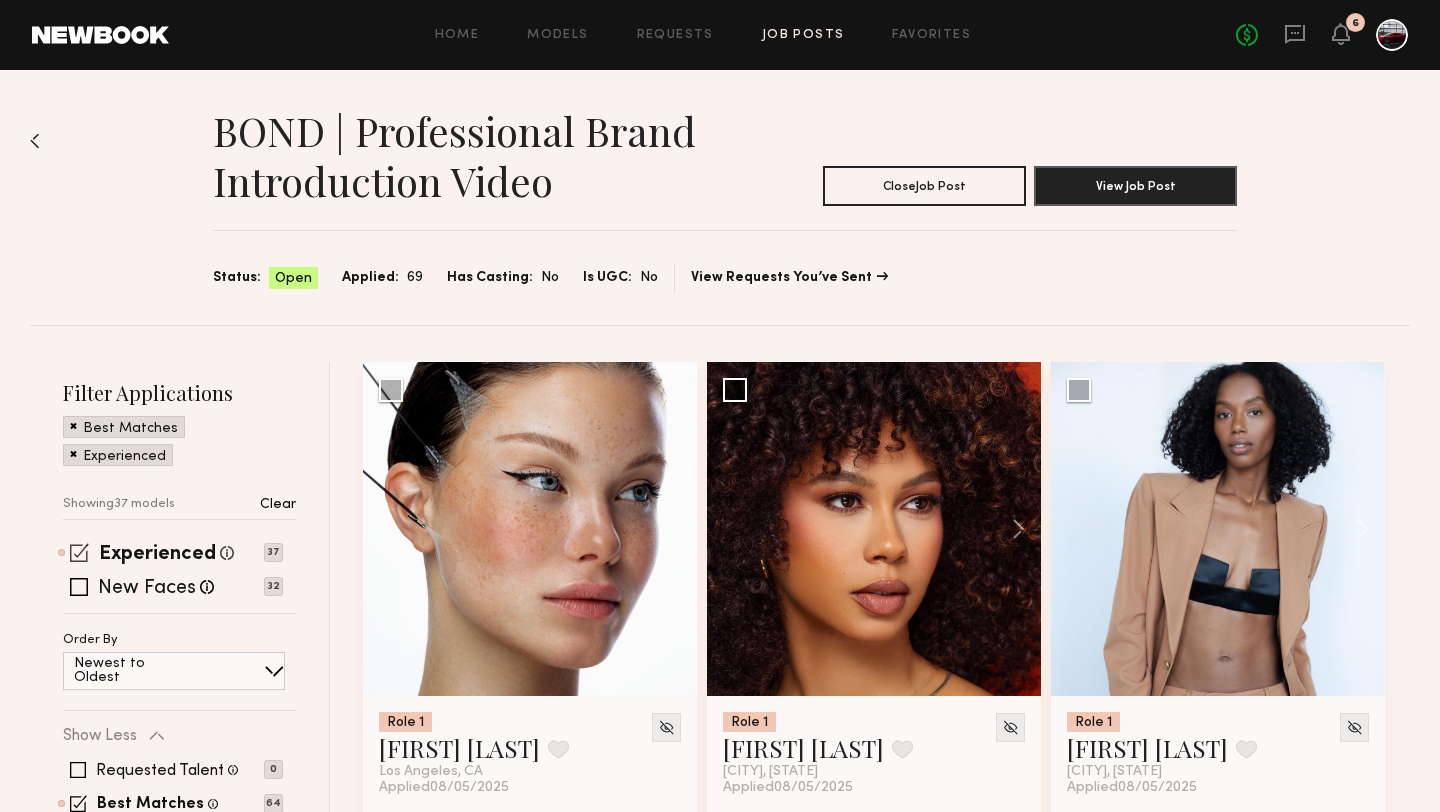 click 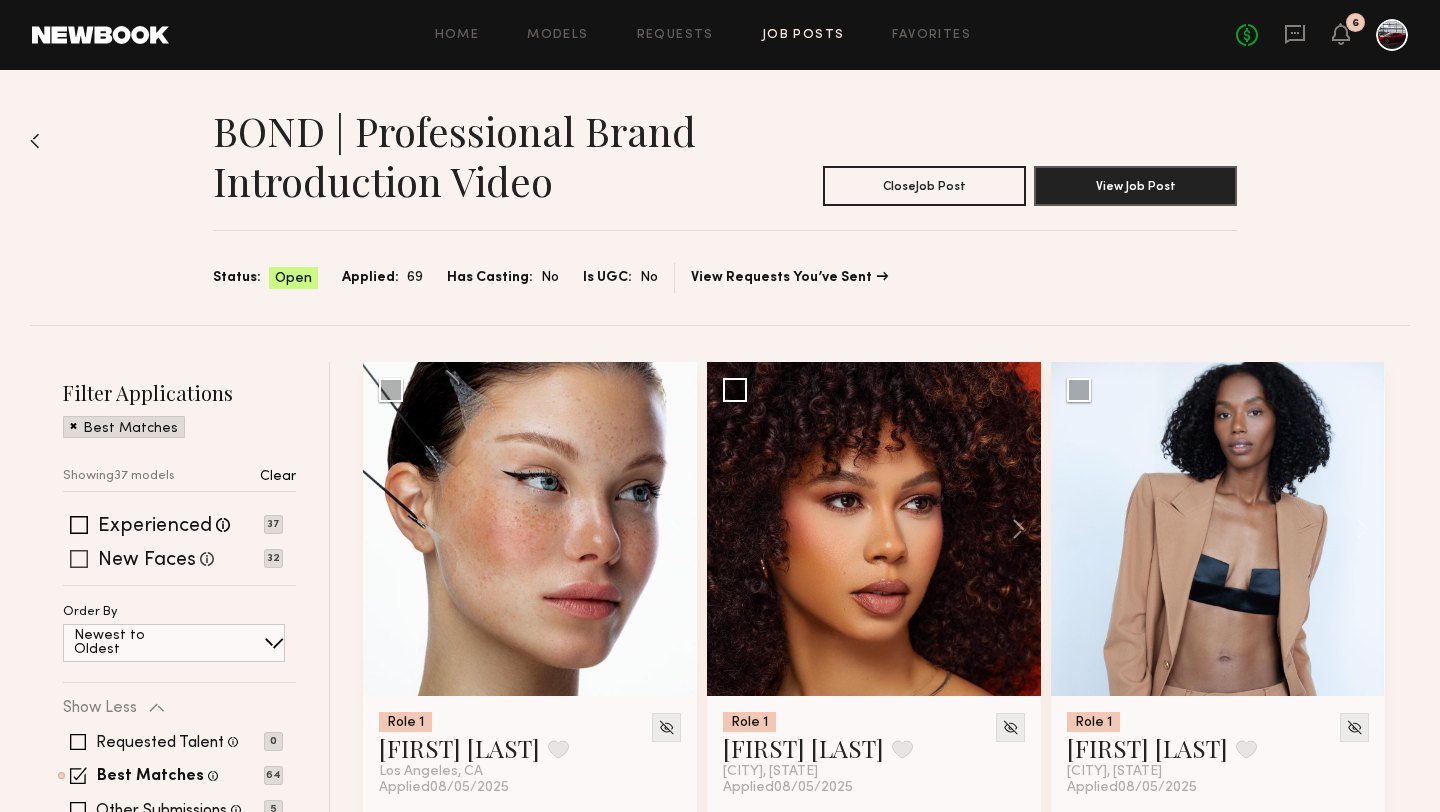 click 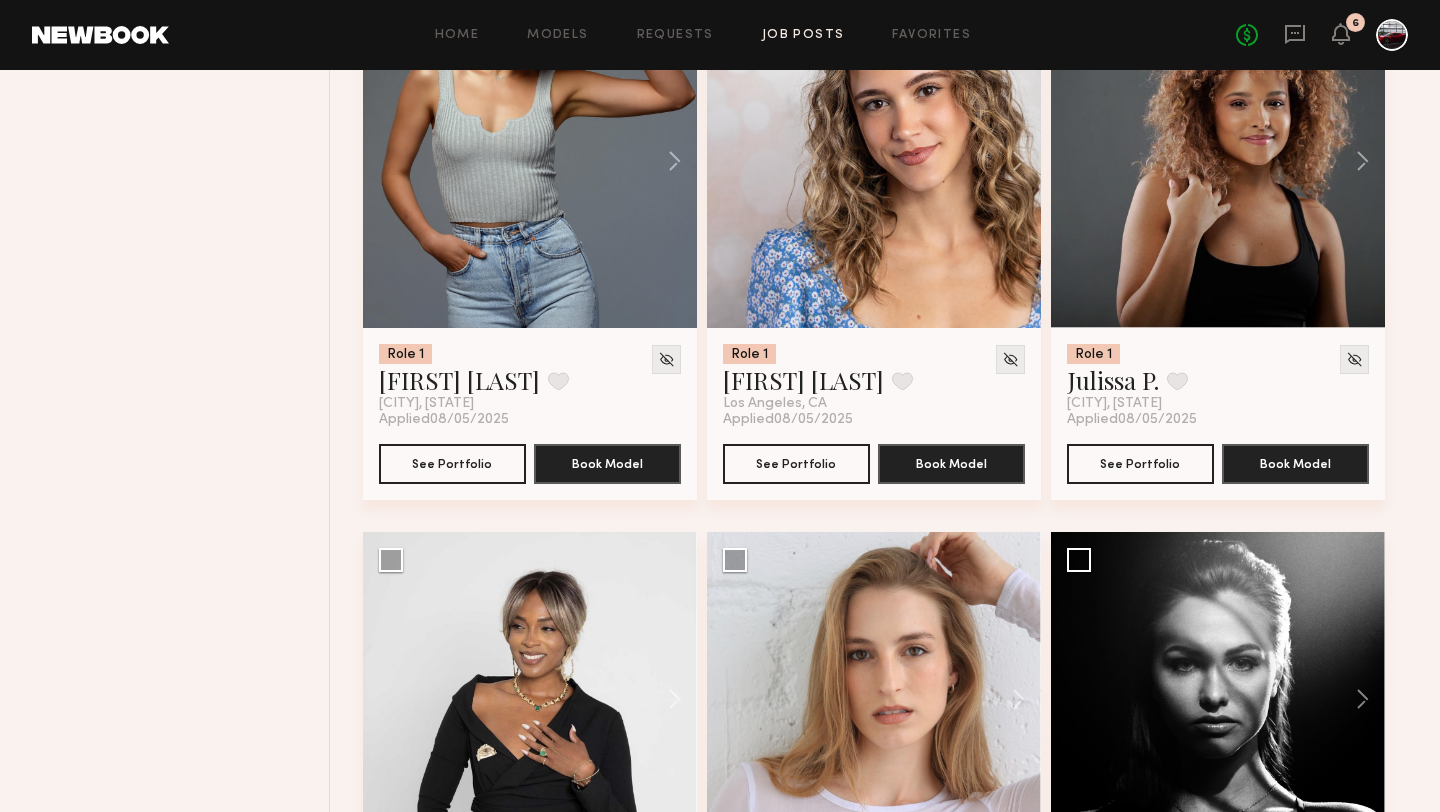 scroll, scrollTop: 1273, scrollLeft: 0, axis: vertical 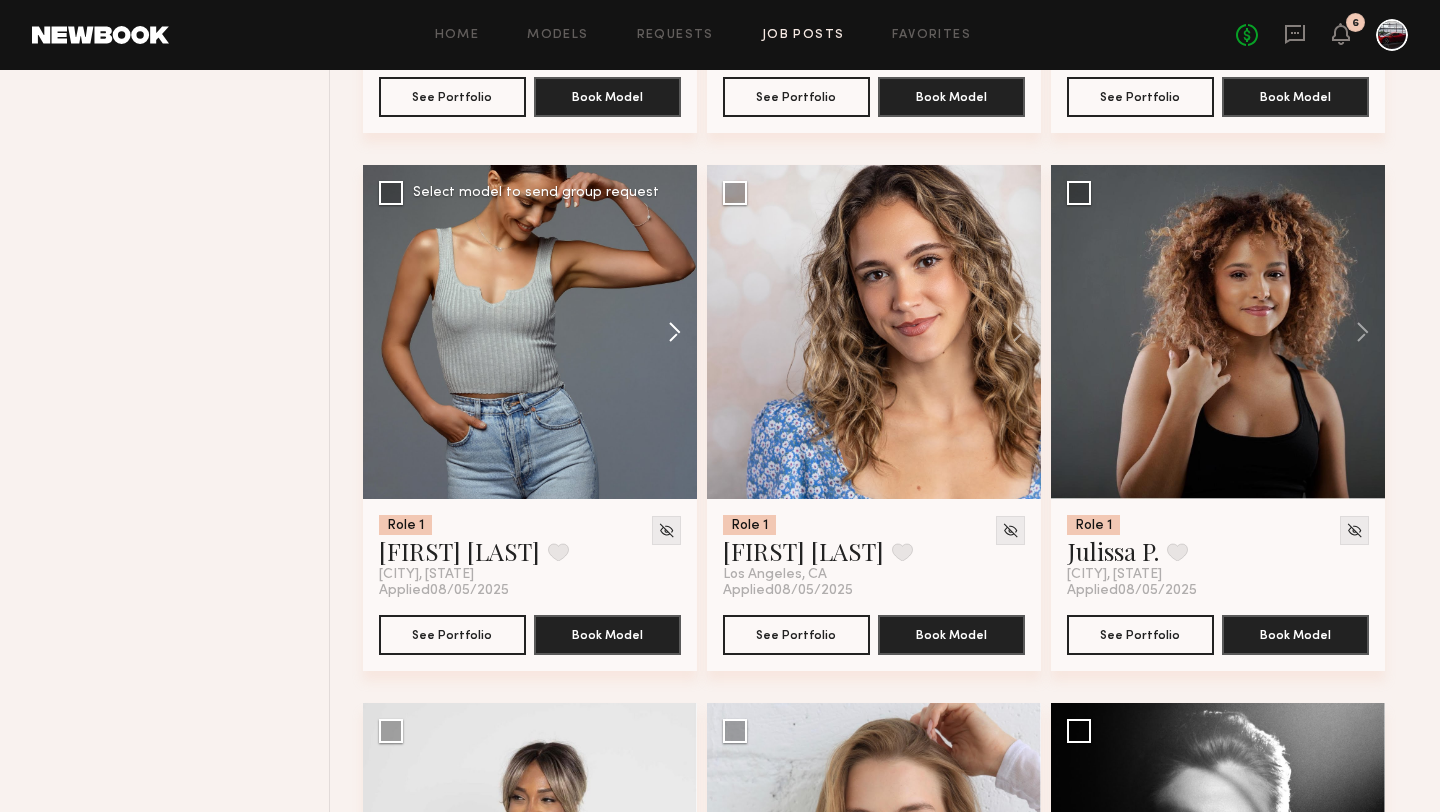 click 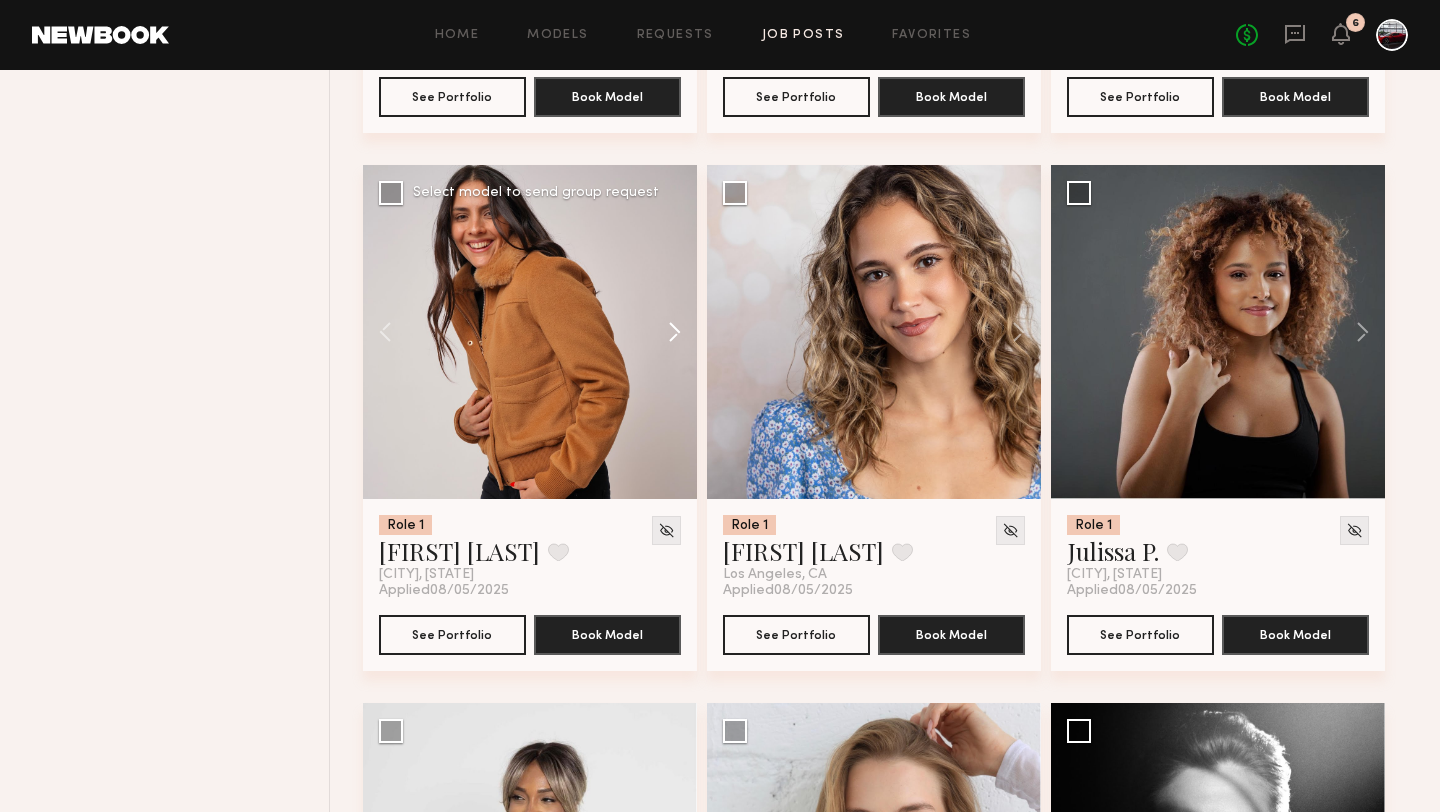 click 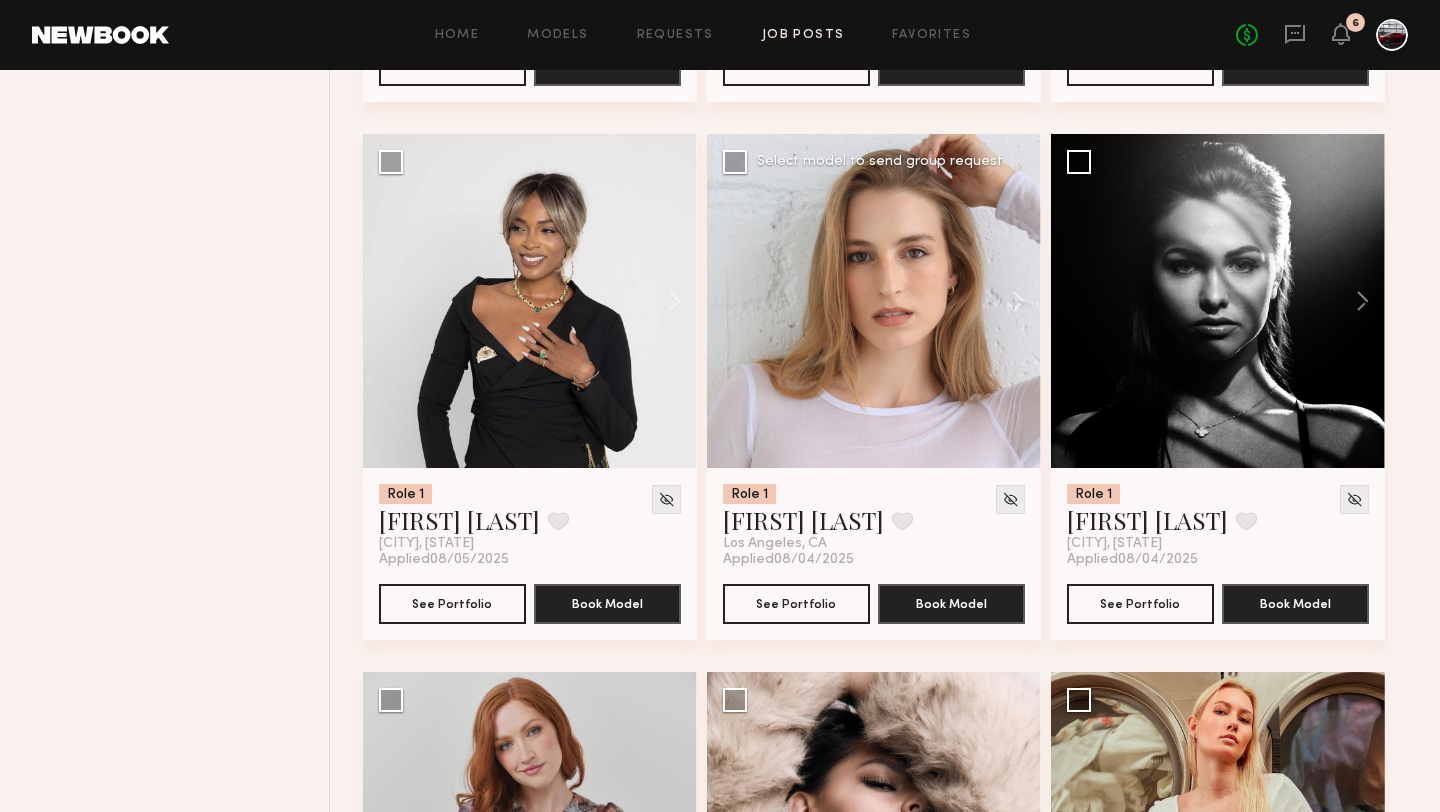 scroll, scrollTop: 1809, scrollLeft: 0, axis: vertical 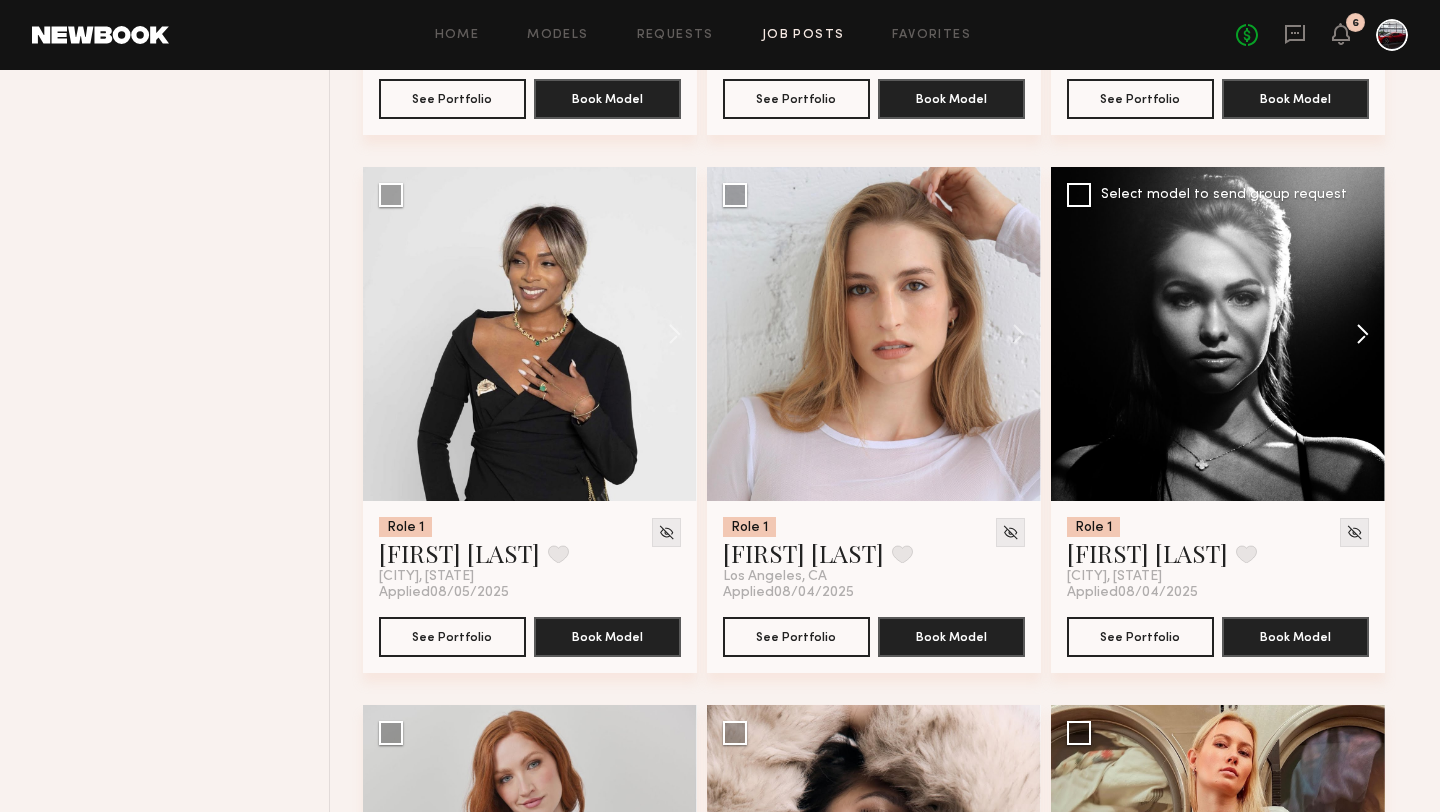 click 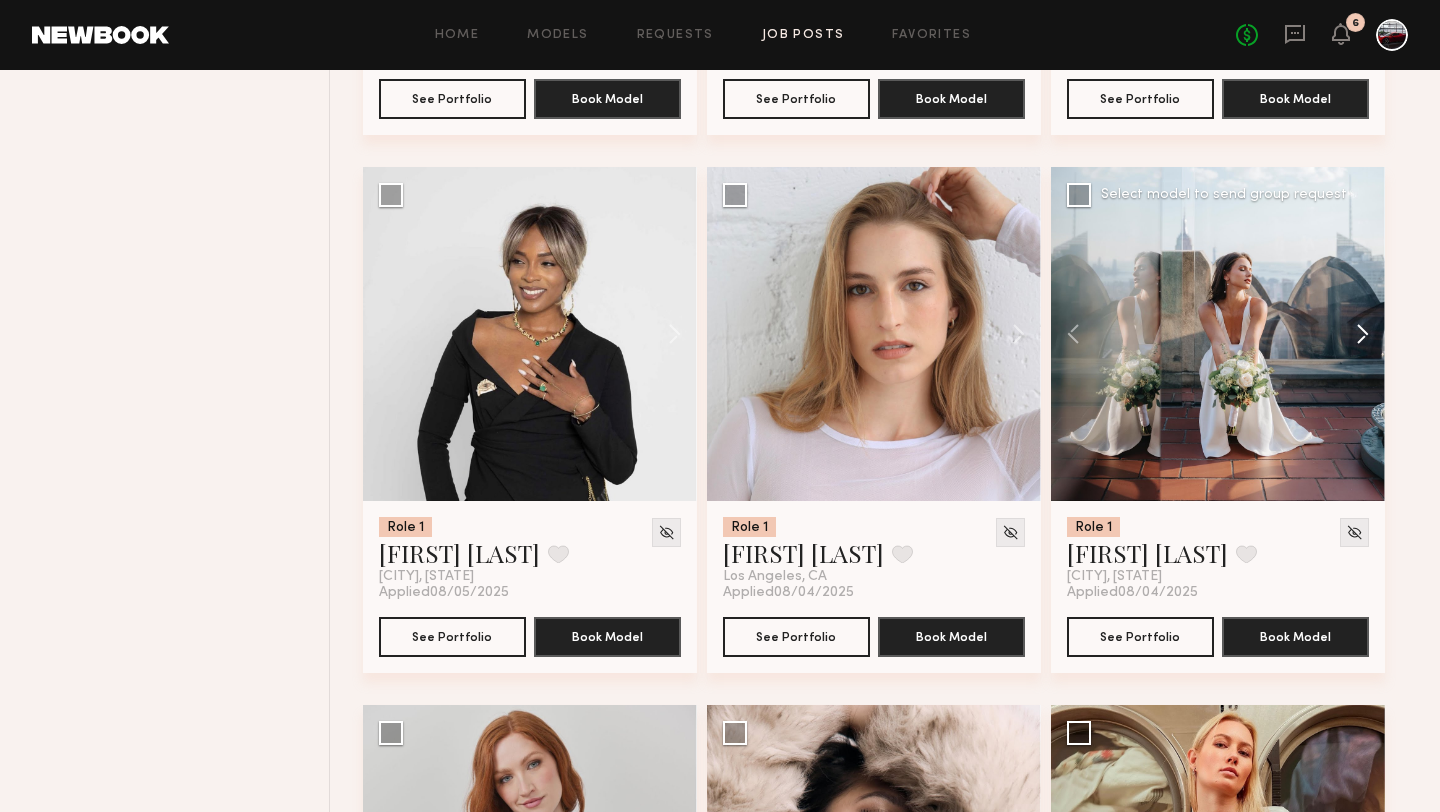 click 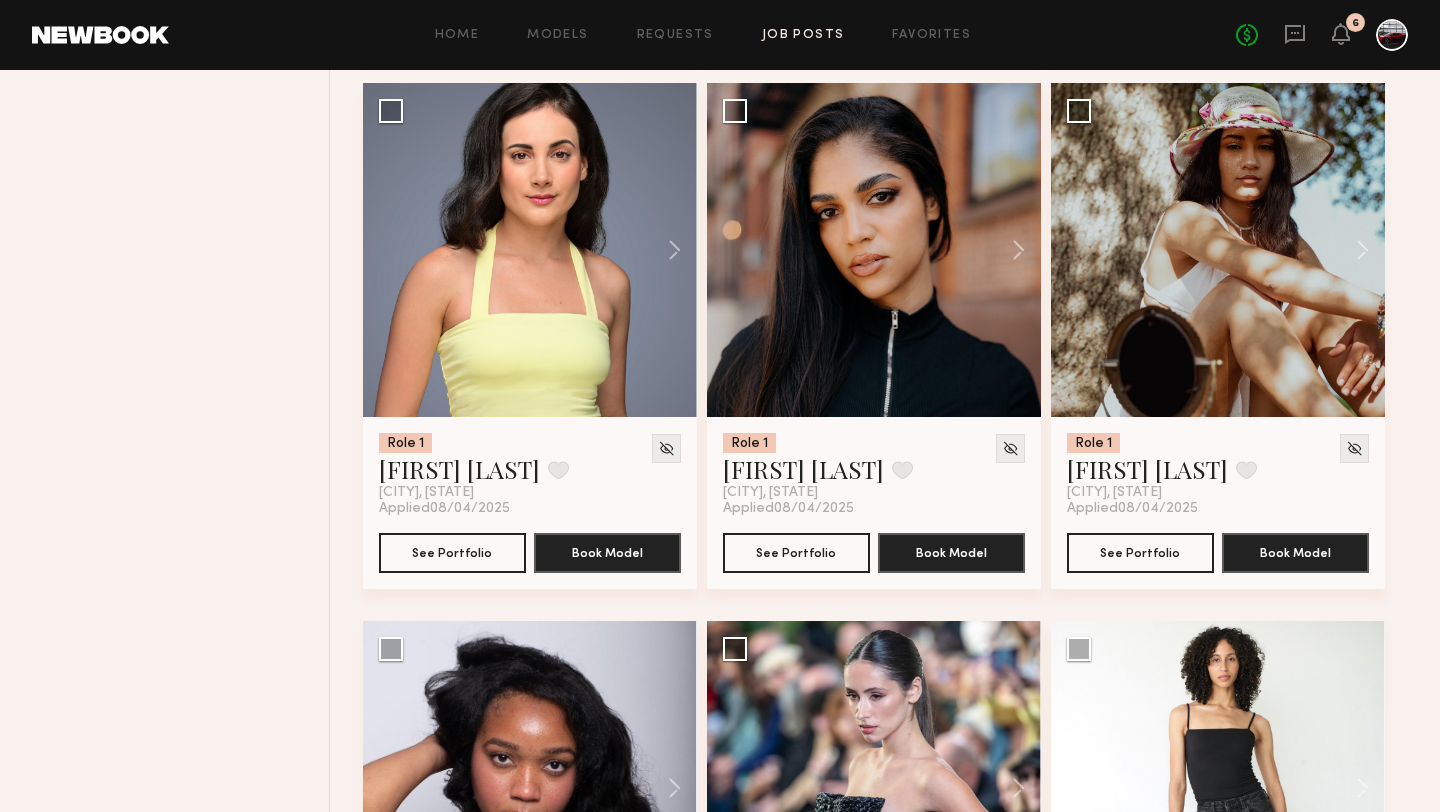 scroll, scrollTop: 3432, scrollLeft: 0, axis: vertical 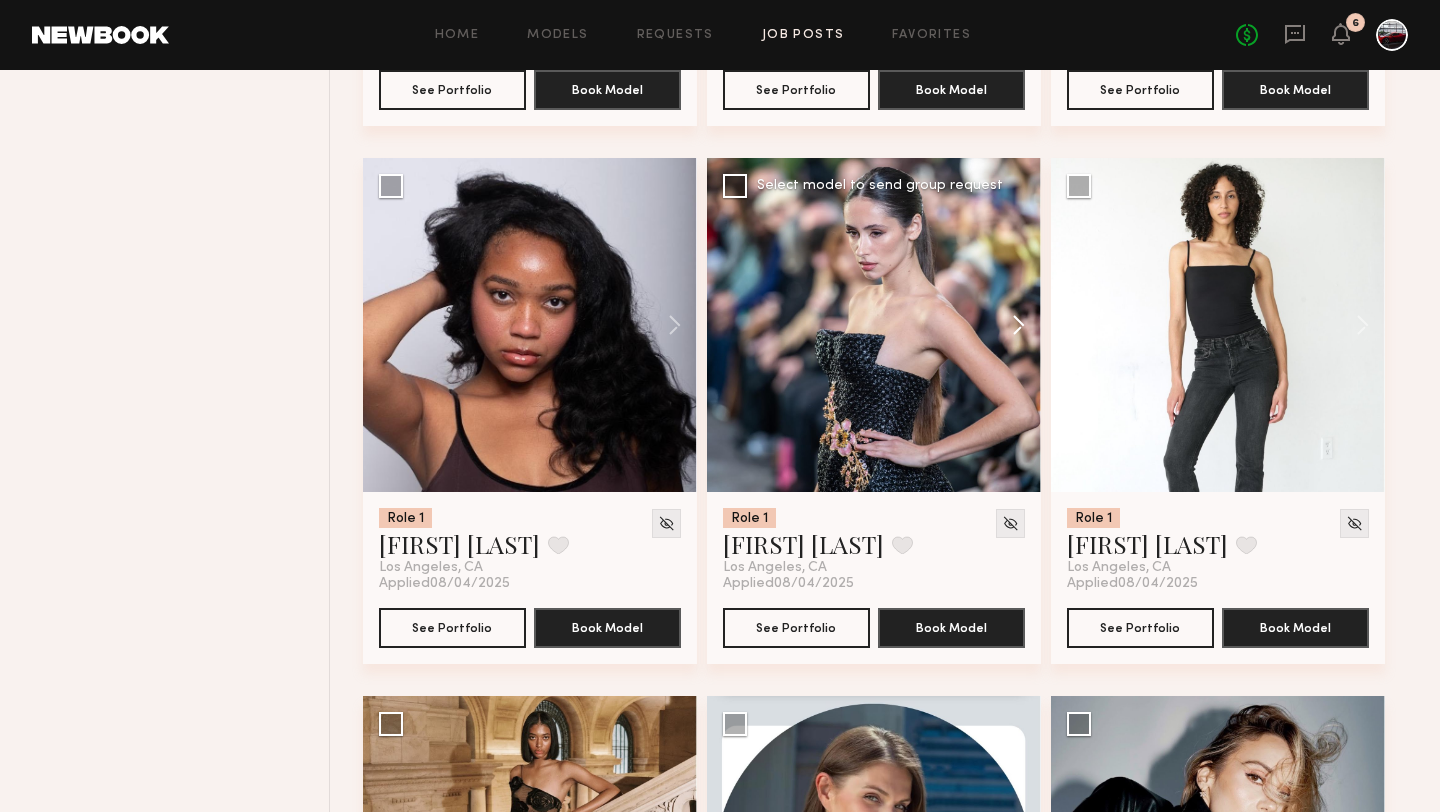 click 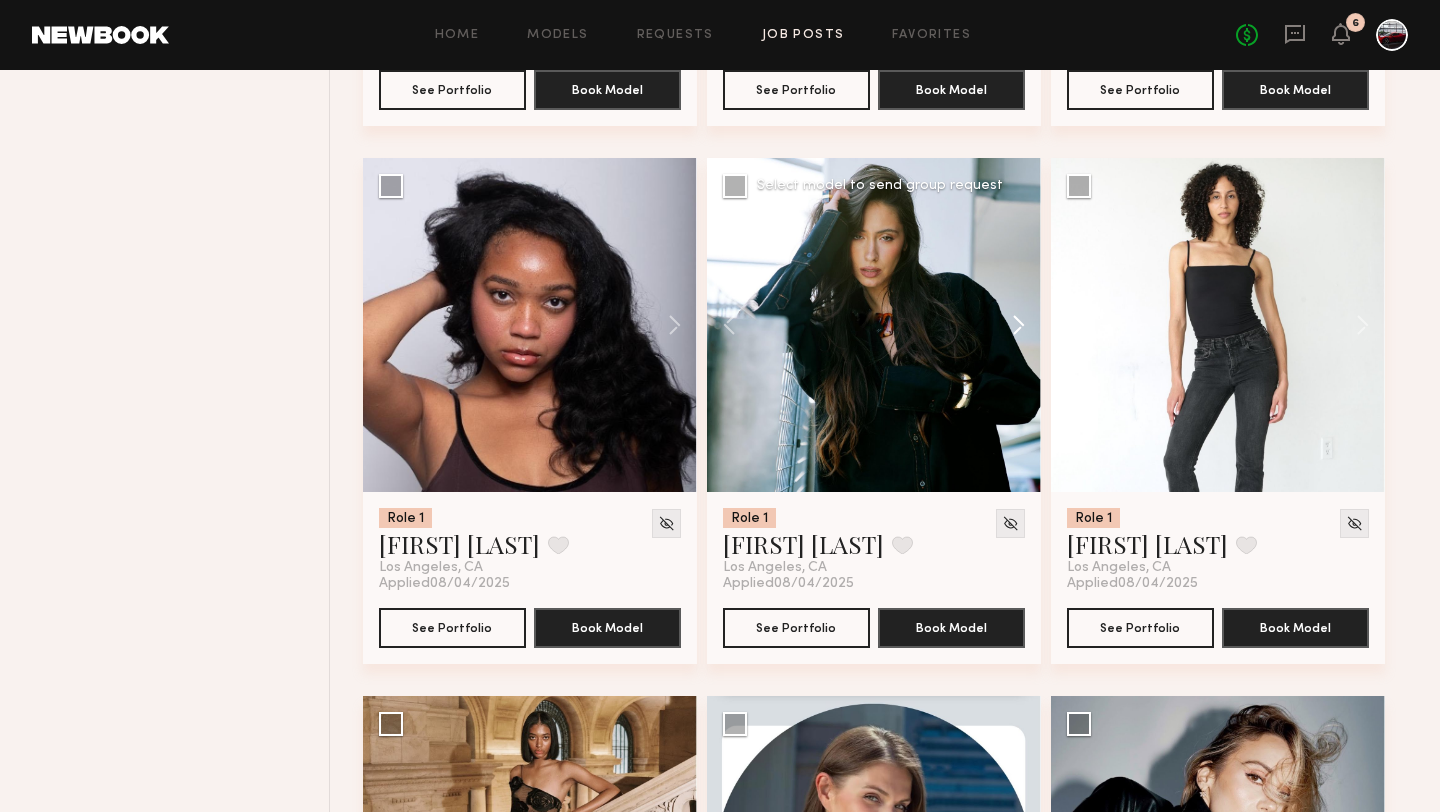 click 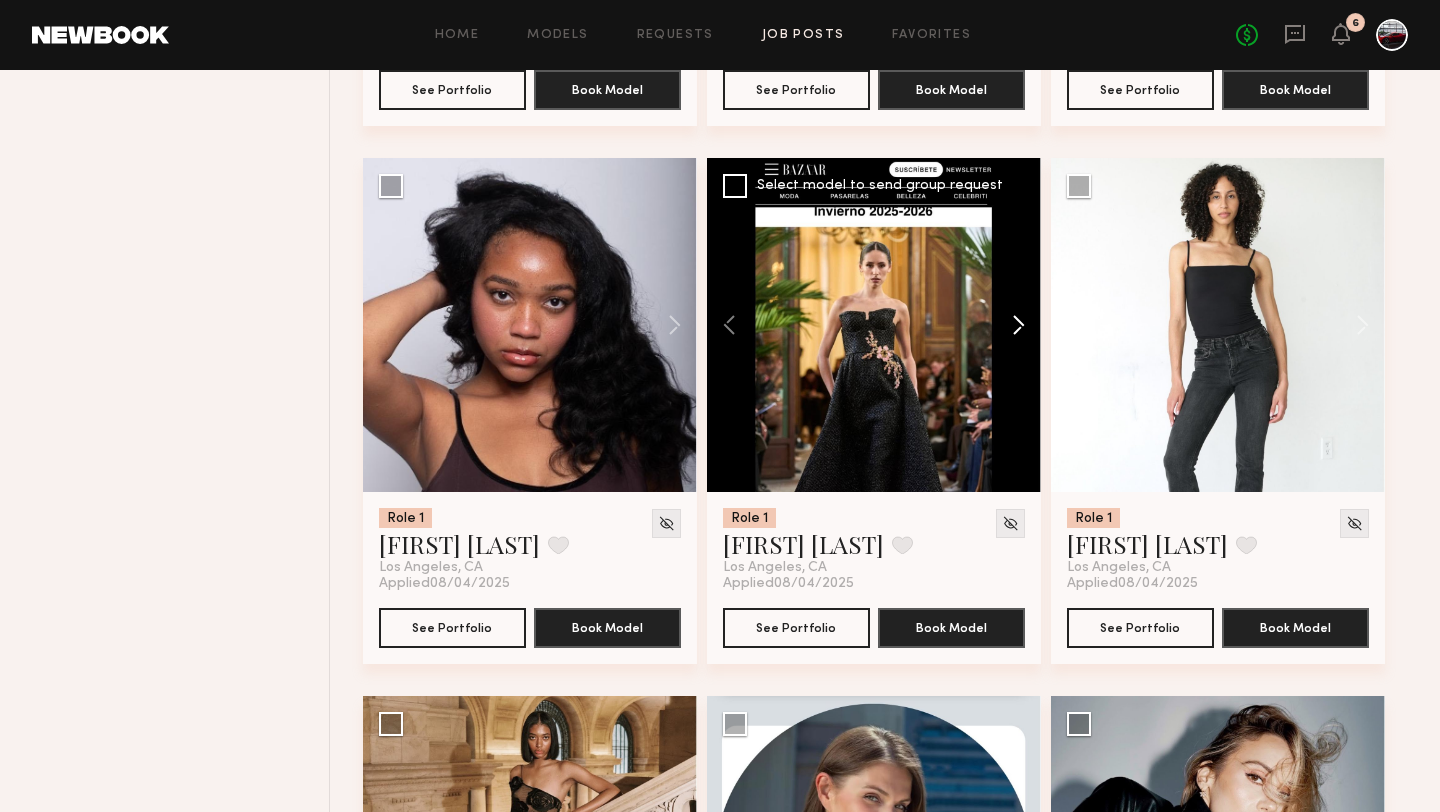 click 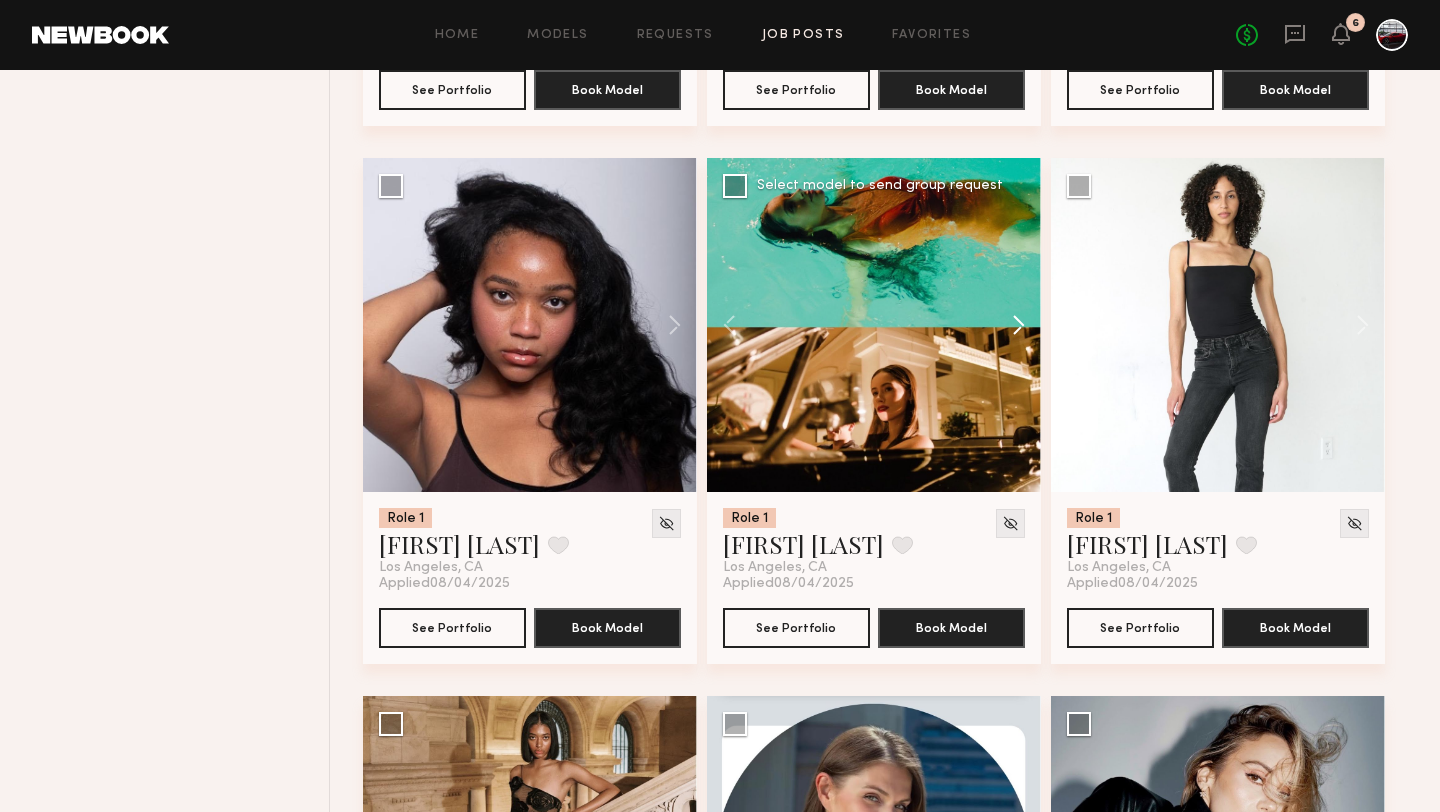 click 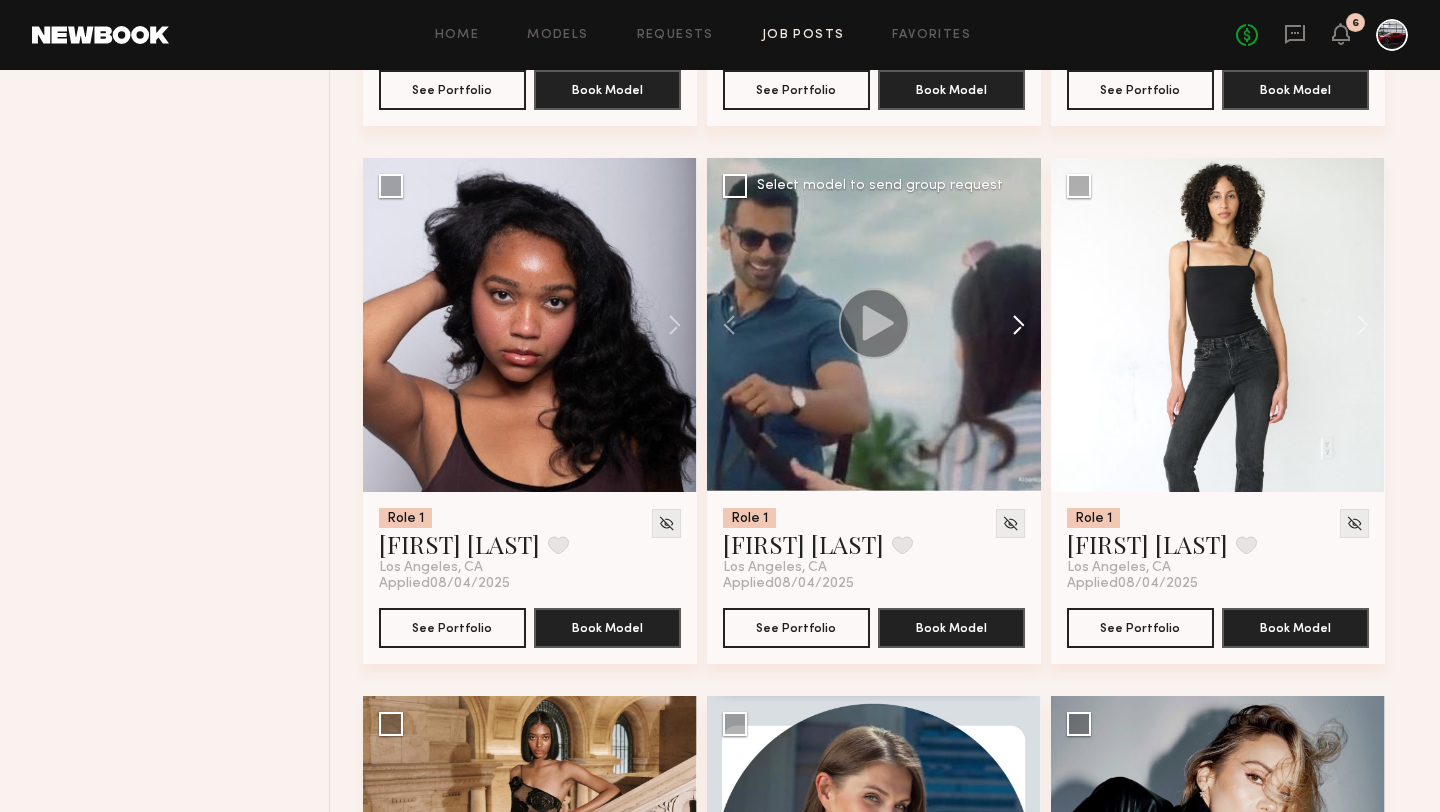 click 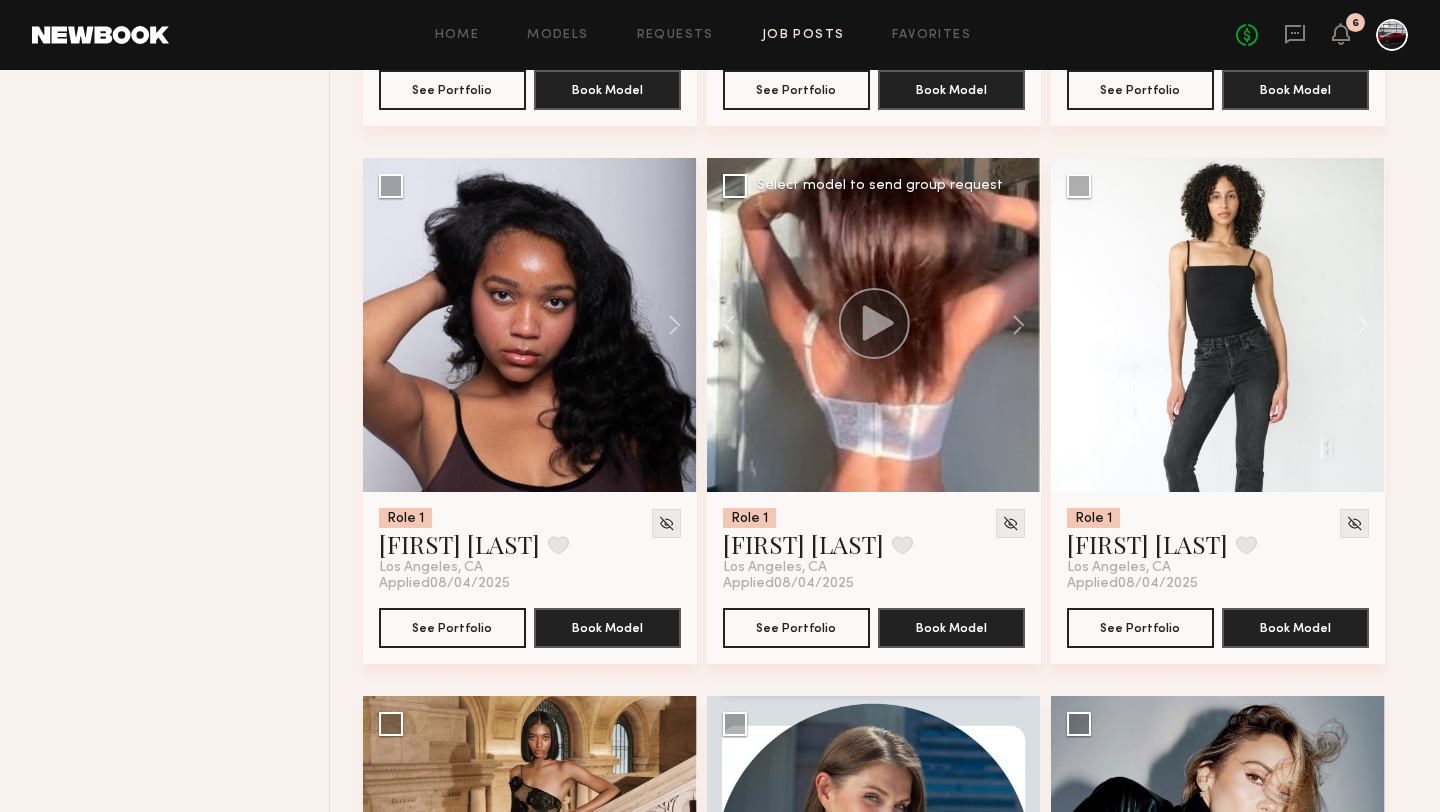 click 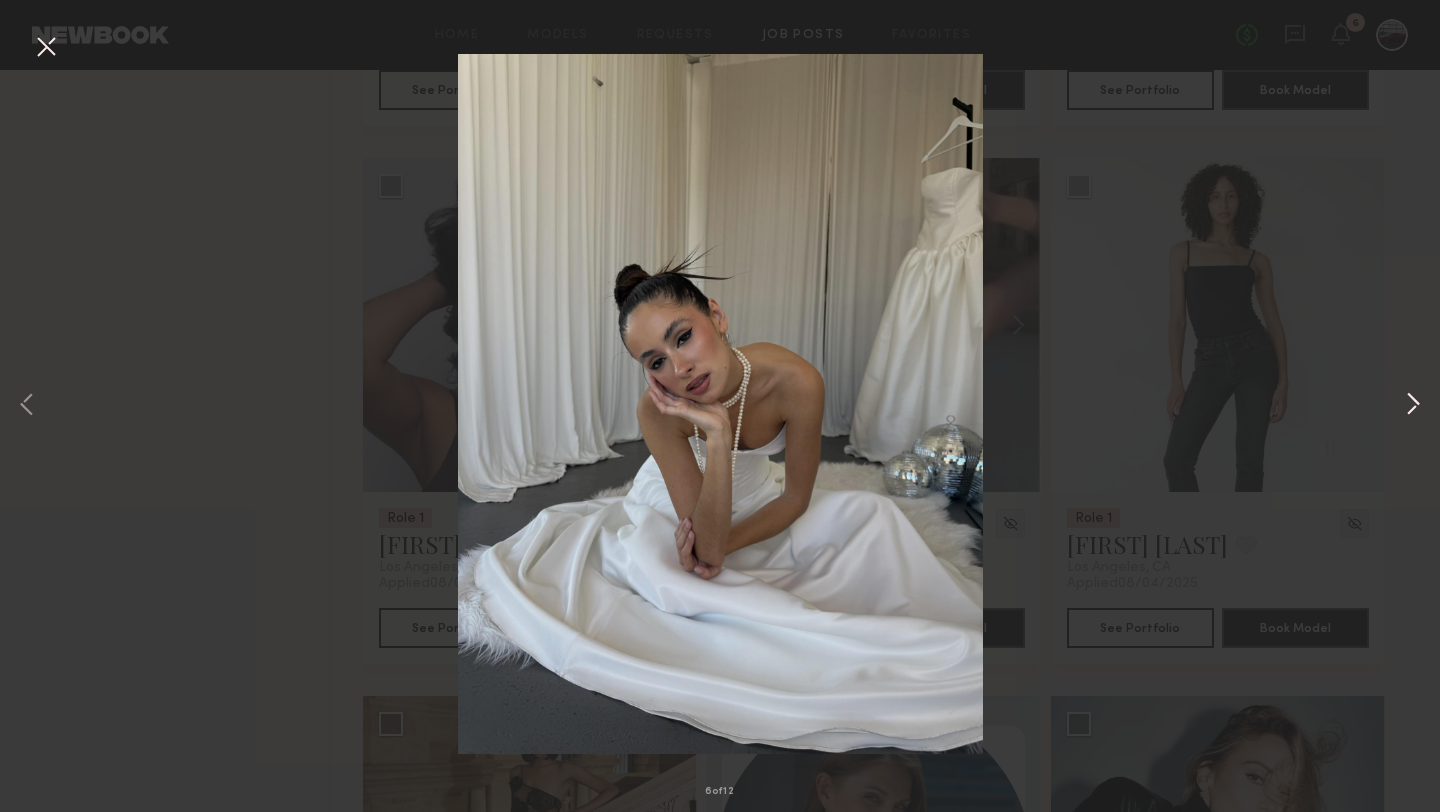 click at bounding box center [1413, 406] 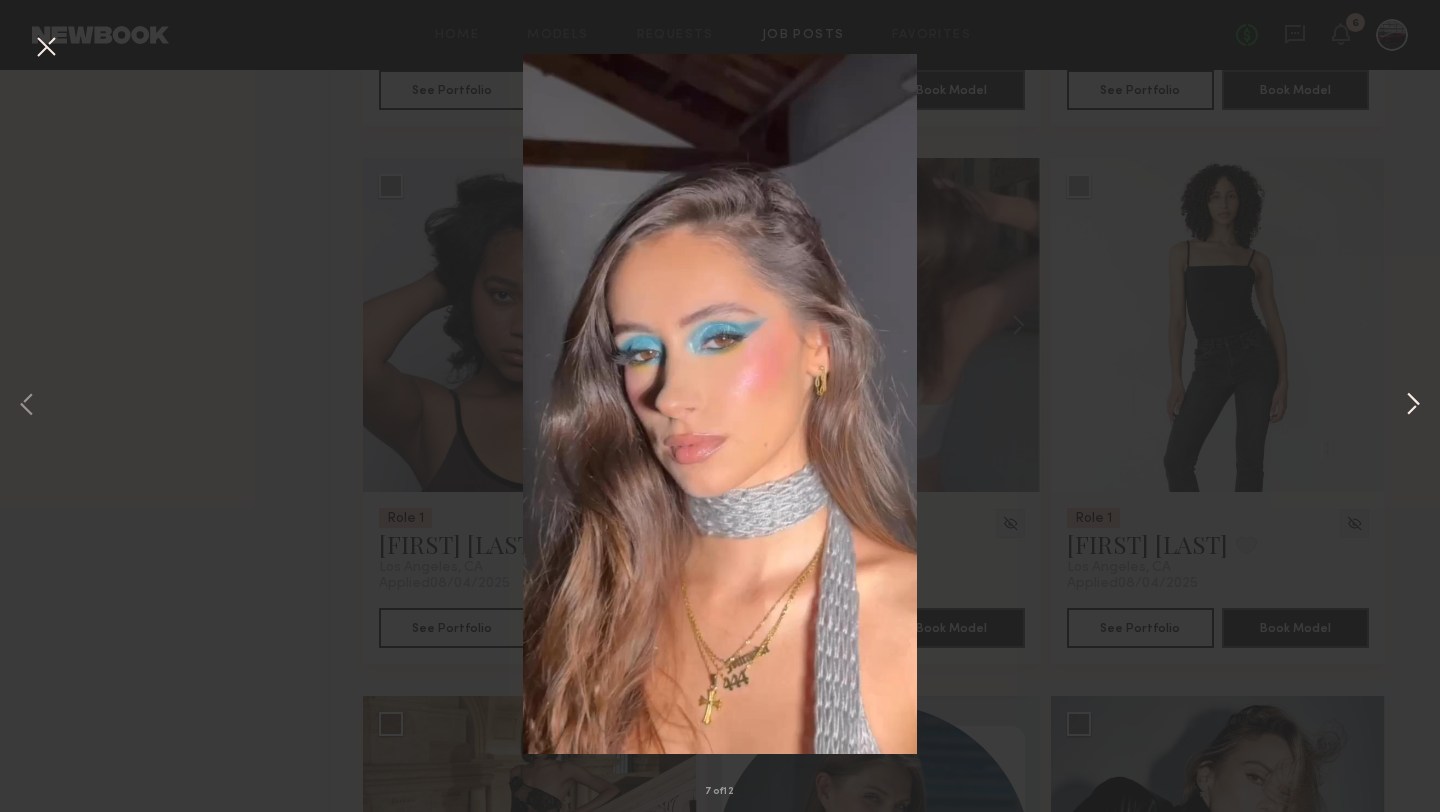 click at bounding box center [1413, 406] 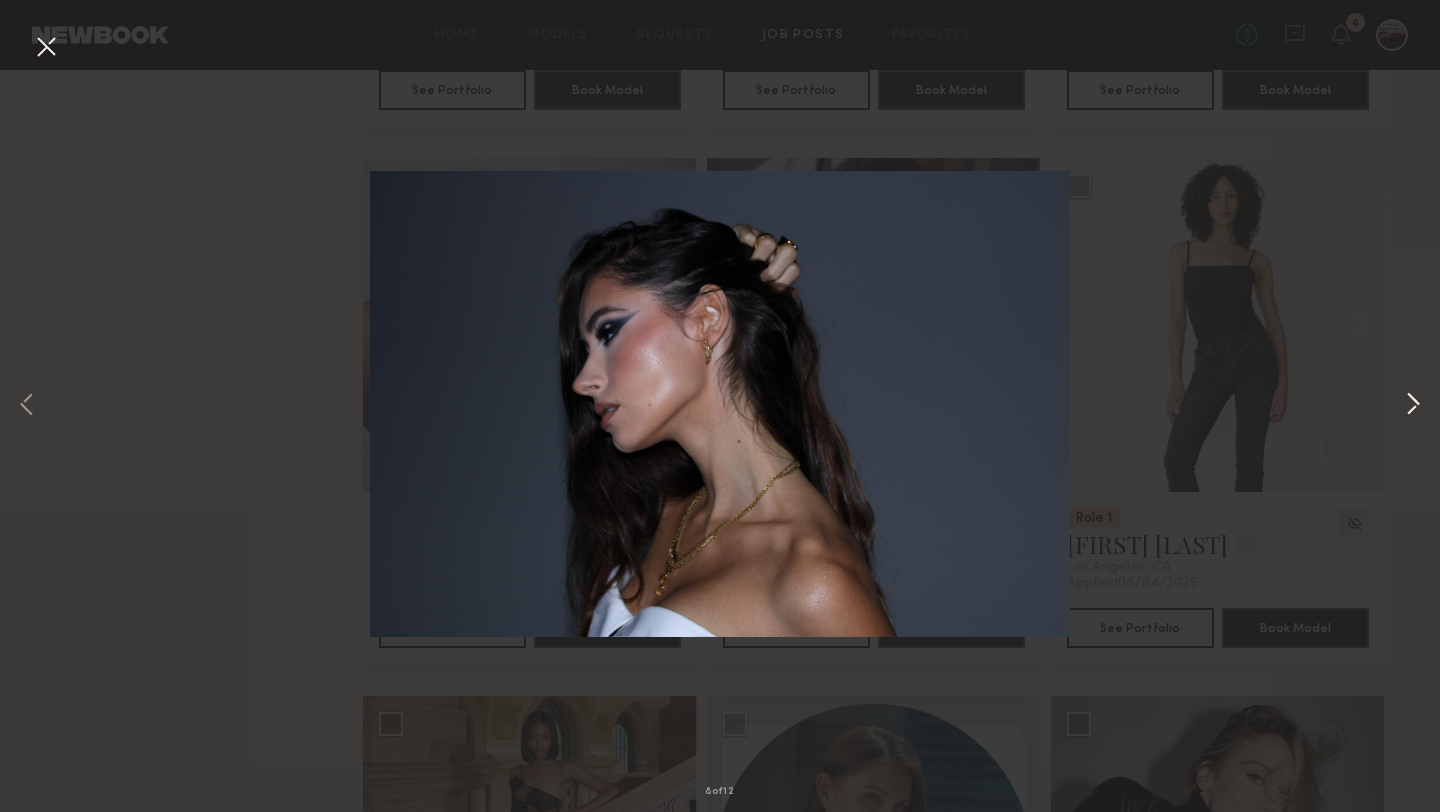 click at bounding box center (1413, 406) 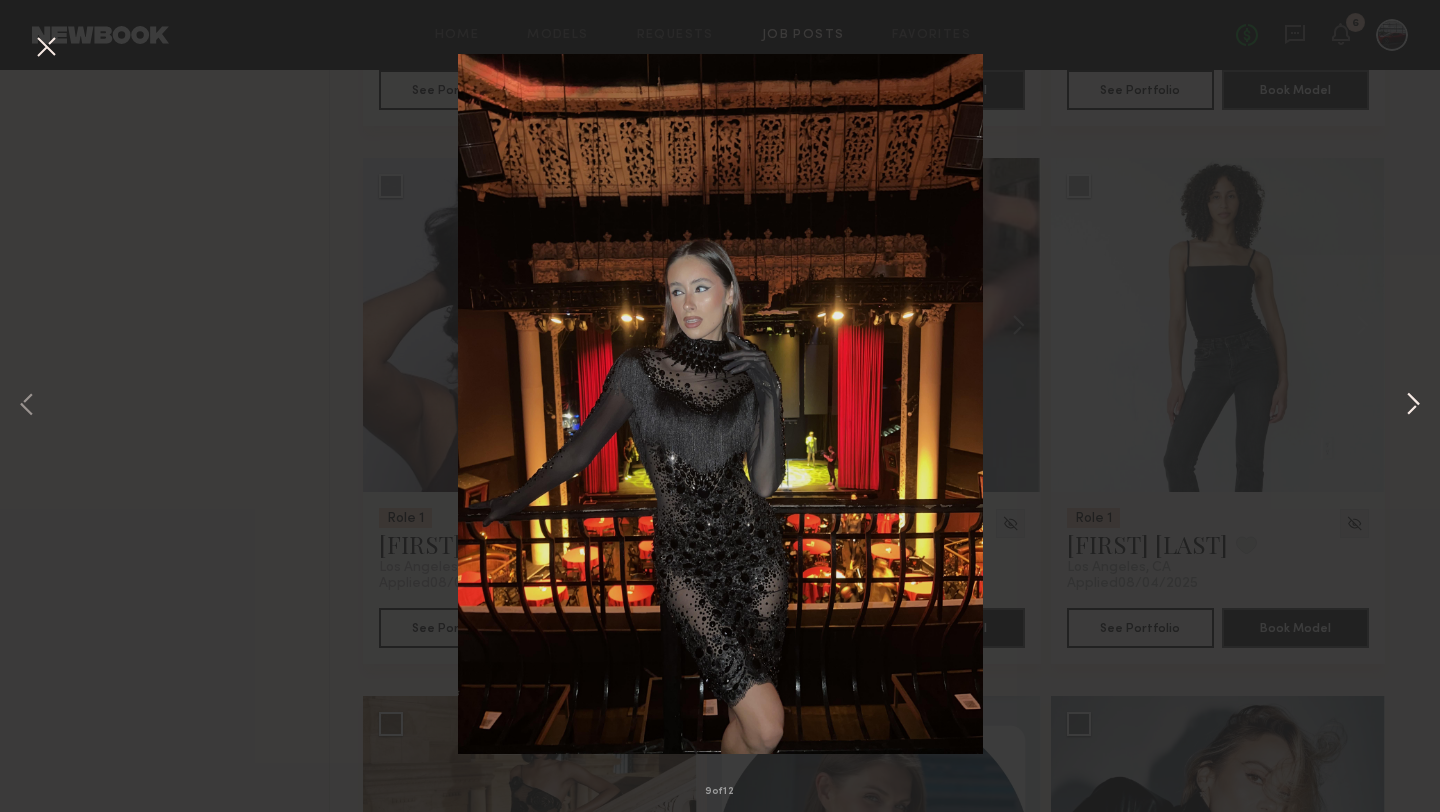 click at bounding box center (1413, 406) 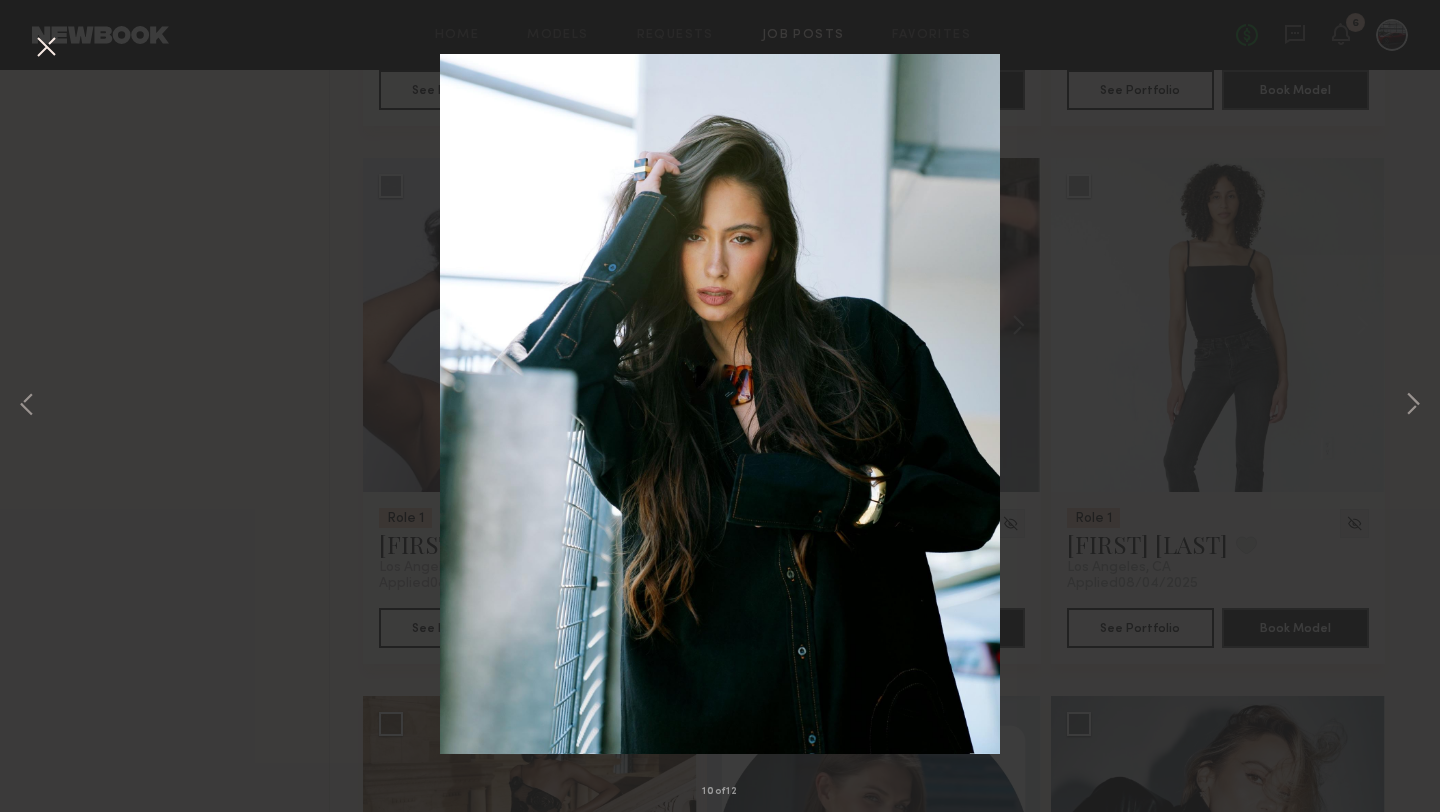 click at bounding box center [46, 48] 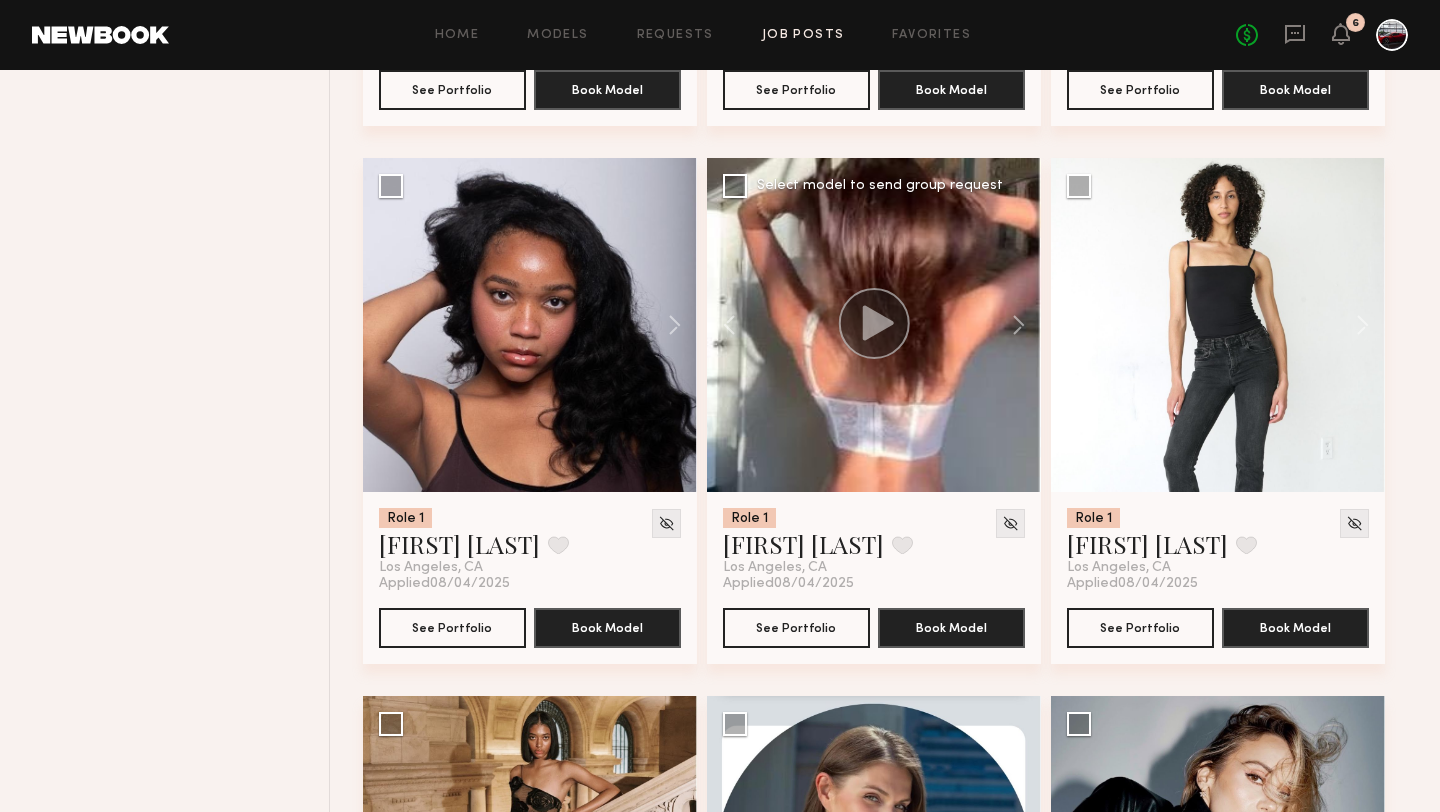 click 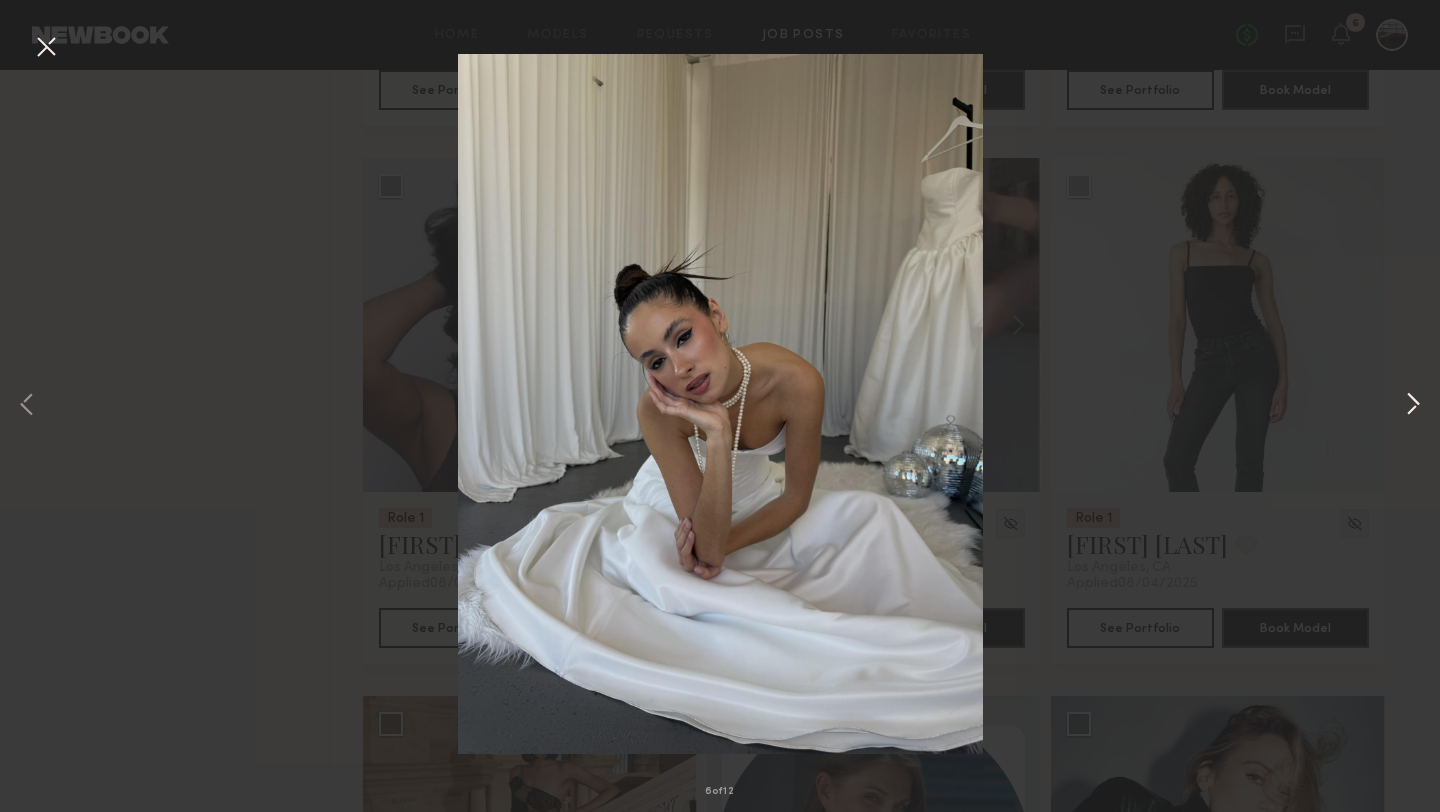 click at bounding box center (1413, 406) 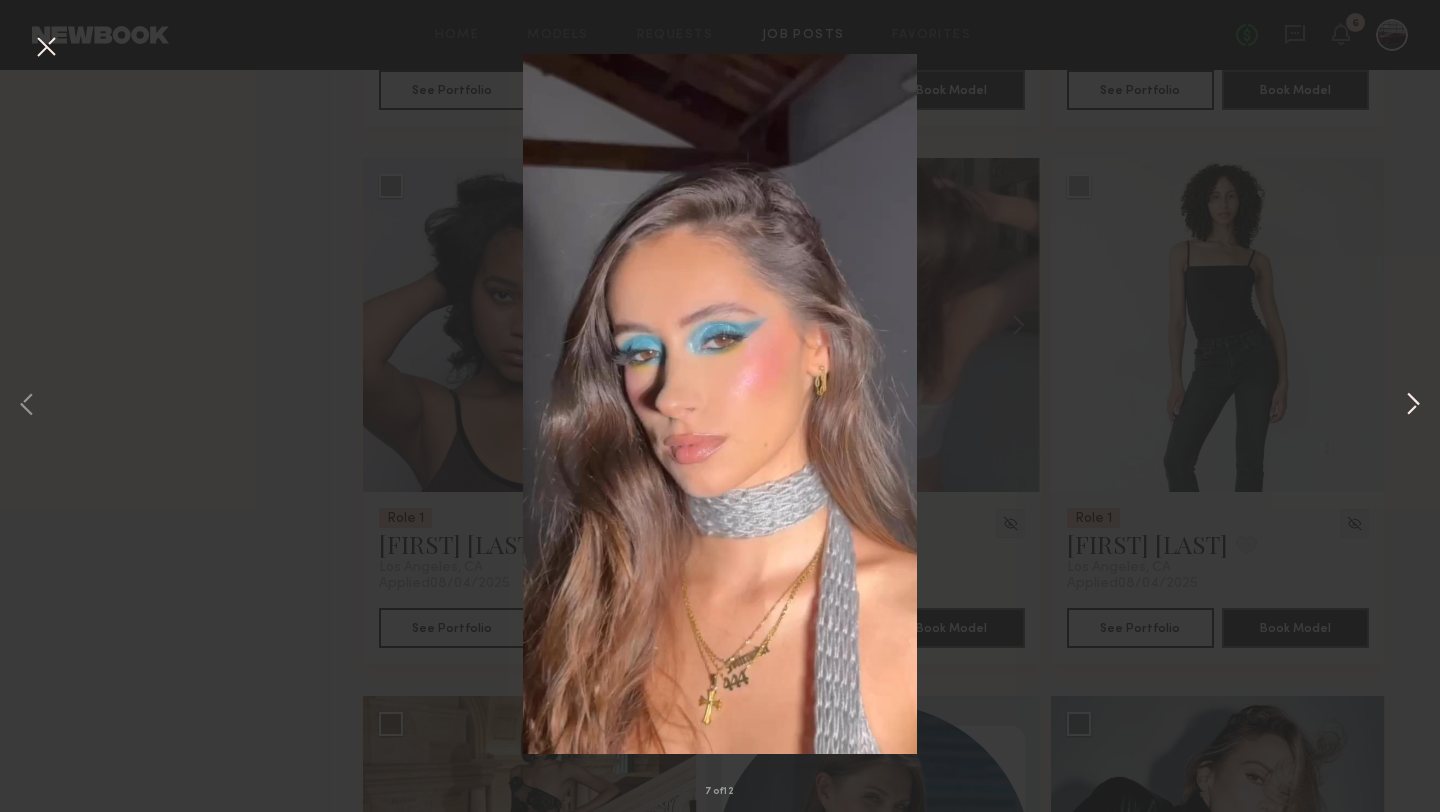 click at bounding box center [1413, 406] 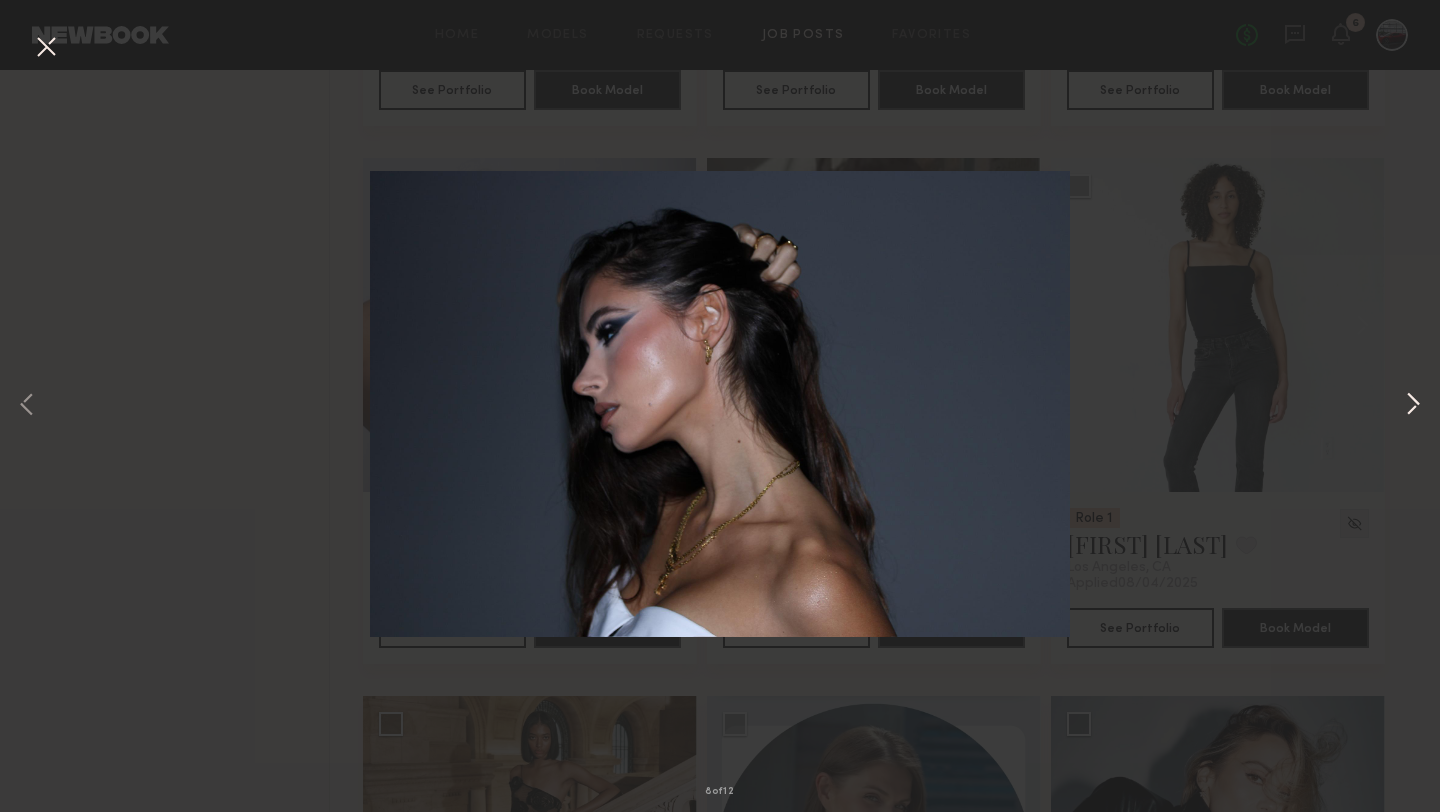 click at bounding box center (1413, 406) 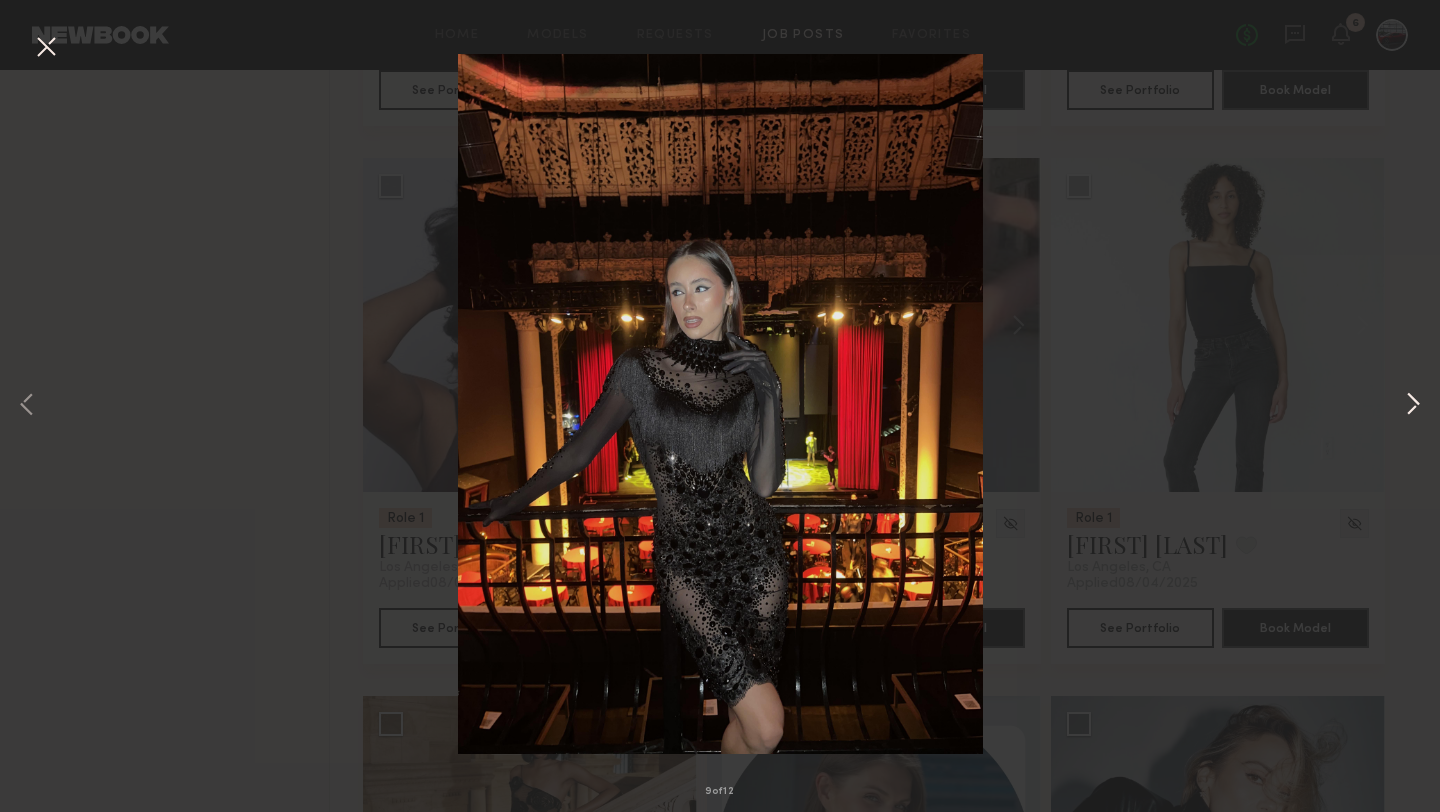 click at bounding box center (1413, 406) 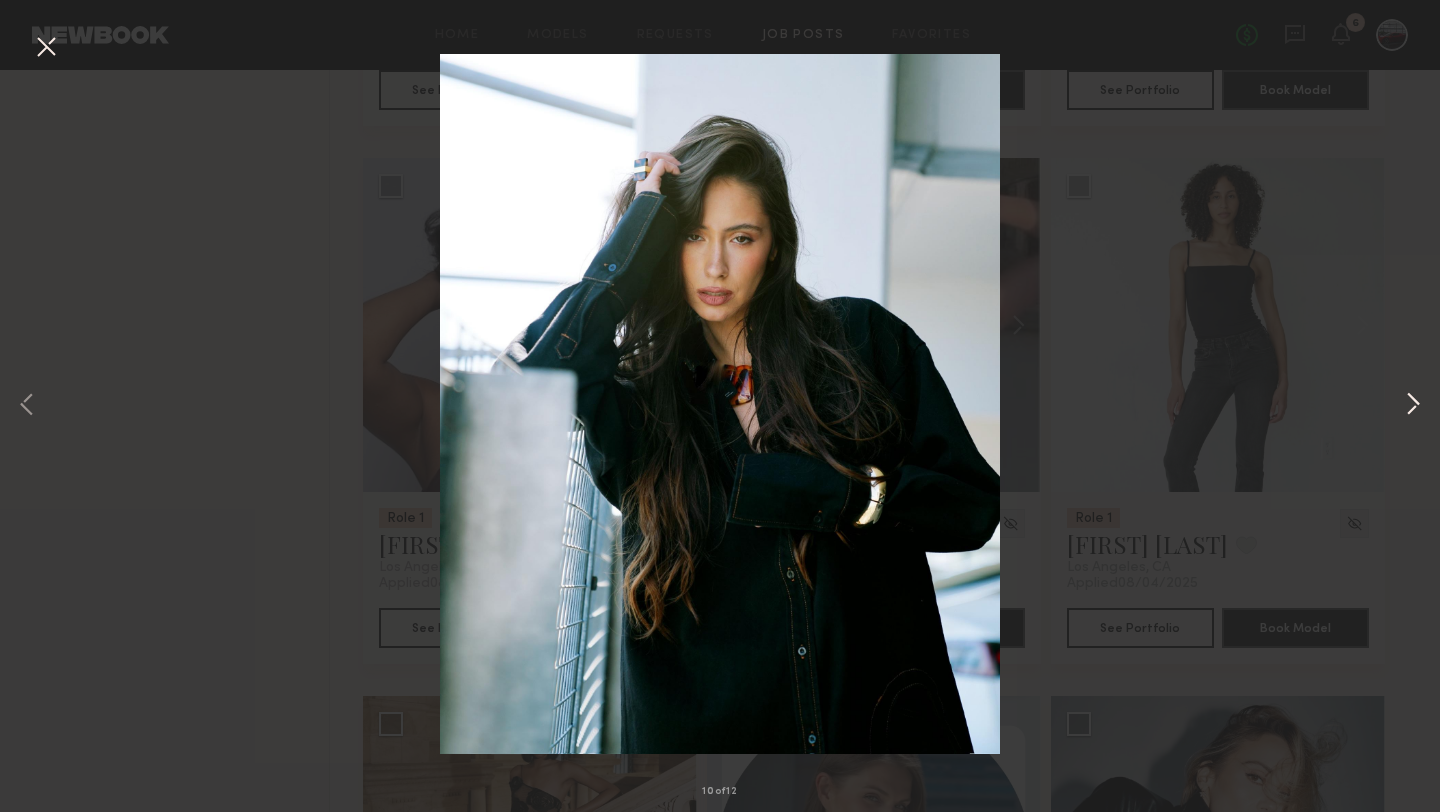 click at bounding box center (1413, 406) 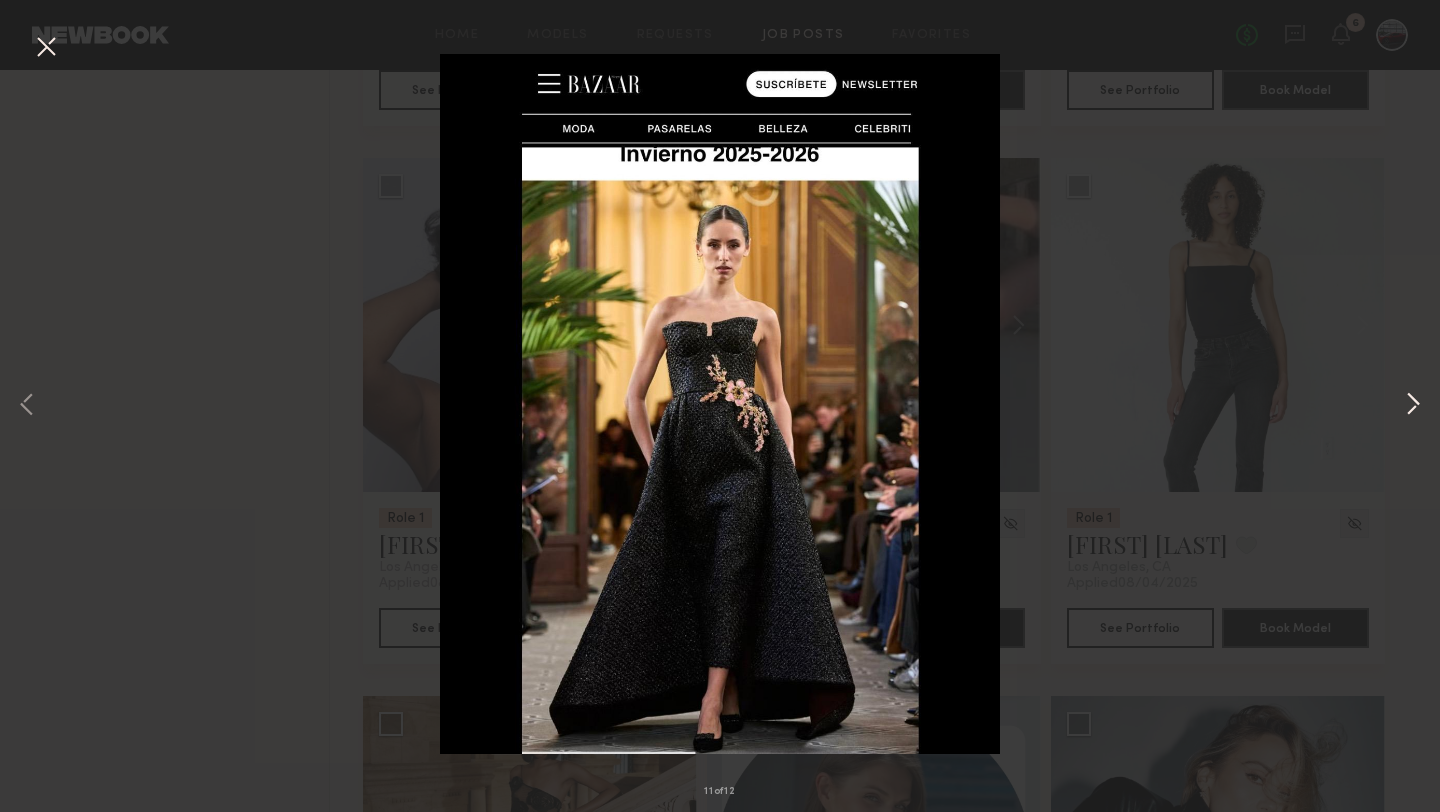click at bounding box center [1413, 406] 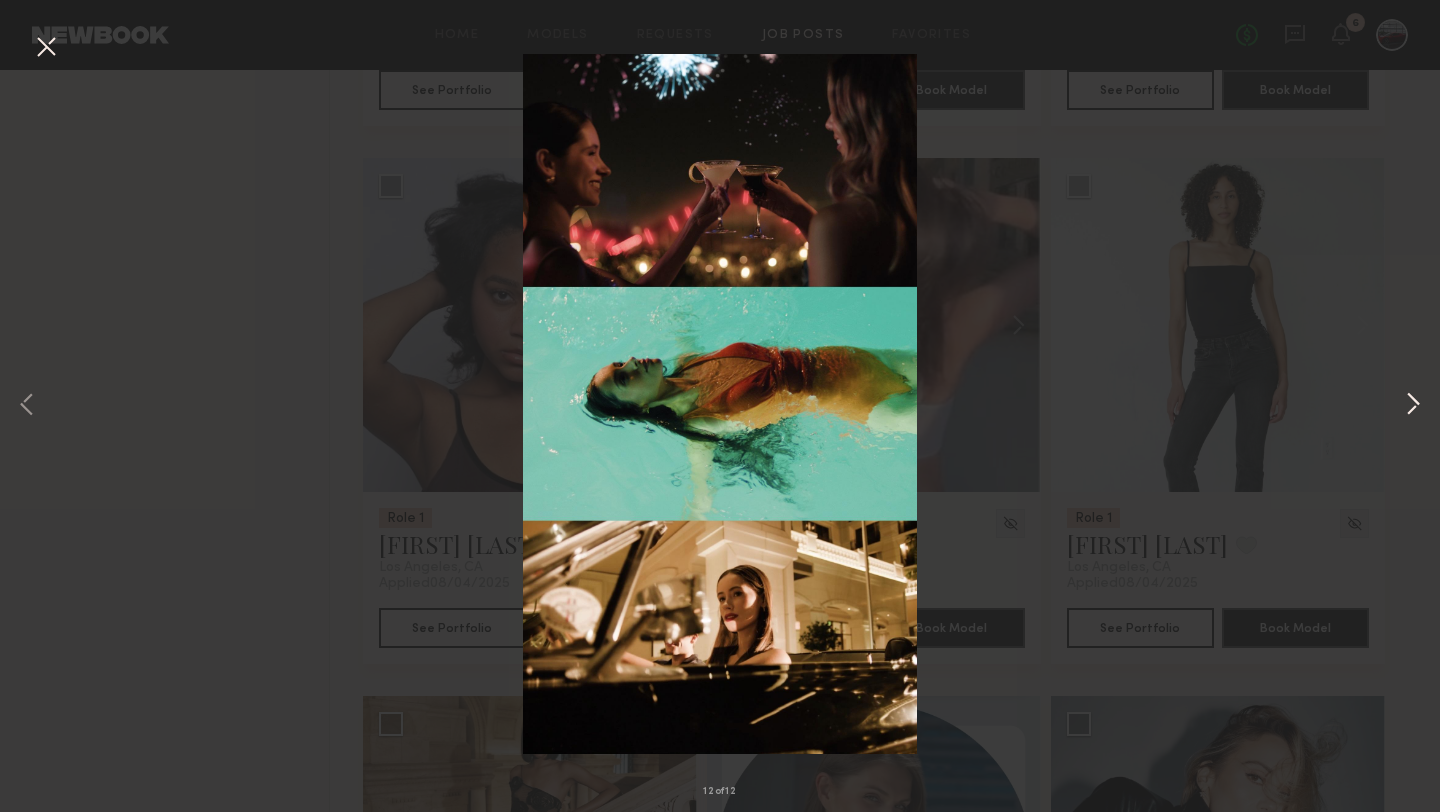 click at bounding box center (1413, 406) 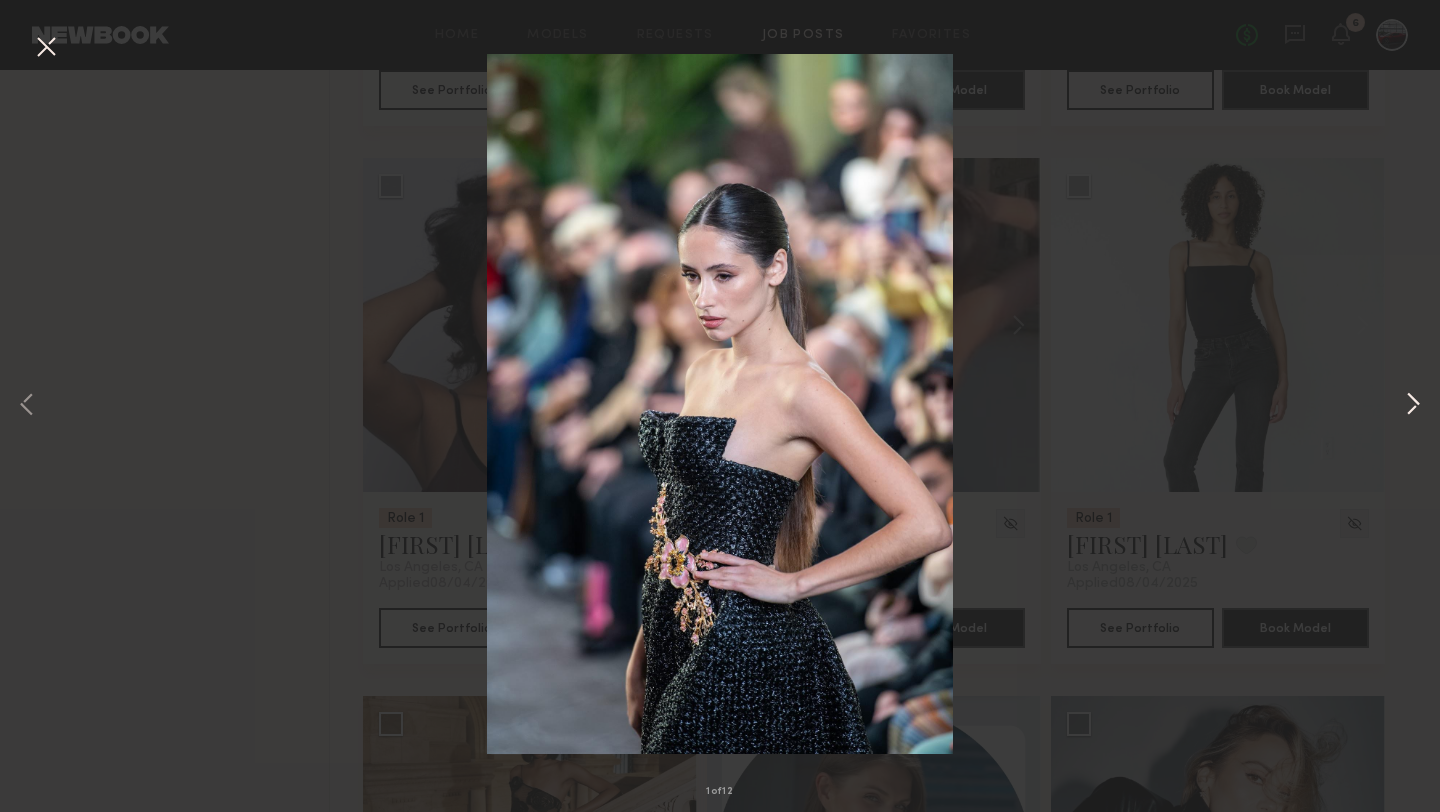click at bounding box center [1413, 406] 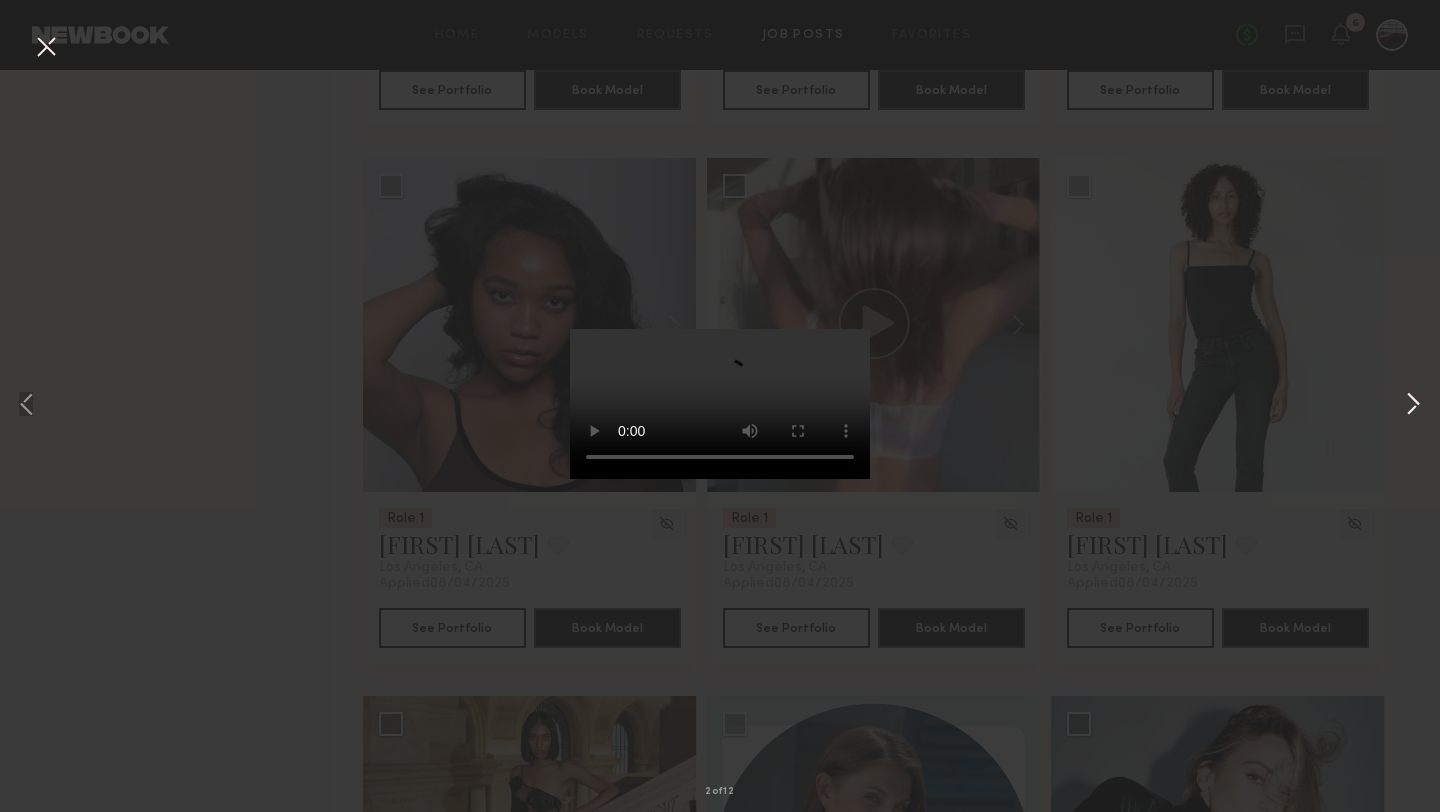click at bounding box center [1413, 406] 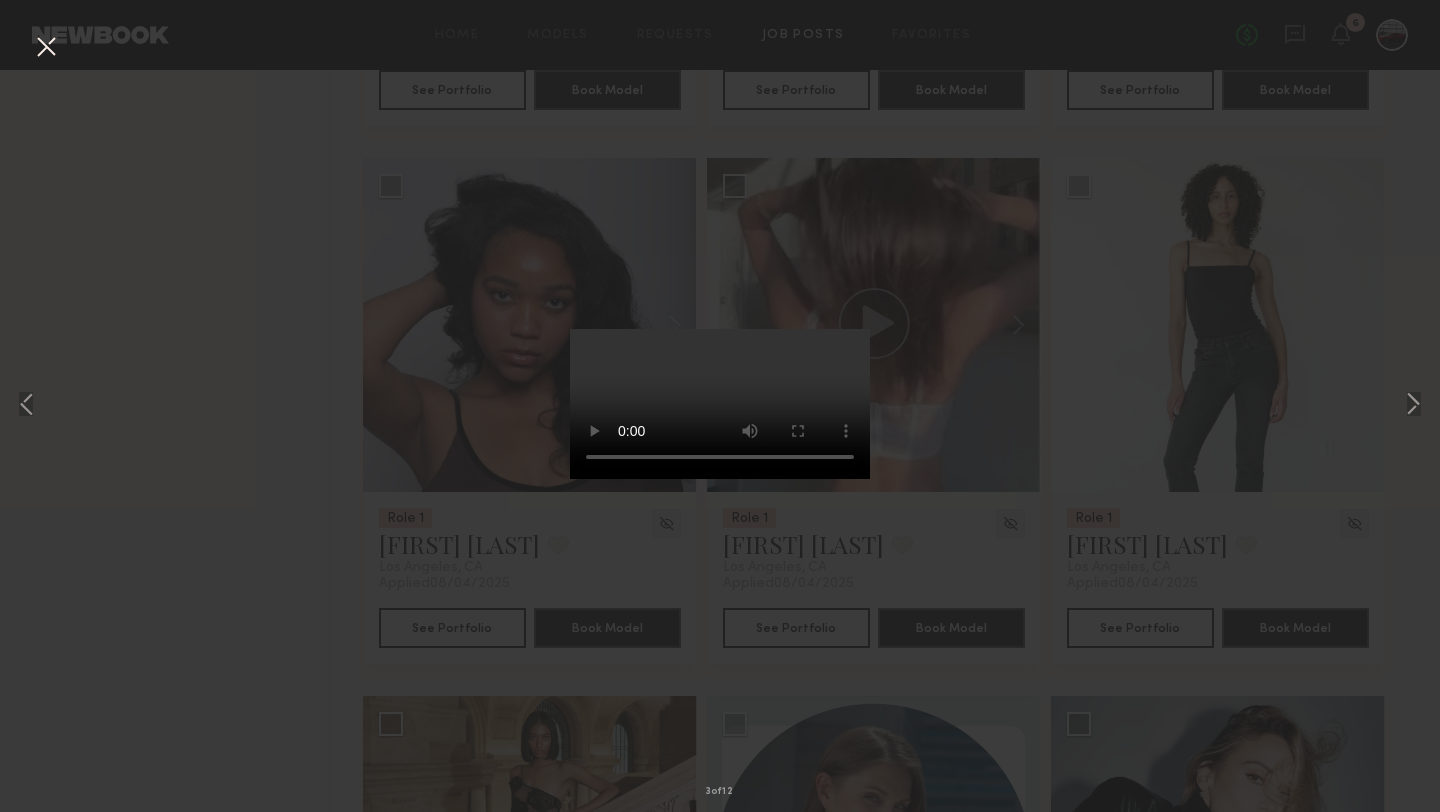 click at bounding box center (46, 48) 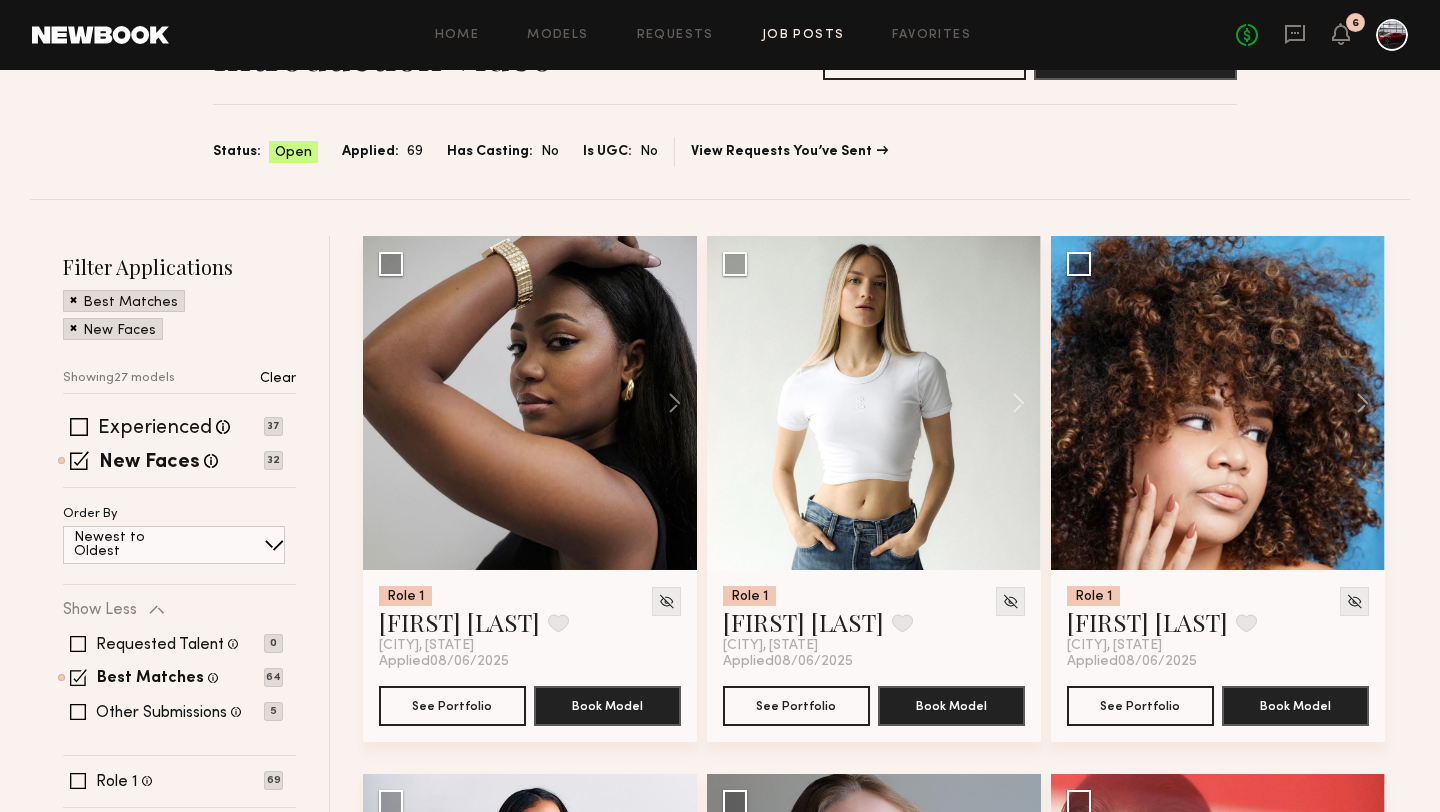 scroll, scrollTop: 0, scrollLeft: 0, axis: both 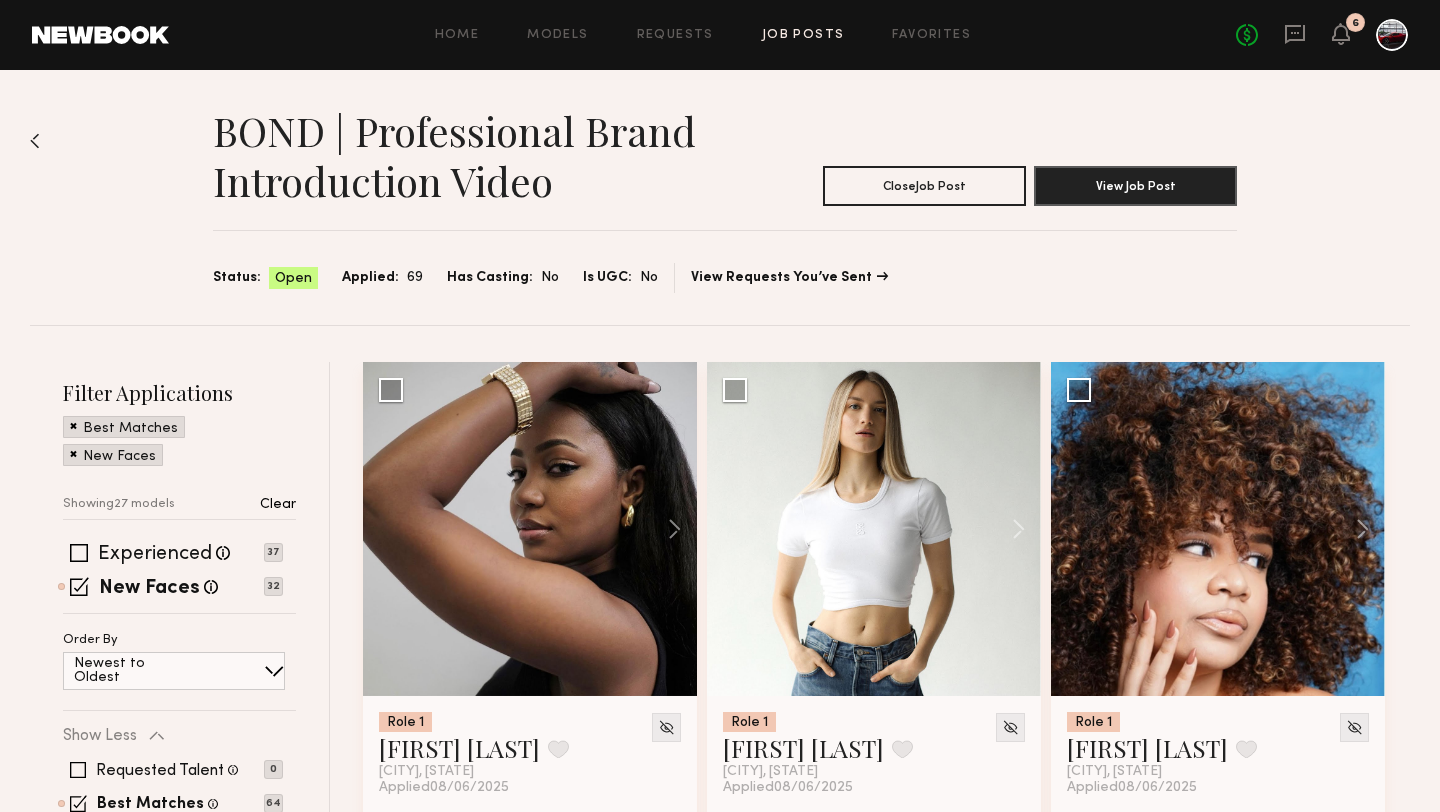 click on "Job Posts" 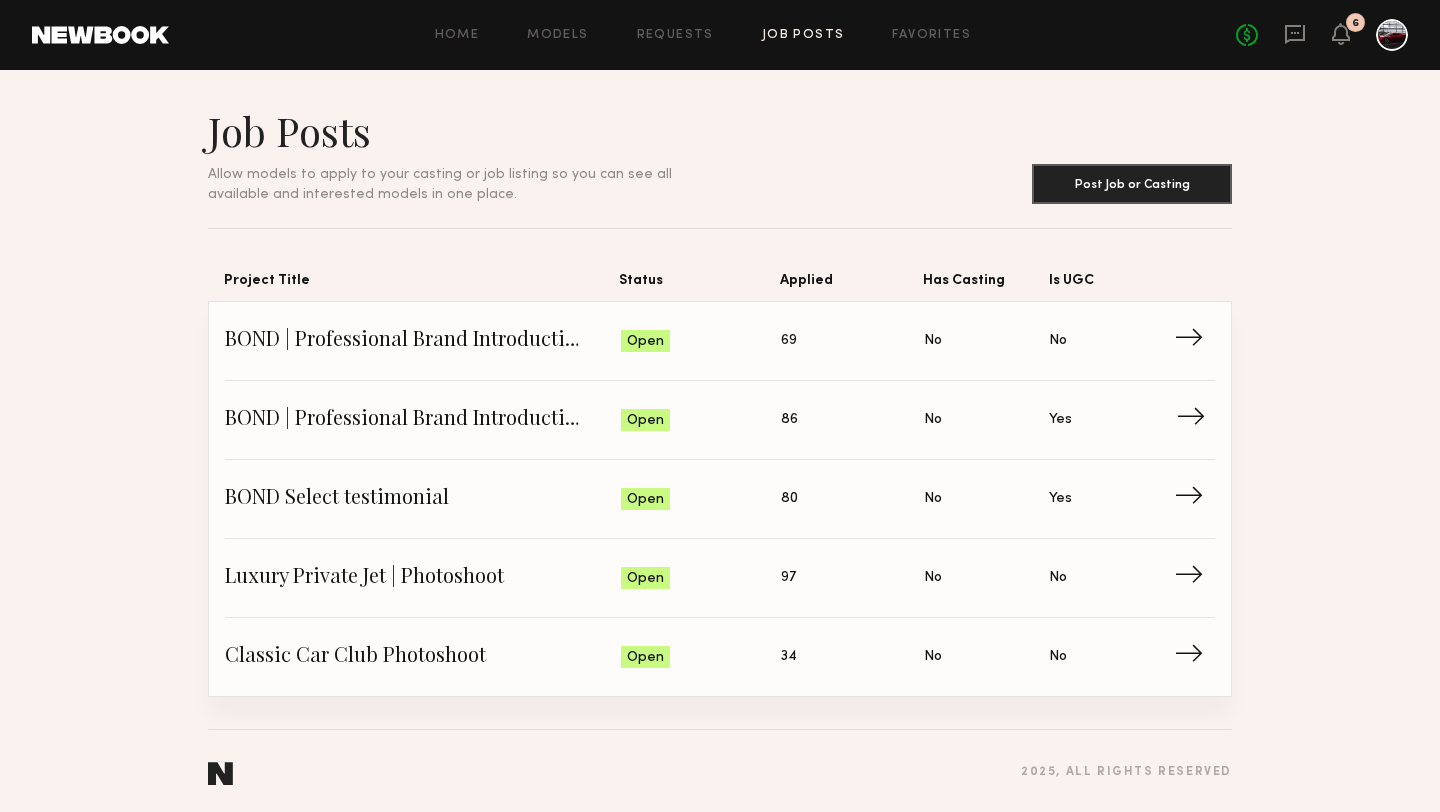 click on "BOND | Professional Brand Introduction Video" 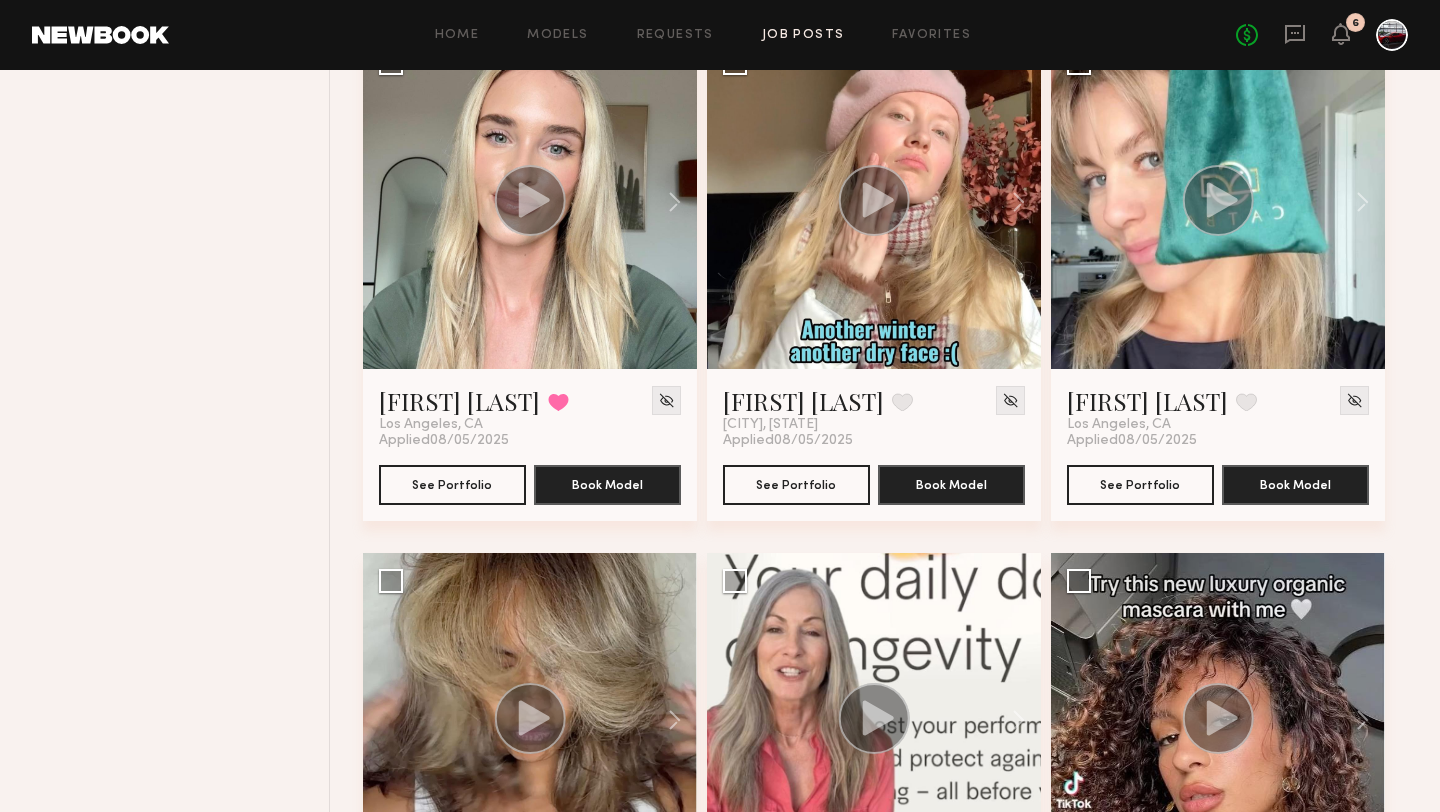 scroll, scrollTop: 742, scrollLeft: 0, axis: vertical 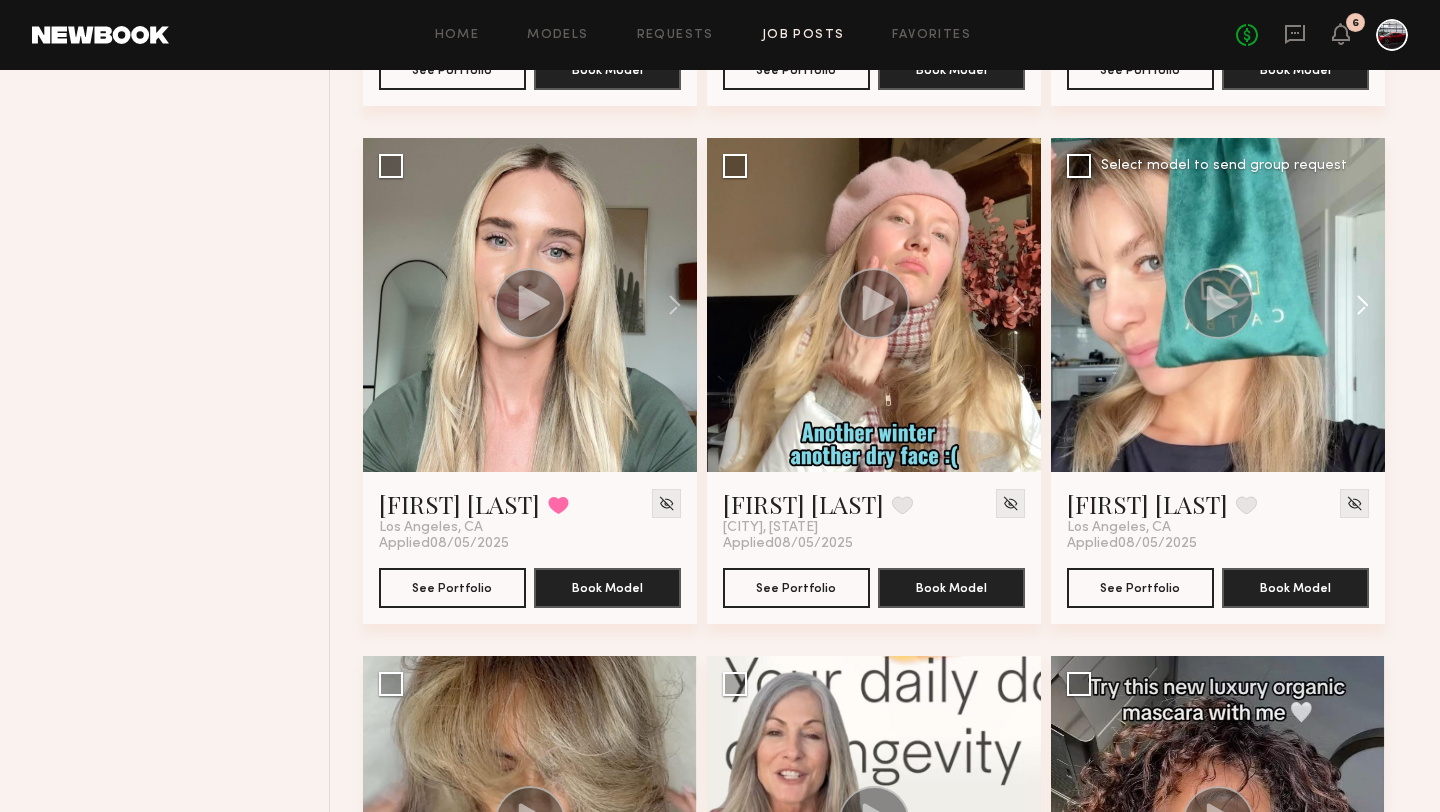 click 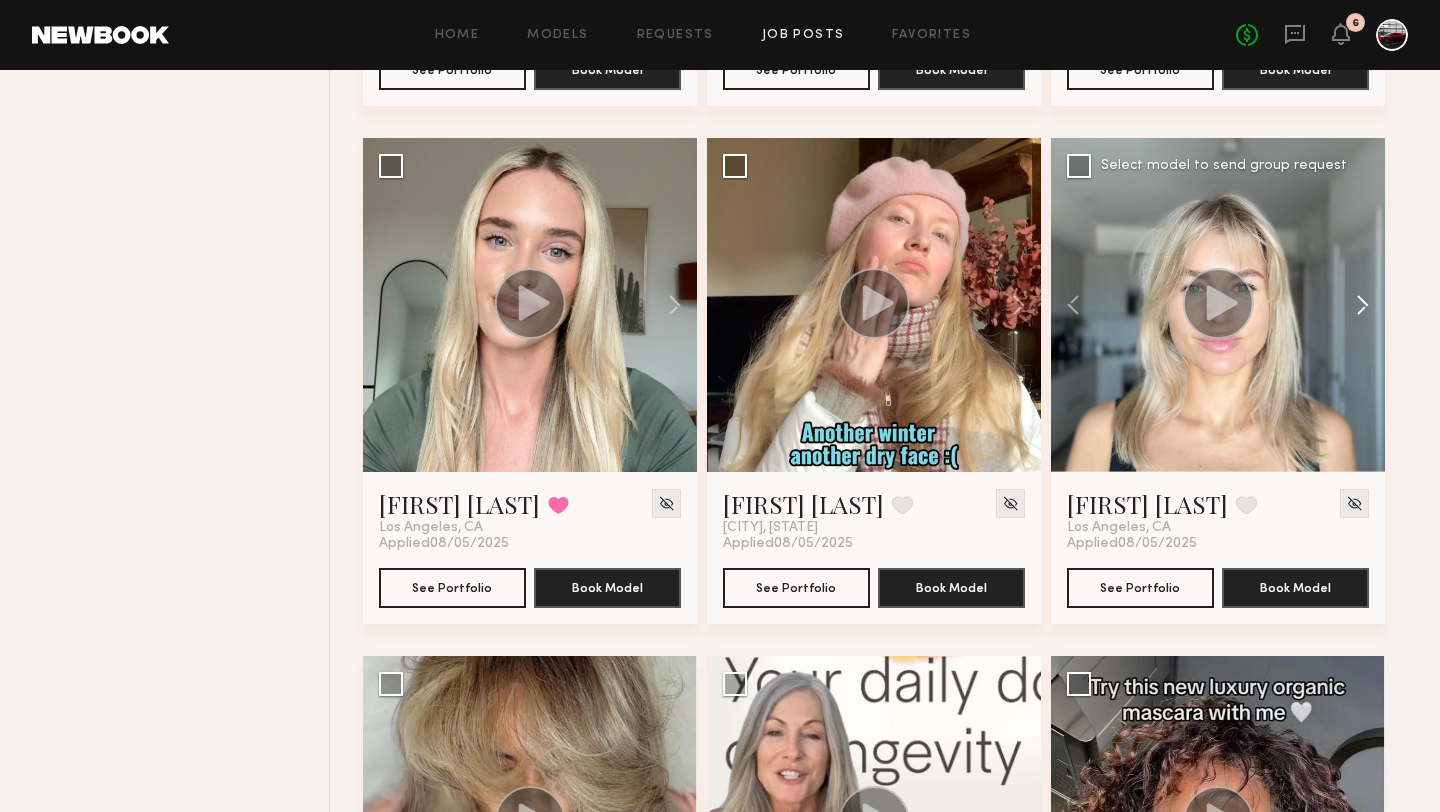 click 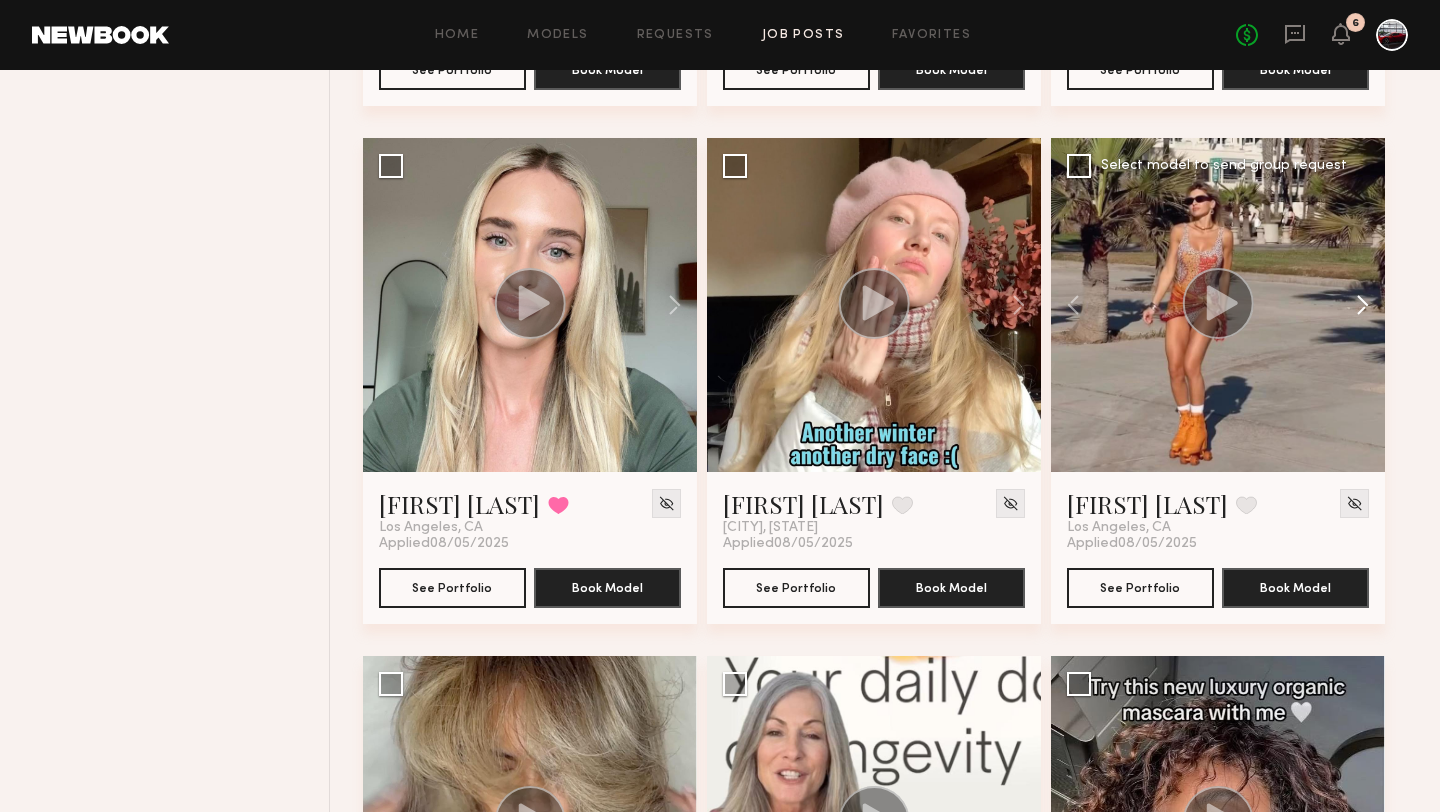 click 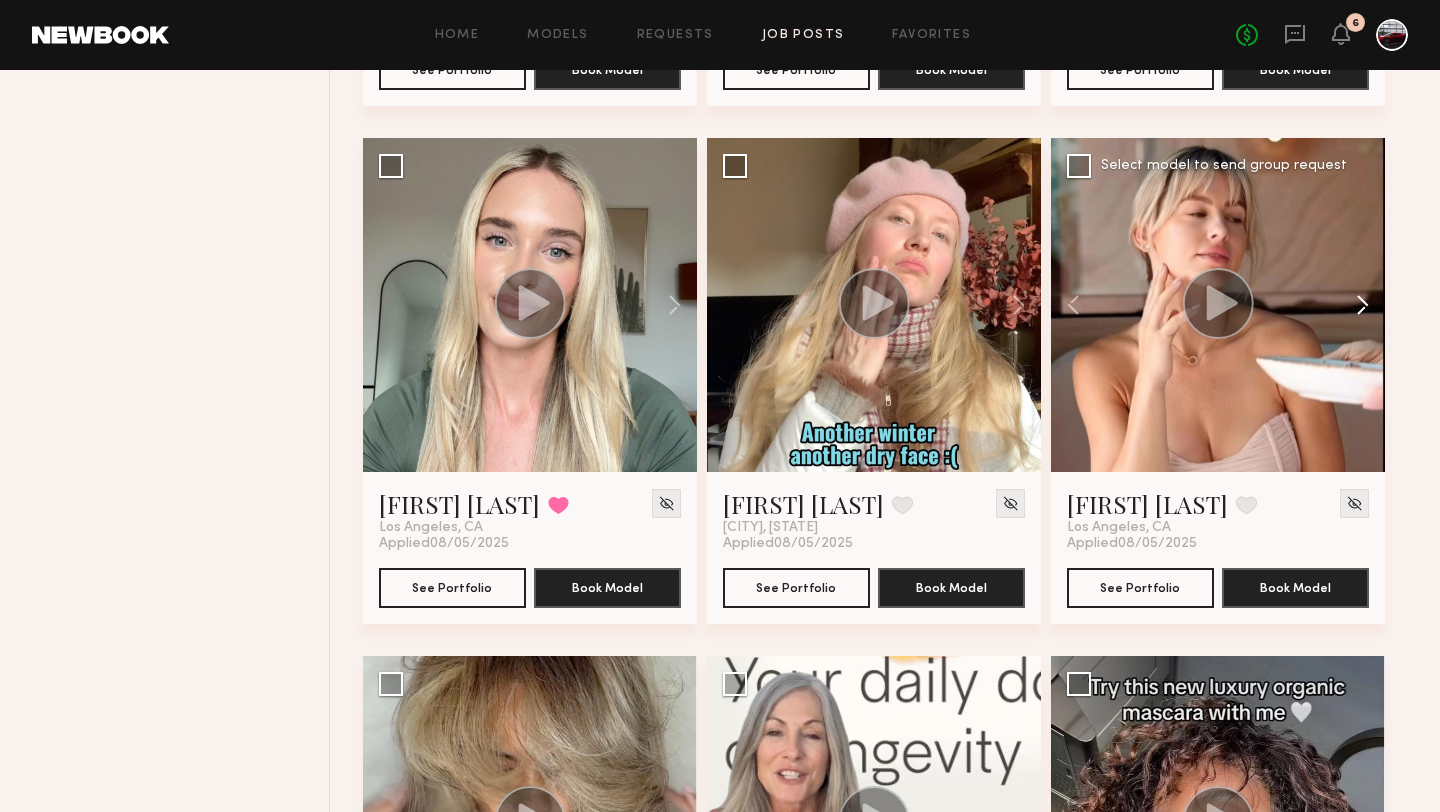 click 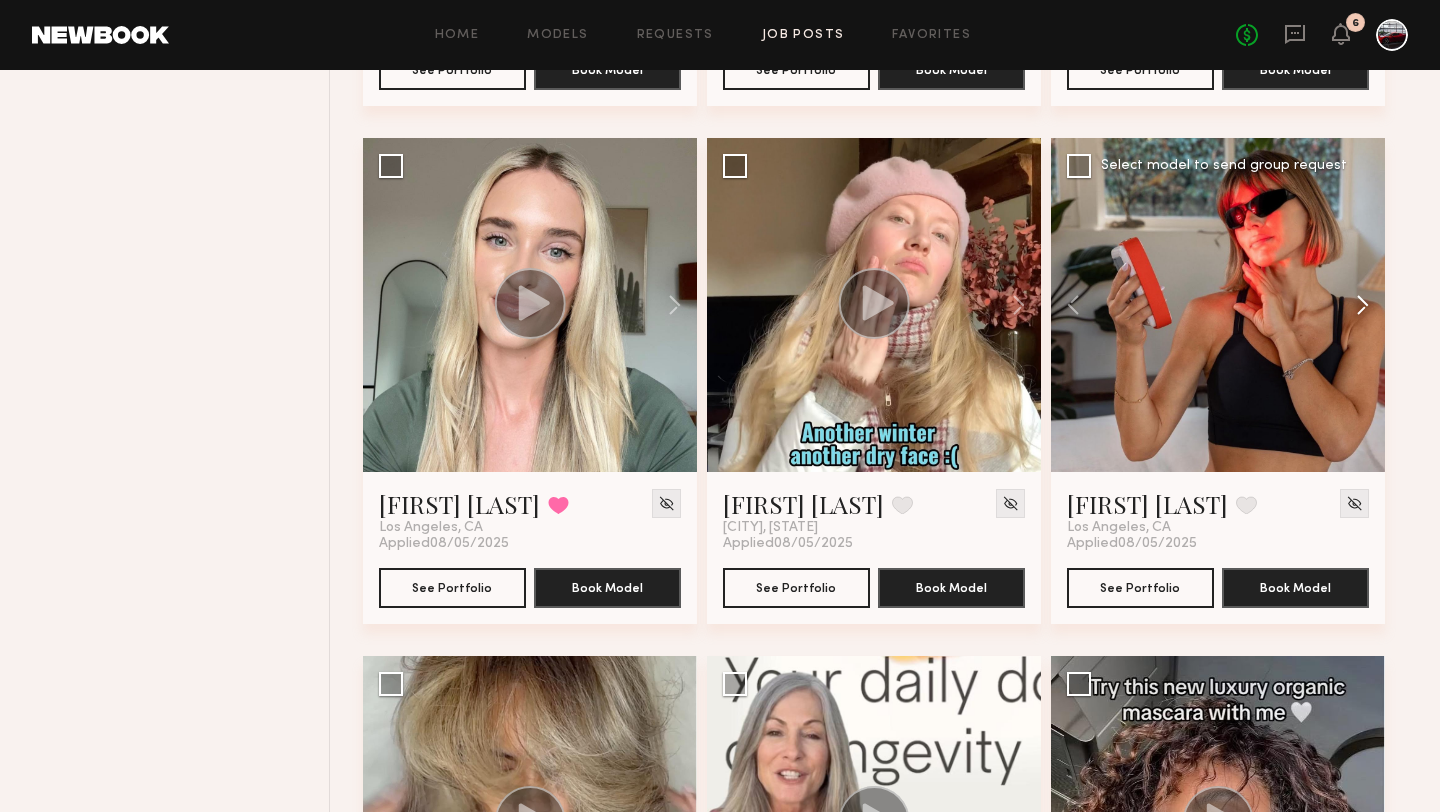 click 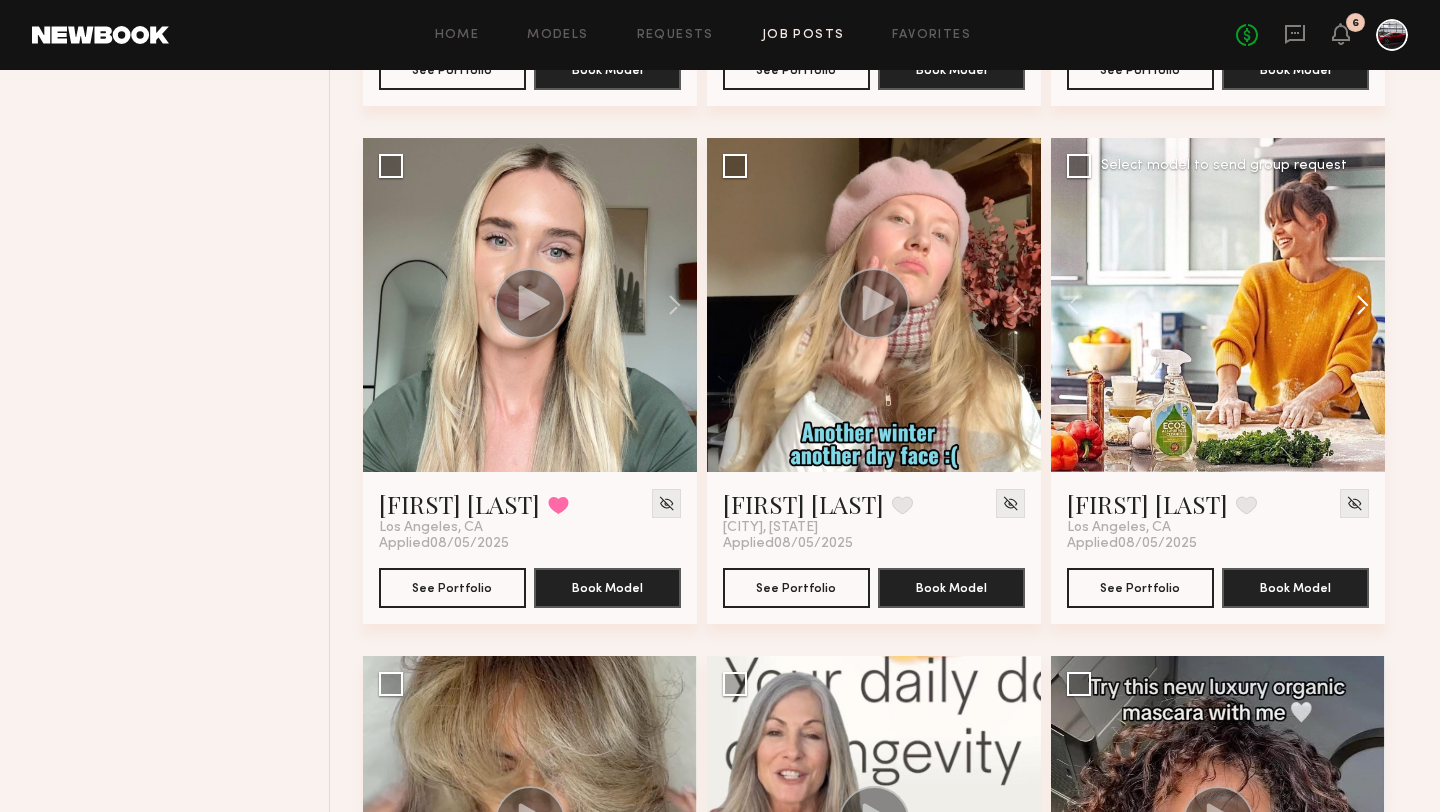 click 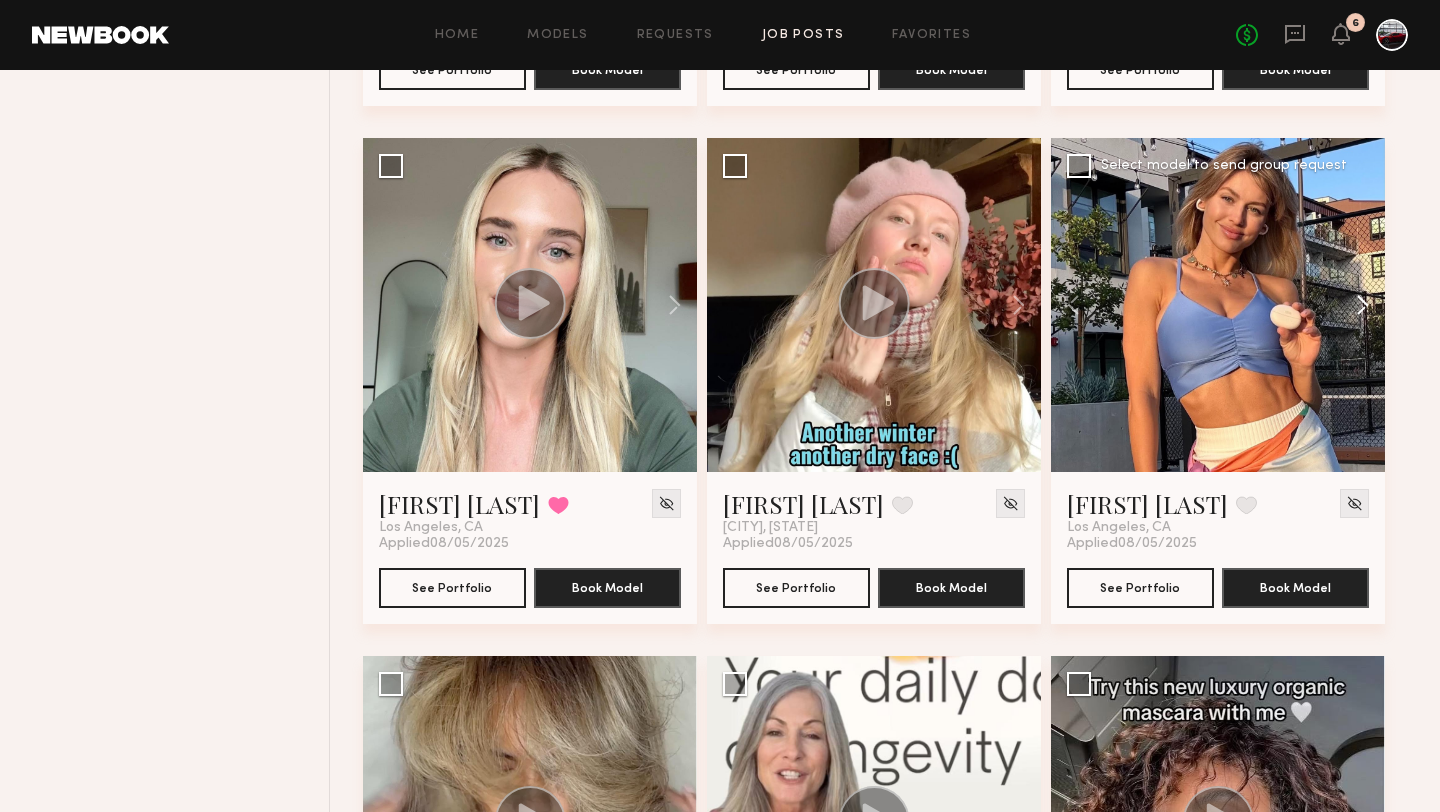 click 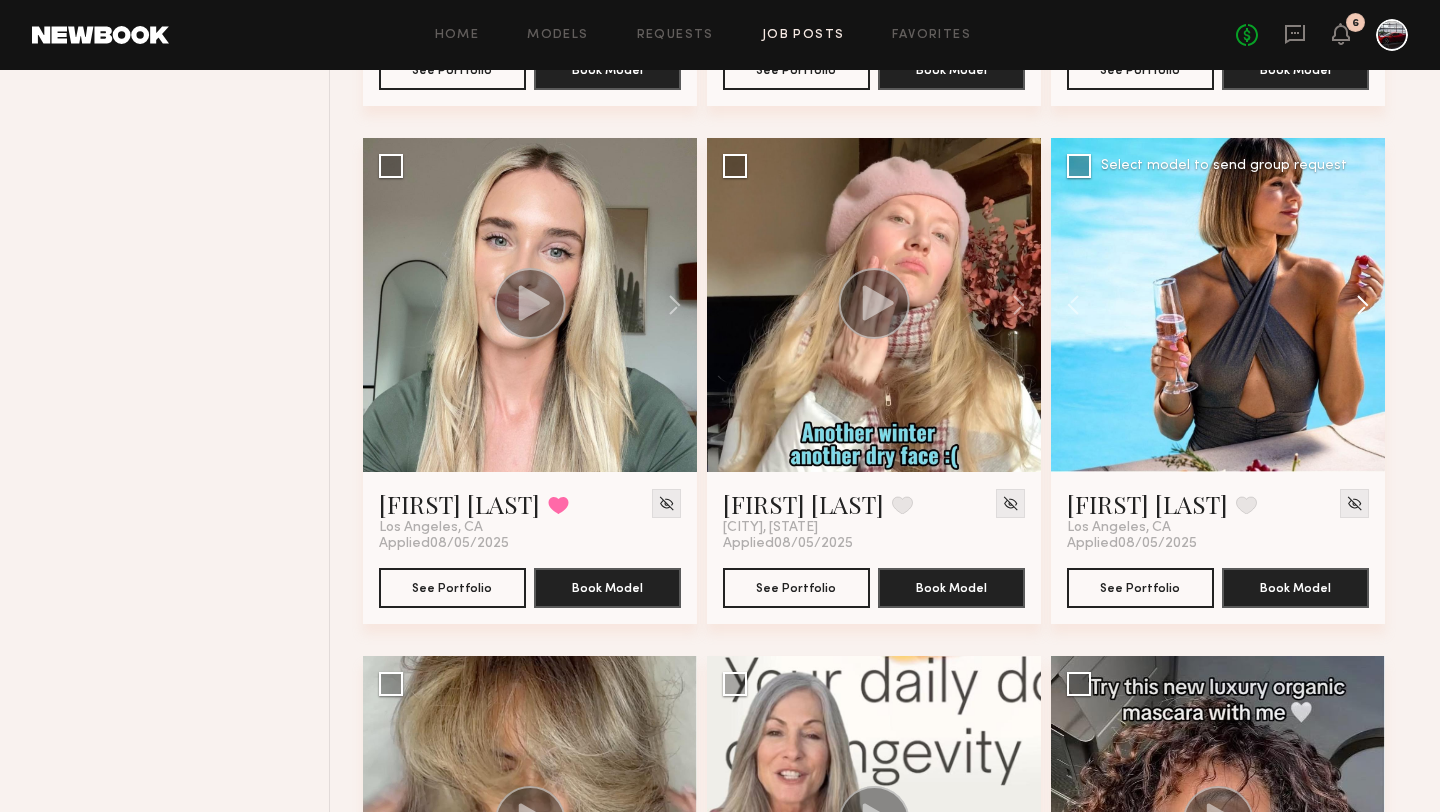 click 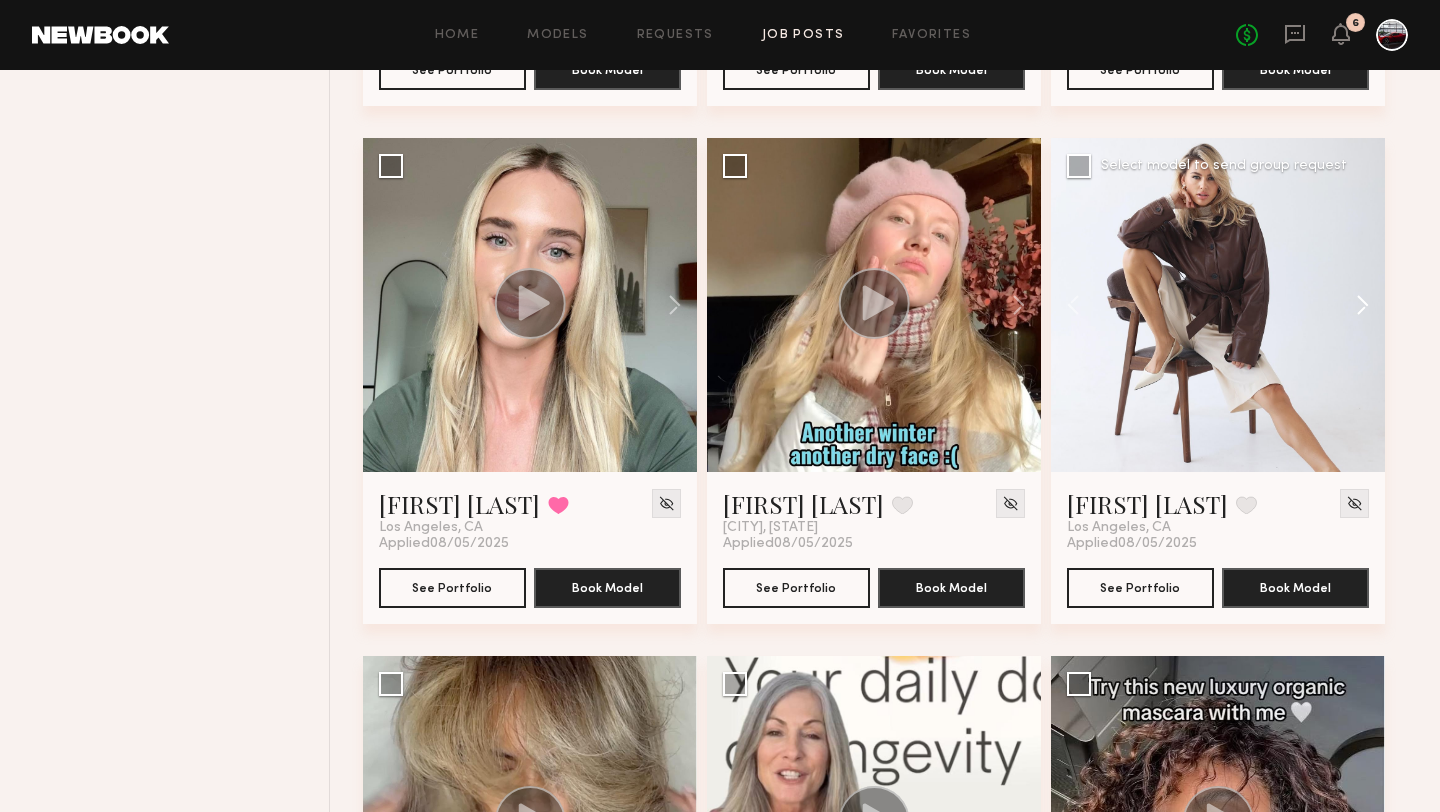 click 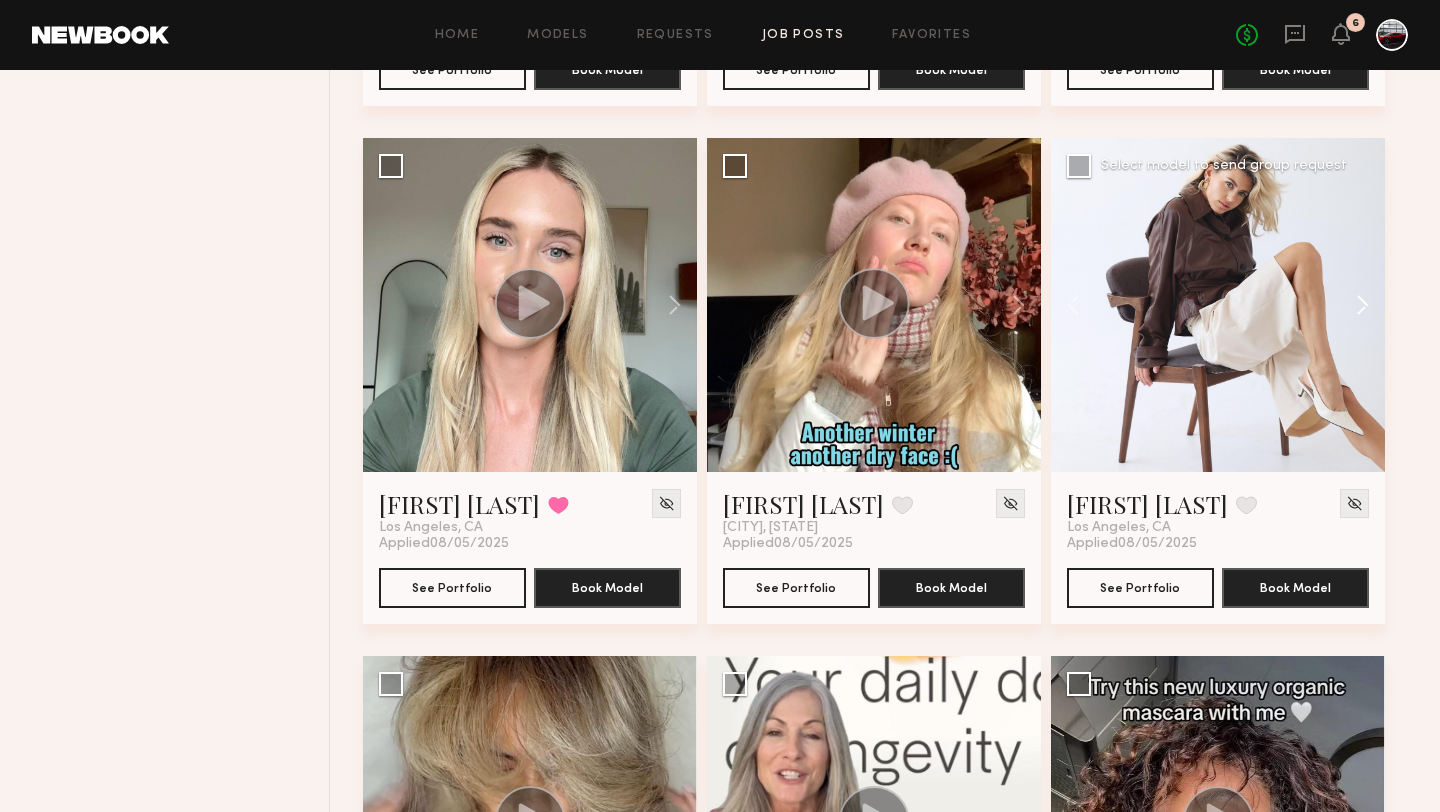 click 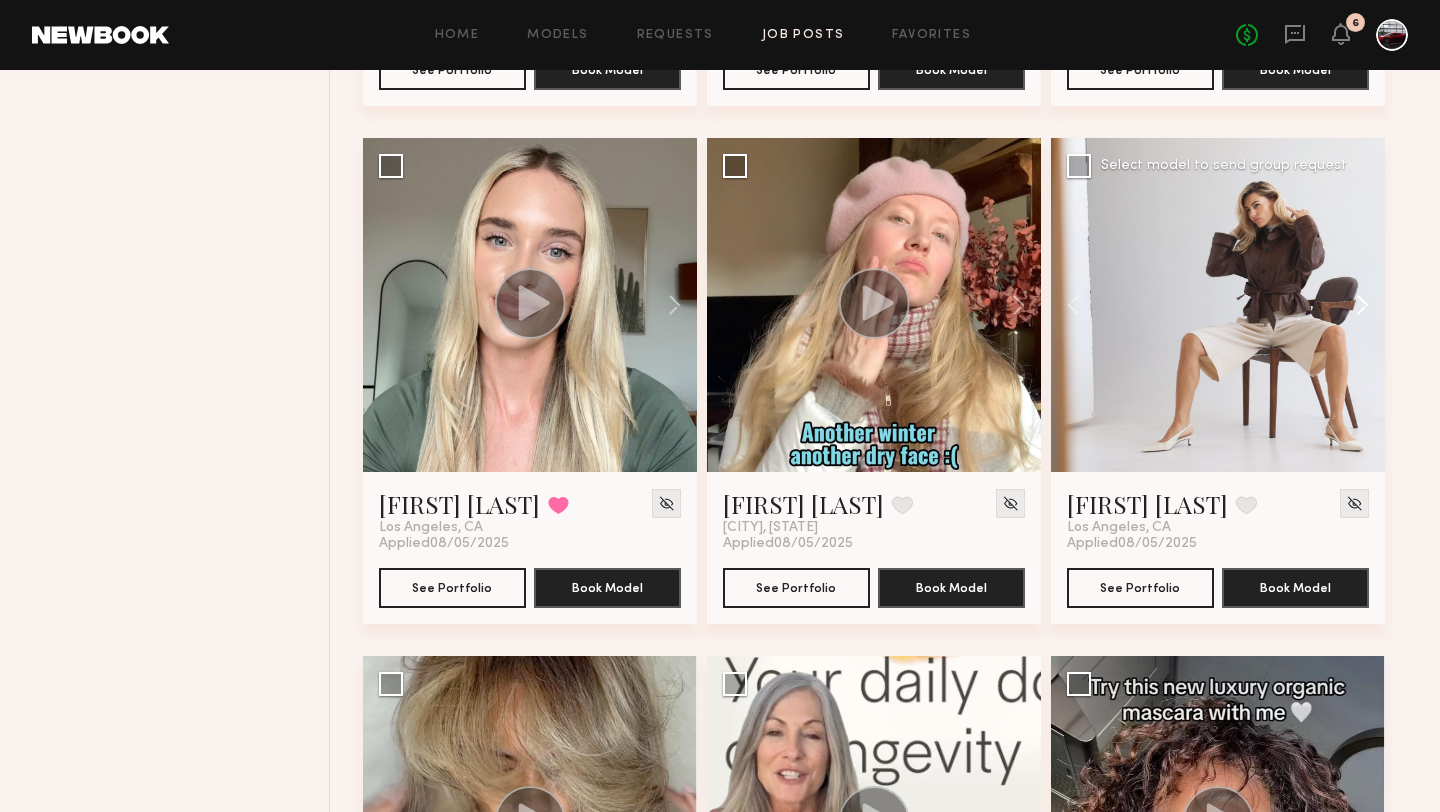 click 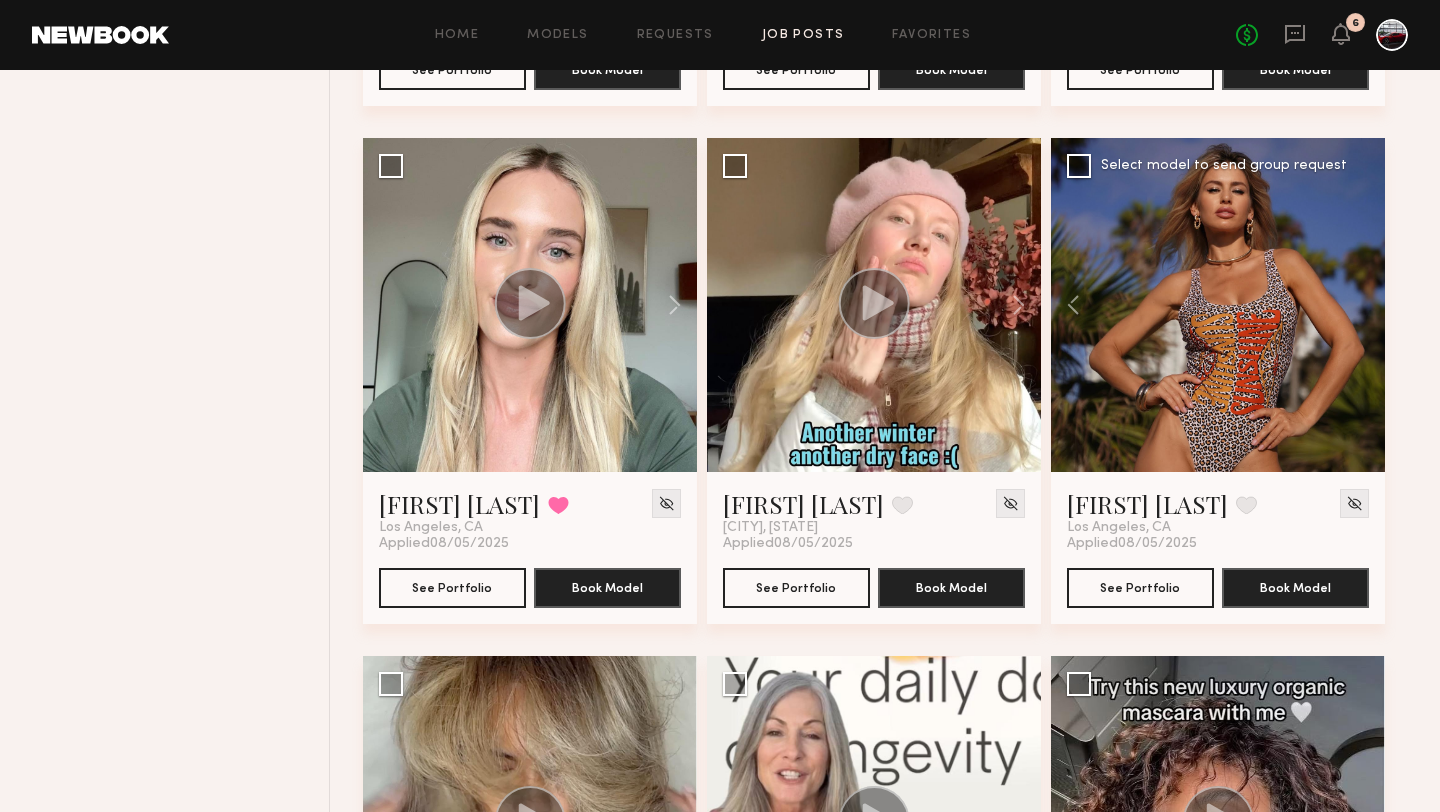 click 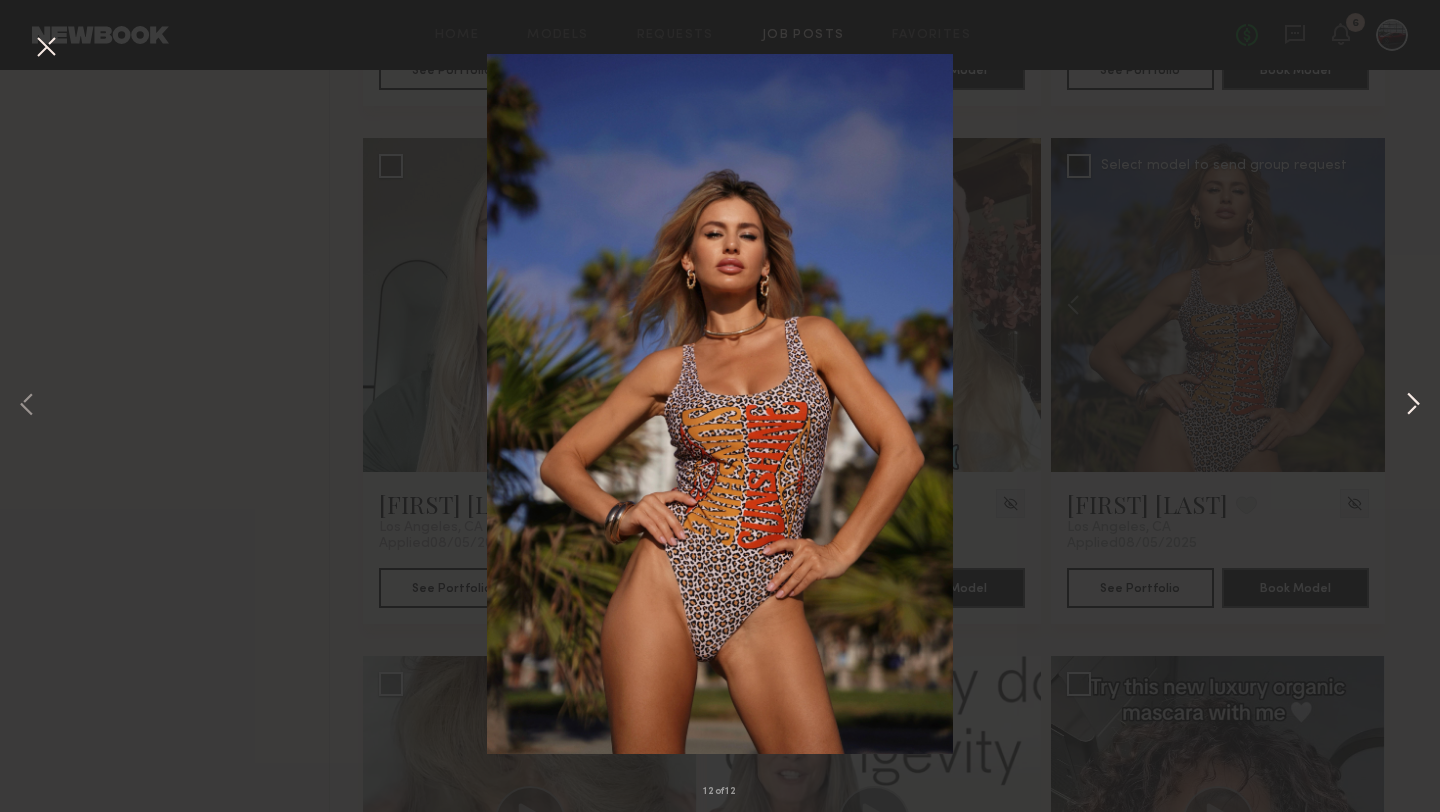 click at bounding box center [1413, 406] 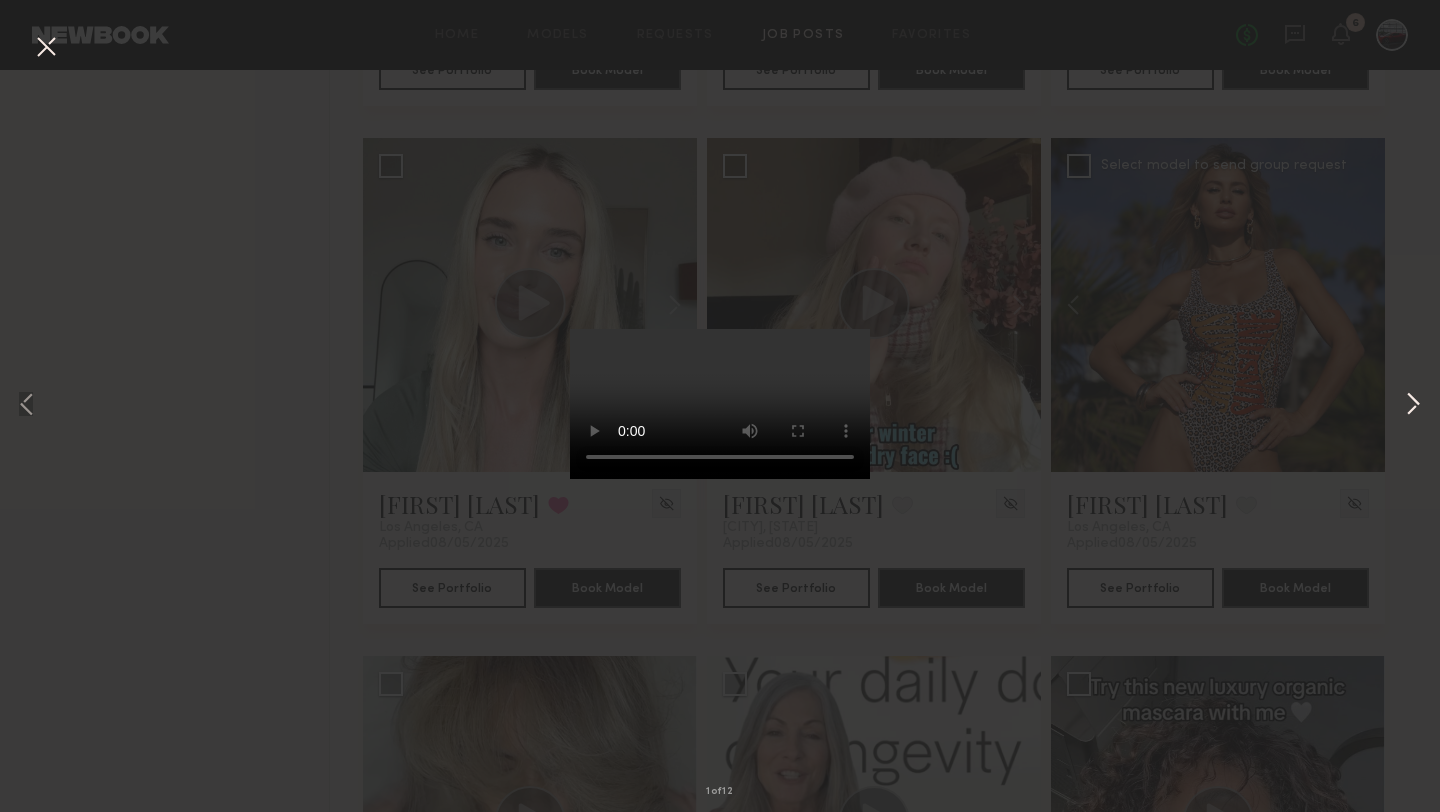 click at bounding box center (1413, 406) 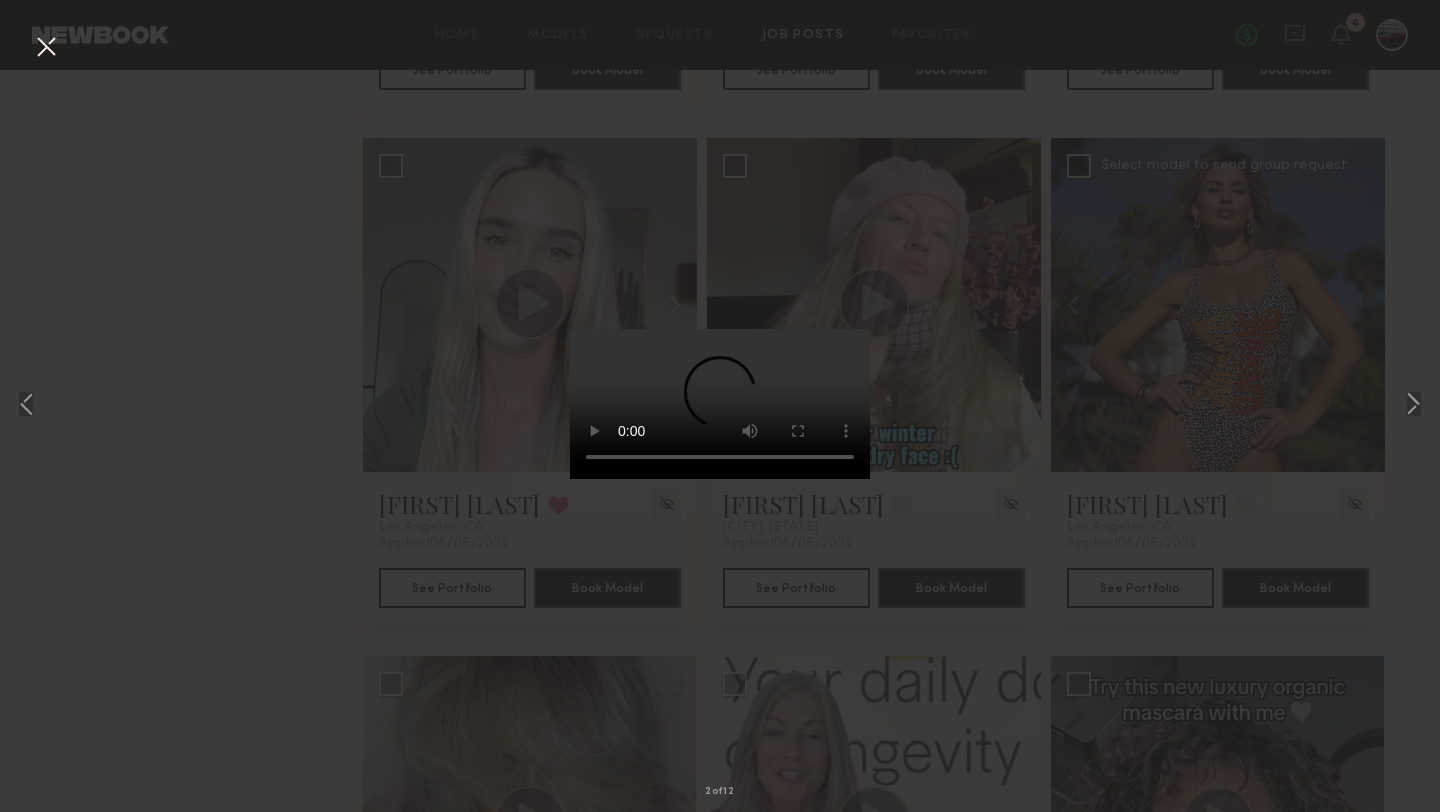 click at bounding box center (46, 48) 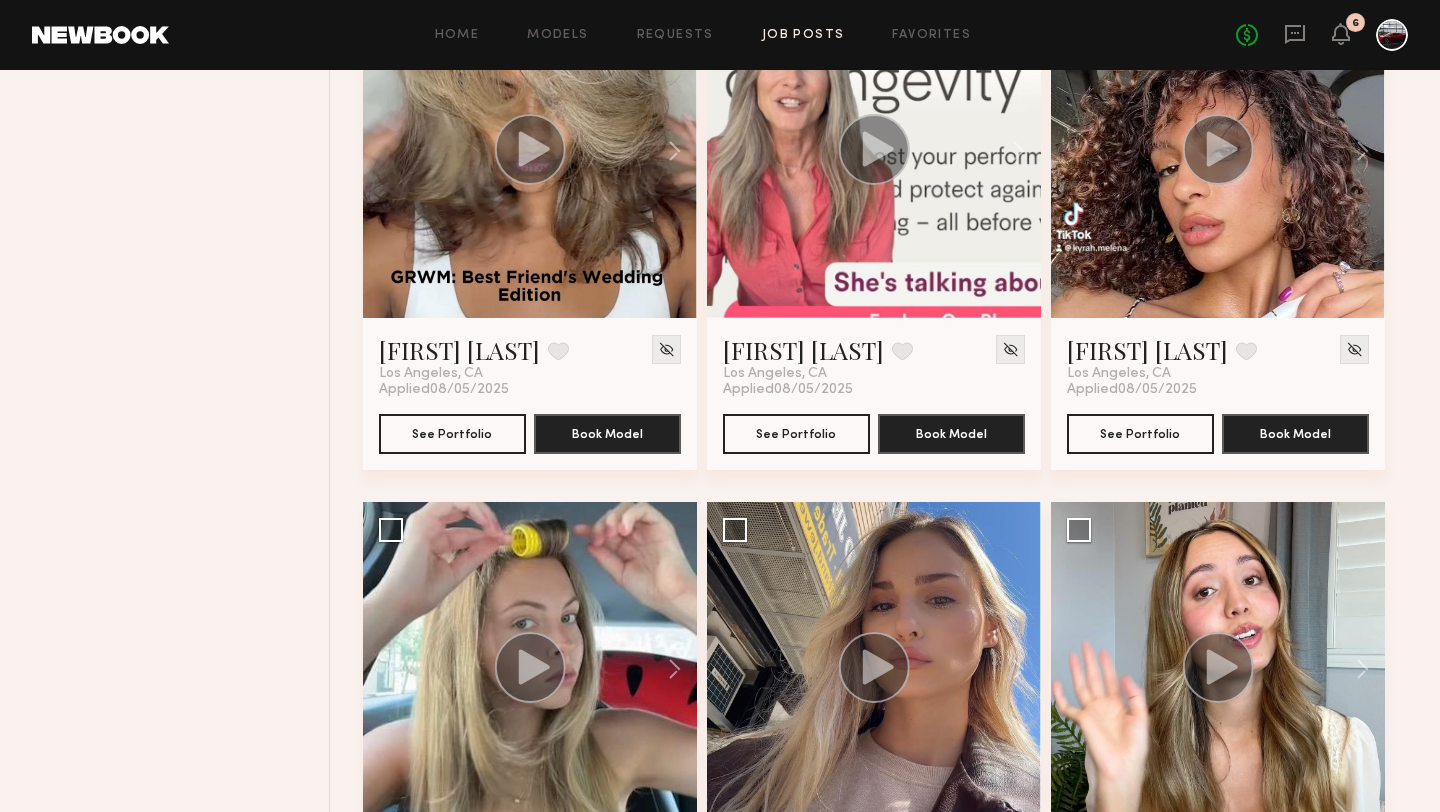 scroll, scrollTop: 1069, scrollLeft: 0, axis: vertical 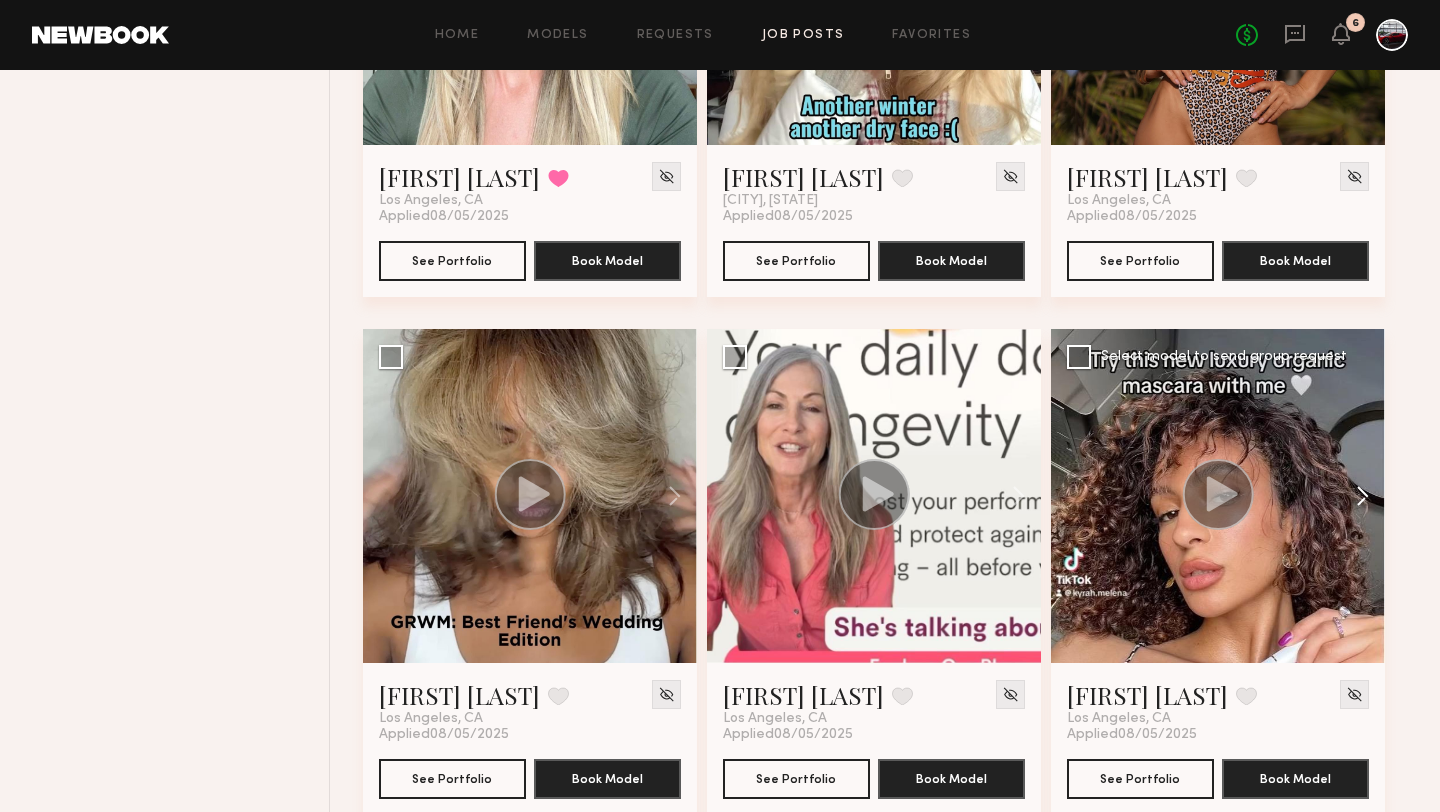 click 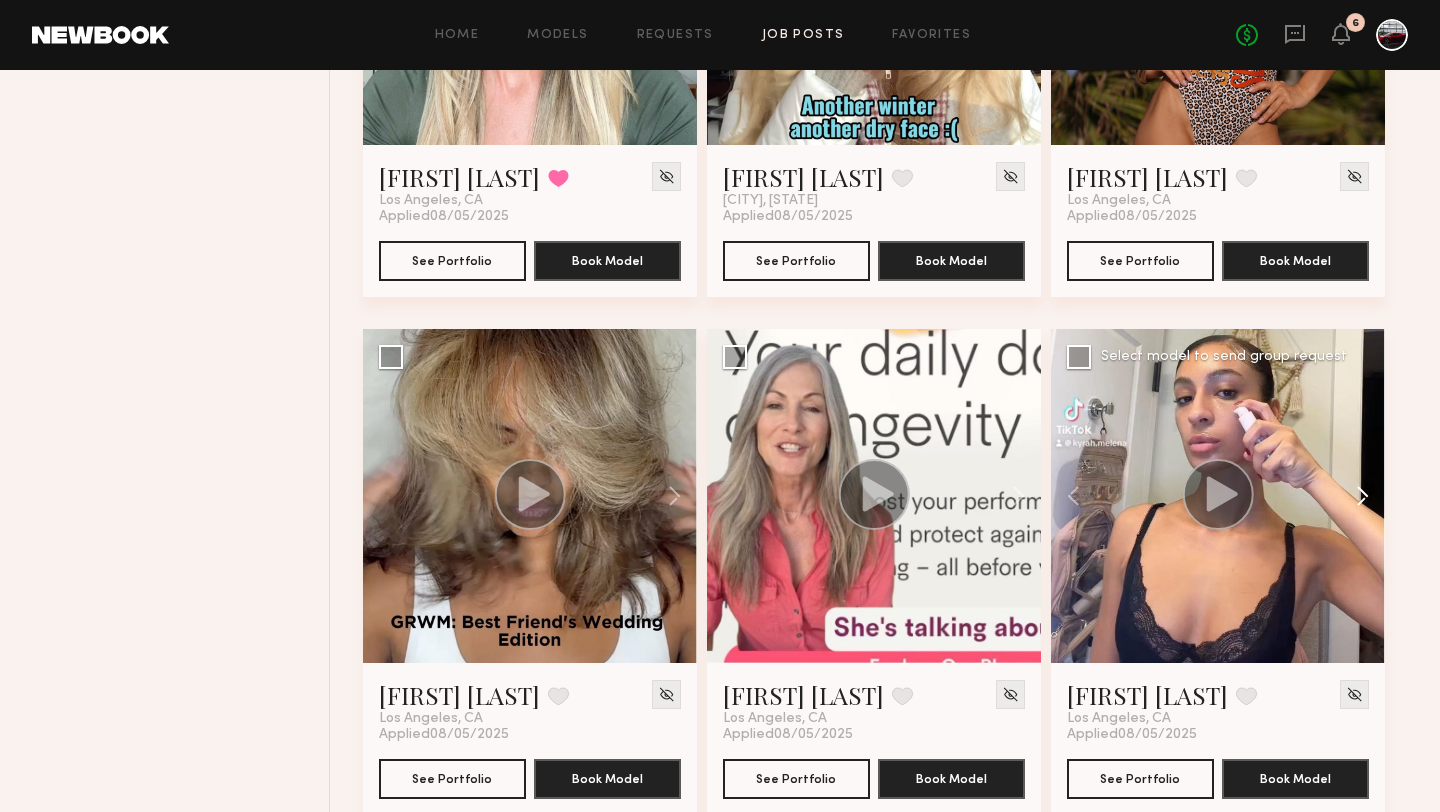 click 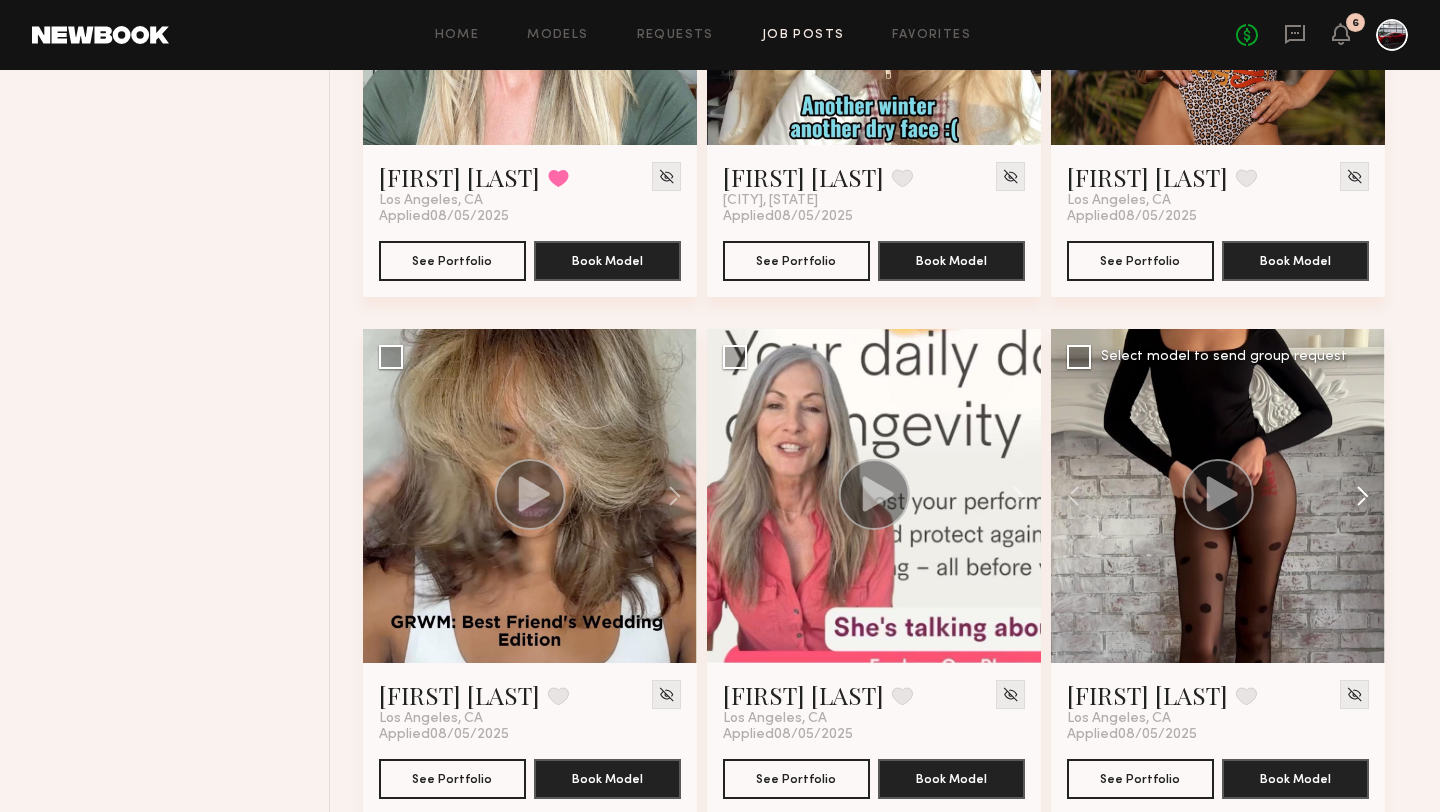 click 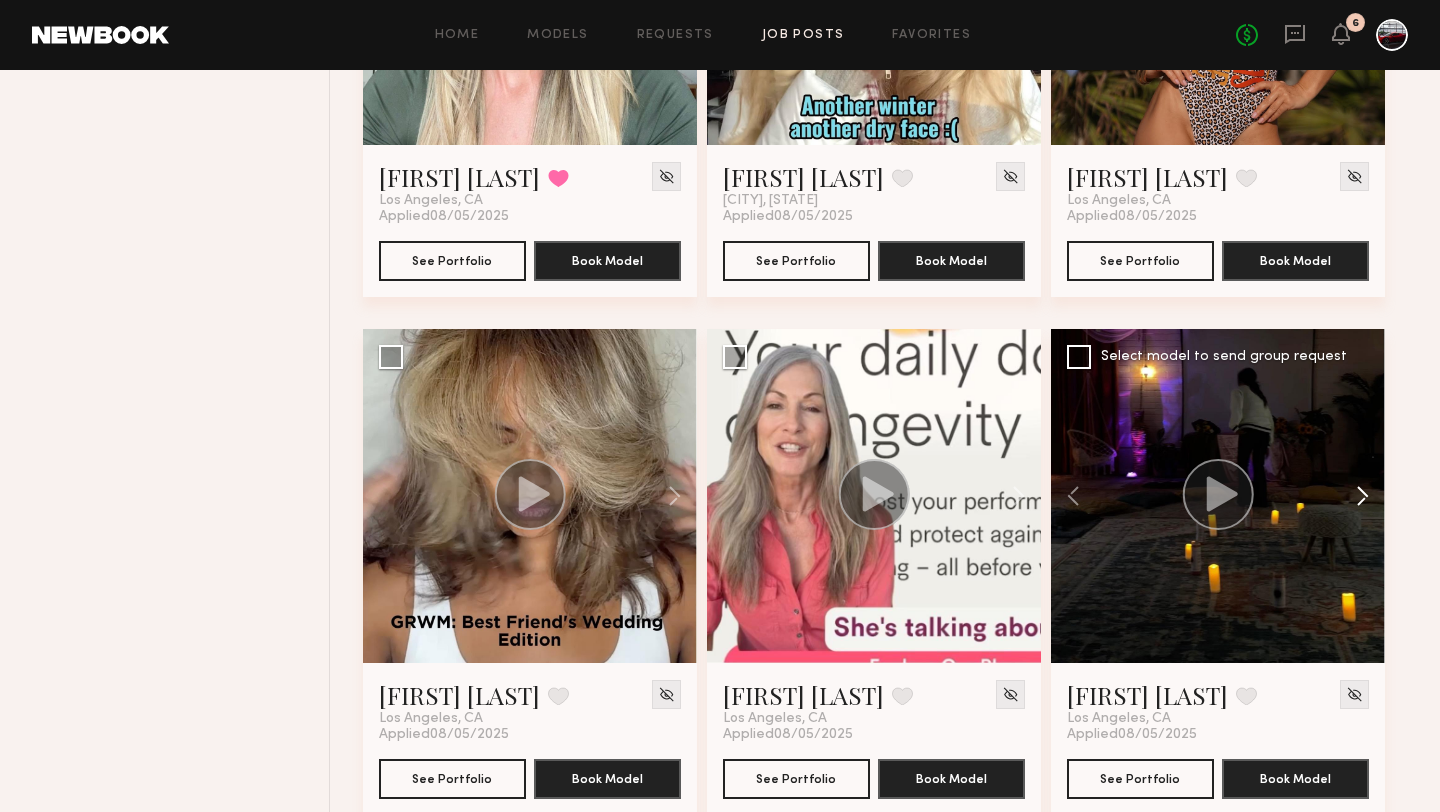 click 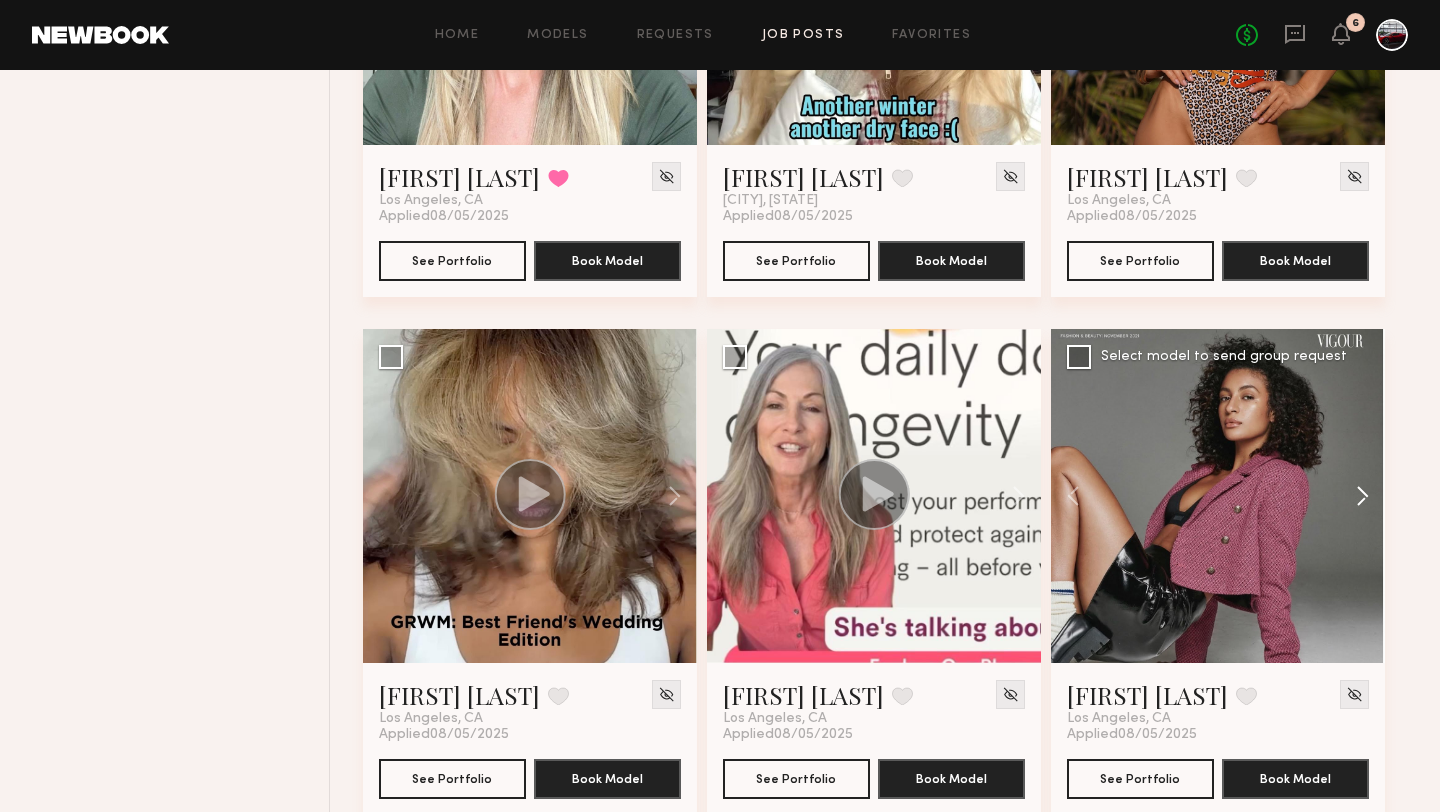 click 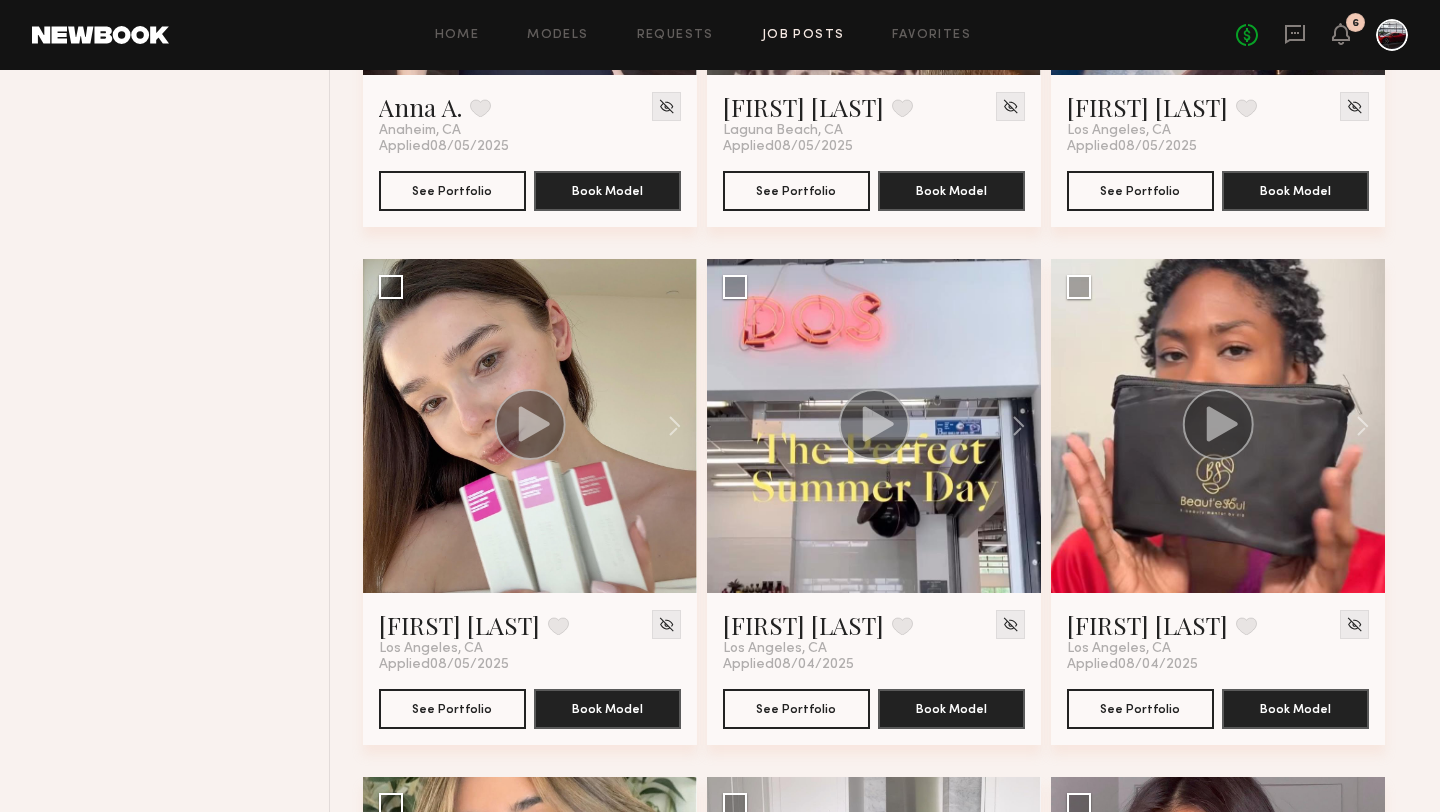 scroll, scrollTop: 2726, scrollLeft: 0, axis: vertical 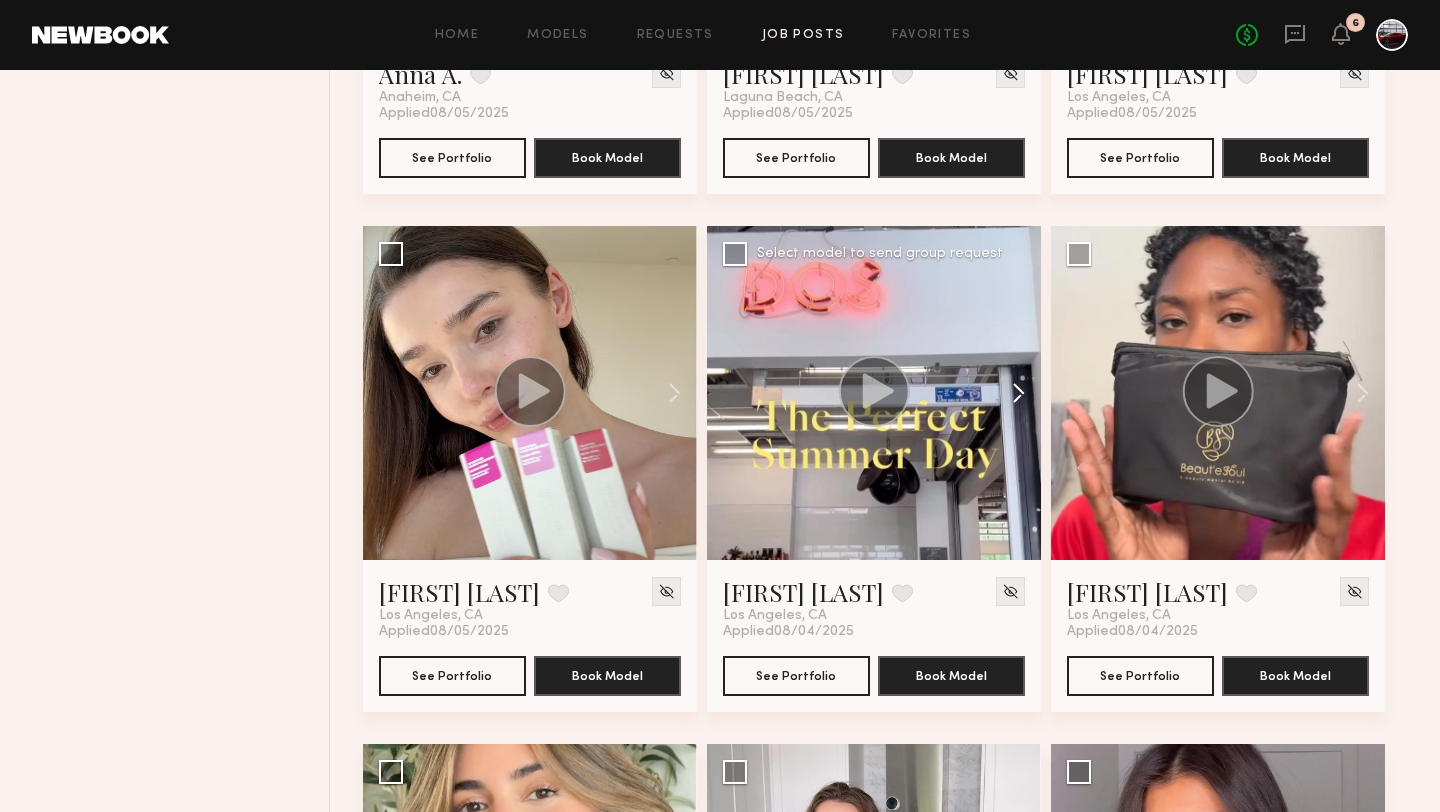 click 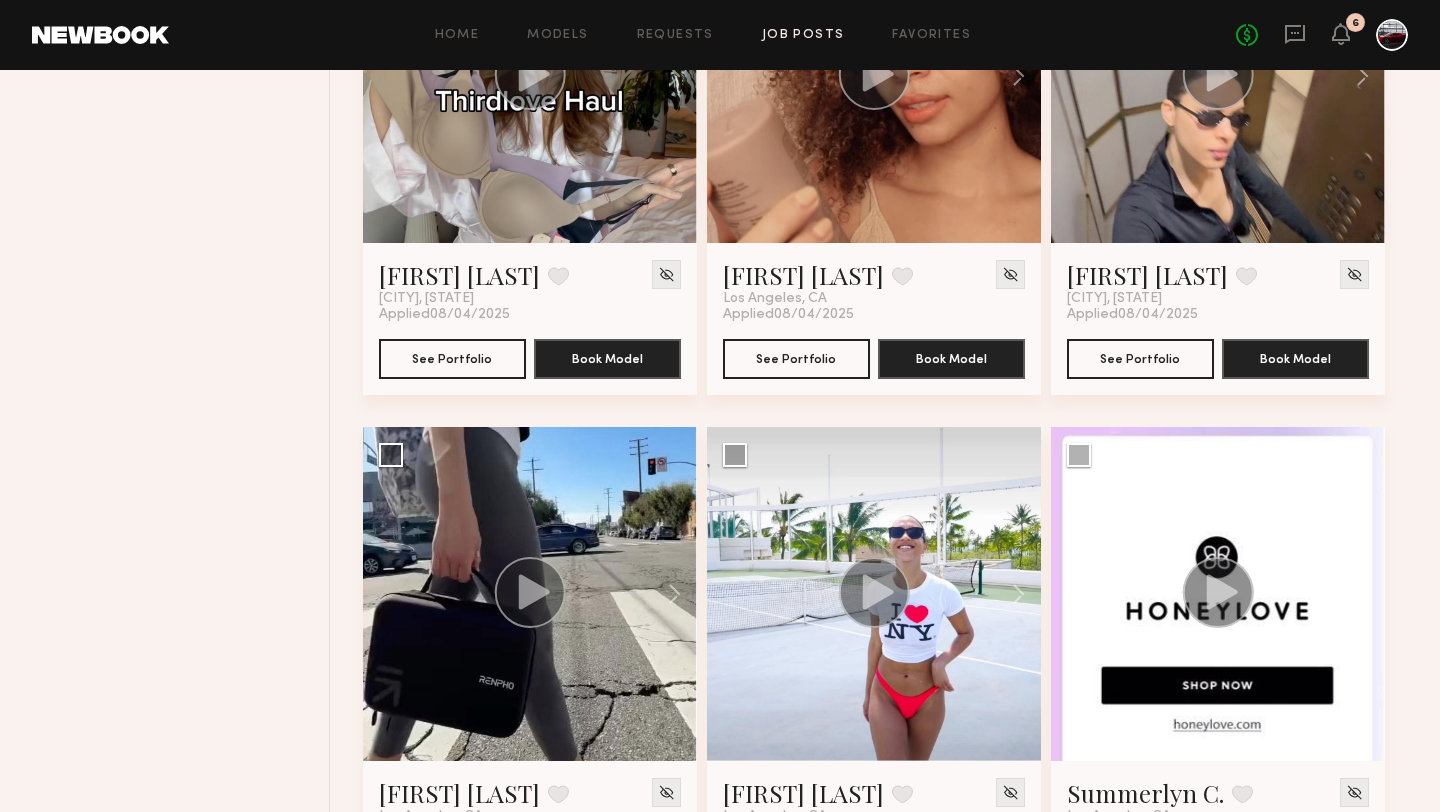 scroll, scrollTop: 4723, scrollLeft: 0, axis: vertical 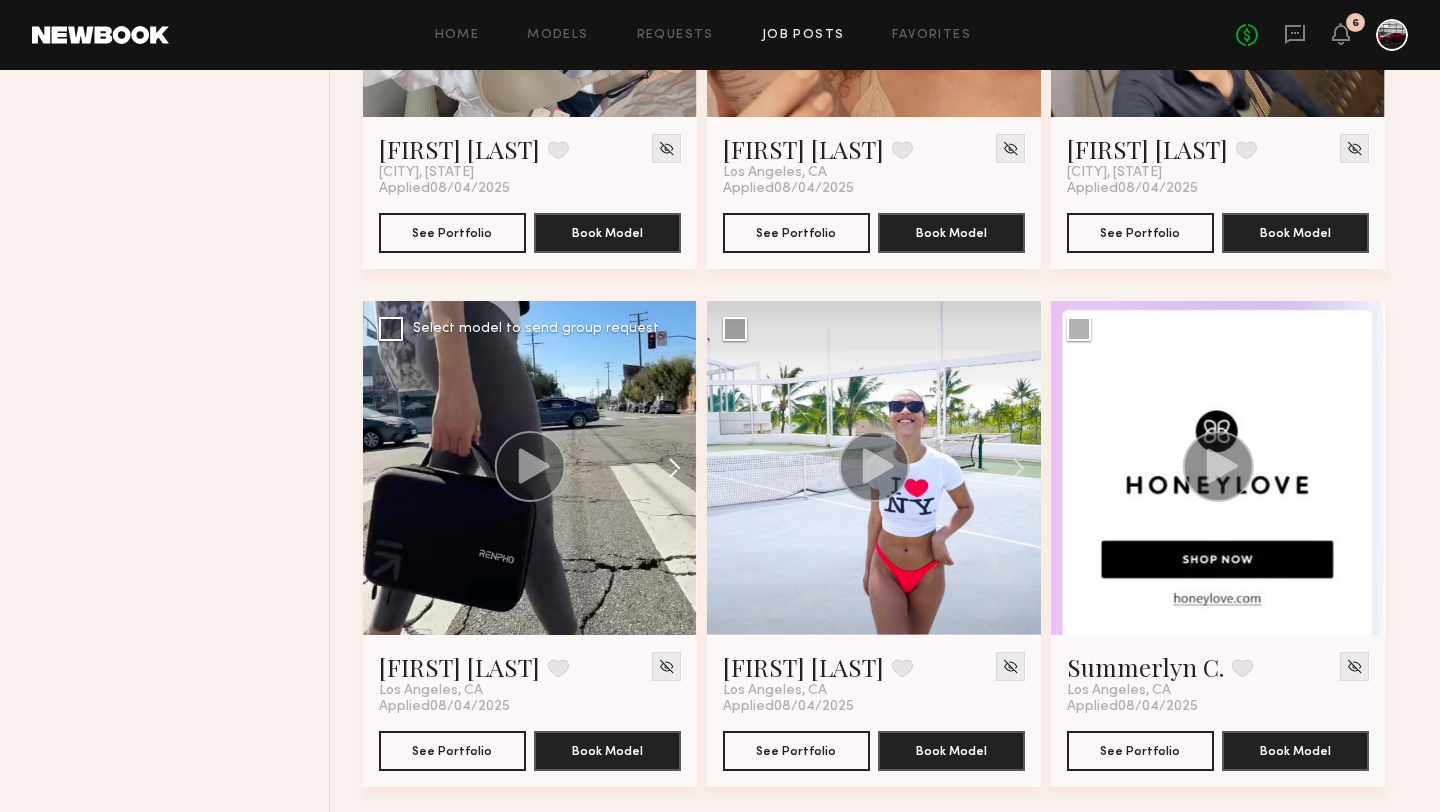 click 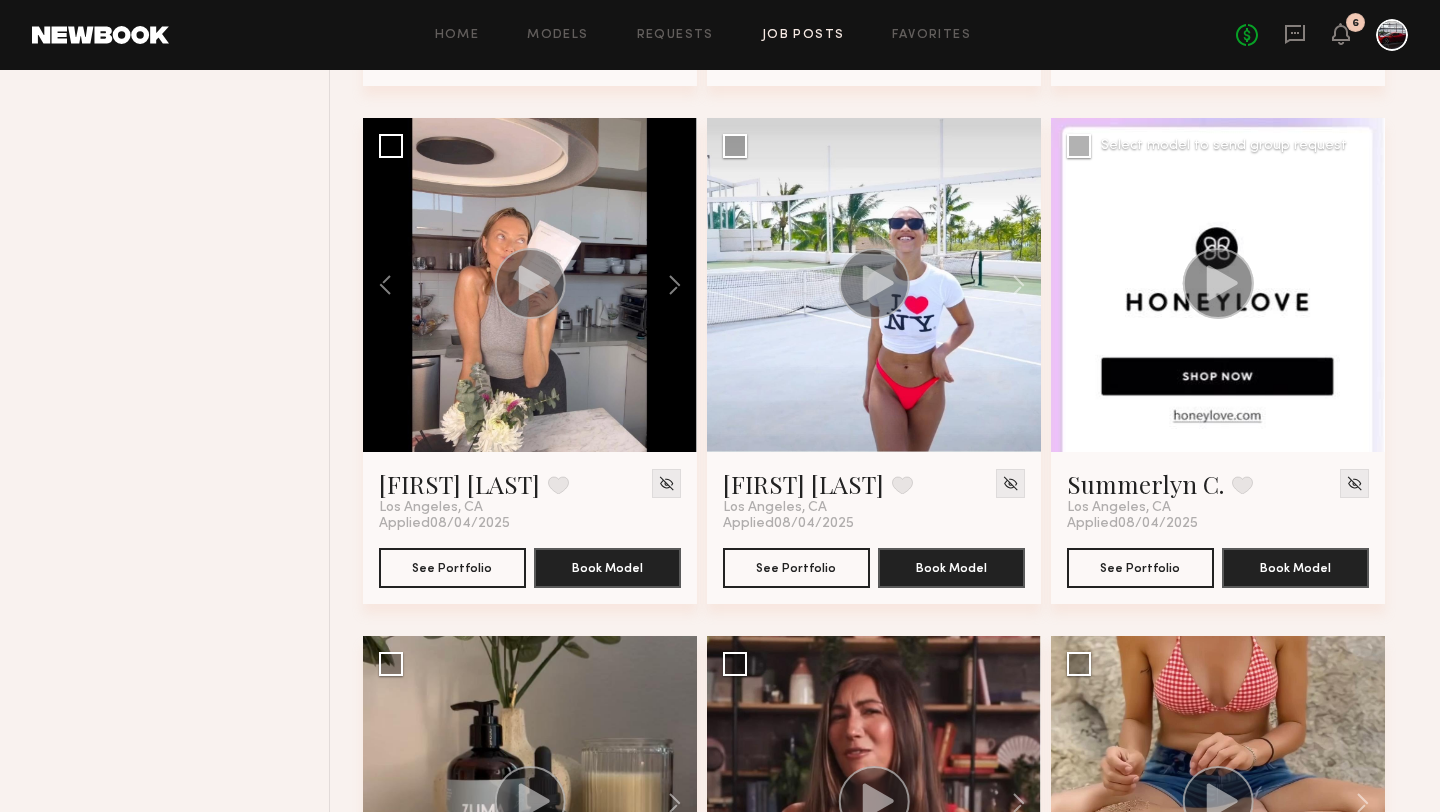 scroll, scrollTop: 5217, scrollLeft: 0, axis: vertical 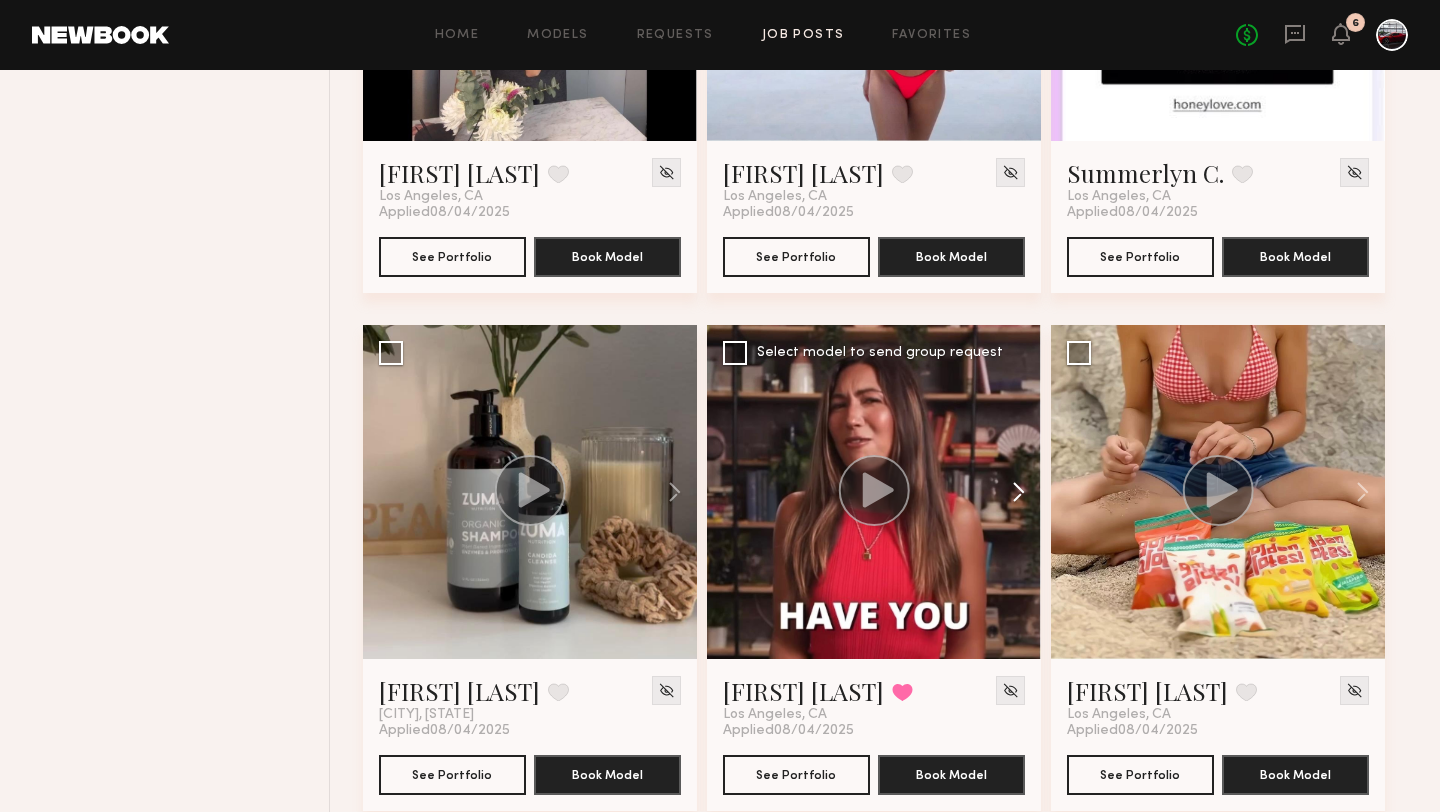 click 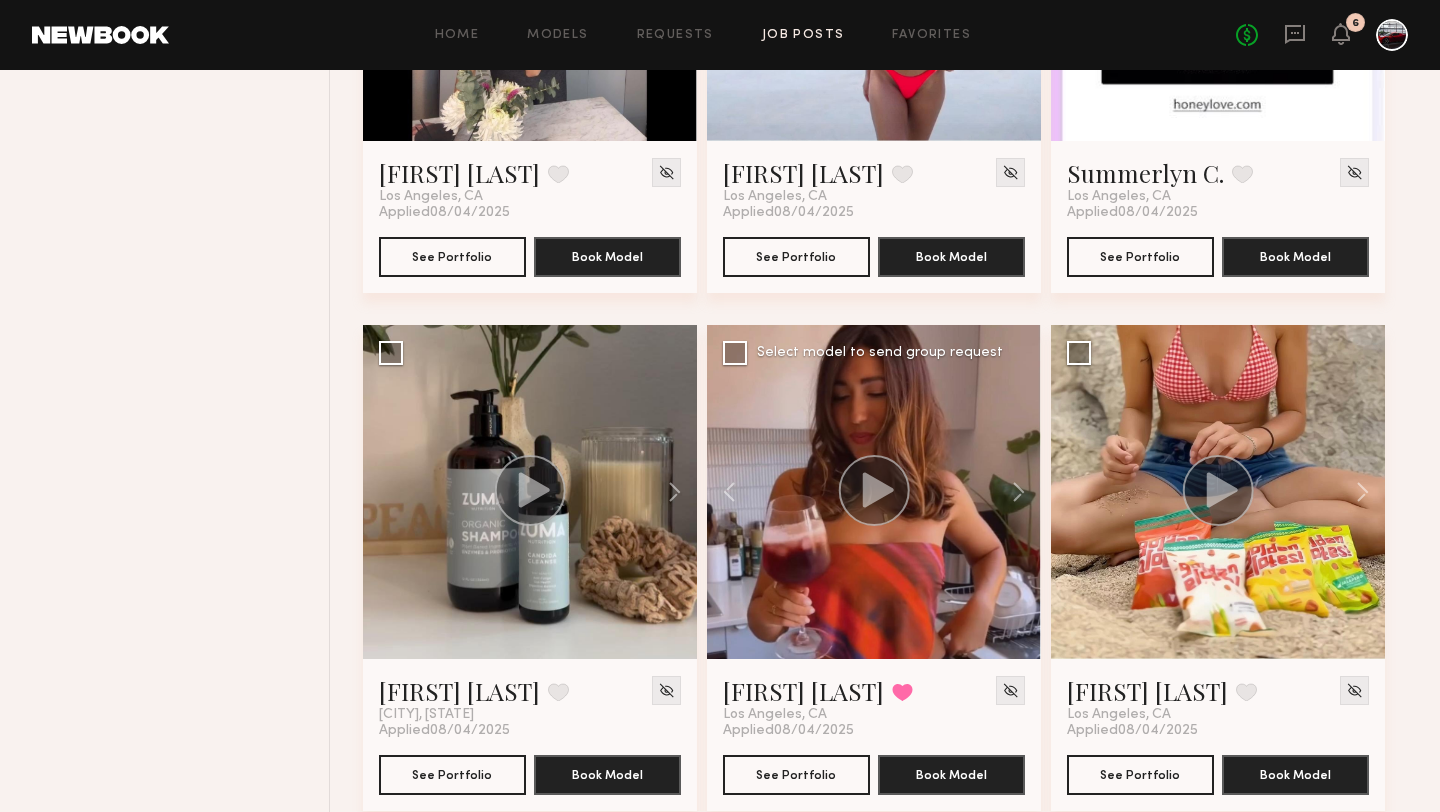 click 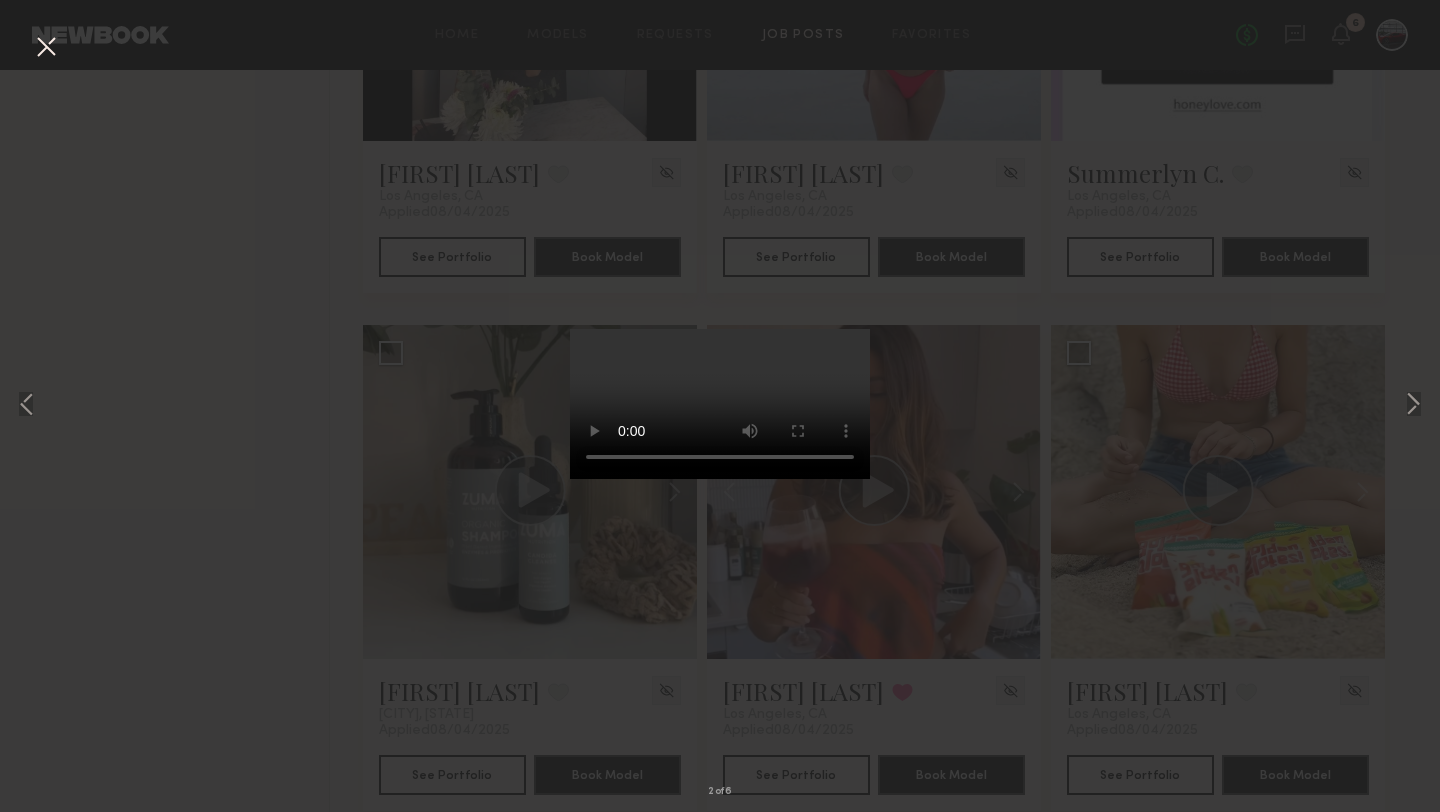 click at bounding box center [46, 48] 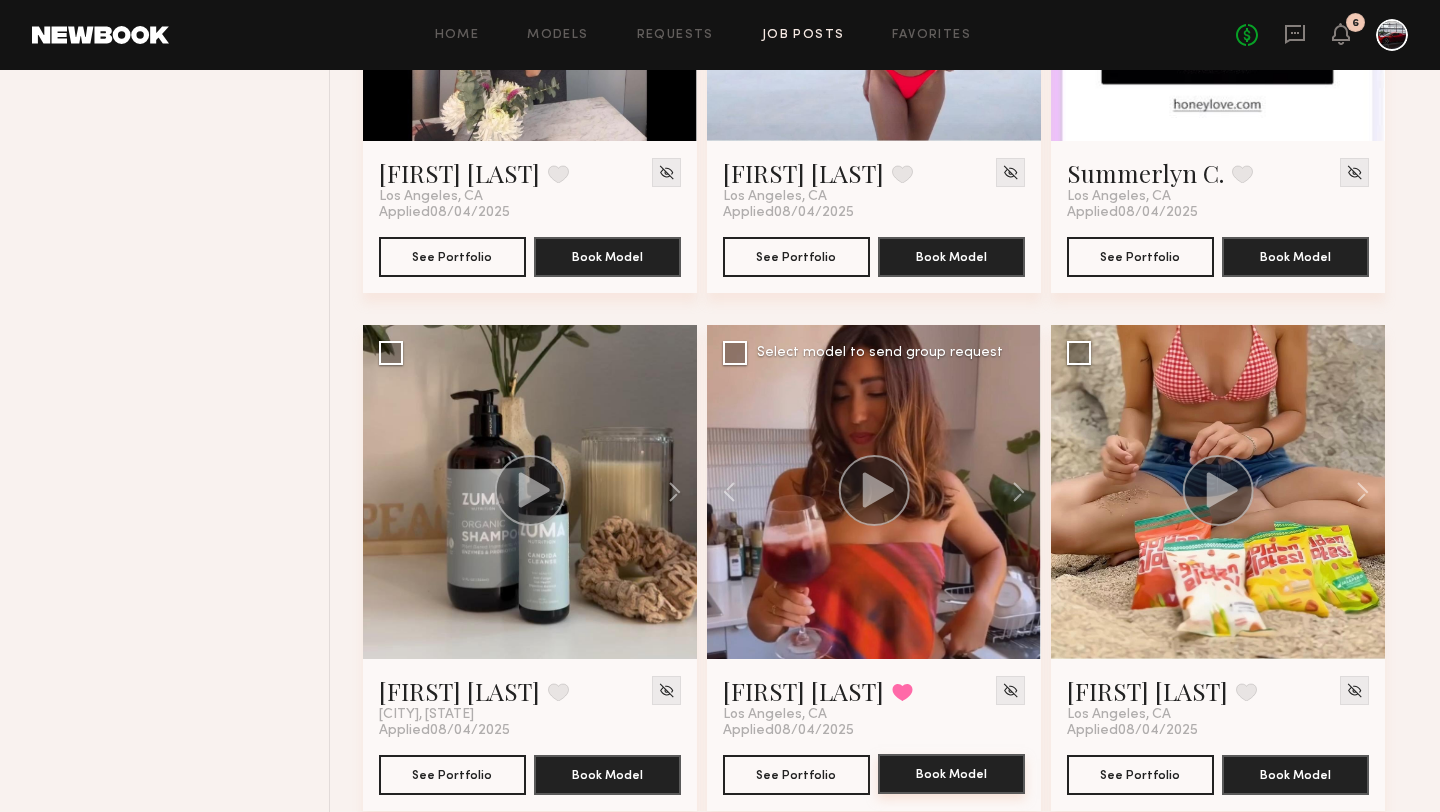 click on "Book Model" 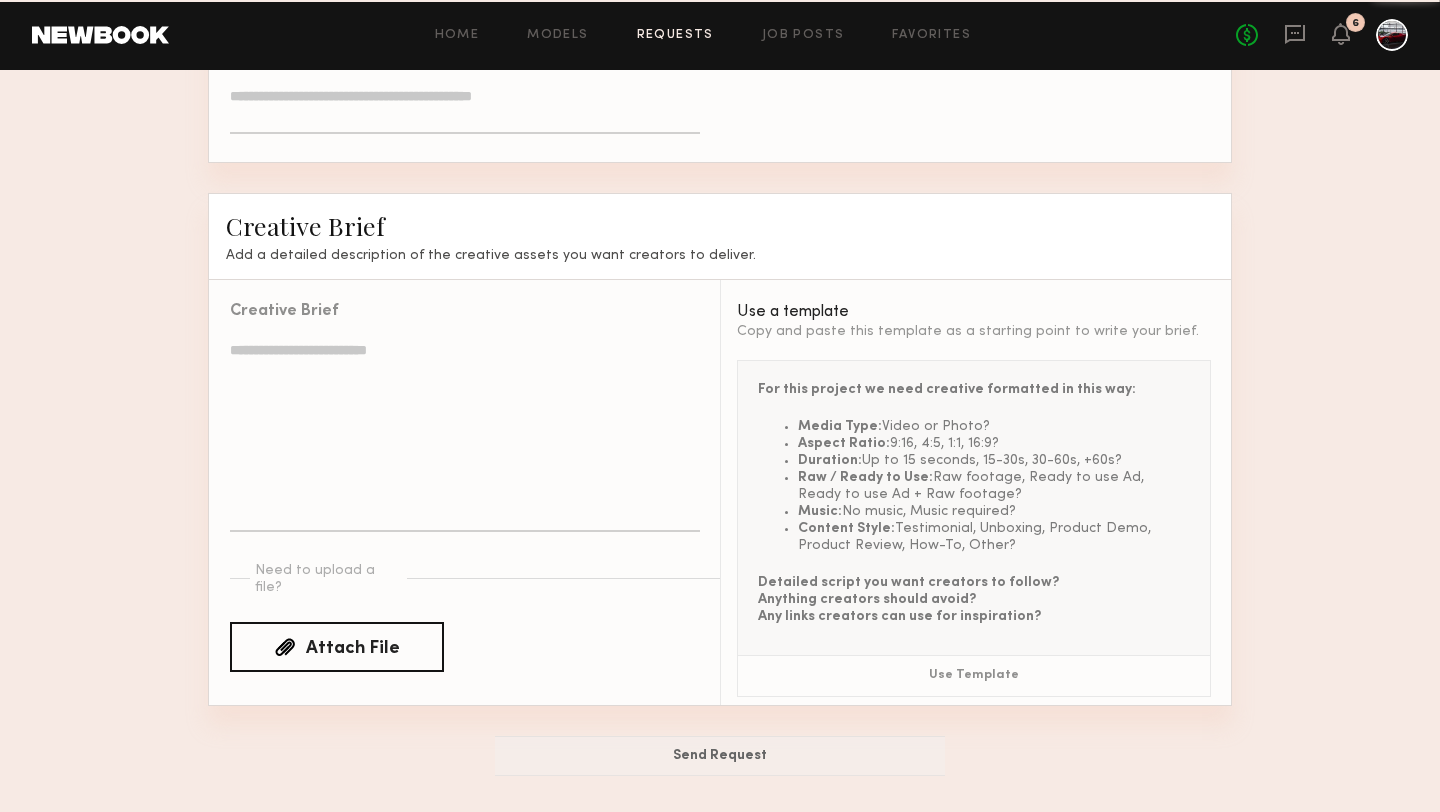 scroll, scrollTop: 0, scrollLeft: 0, axis: both 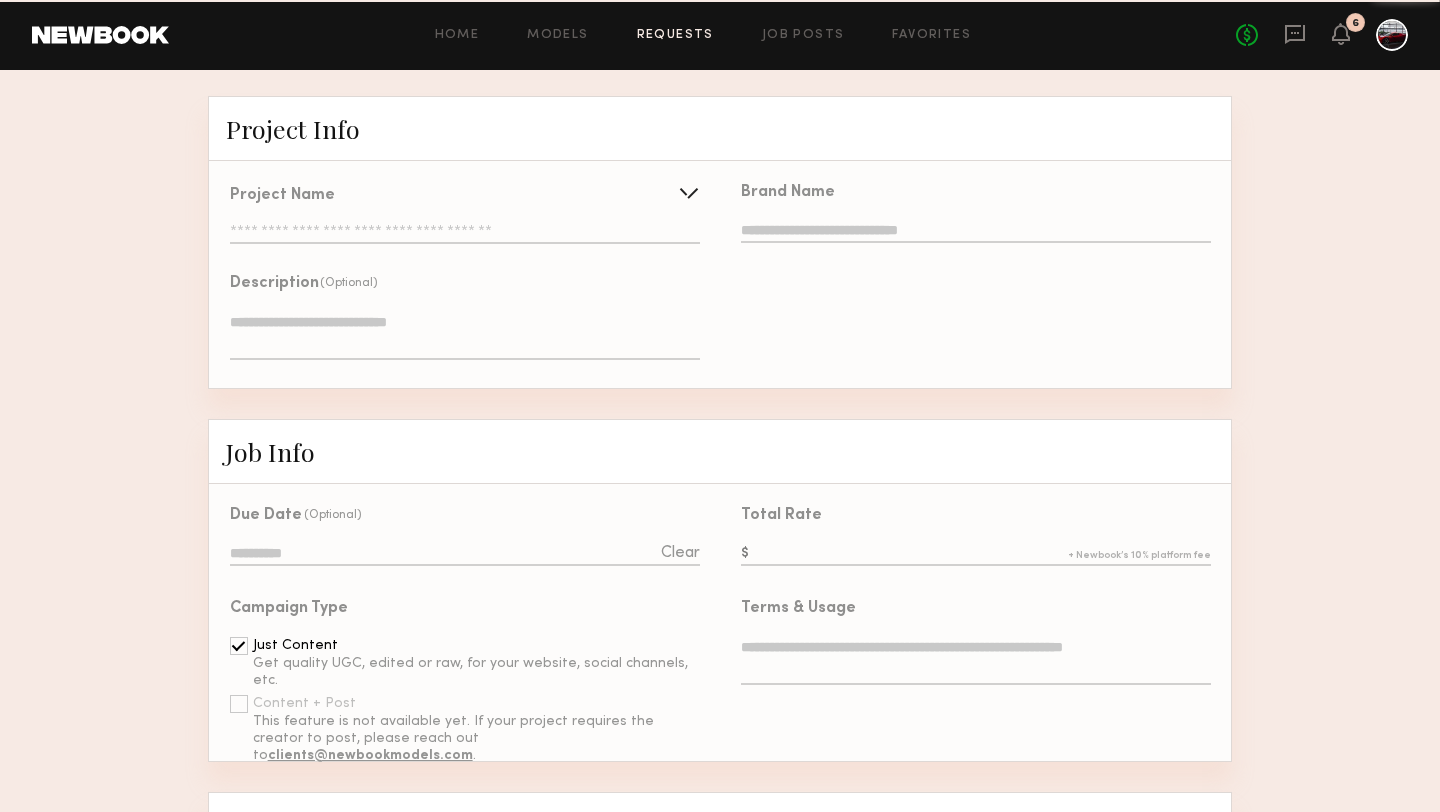 type on "**********" 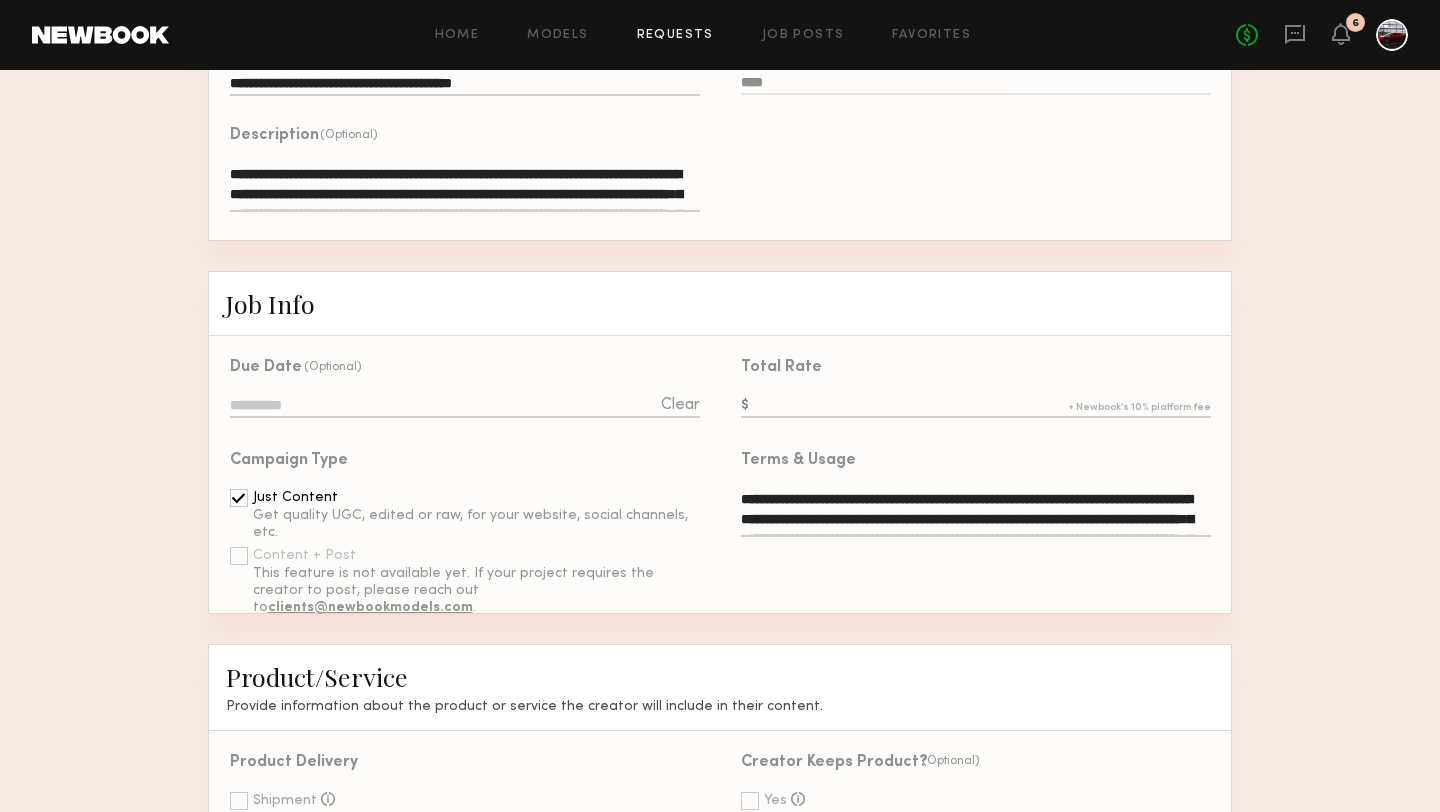 scroll, scrollTop: 361, scrollLeft: 0, axis: vertical 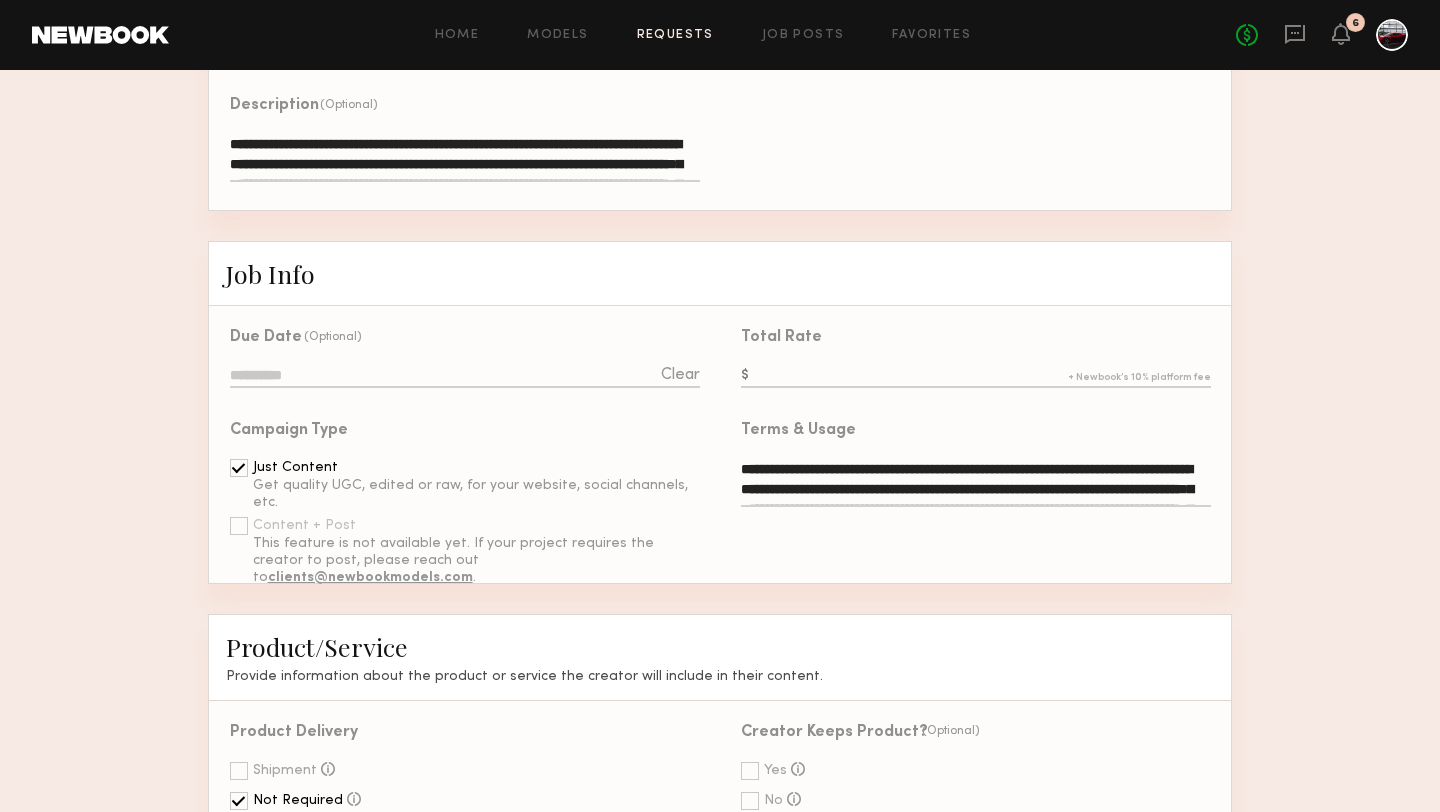 click 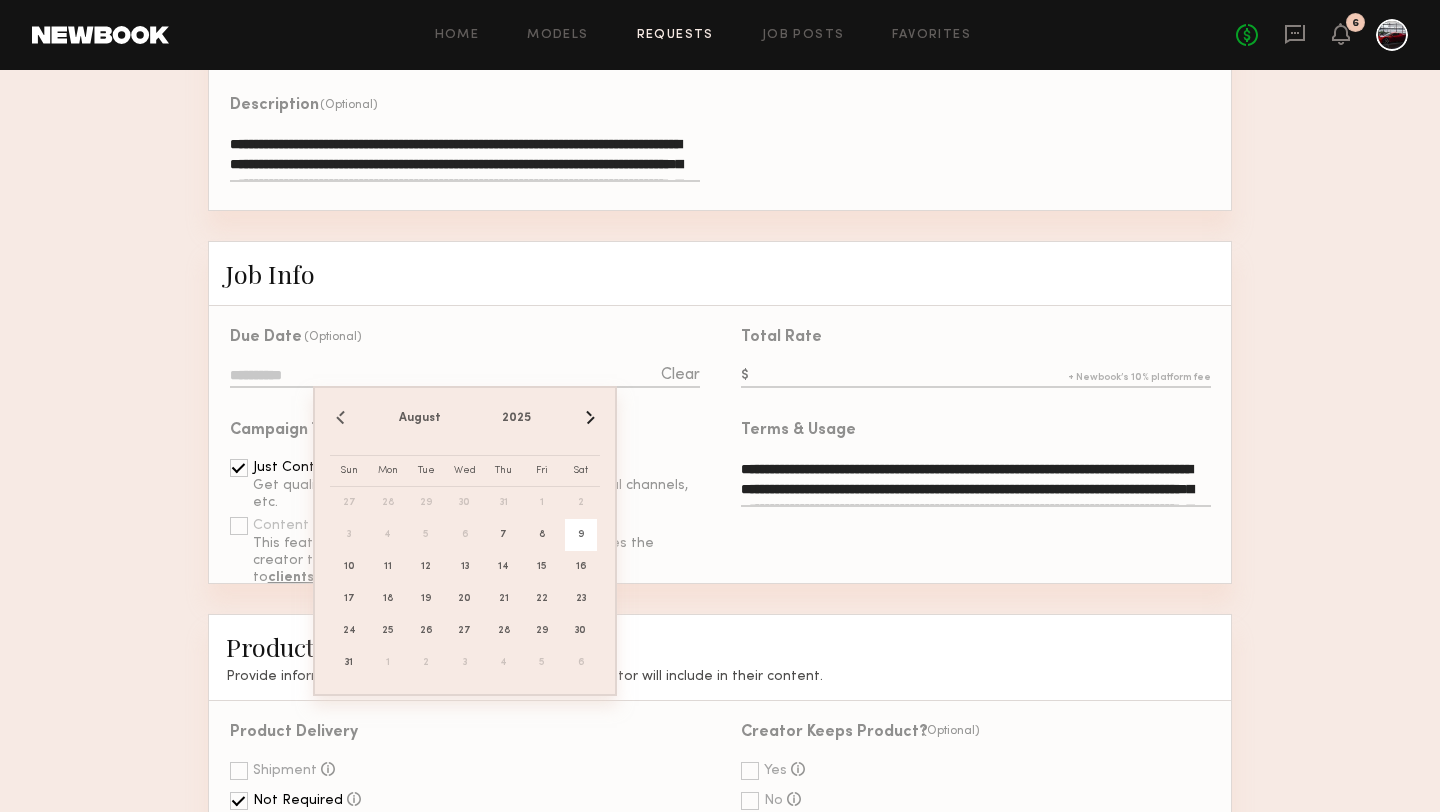 click on "9" 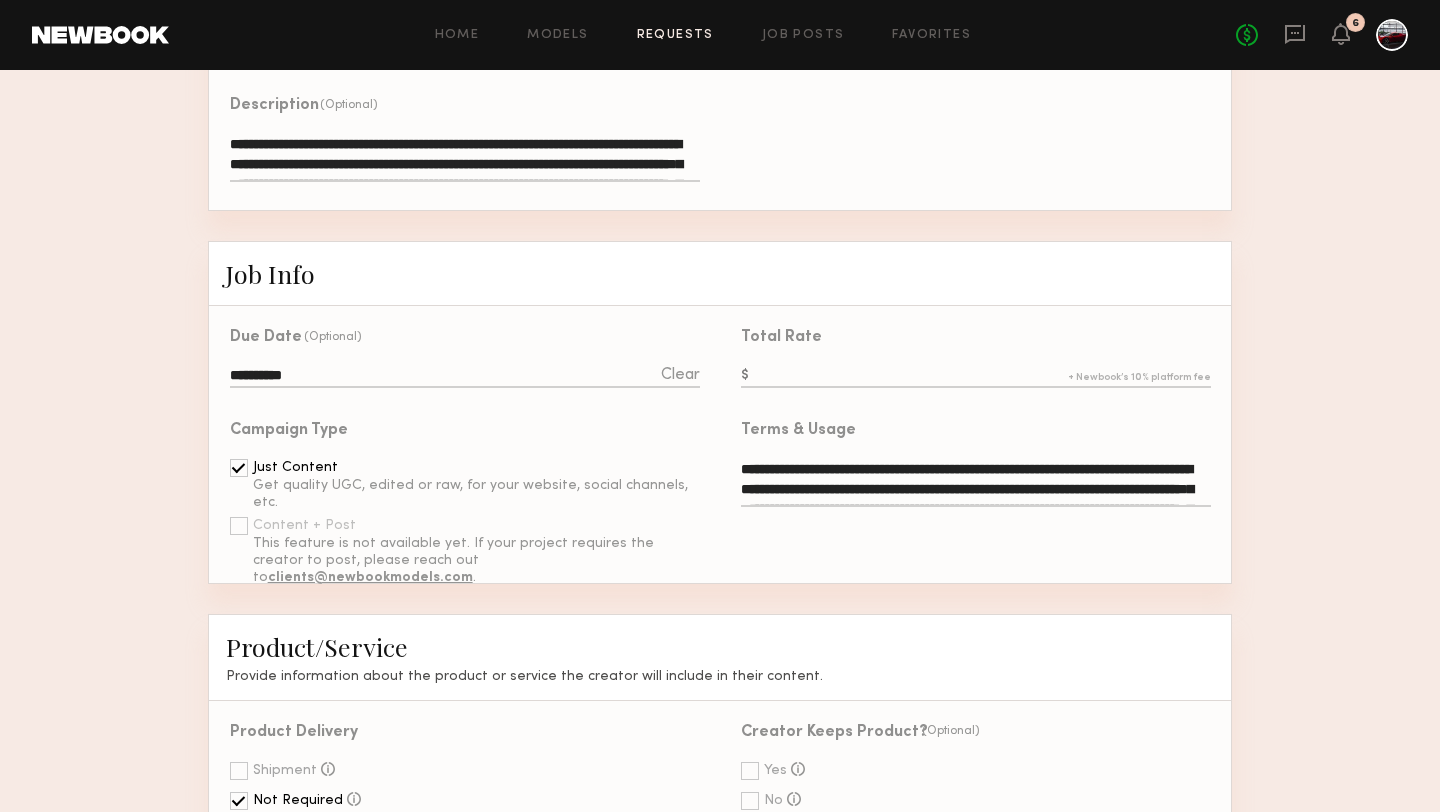 click 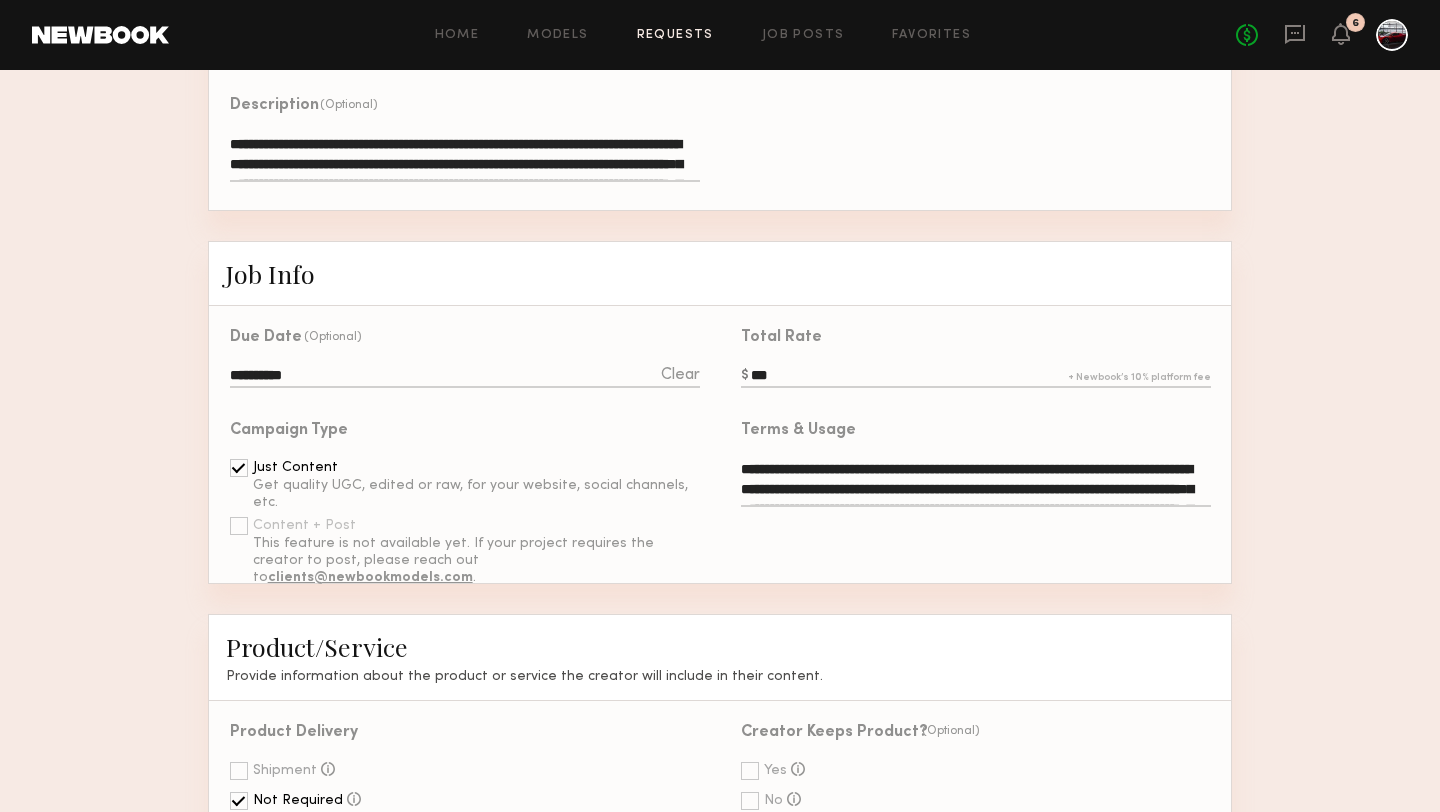 type on "***" 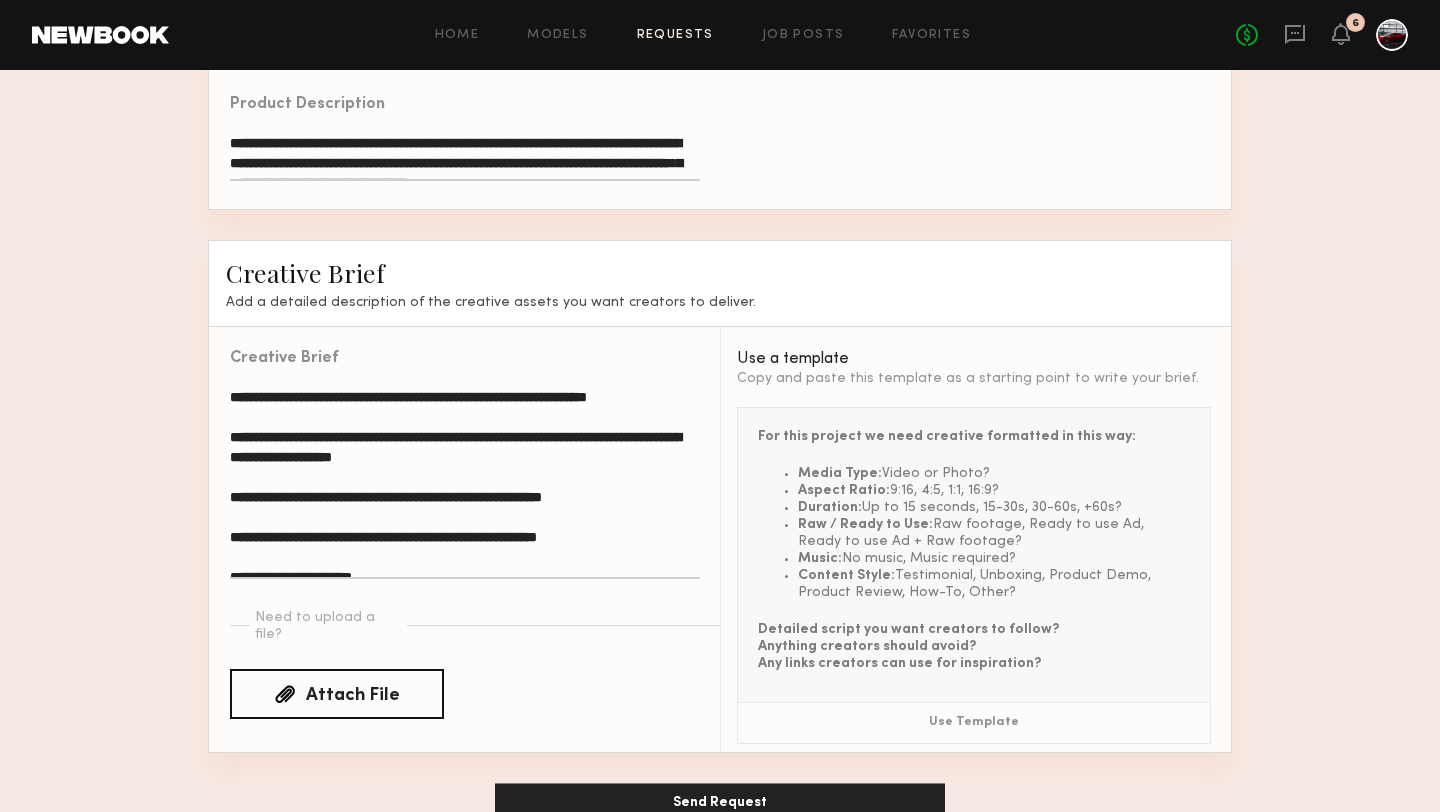 scroll, scrollTop: 1313, scrollLeft: 0, axis: vertical 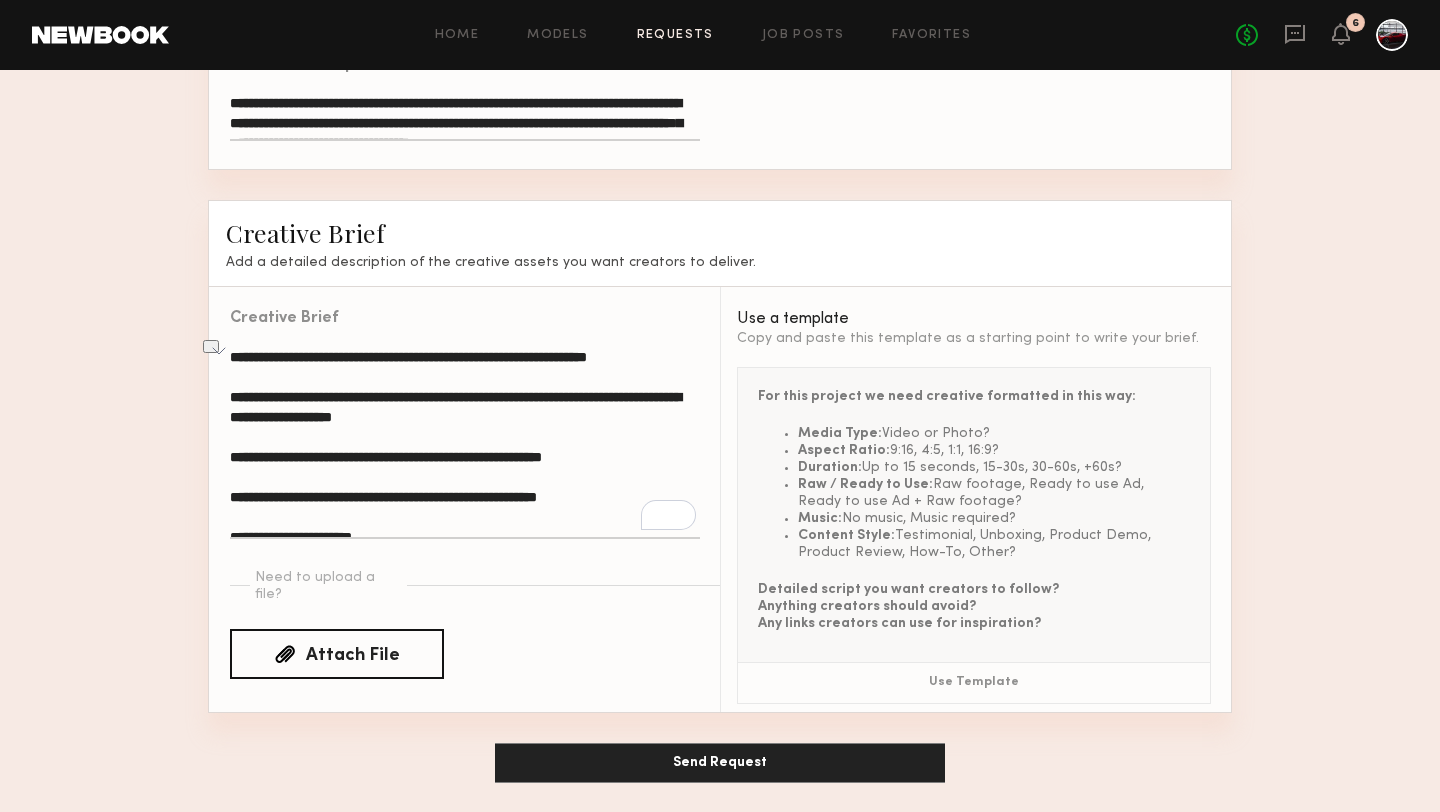 drag, startPoint x: 462, startPoint y: 408, endPoint x: 436, endPoint y: 410, distance: 26.076809 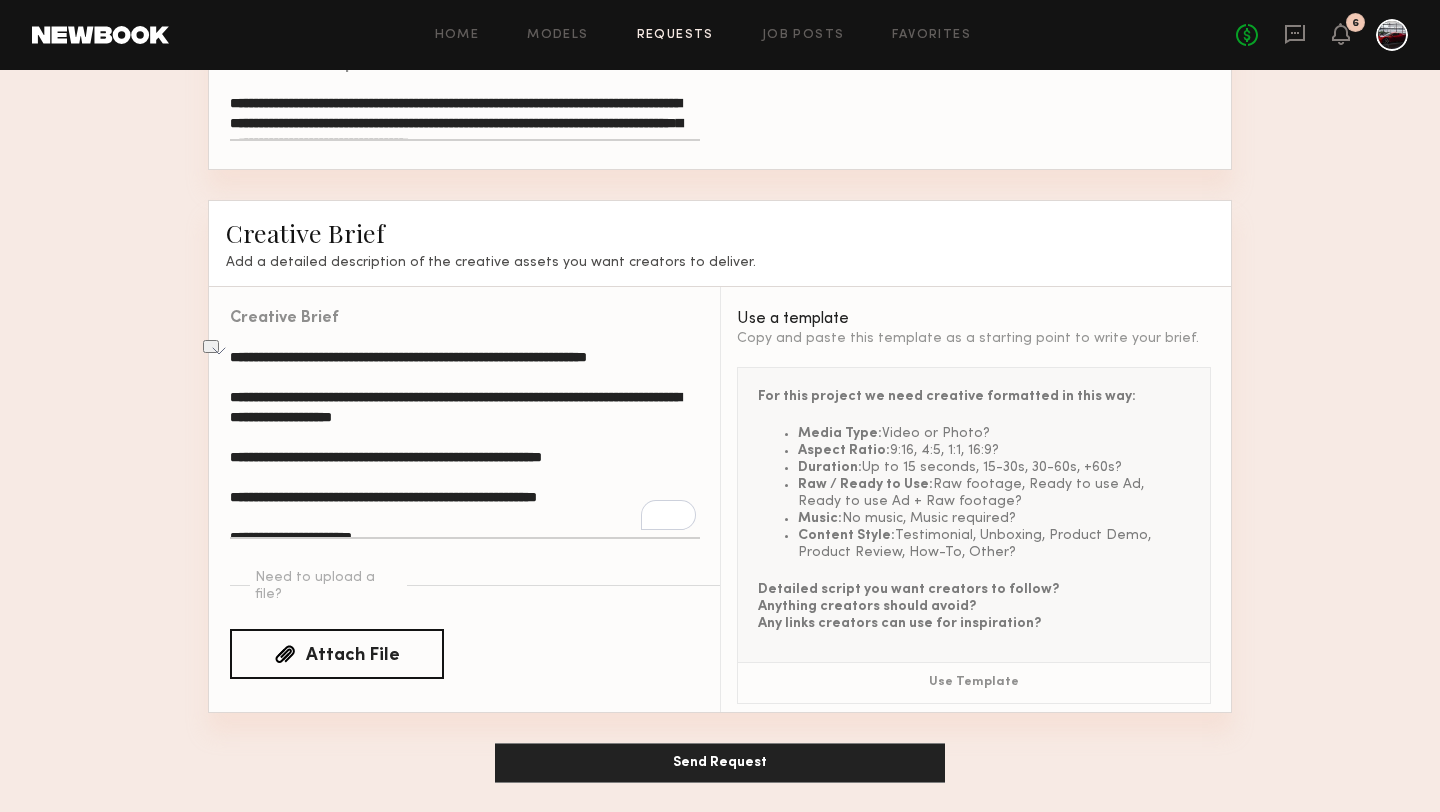 click 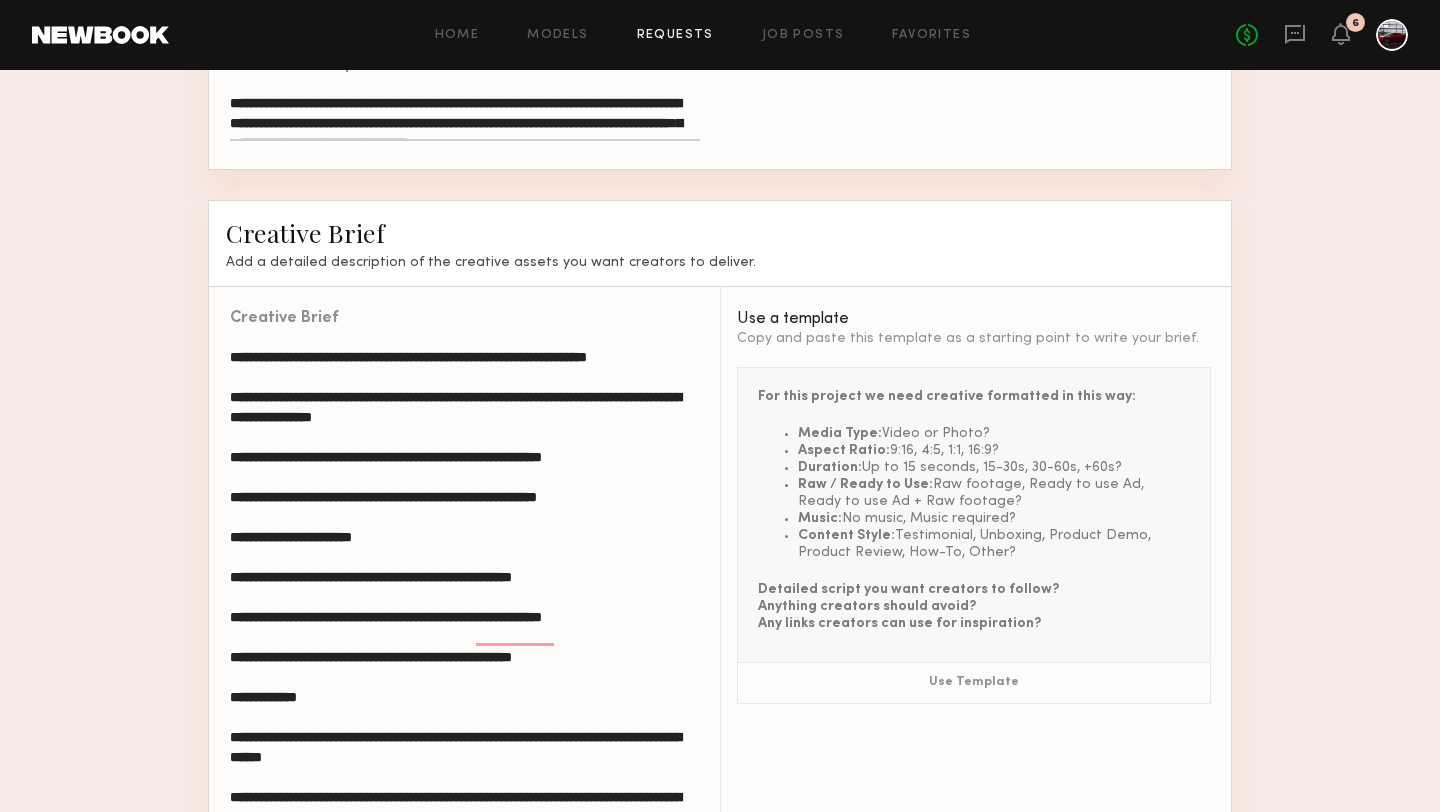 scroll, scrollTop: 55, scrollLeft: 0, axis: vertical 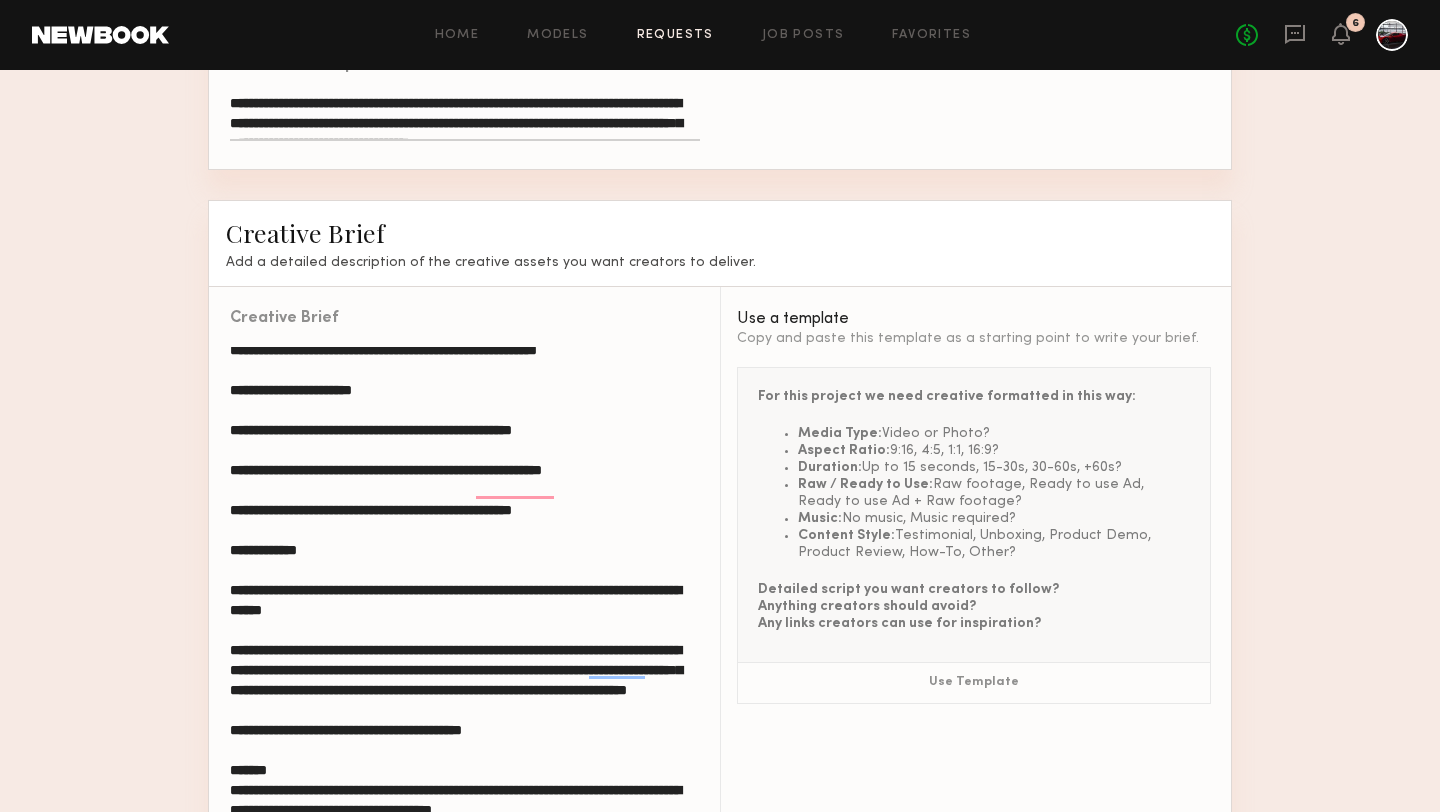 drag, startPoint x: 320, startPoint y: 401, endPoint x: 294, endPoint y: 402, distance: 26.019224 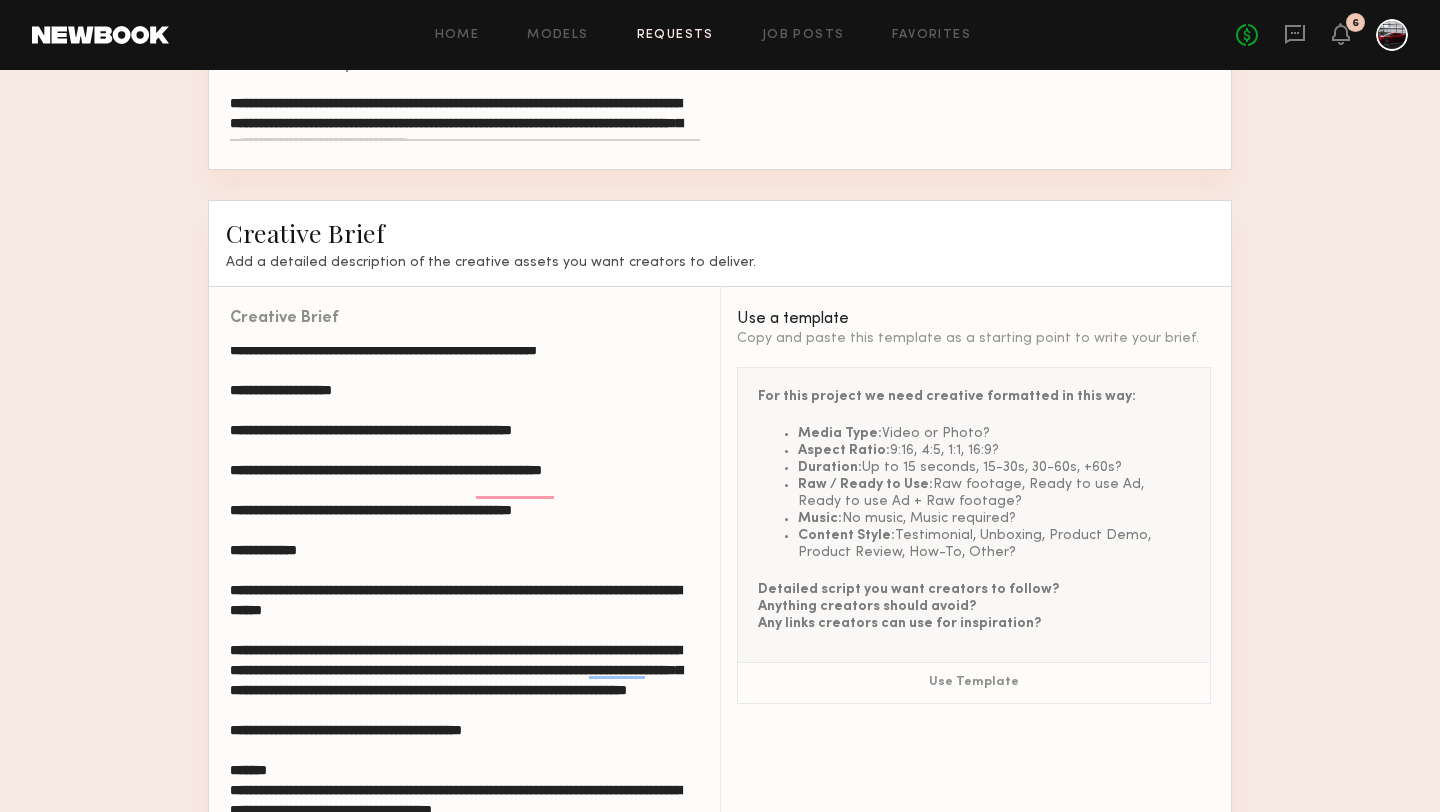 scroll, scrollTop: 238, scrollLeft: 0, axis: vertical 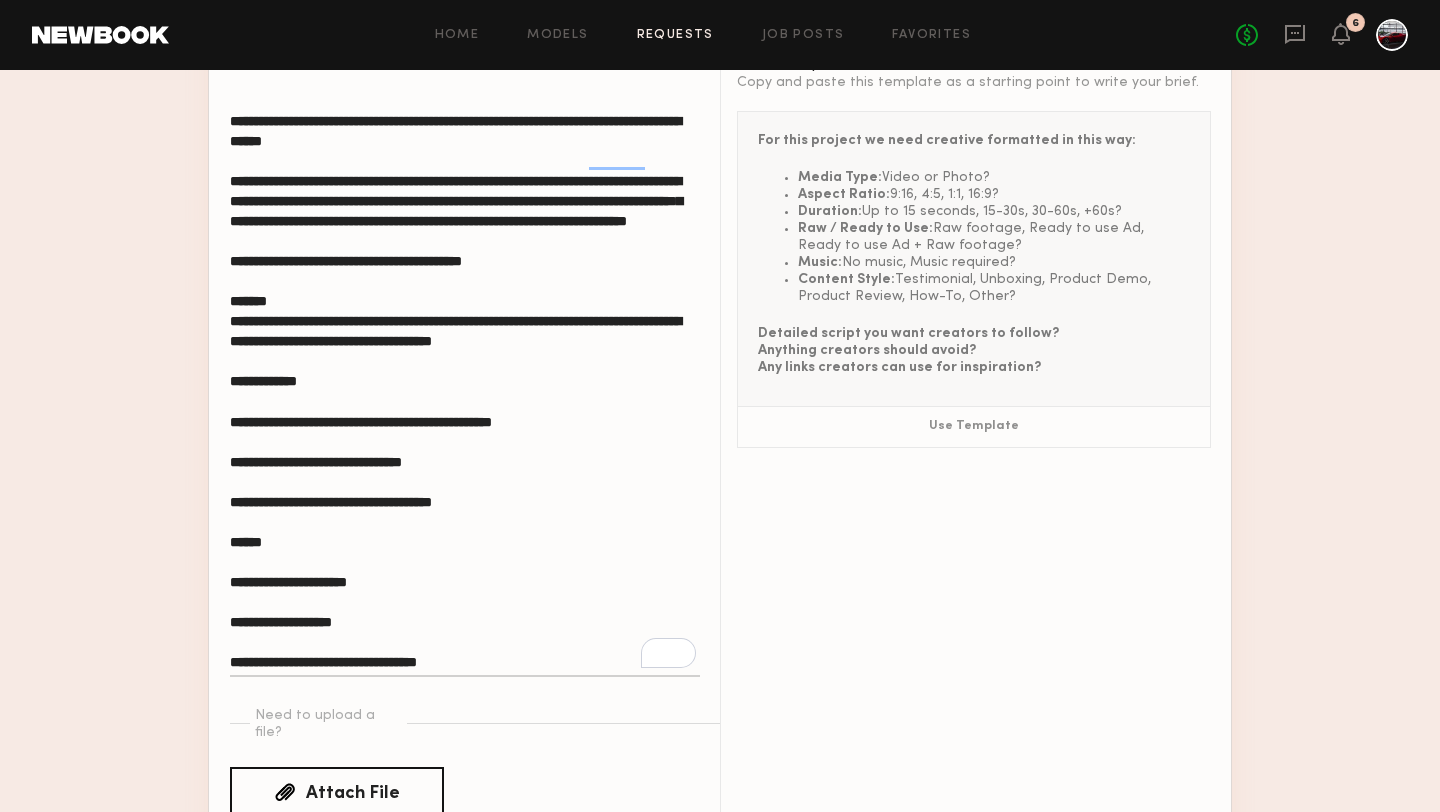 drag, startPoint x: 338, startPoint y: 415, endPoint x: 226, endPoint y: 420, distance: 112.11155 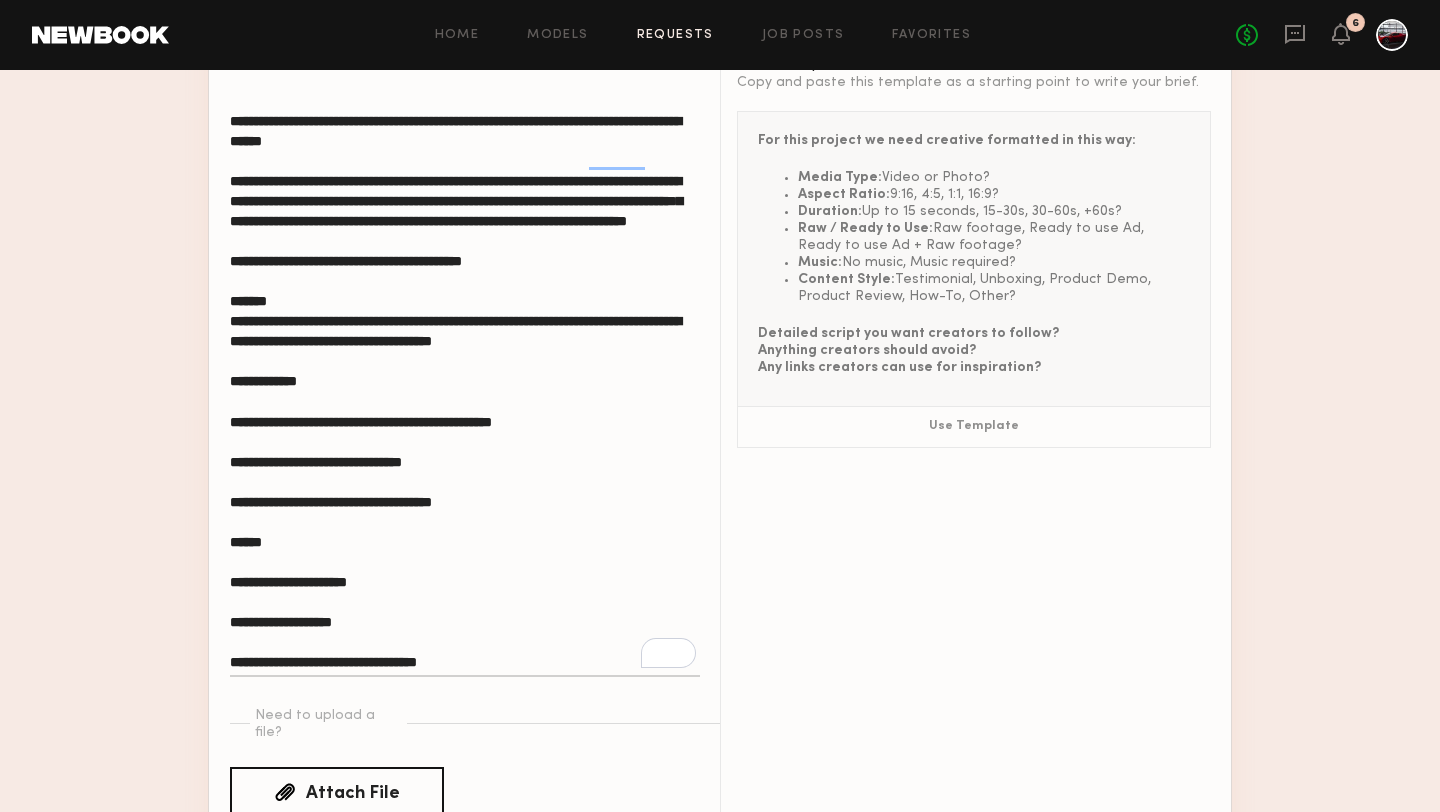 click on "Creative Brief" 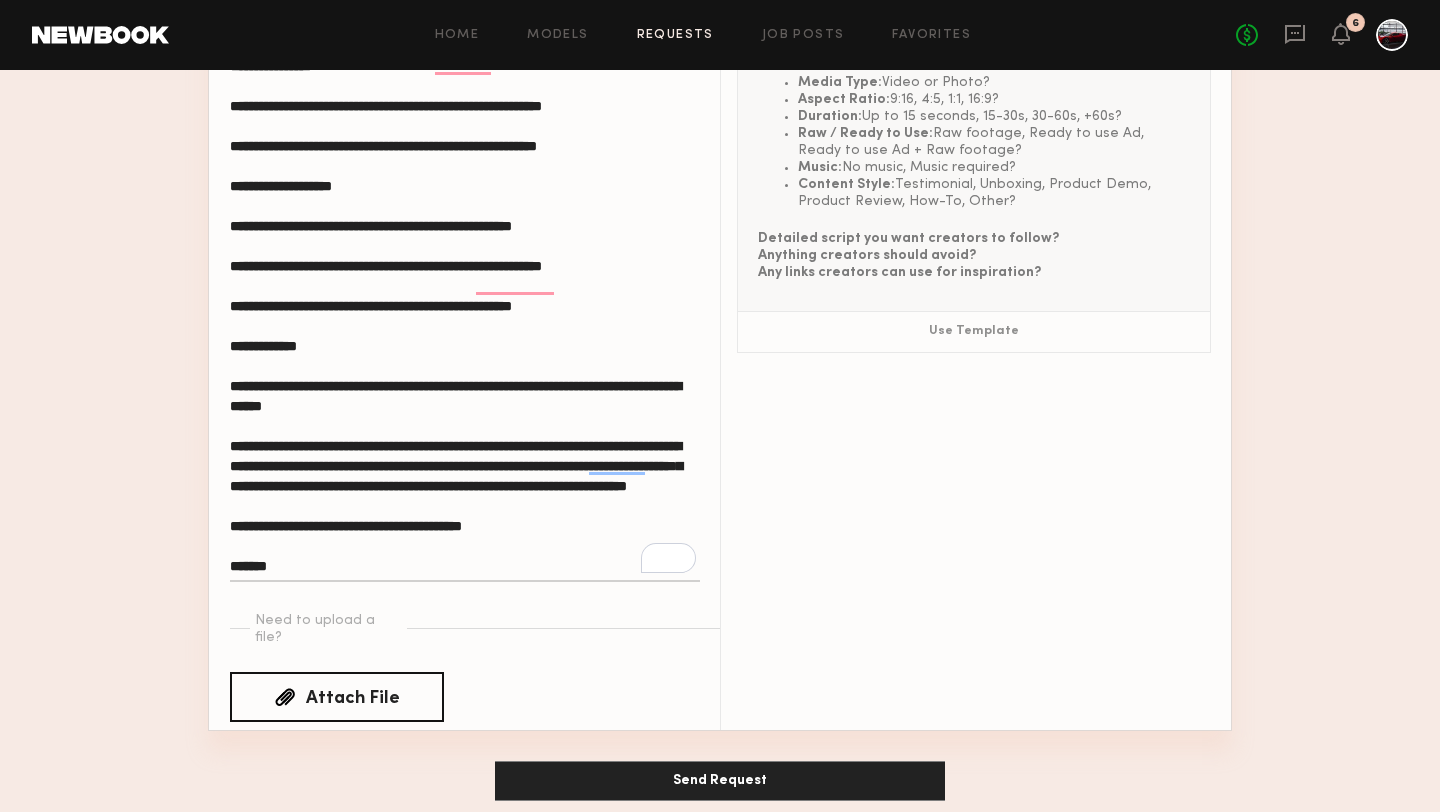 type on "**********" 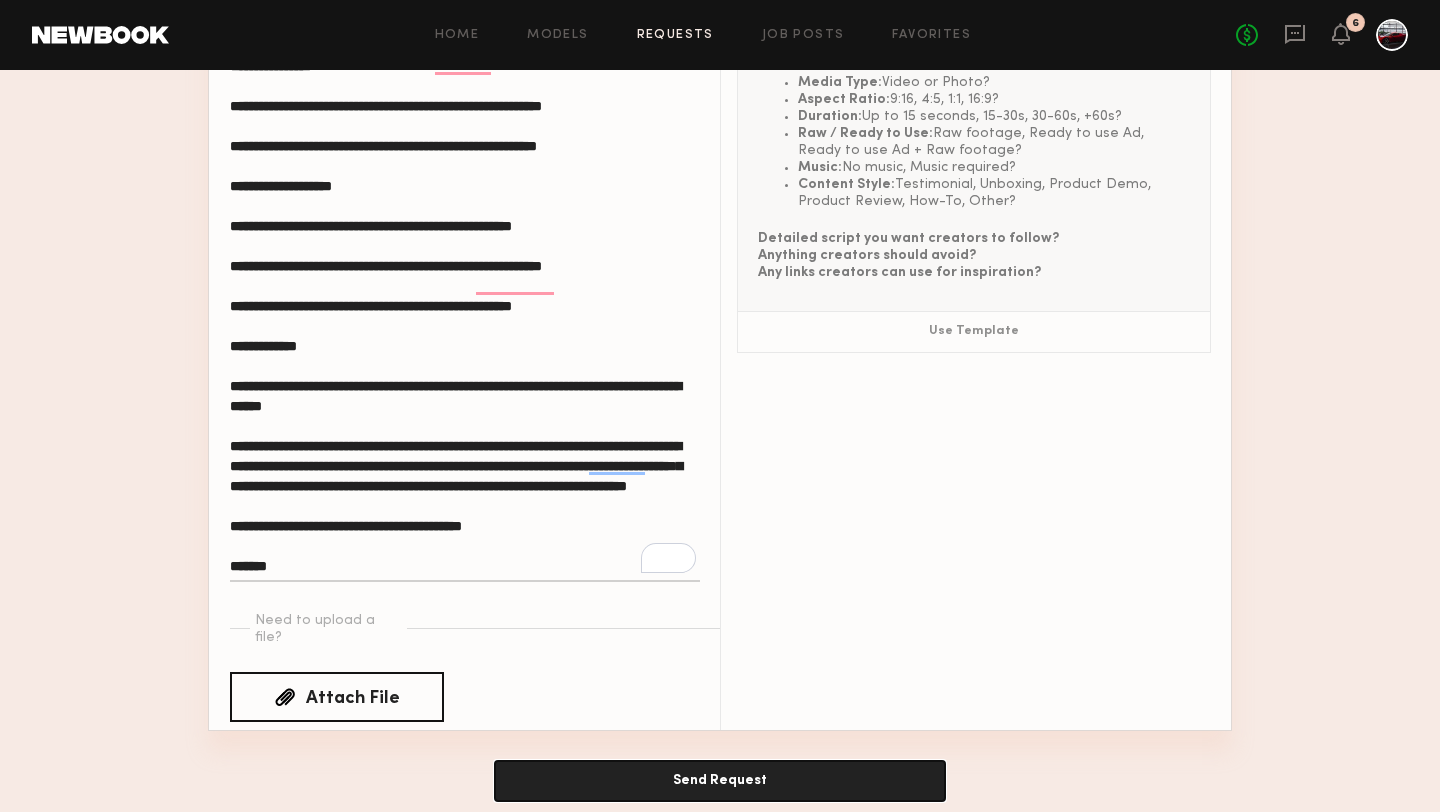 click on "Send Request" 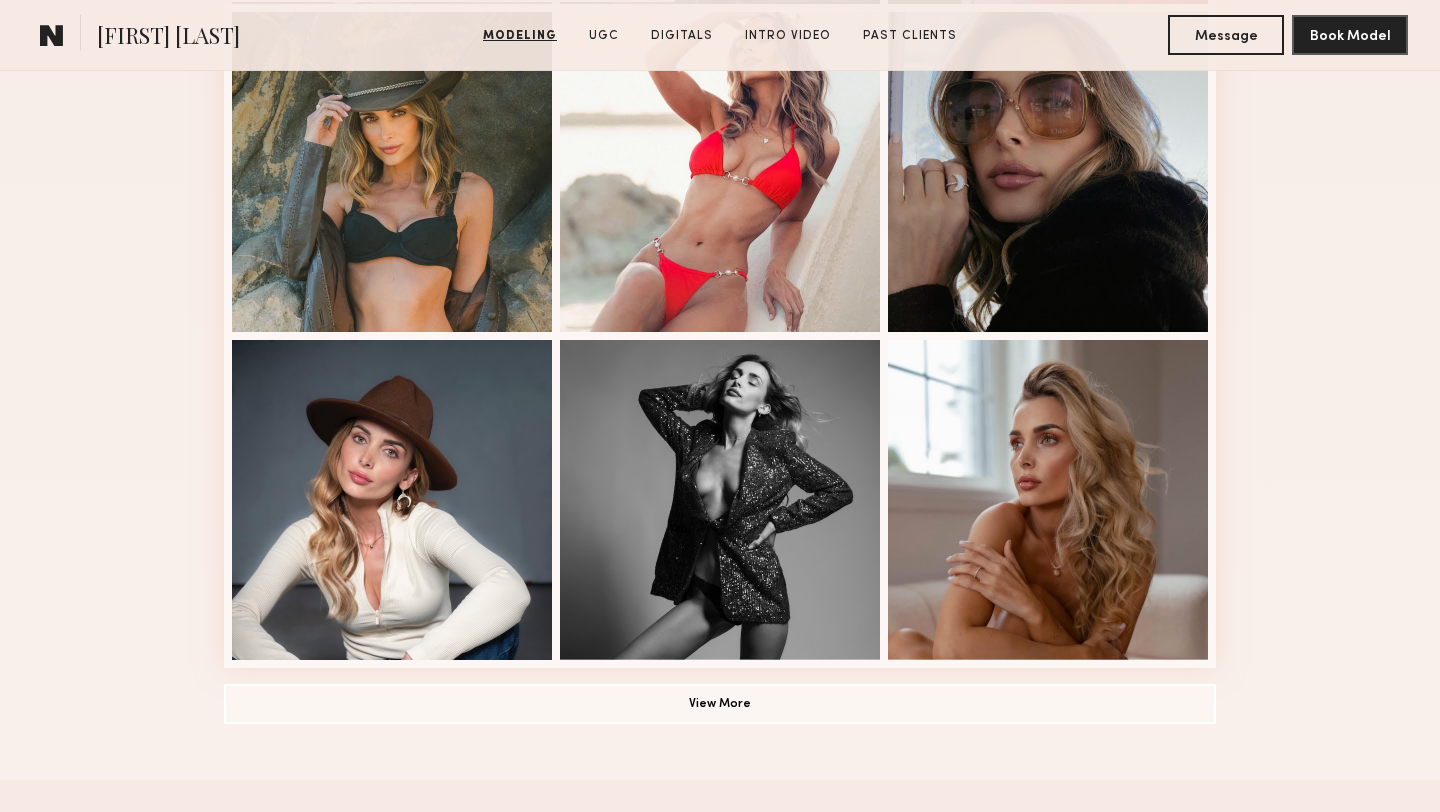 scroll, scrollTop: 1242, scrollLeft: 0, axis: vertical 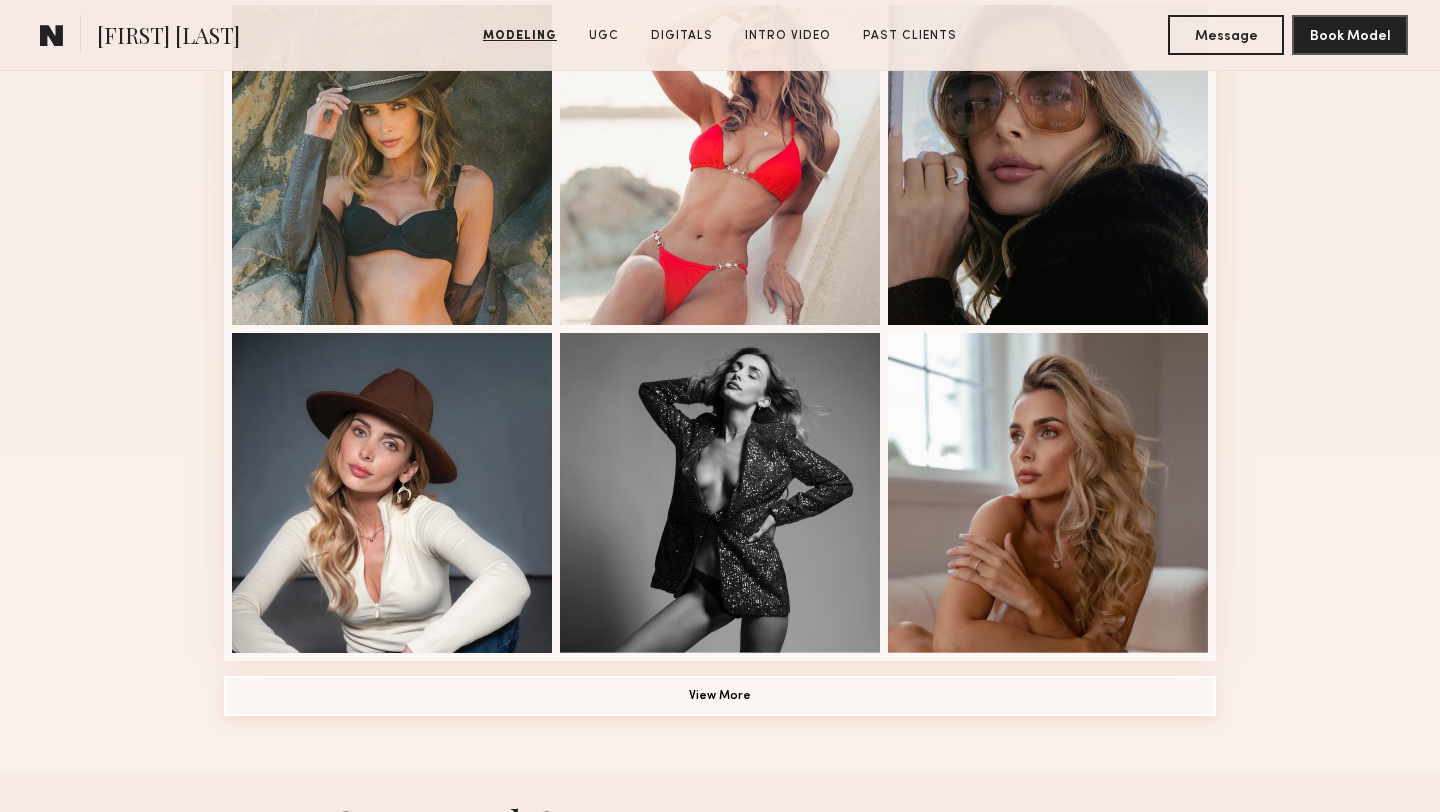 click on "View More" 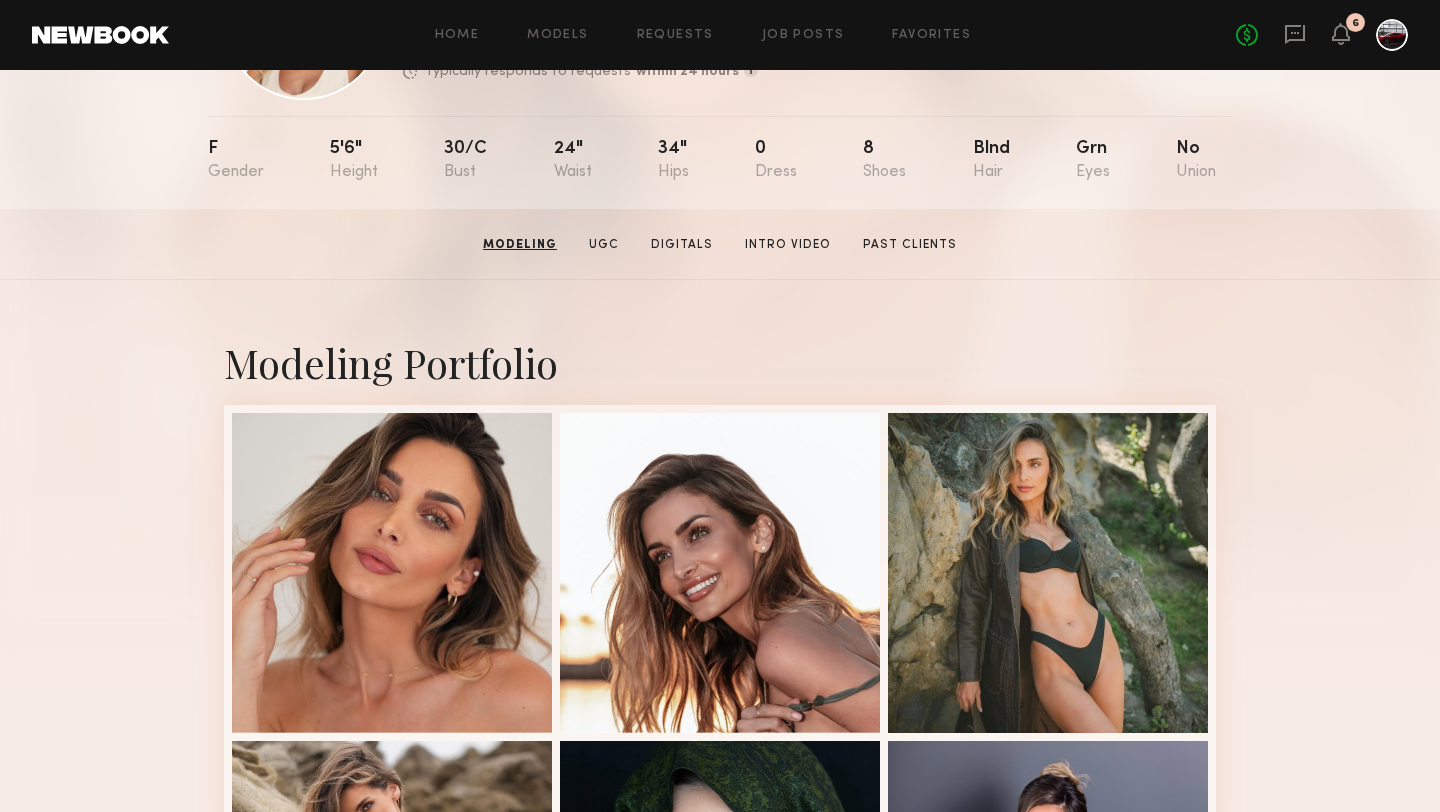 scroll, scrollTop: 0, scrollLeft: 0, axis: both 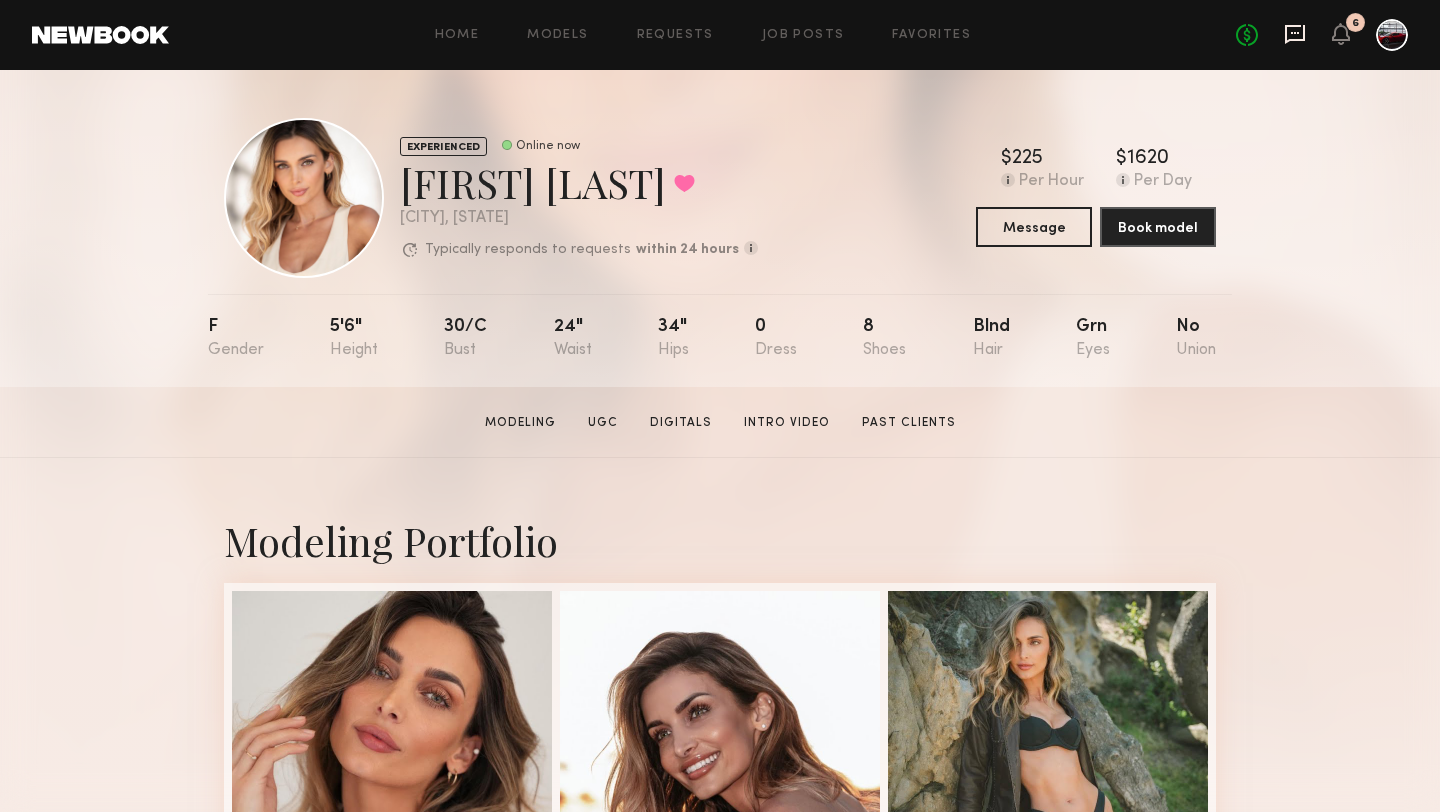 click 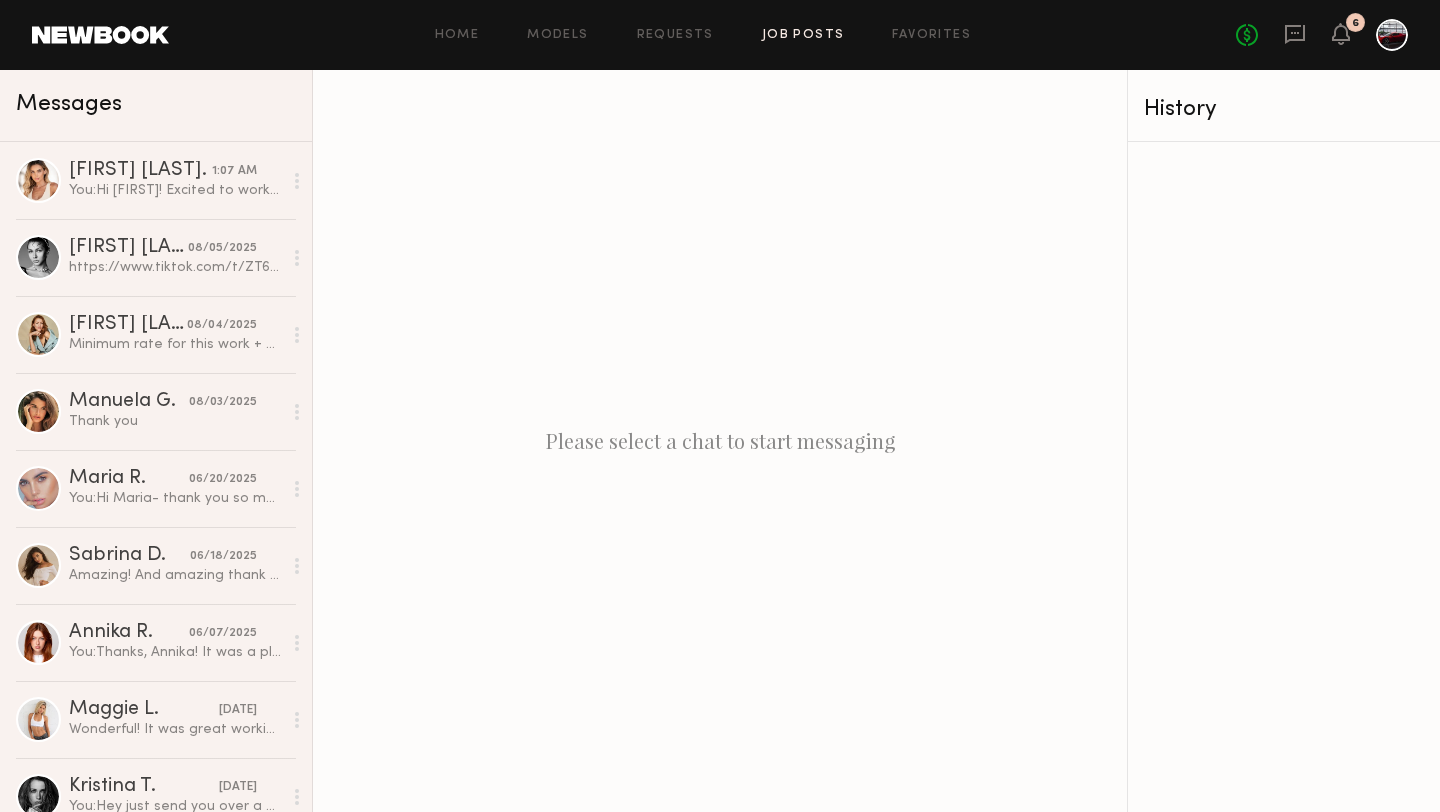 click on "Job Posts" 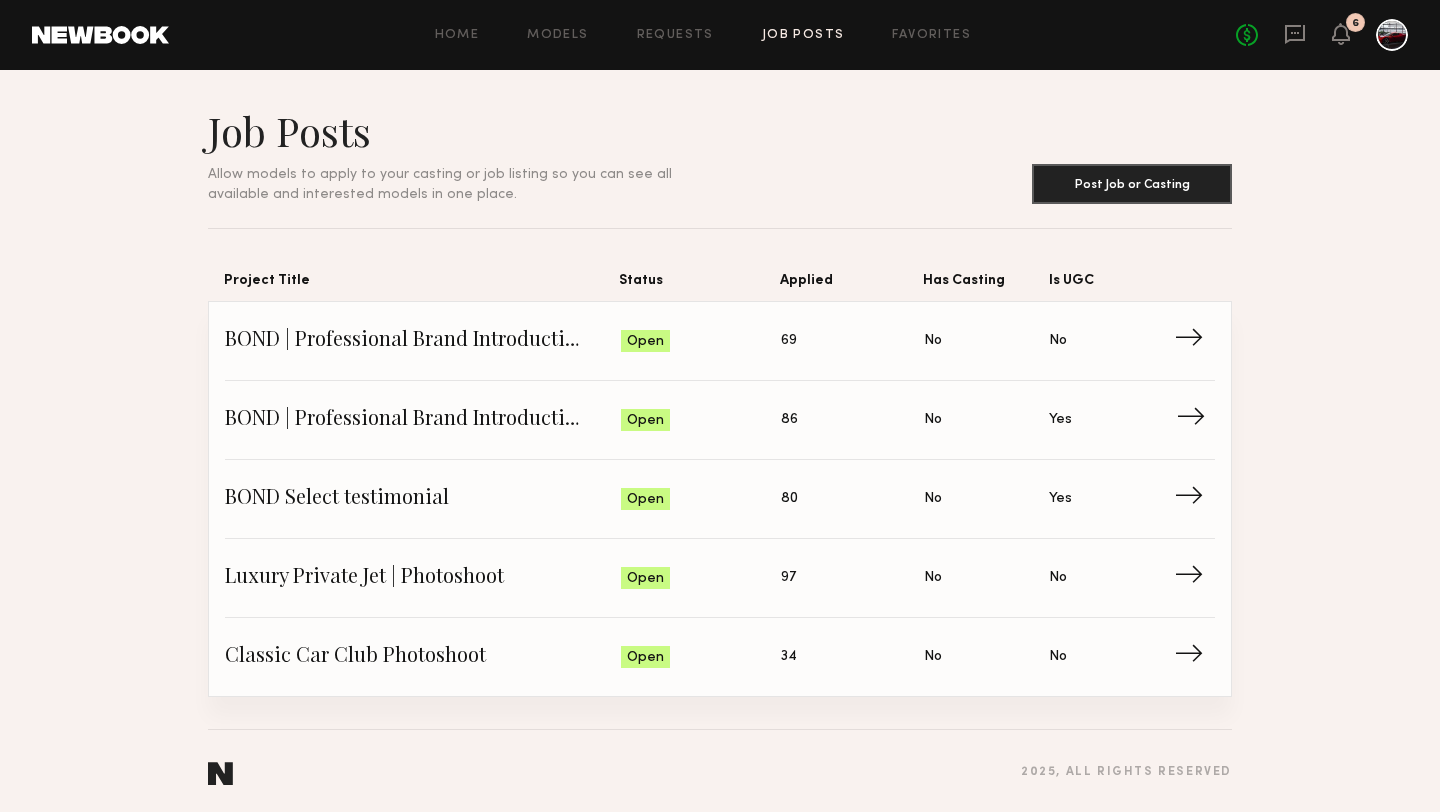 click on "86" 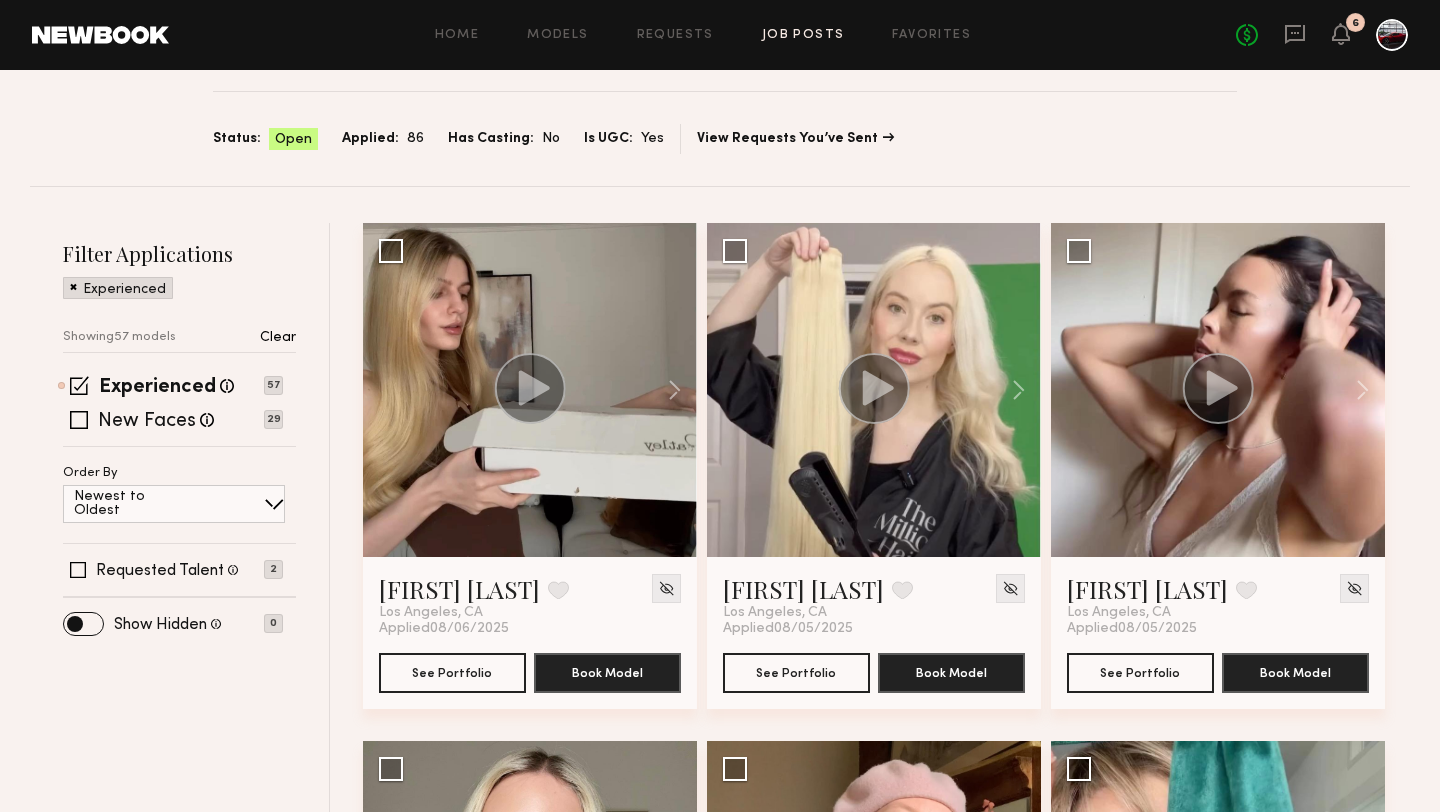 scroll, scrollTop: 177, scrollLeft: 0, axis: vertical 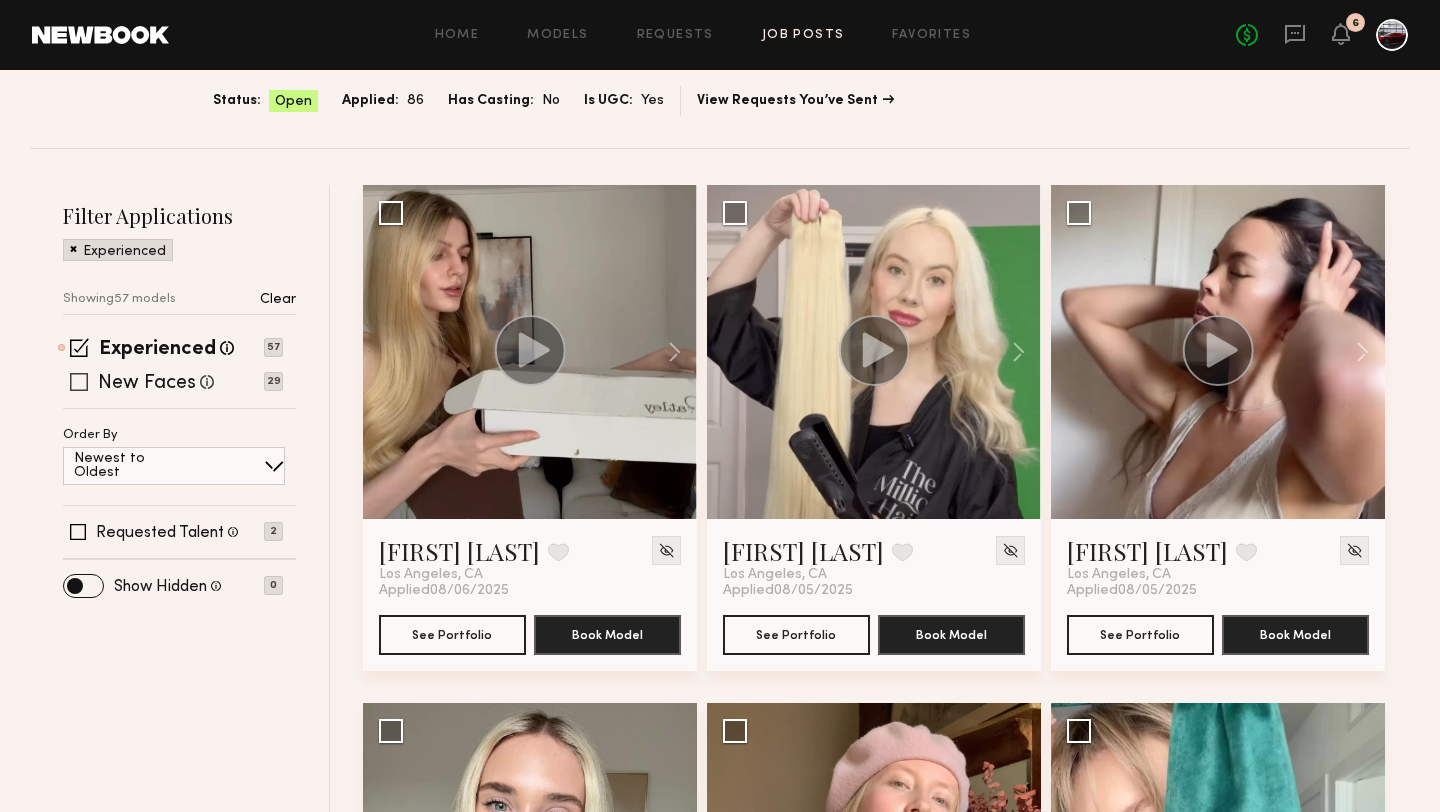 click 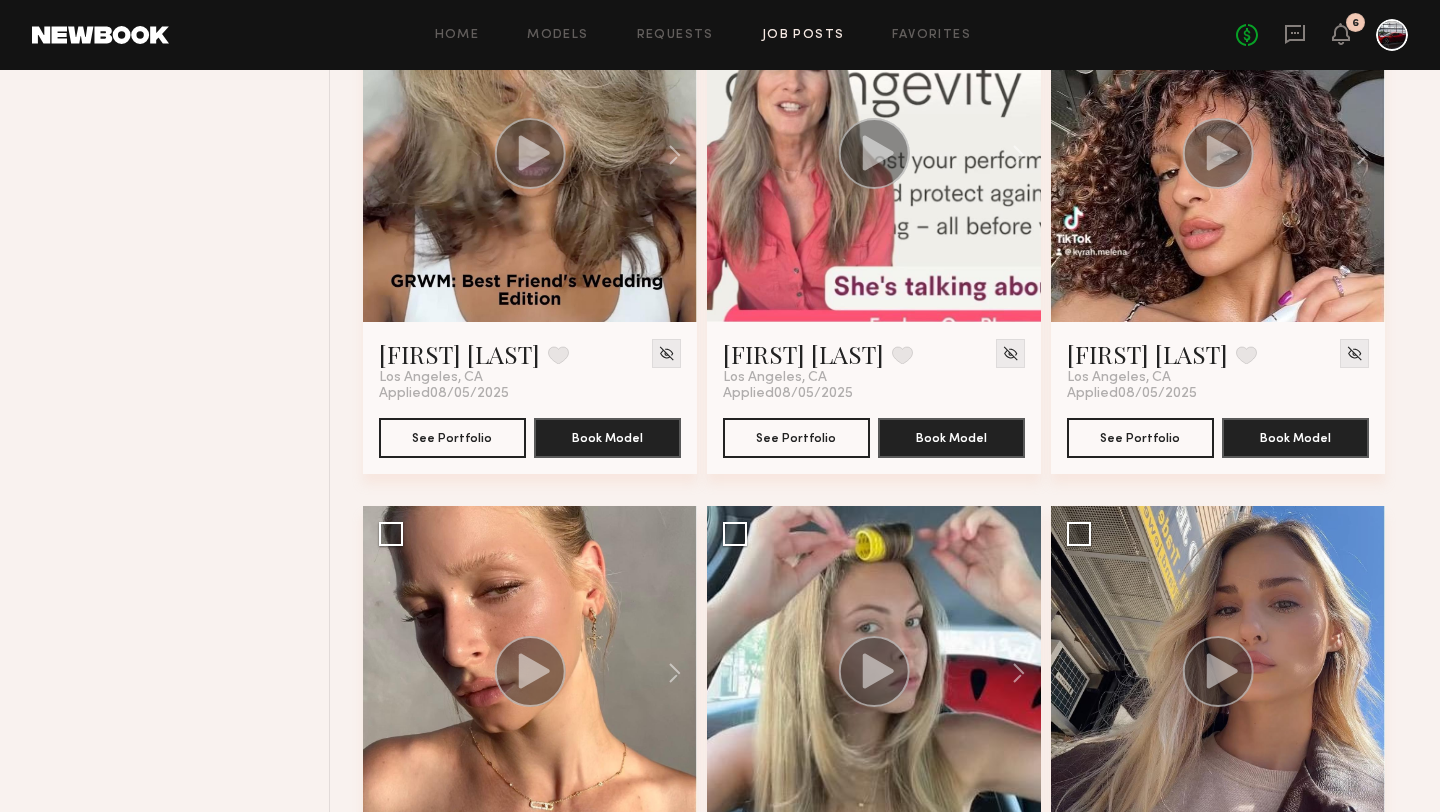 scroll, scrollTop: 2442, scrollLeft: 0, axis: vertical 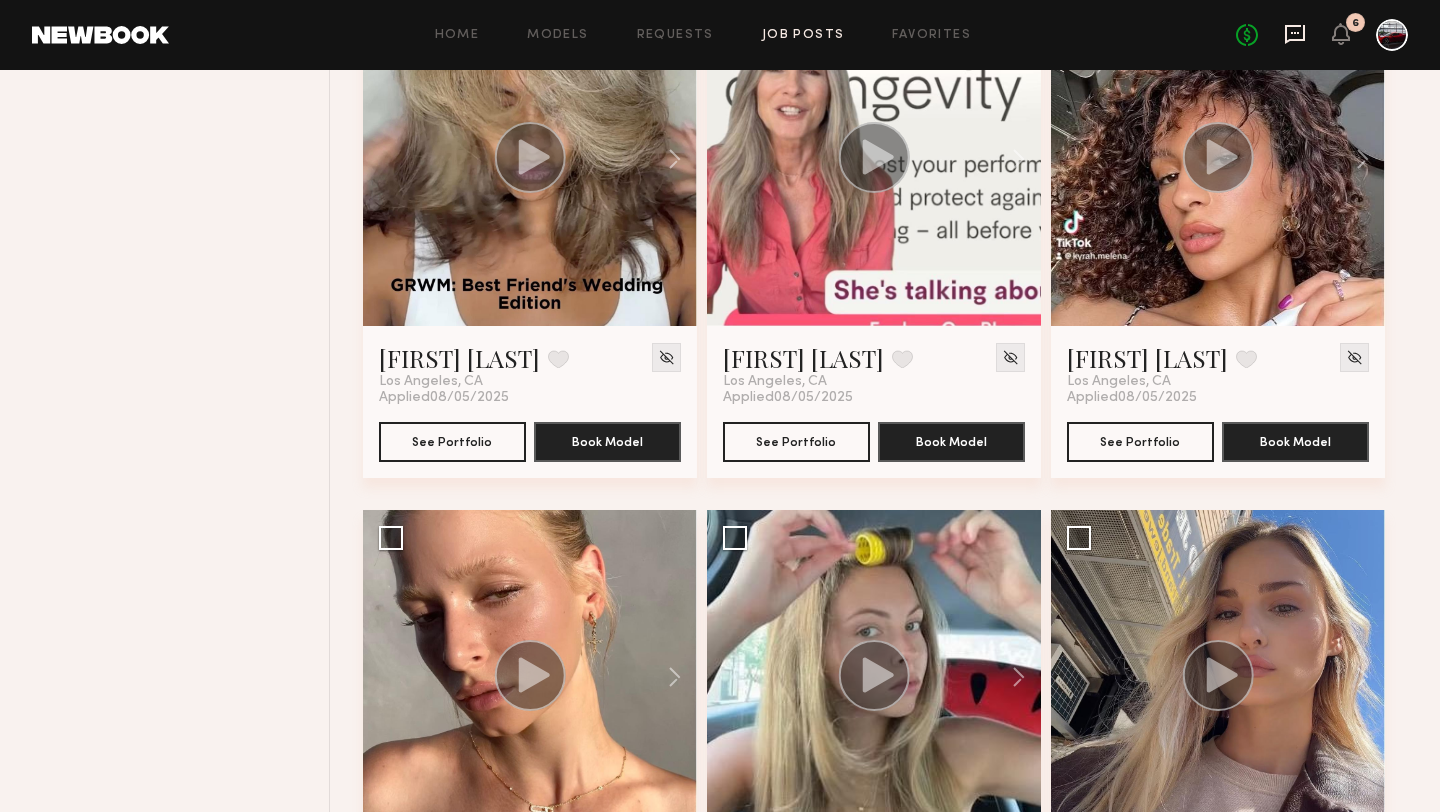 click 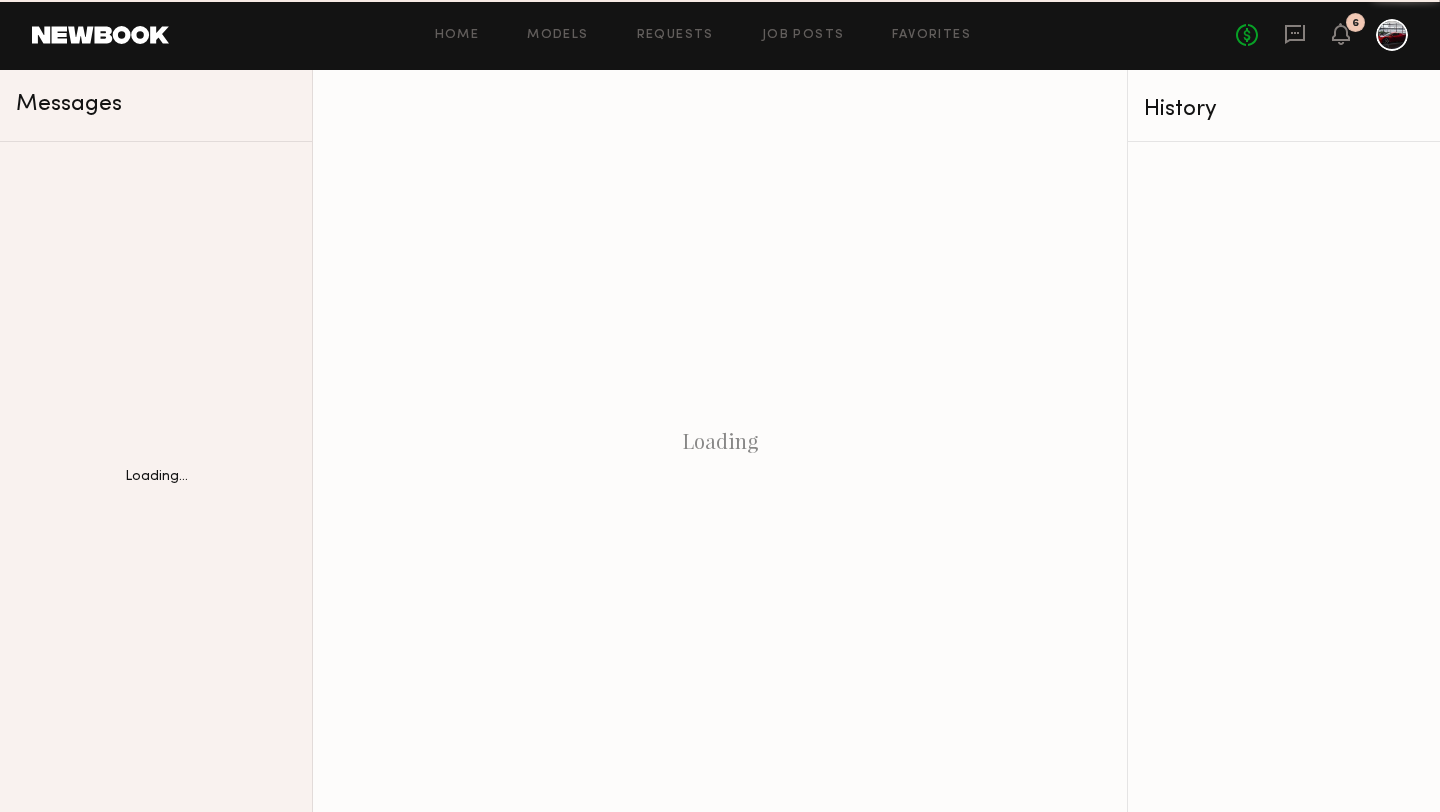 scroll, scrollTop: 0, scrollLeft: 0, axis: both 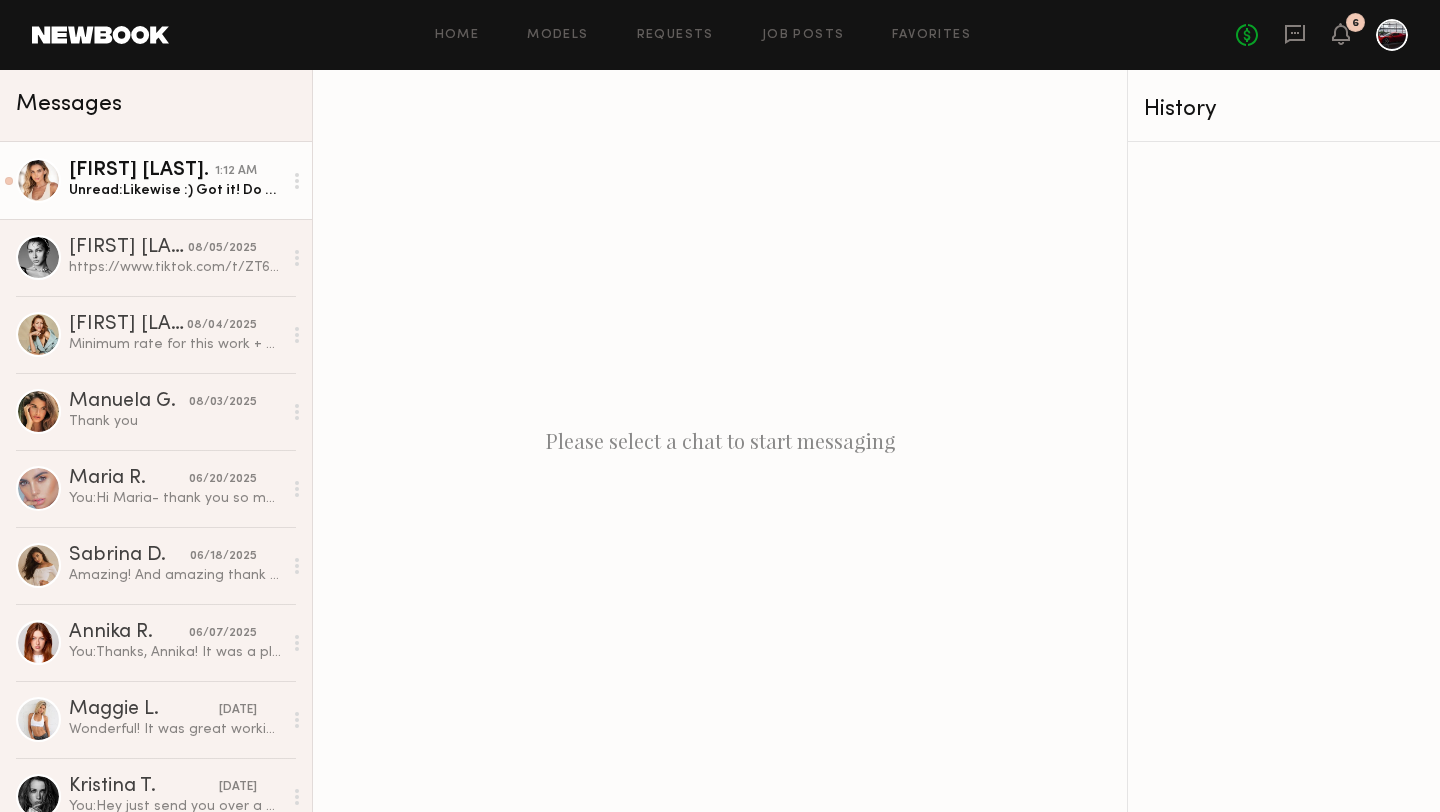 click on "Unread:  Likewise :)
Got it! Do you have a script you want me to deliver to camera like in the example?" 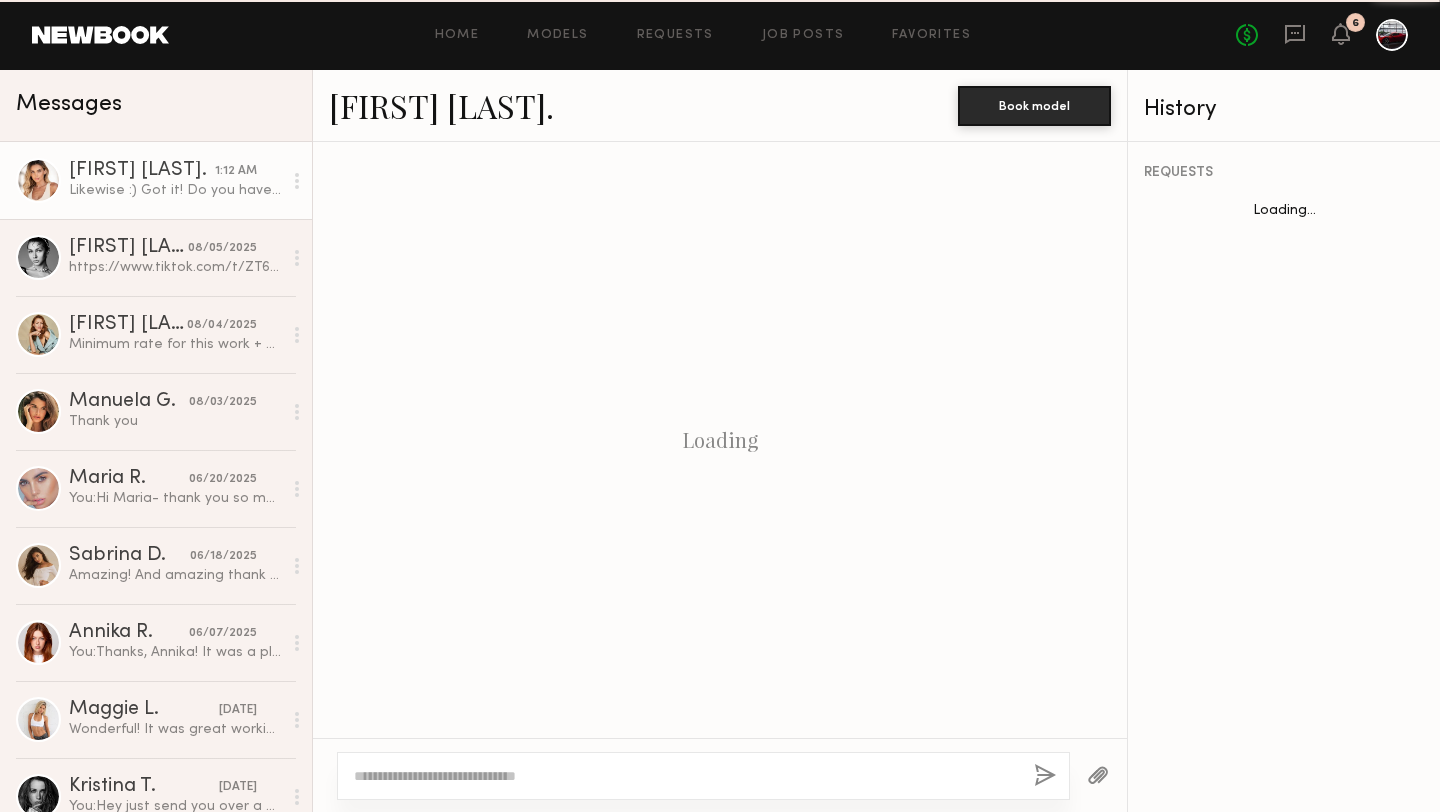 scroll, scrollTop: 659, scrollLeft: 0, axis: vertical 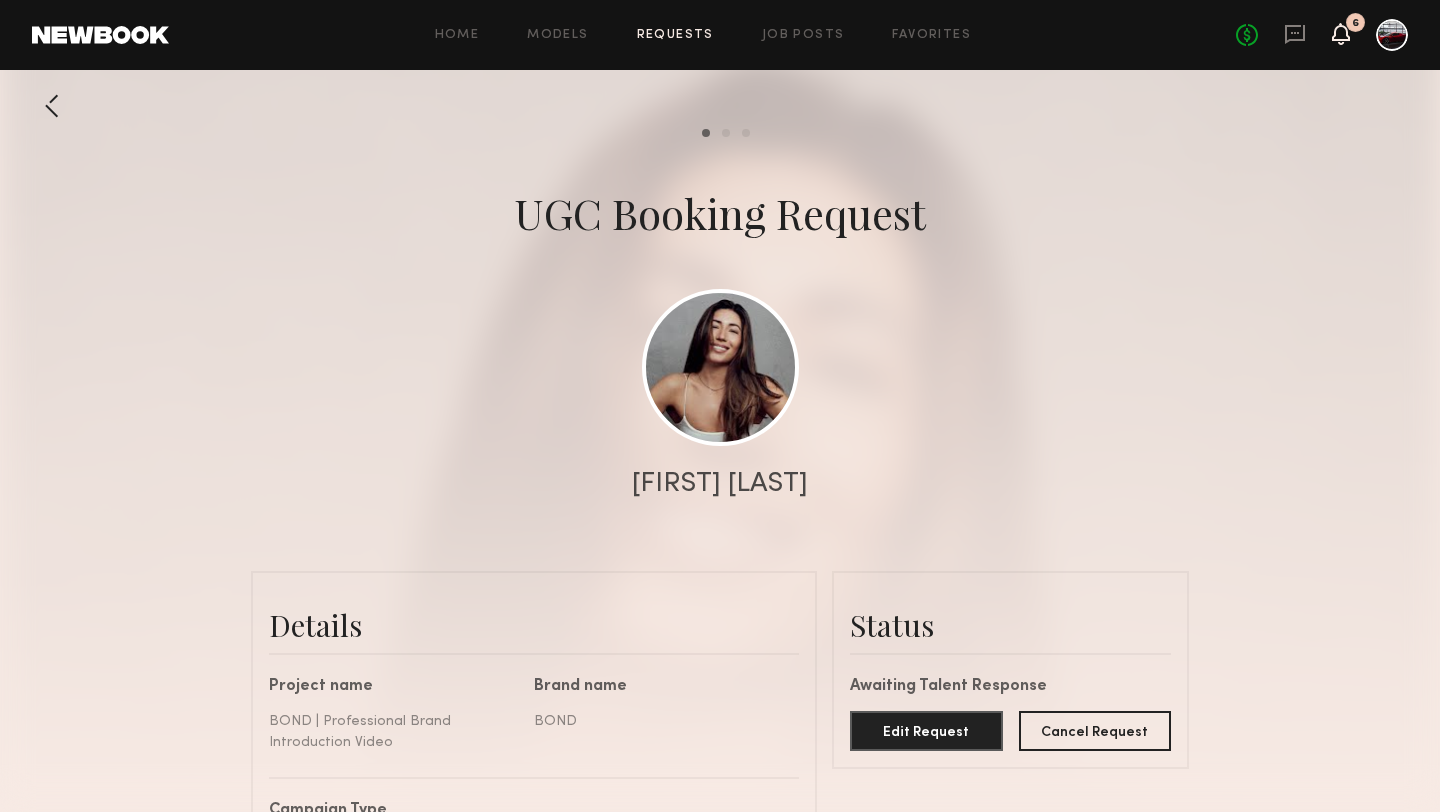 click 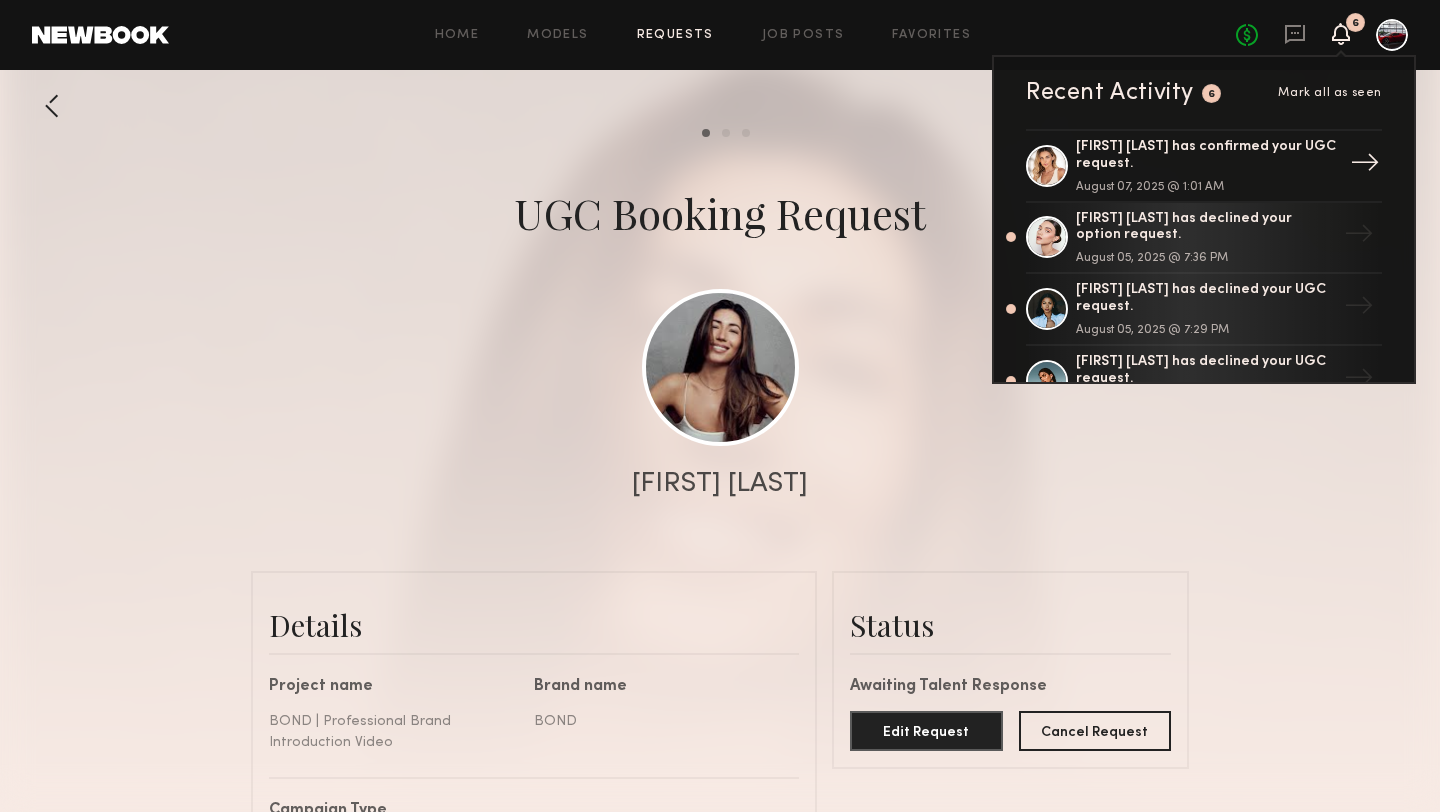 click on "Kacie Nicole M. has confirmed your UGC request." 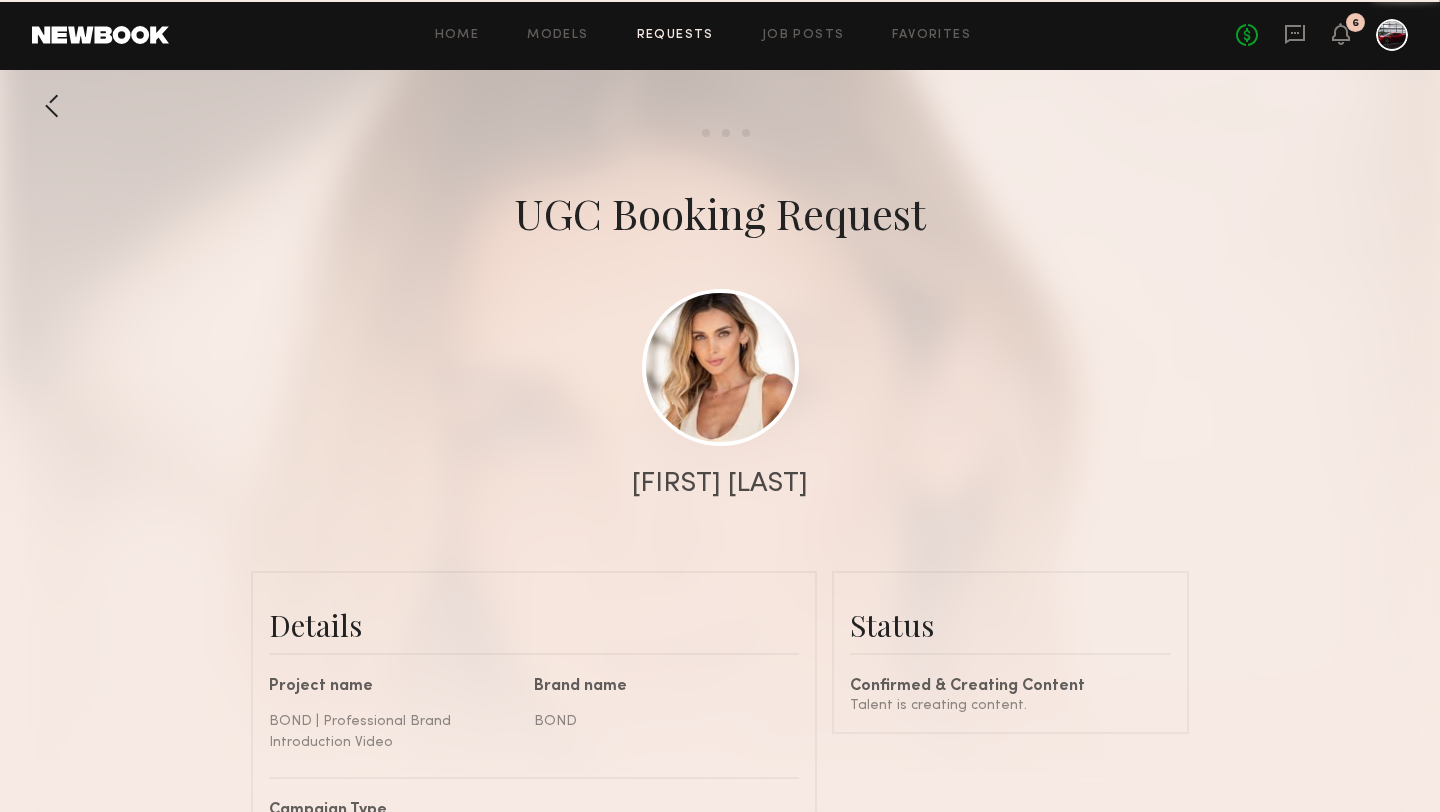 scroll, scrollTop: 727, scrollLeft: 0, axis: vertical 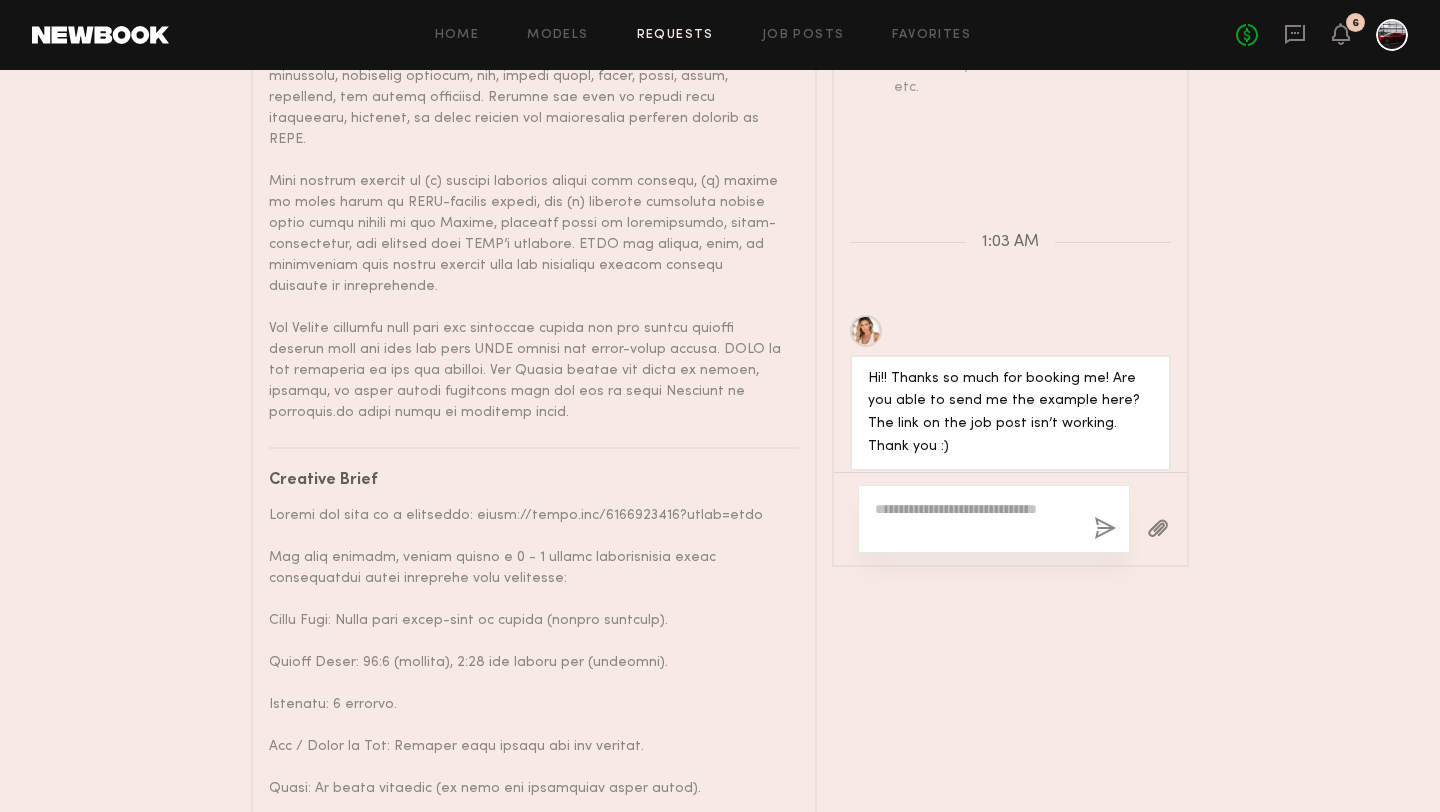 click 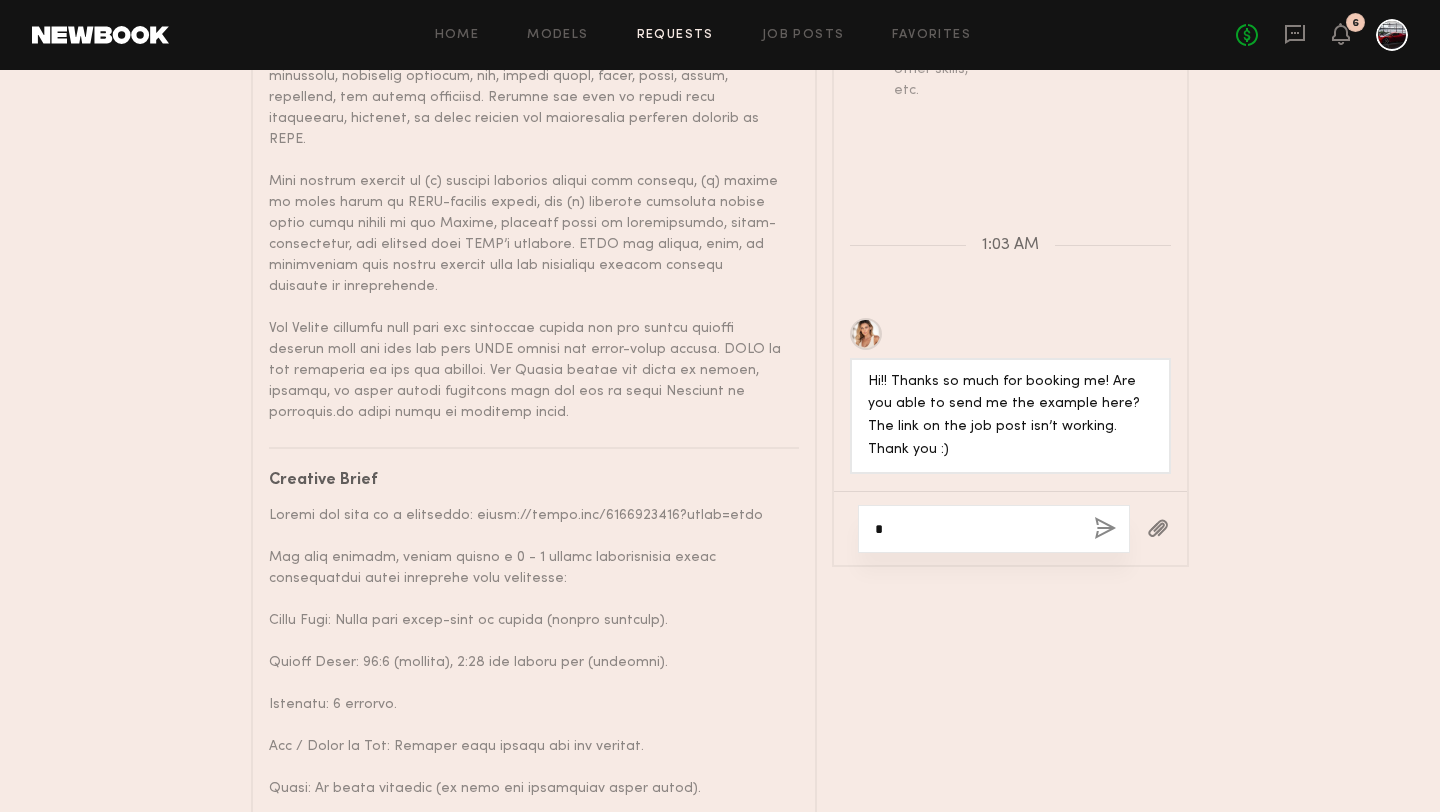 scroll, scrollTop: 709, scrollLeft: 0, axis: vertical 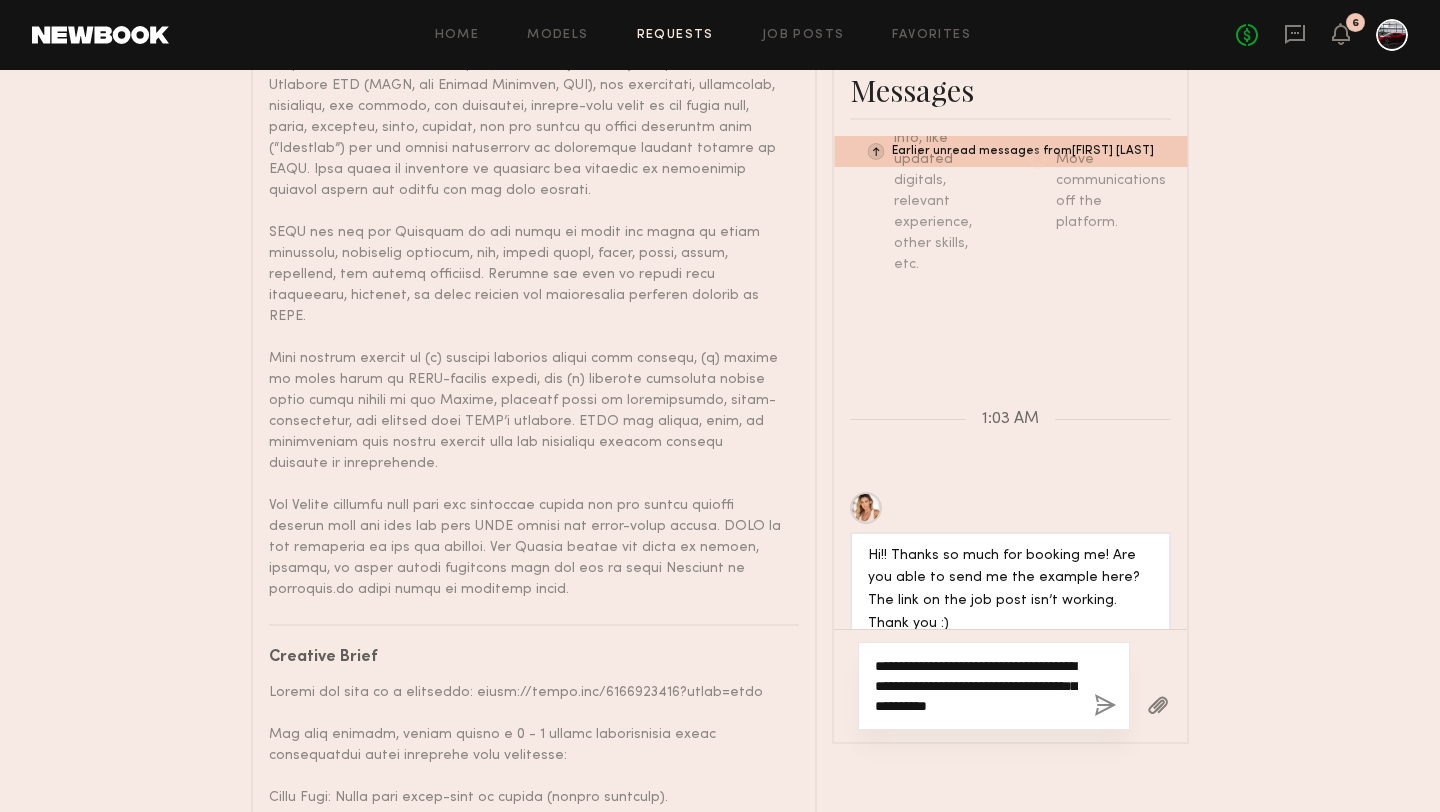 click on "**********" 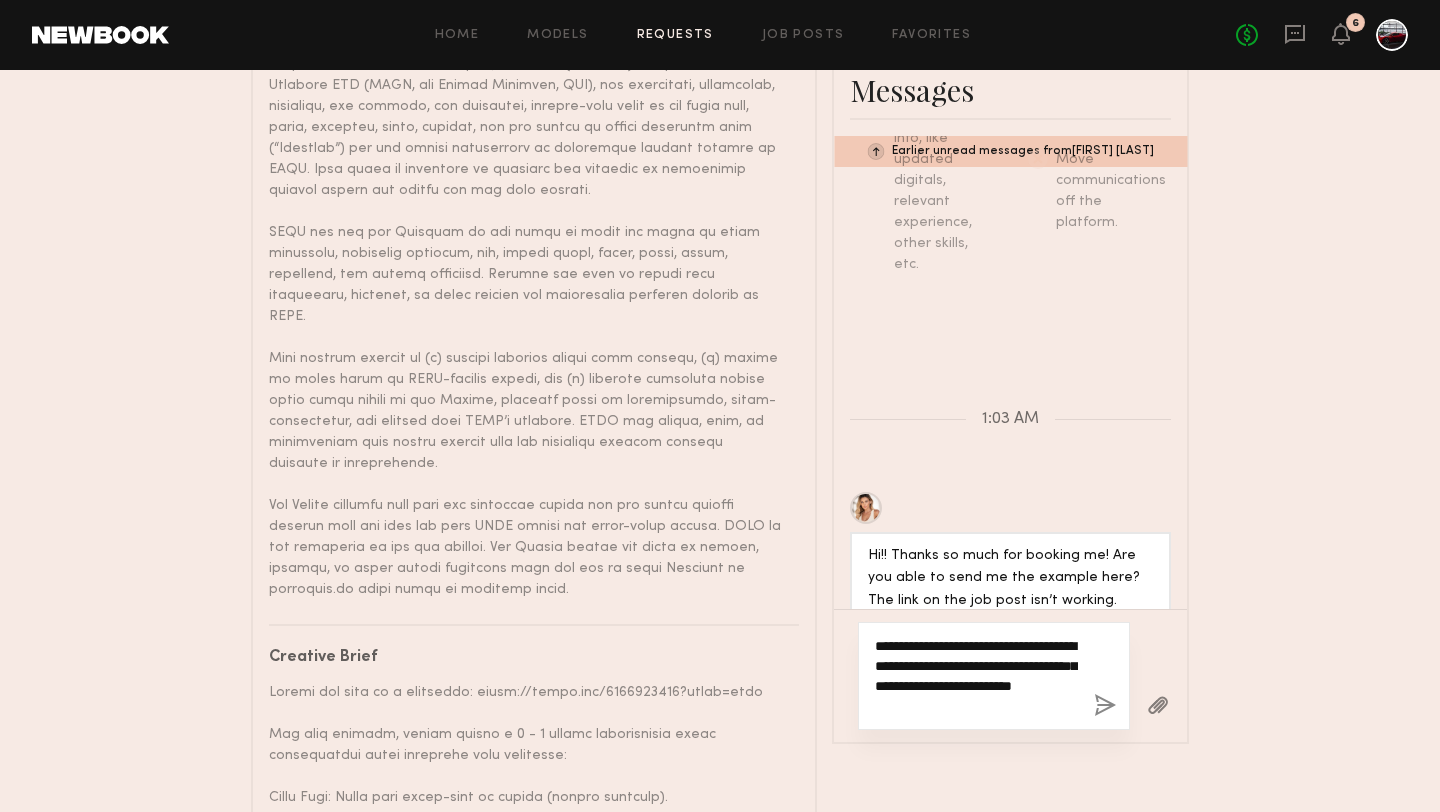 click on "**********" 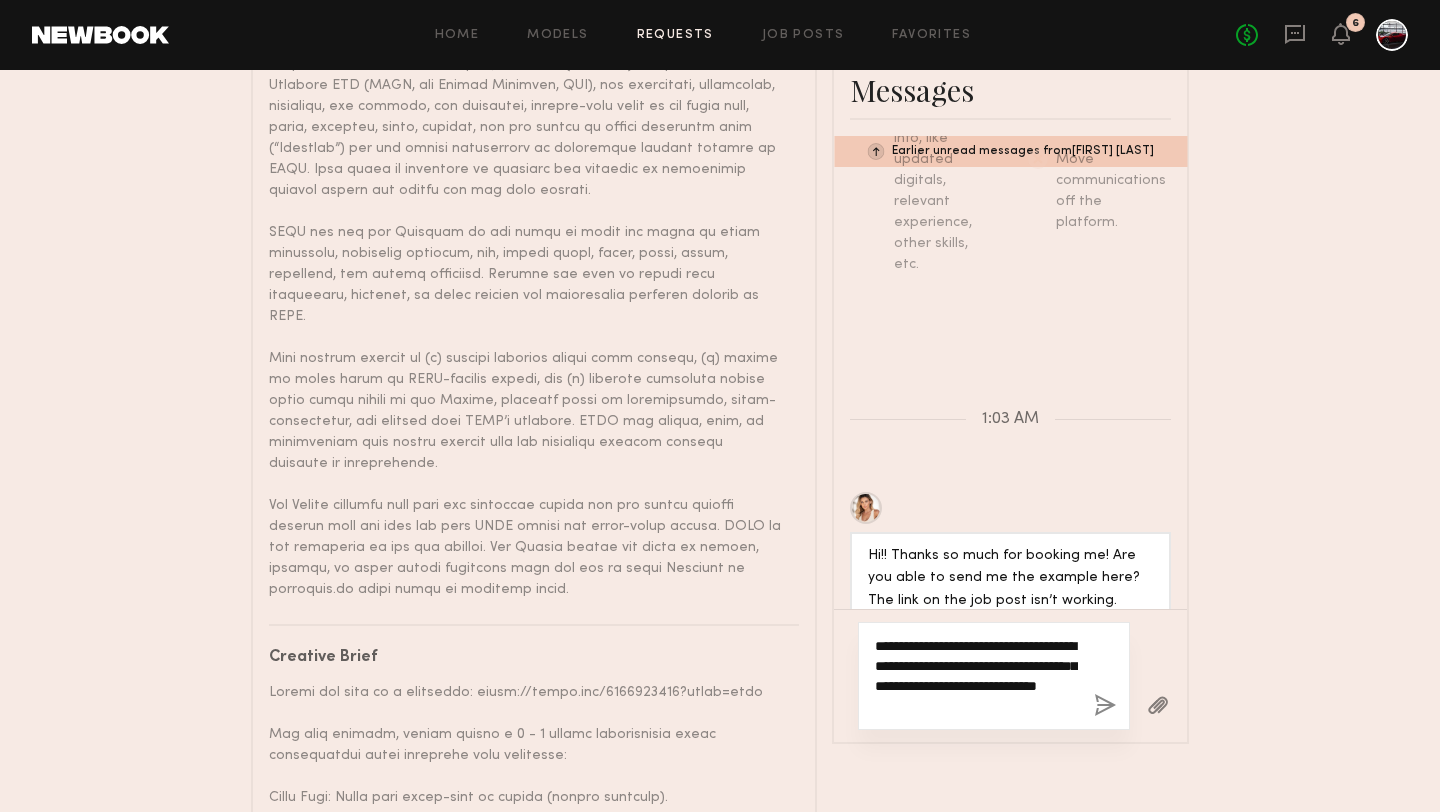 click on "**********" 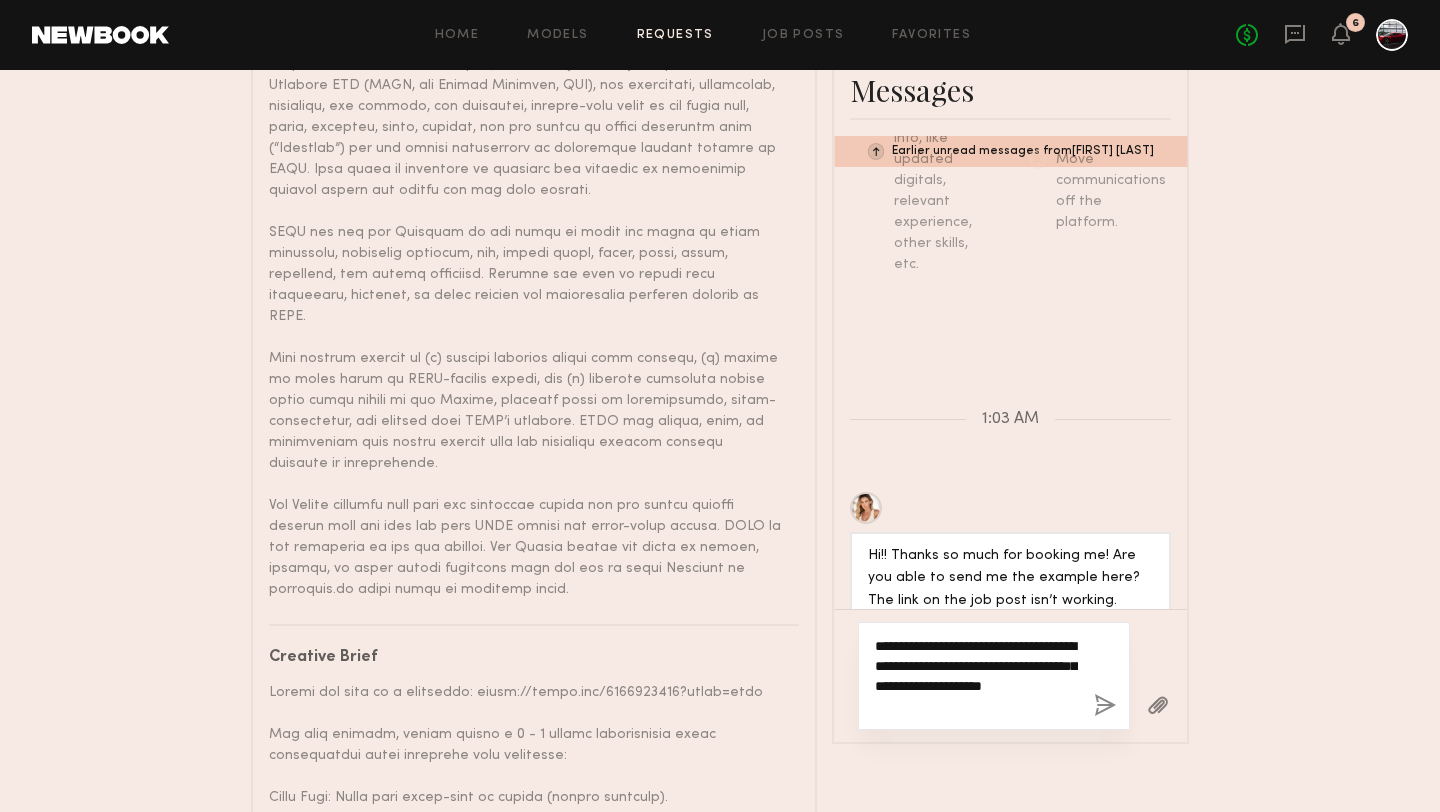 click on "**********" 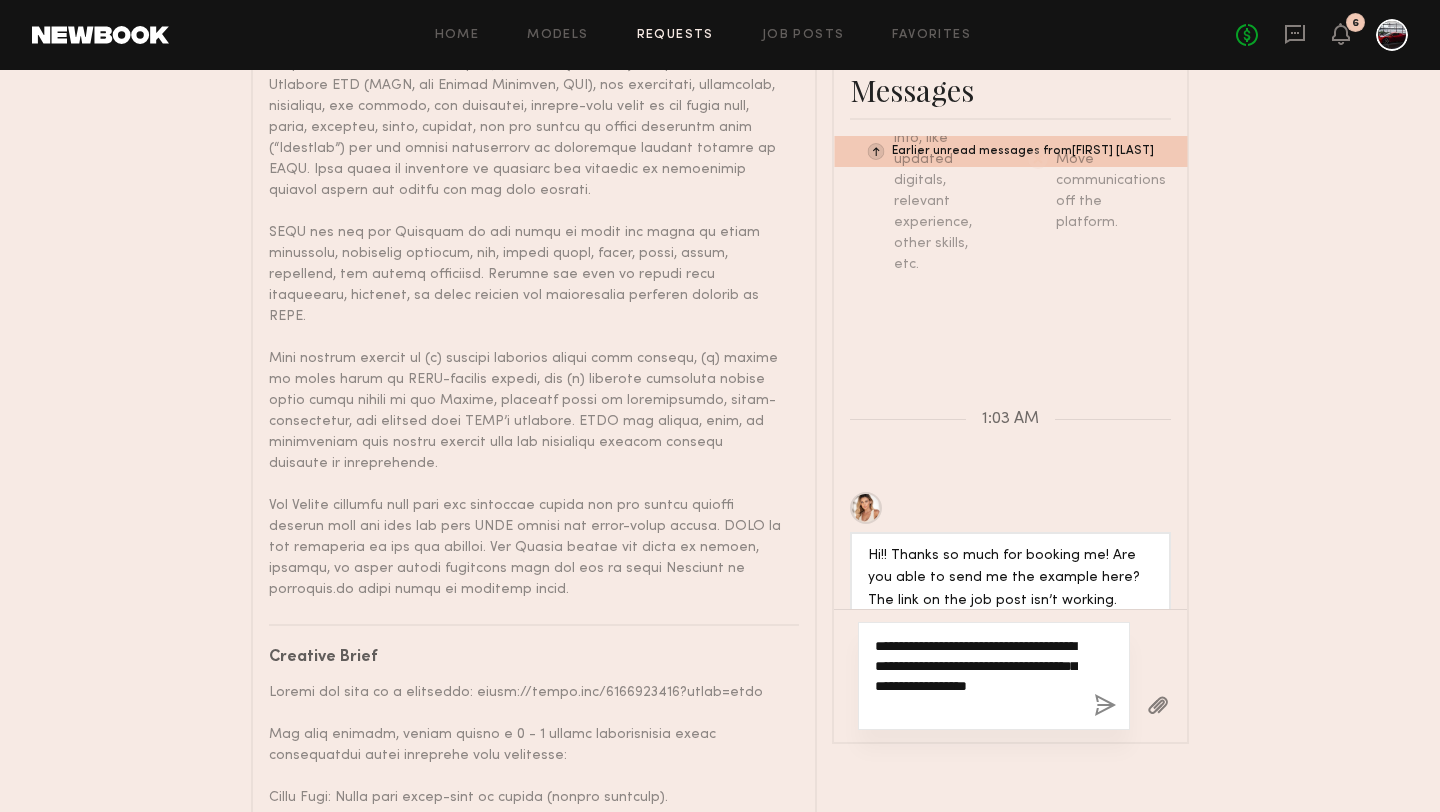 click on "**********" 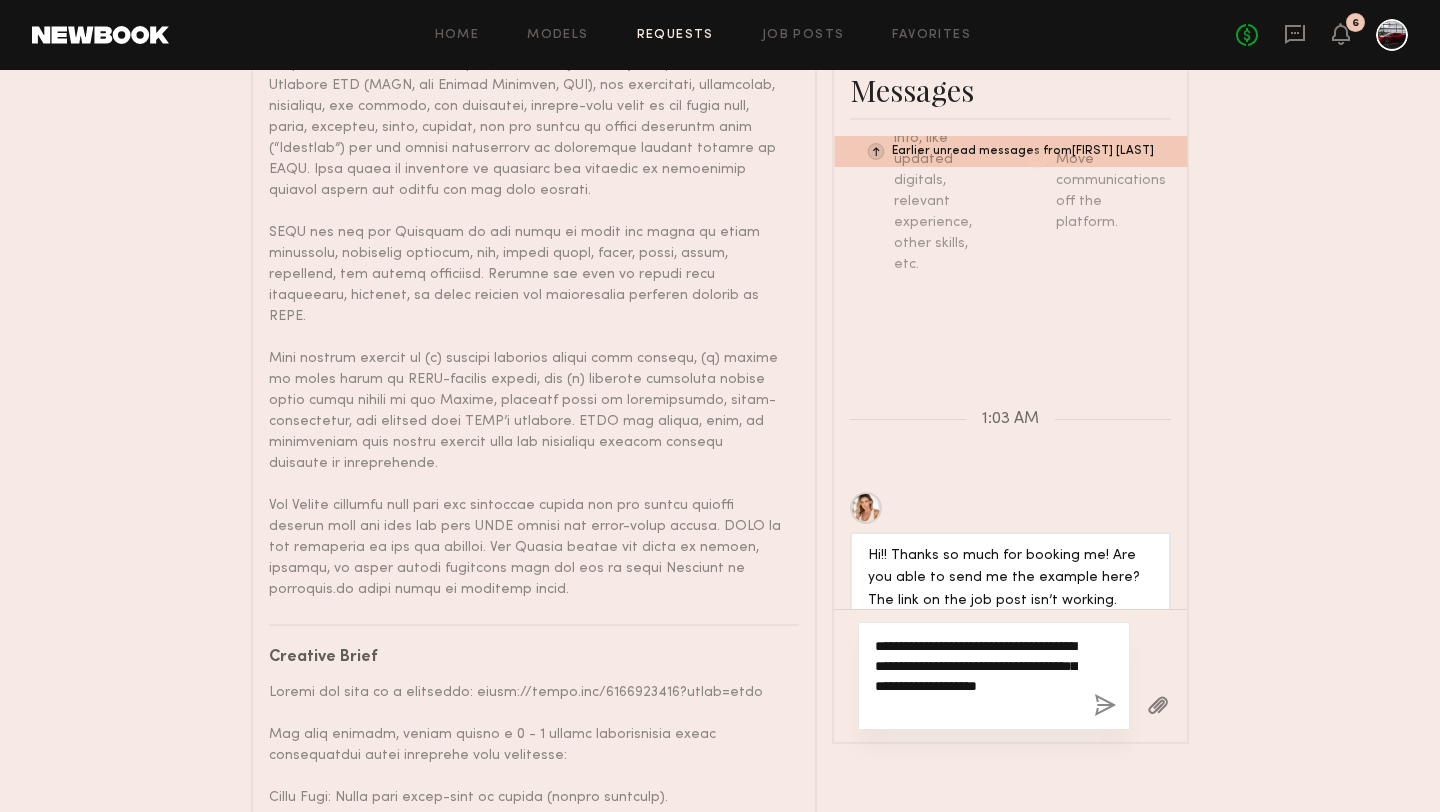 paste on "**********" 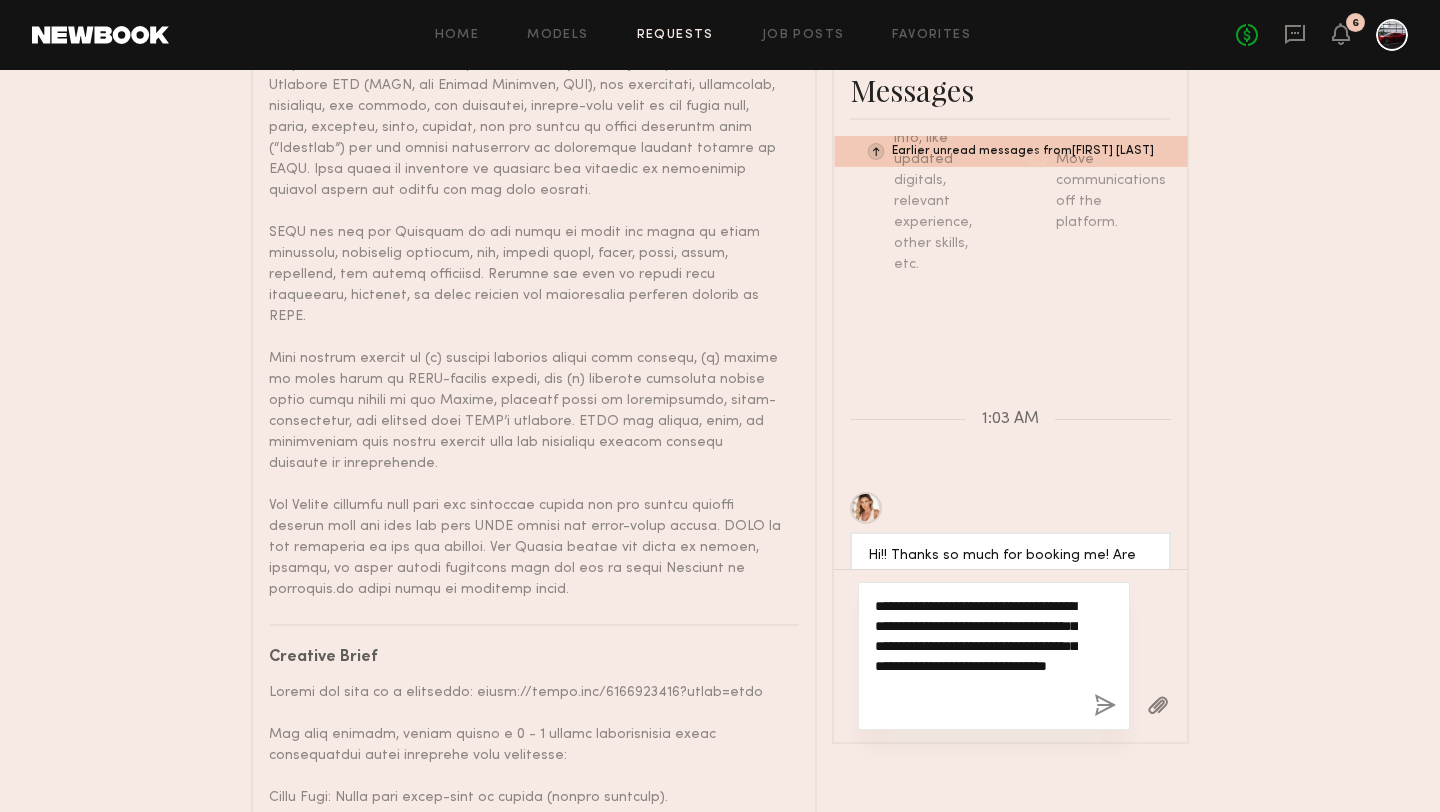 type on "**********" 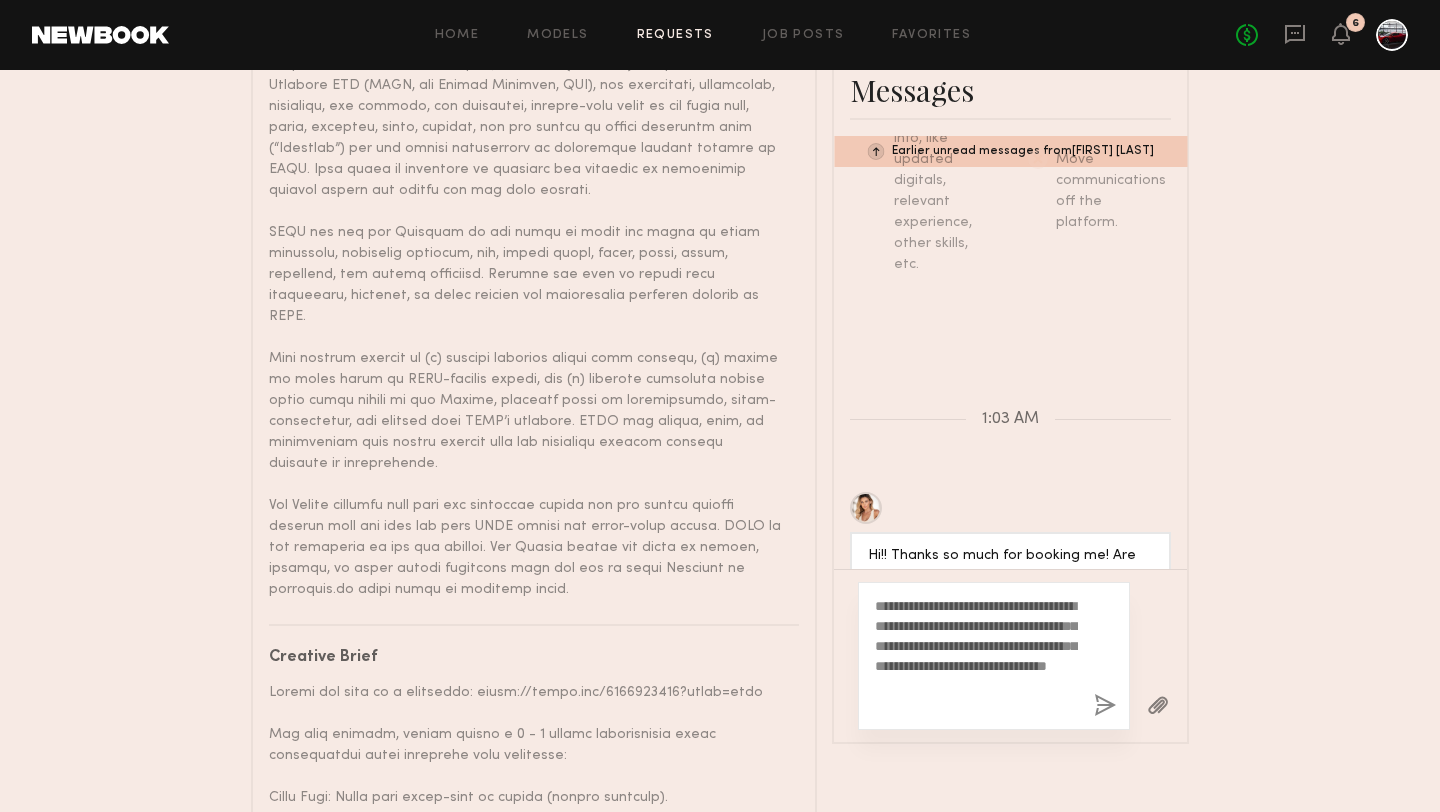 click 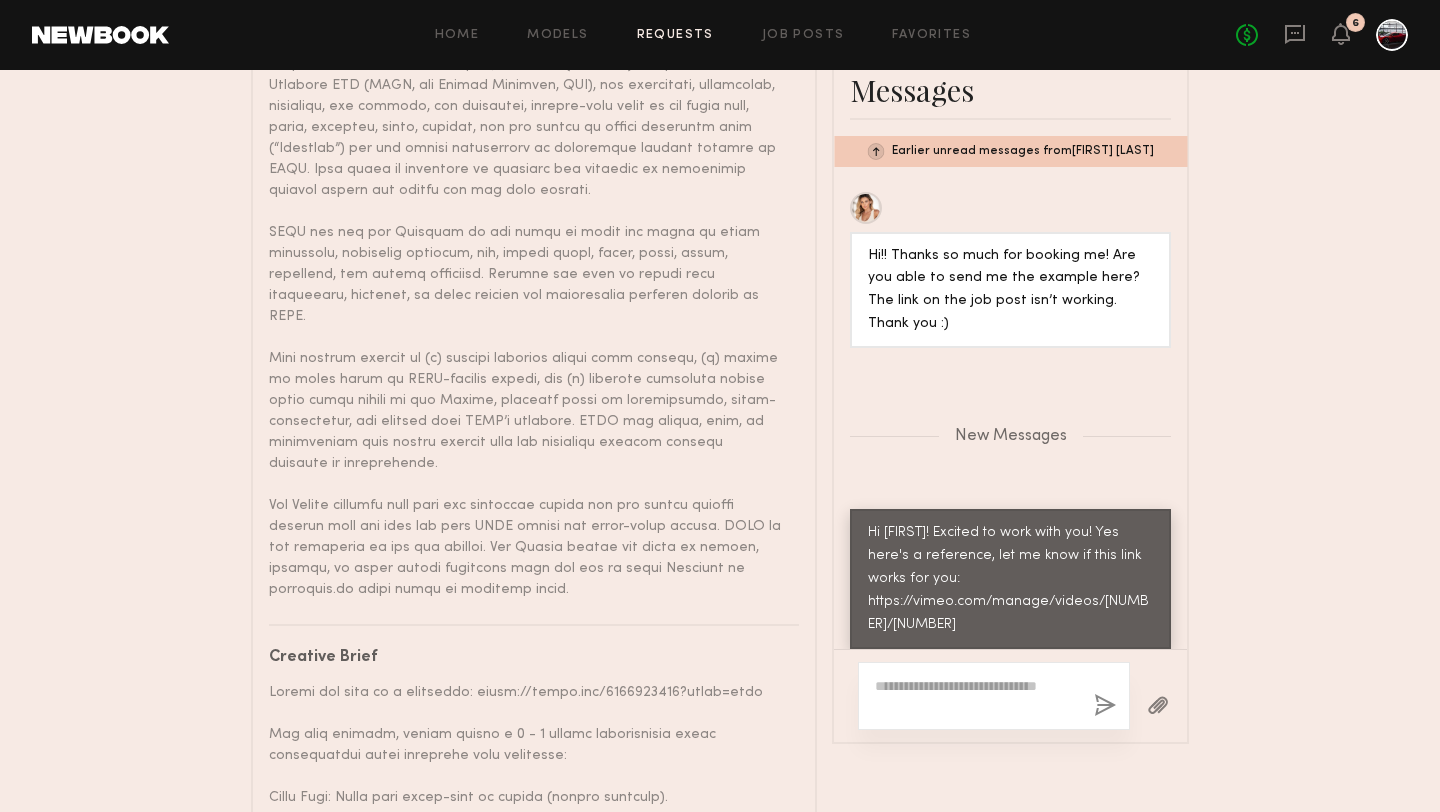 scroll, scrollTop: 1175, scrollLeft: 0, axis: vertical 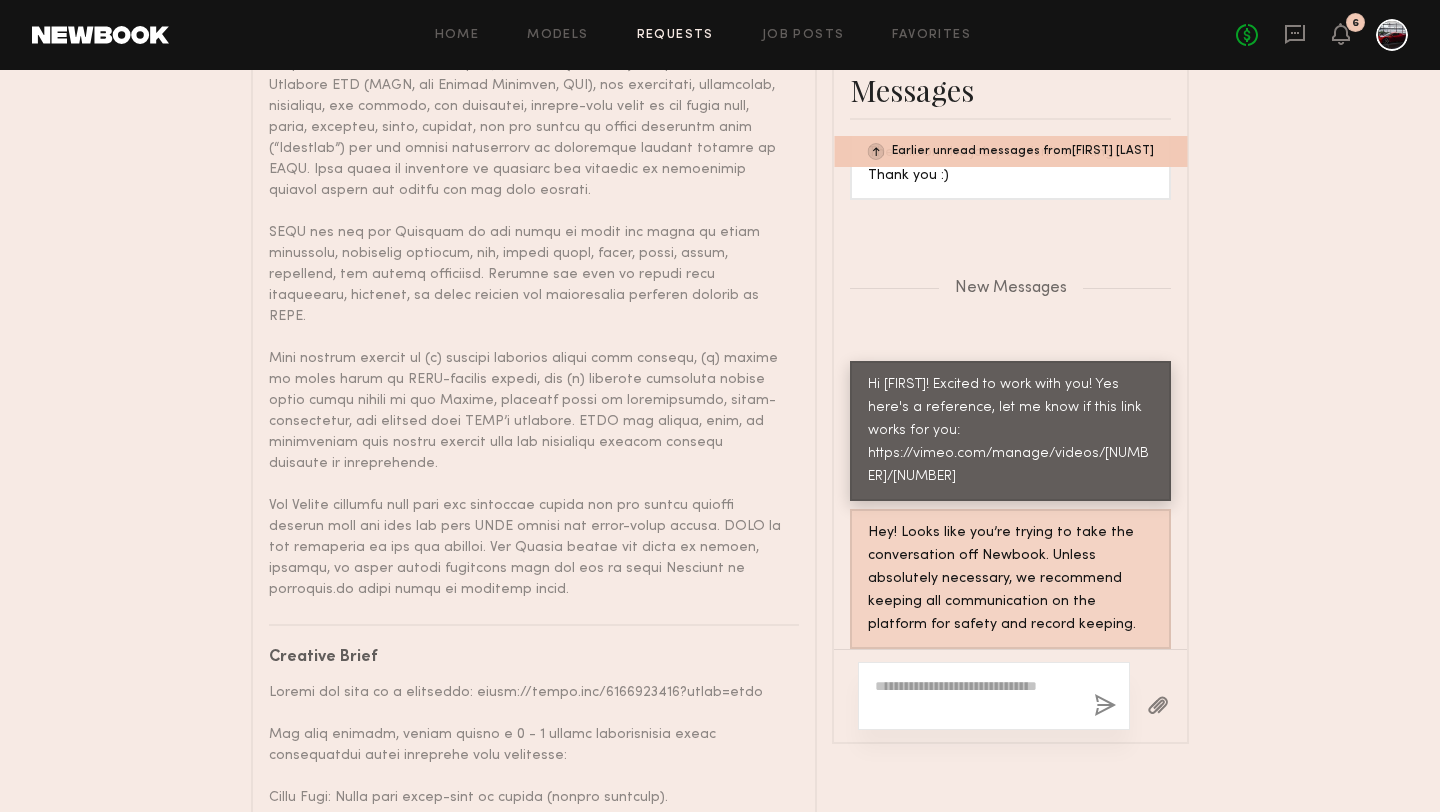 click on "Hi Kacie! Excited to work with you! Yes here's a reference, let me know if this link works for you: https://vimeo.com/manage/videos/1076475636?fl=pl&fe=vl" 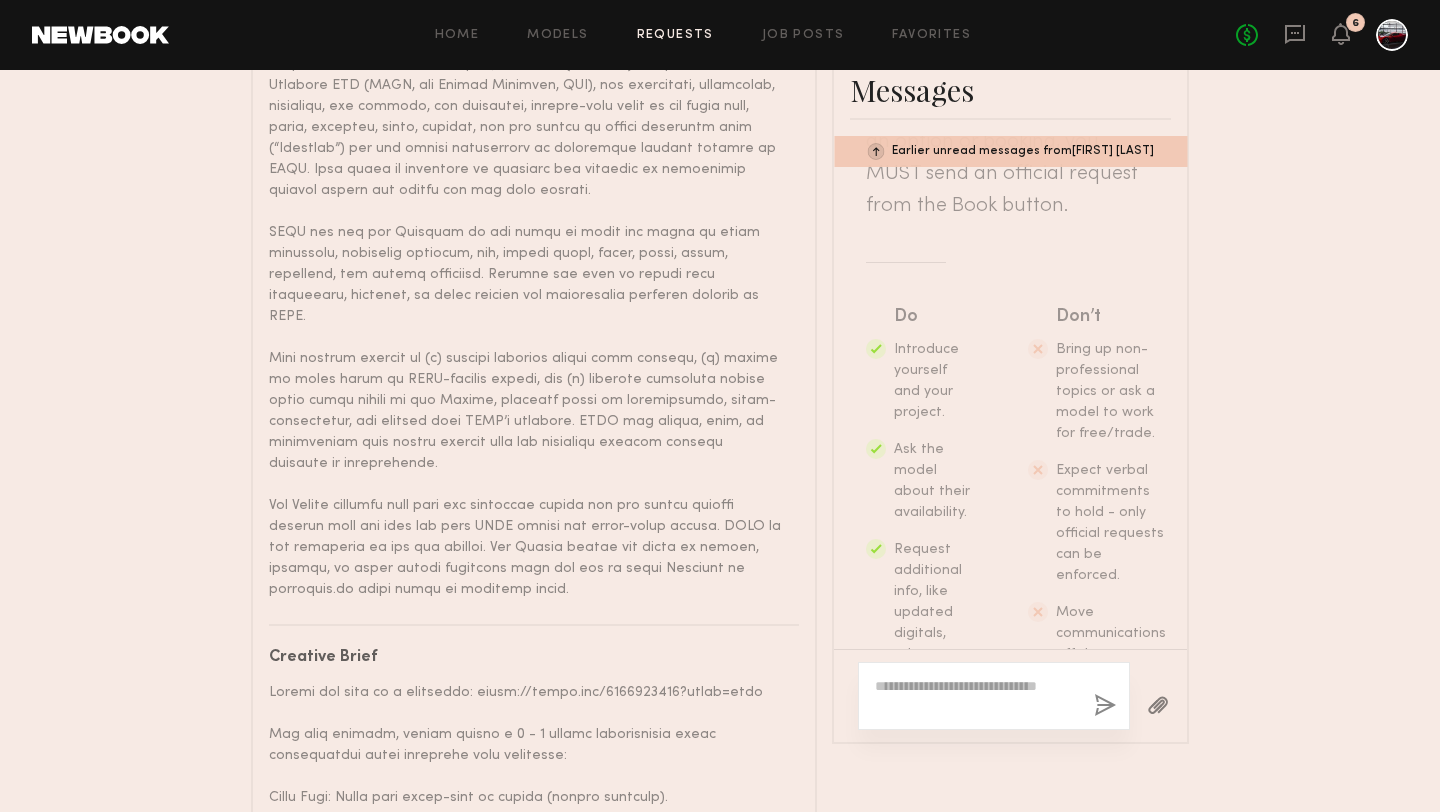 scroll, scrollTop: 0, scrollLeft: 0, axis: both 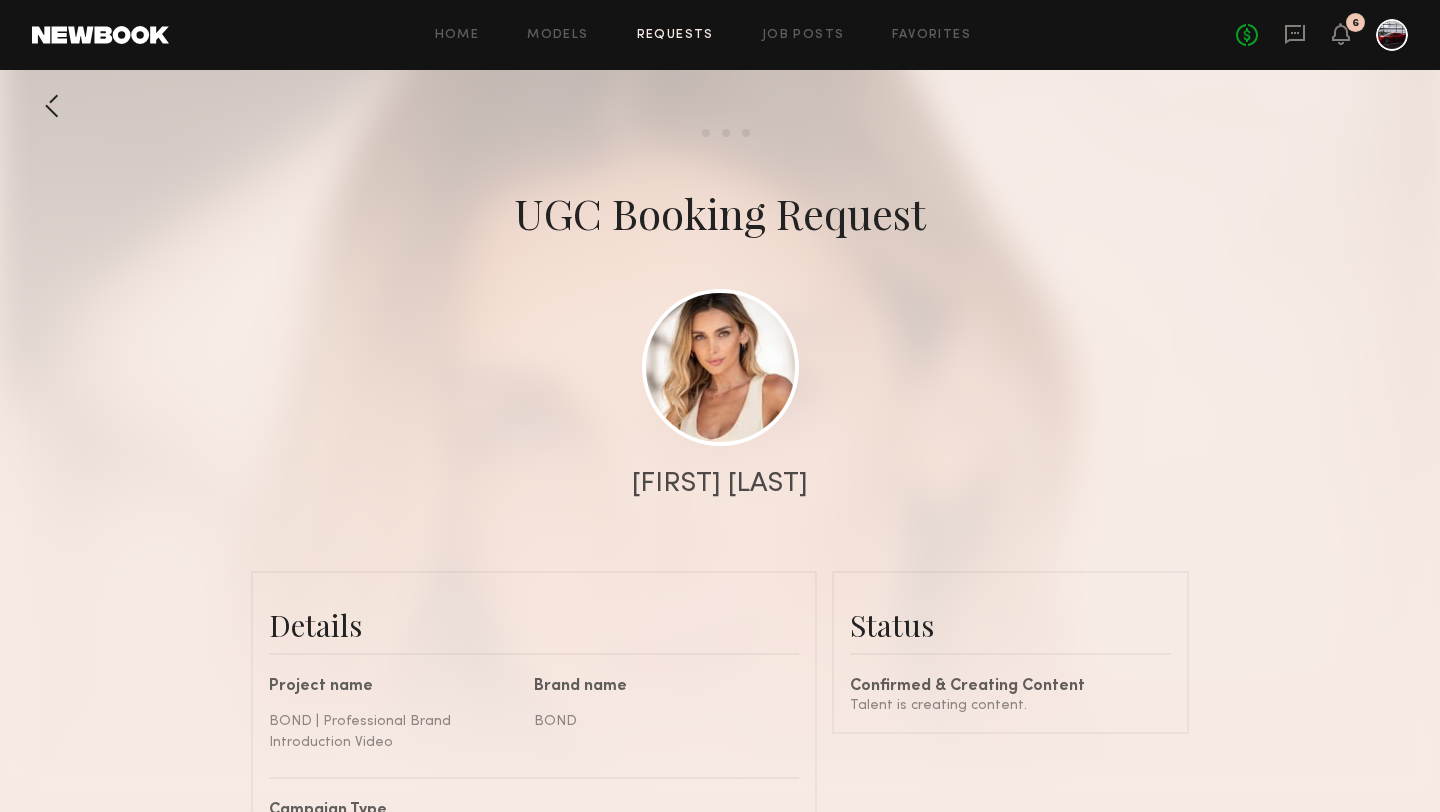 click on "No fees up to $5,000 6" 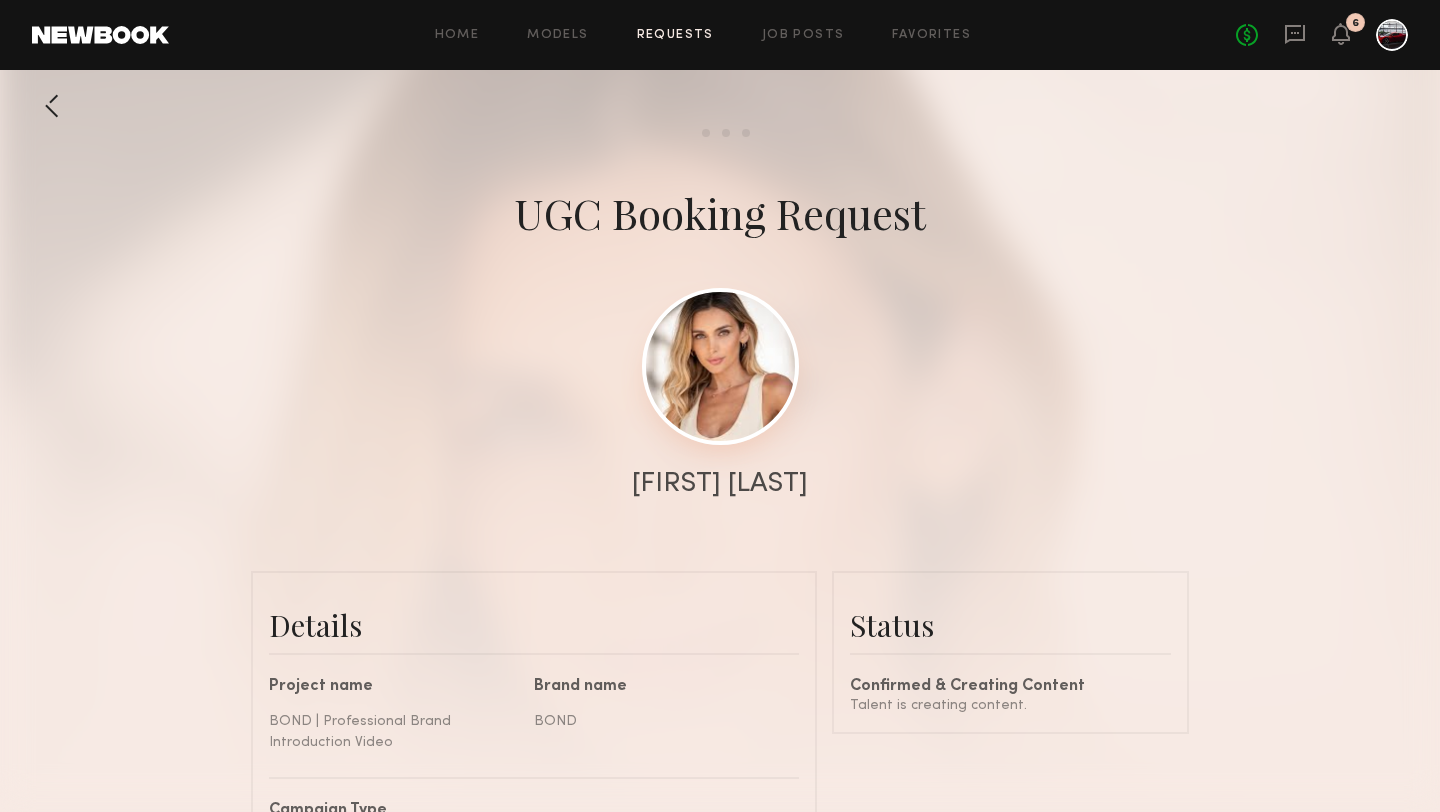 click 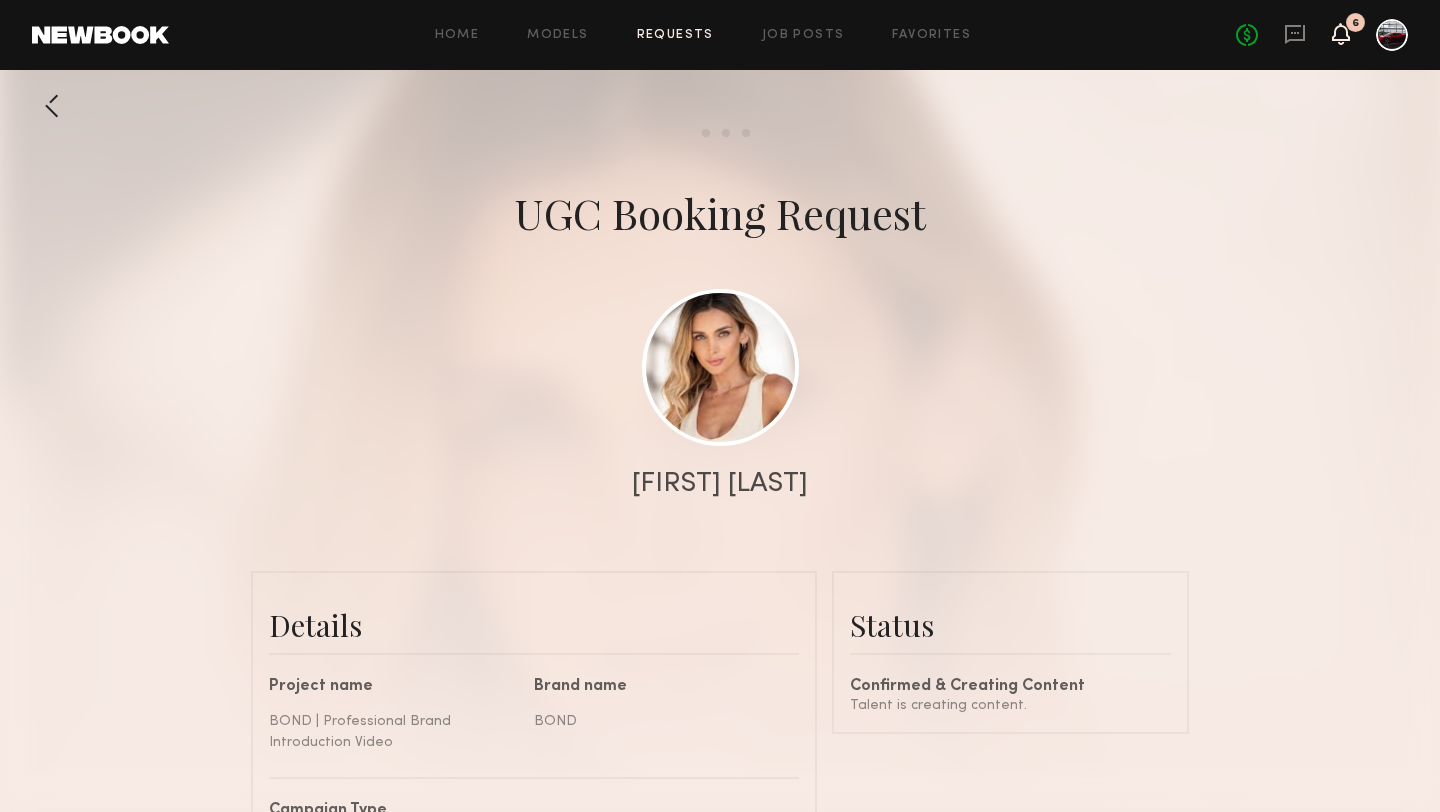 click 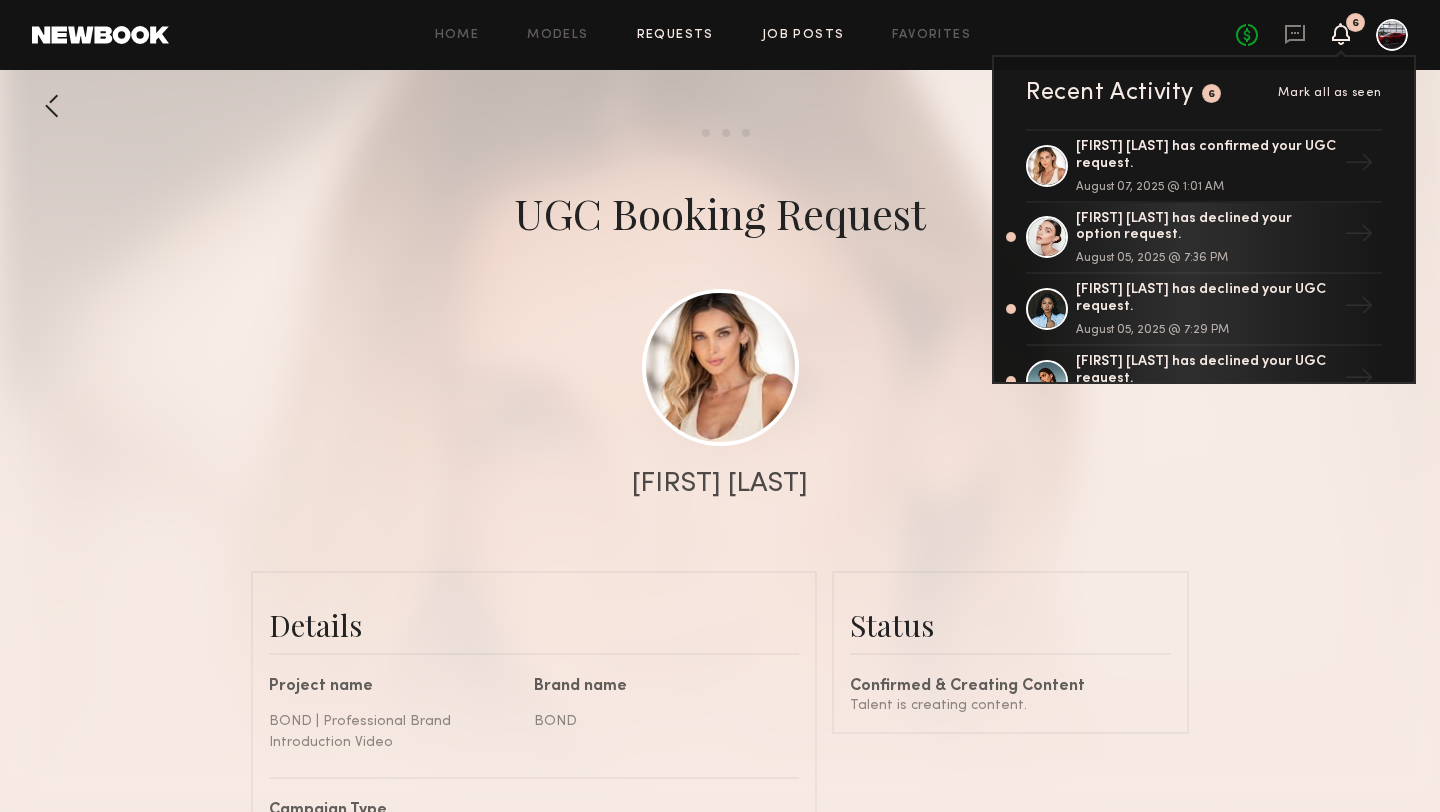 click on "Job Posts" 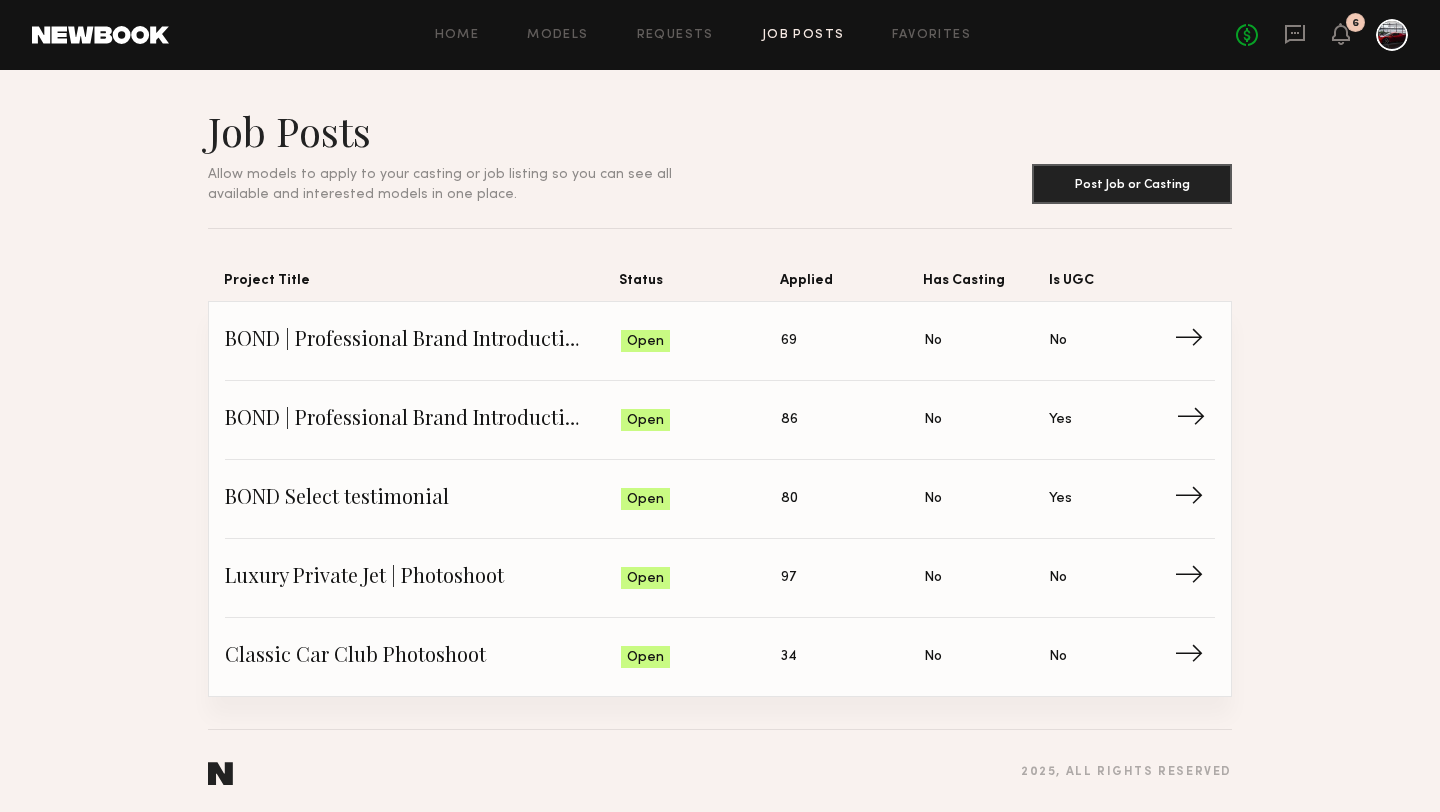 click on "BOND | Professional Brand Introduction Video" 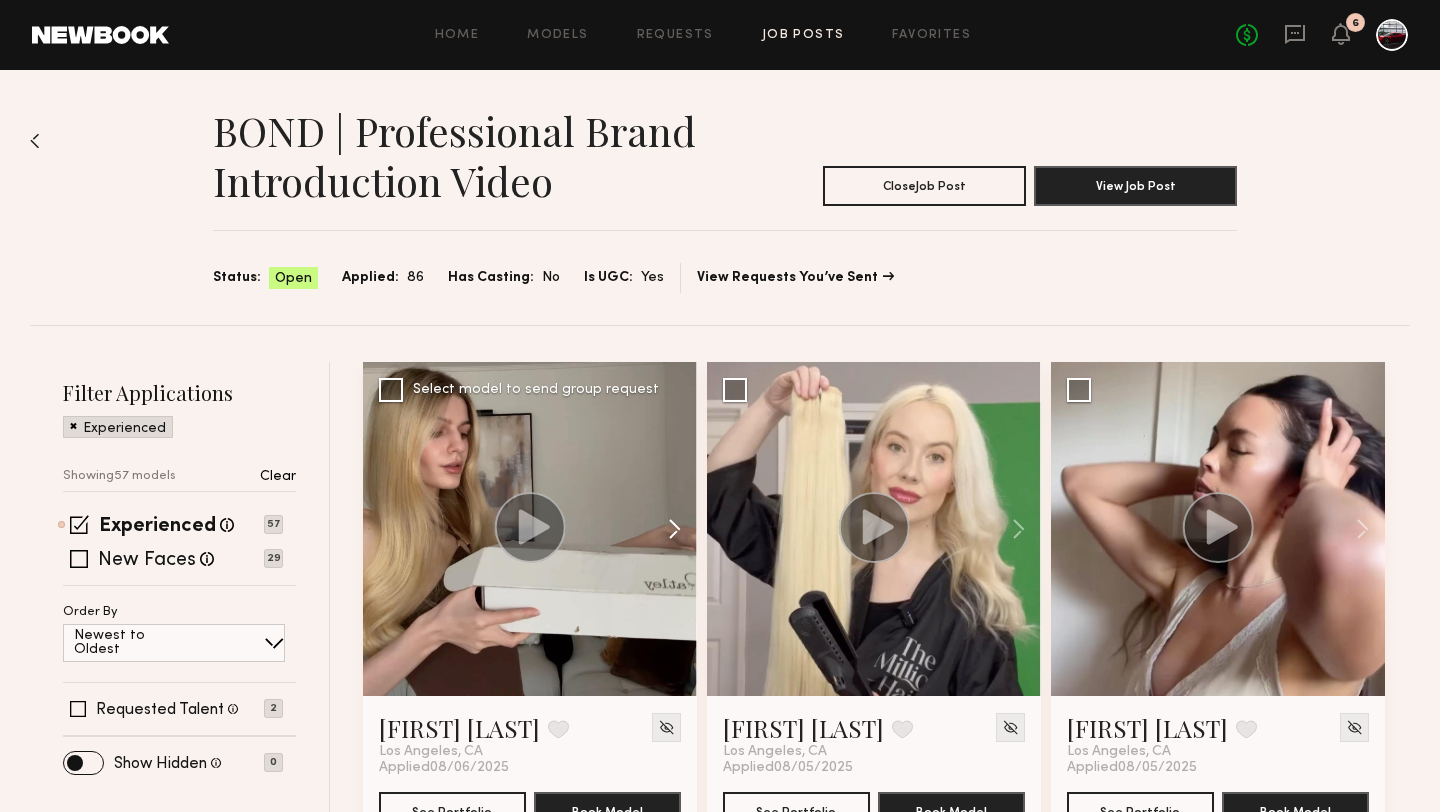 click 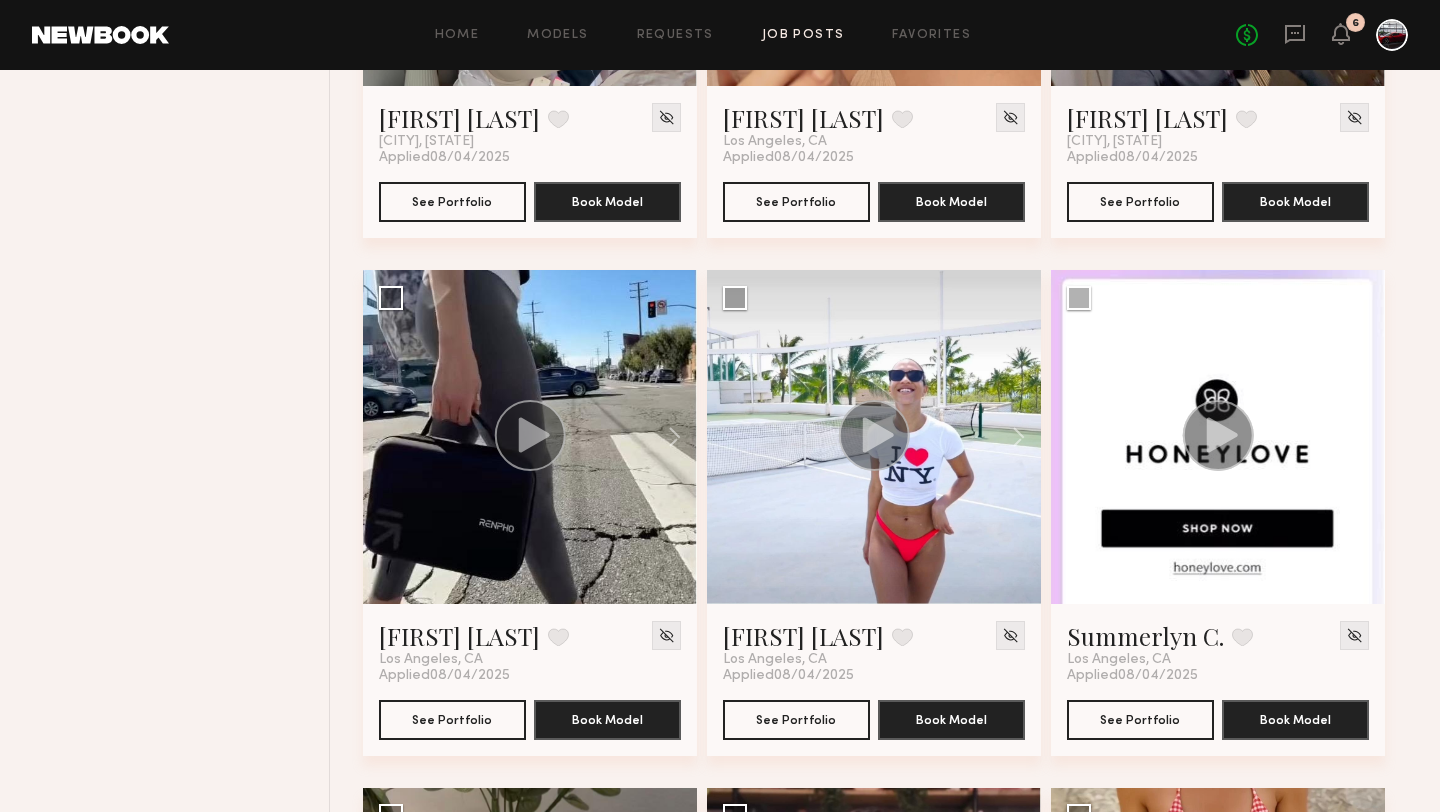 scroll, scrollTop: 4755, scrollLeft: 0, axis: vertical 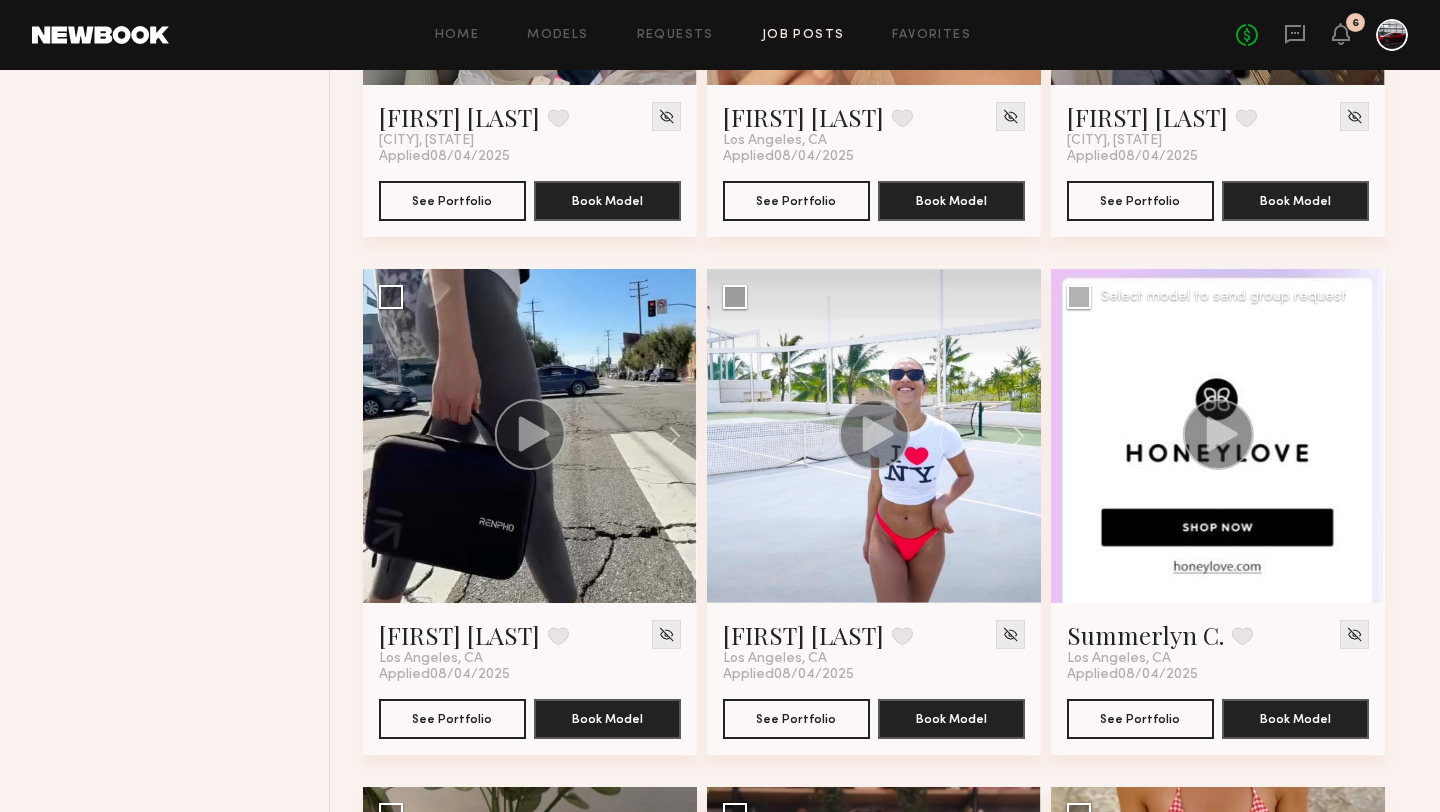 click 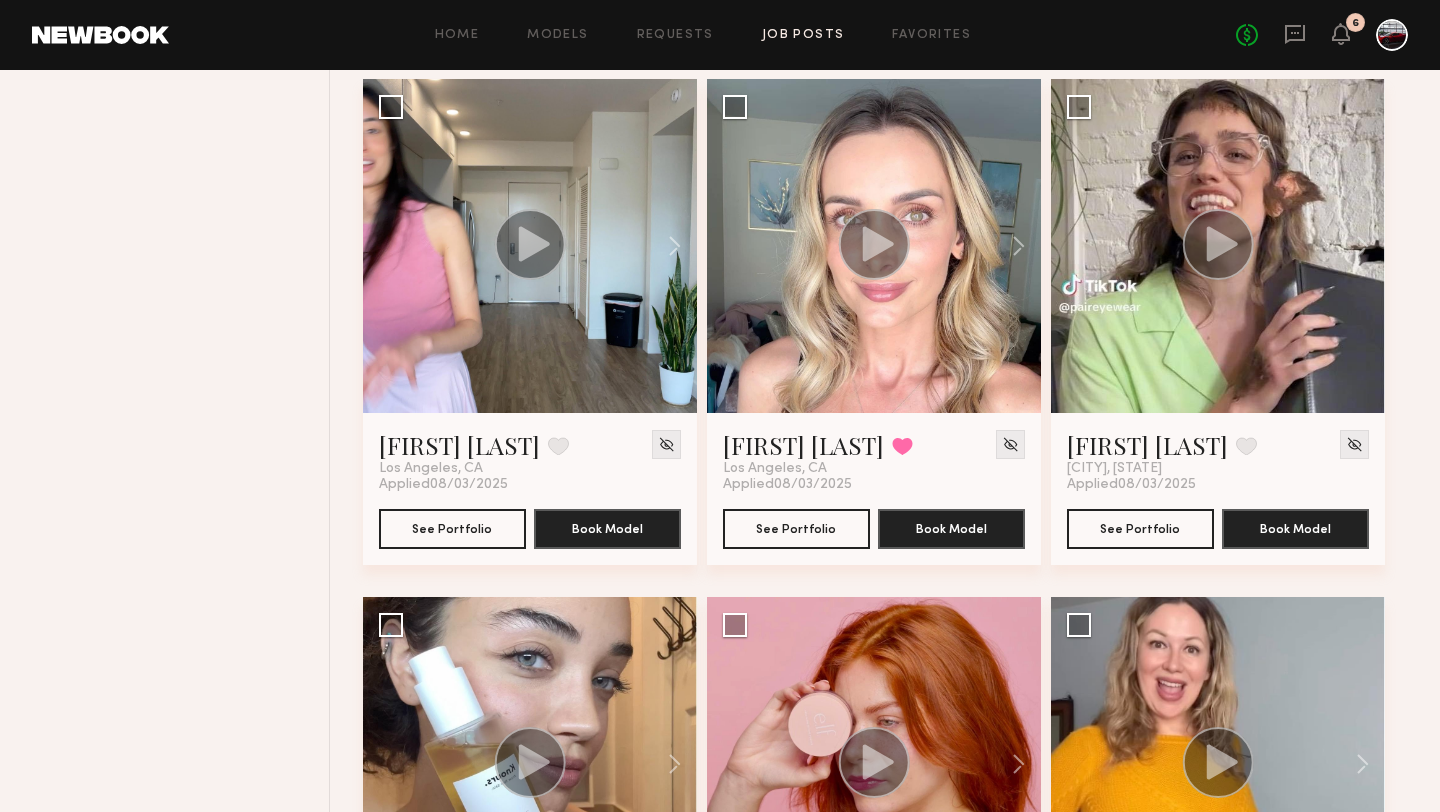 scroll, scrollTop: 8659, scrollLeft: 0, axis: vertical 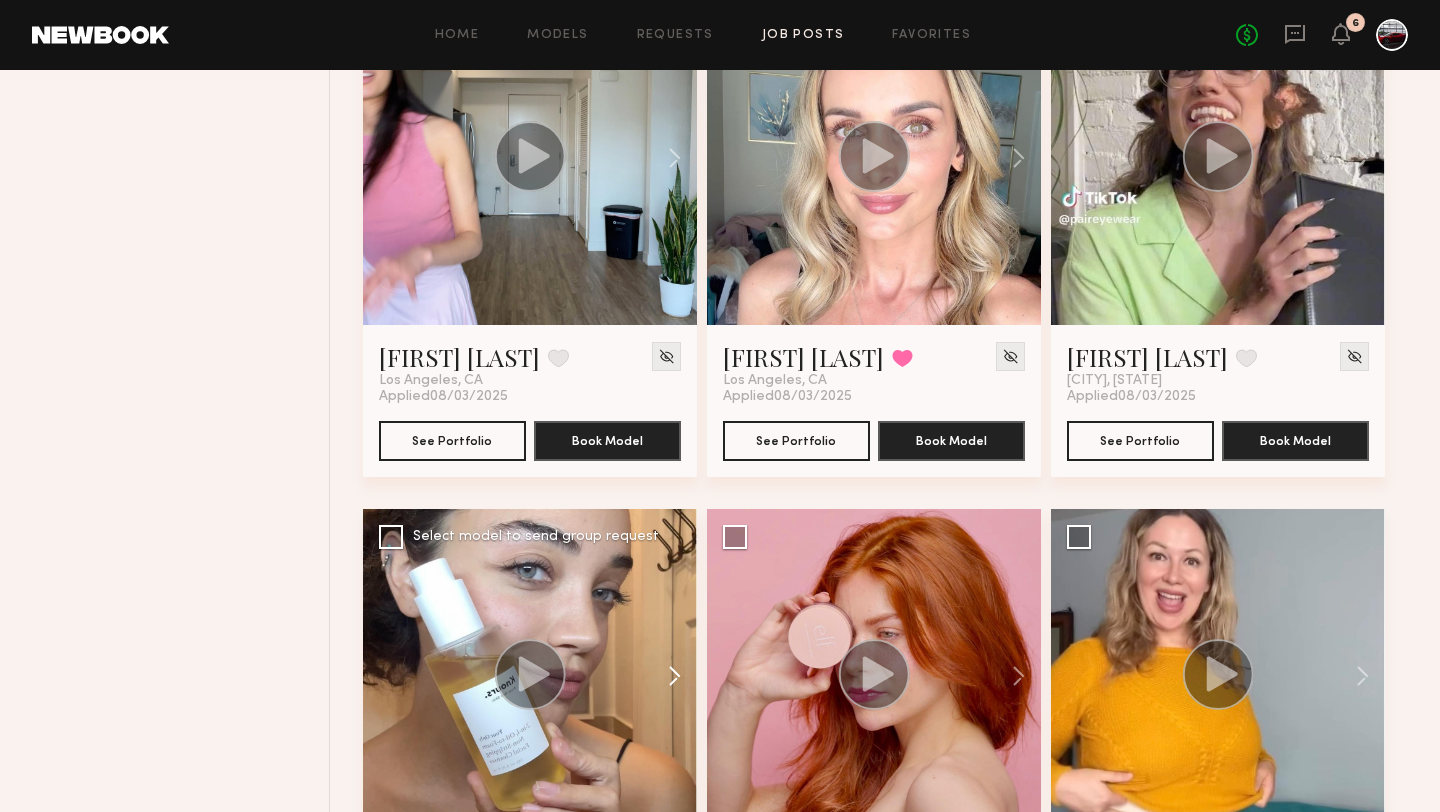 click 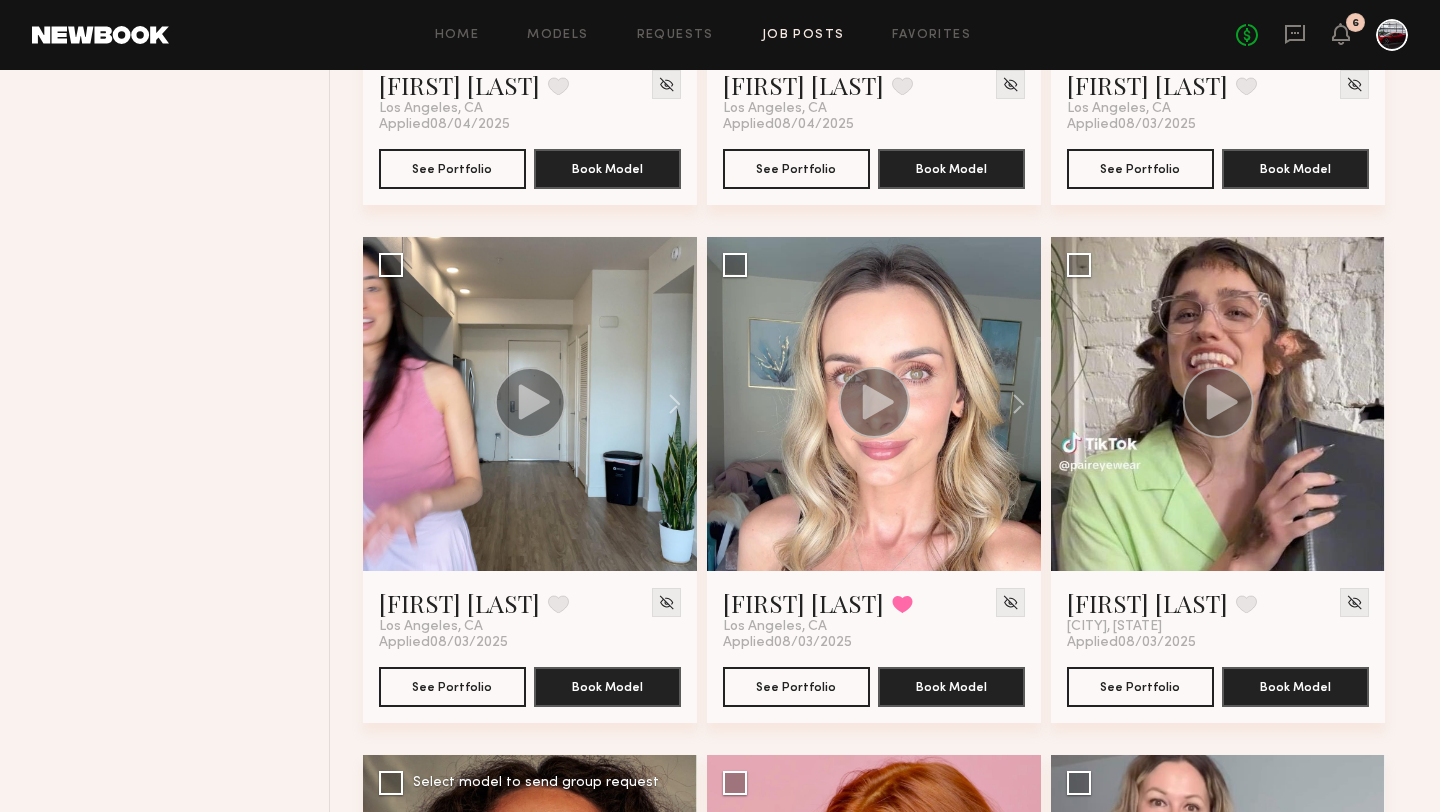 scroll, scrollTop: 8185, scrollLeft: 0, axis: vertical 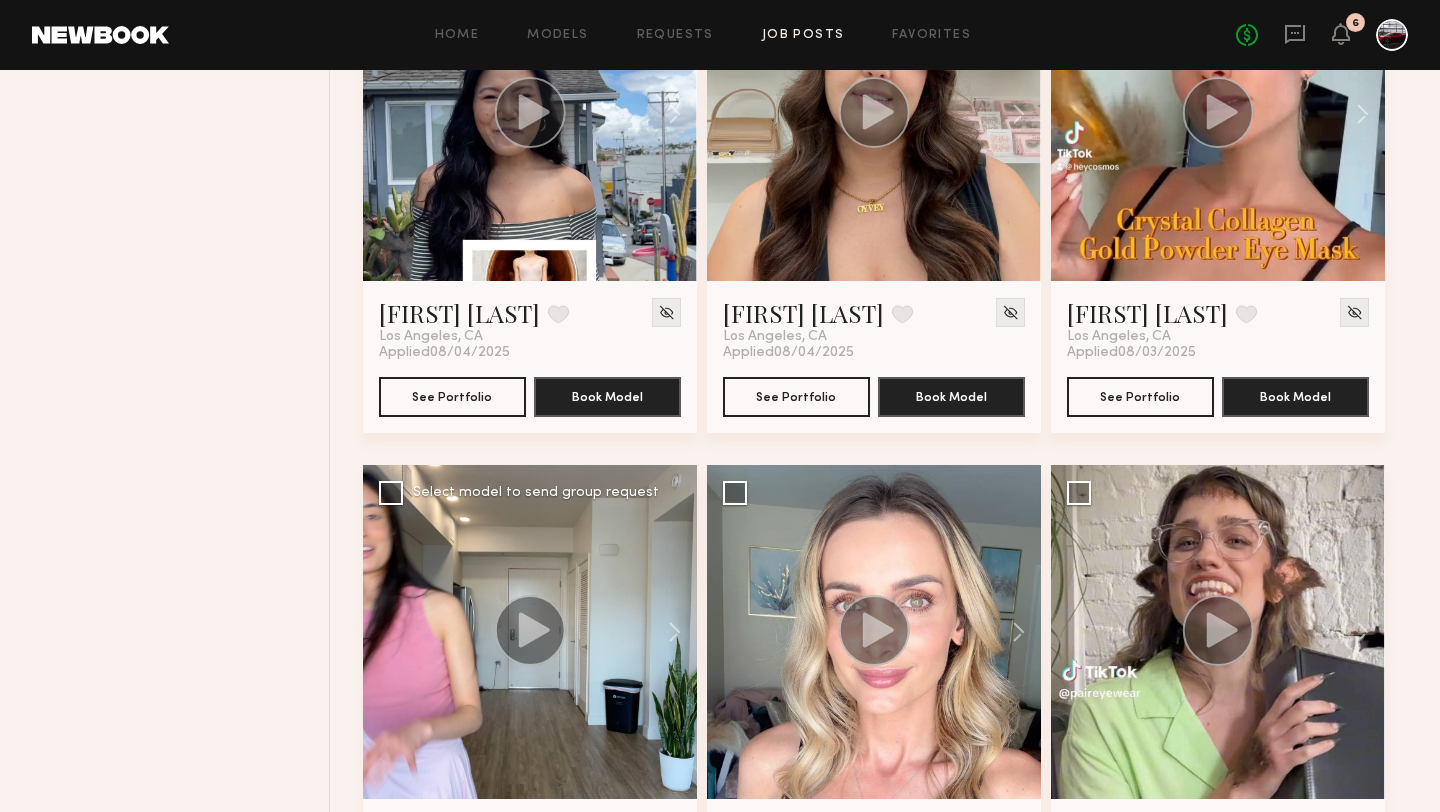click 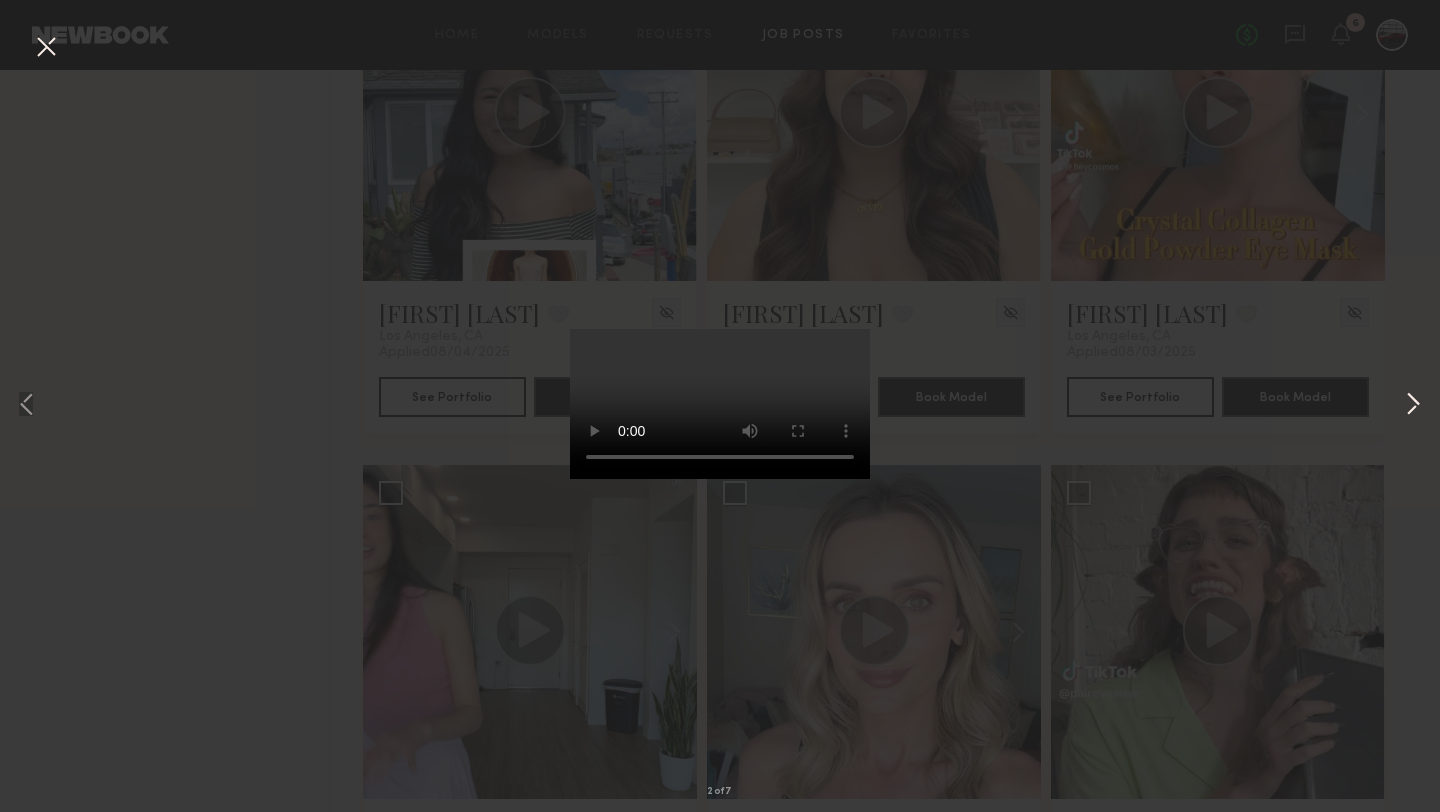 click at bounding box center (1413, 406) 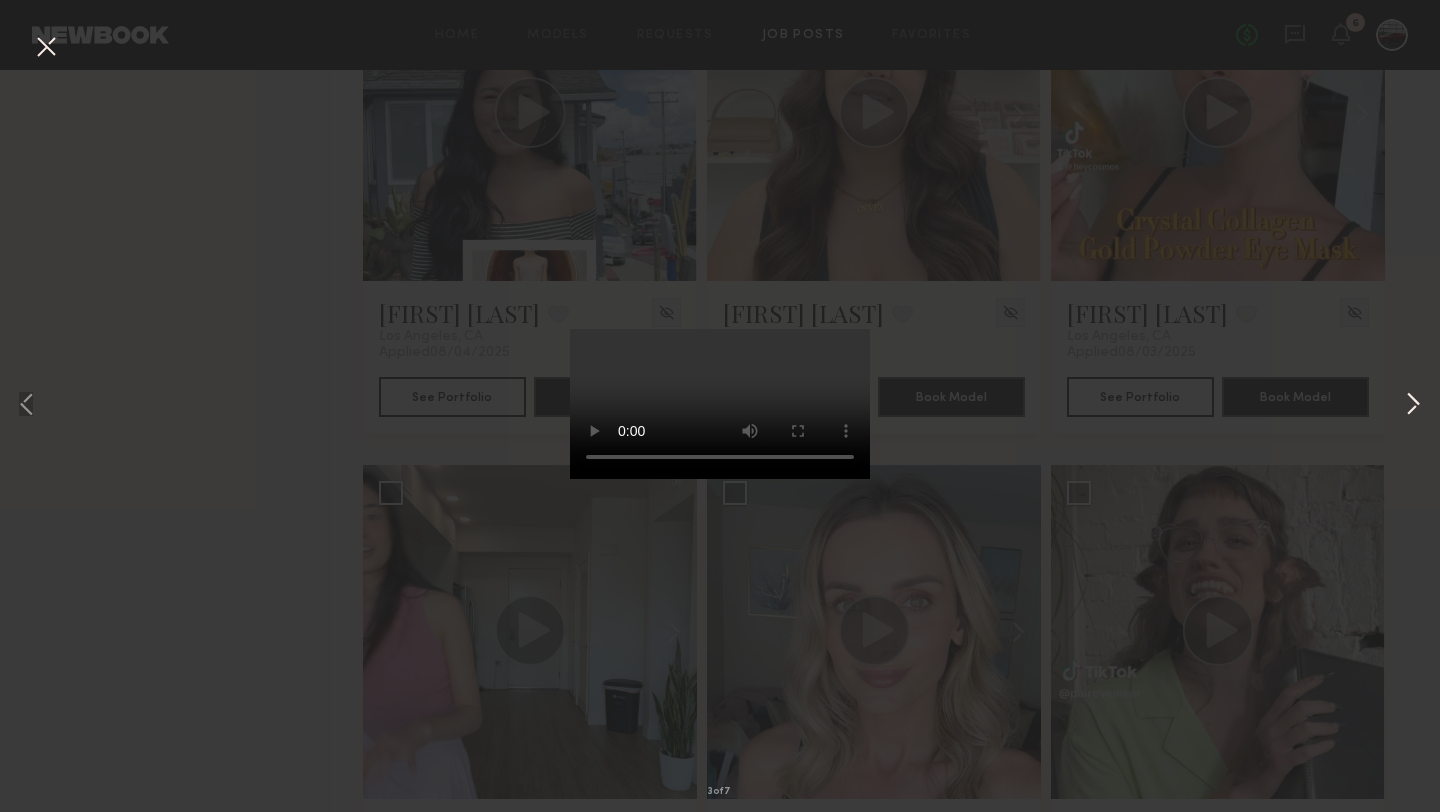 click at bounding box center [1413, 406] 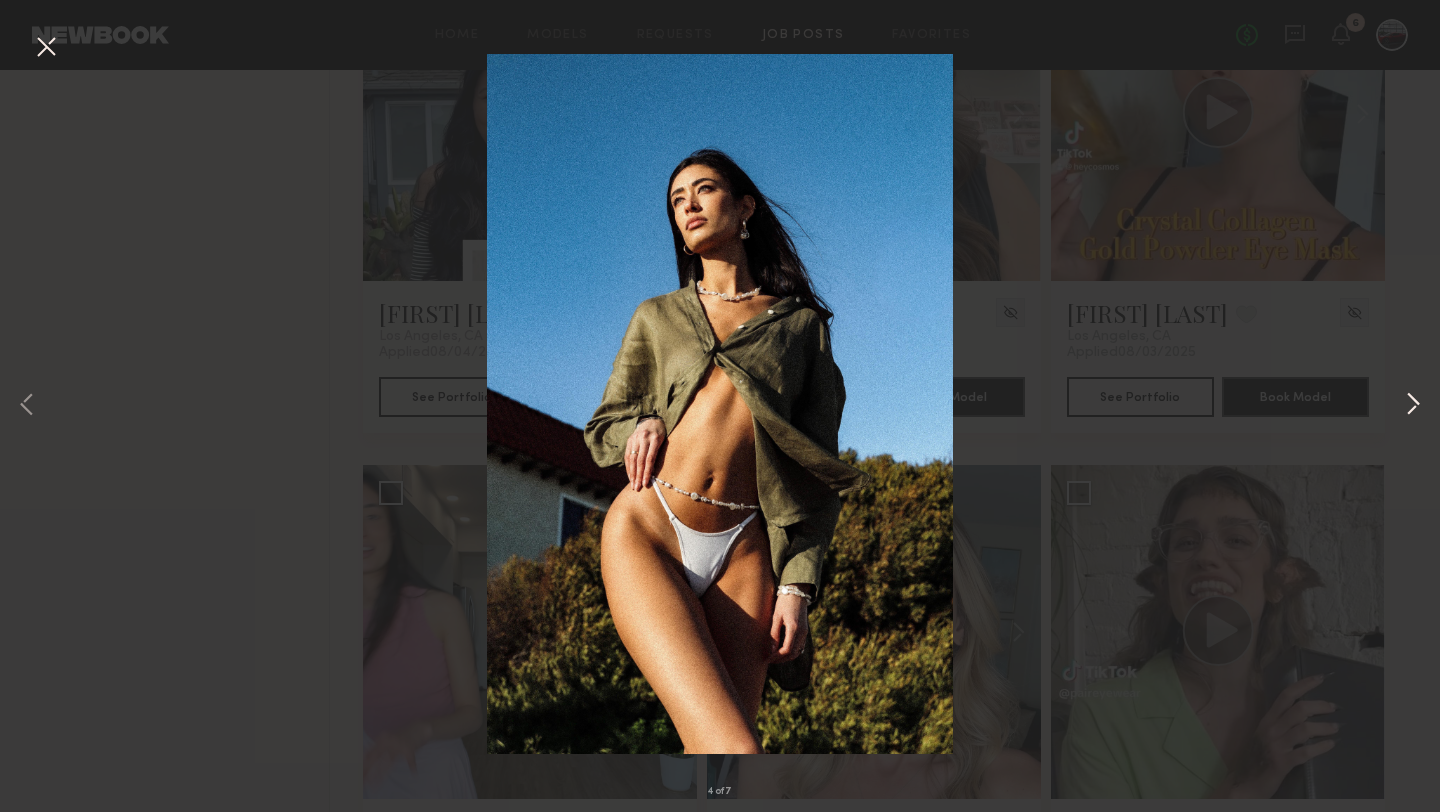 click at bounding box center [1413, 406] 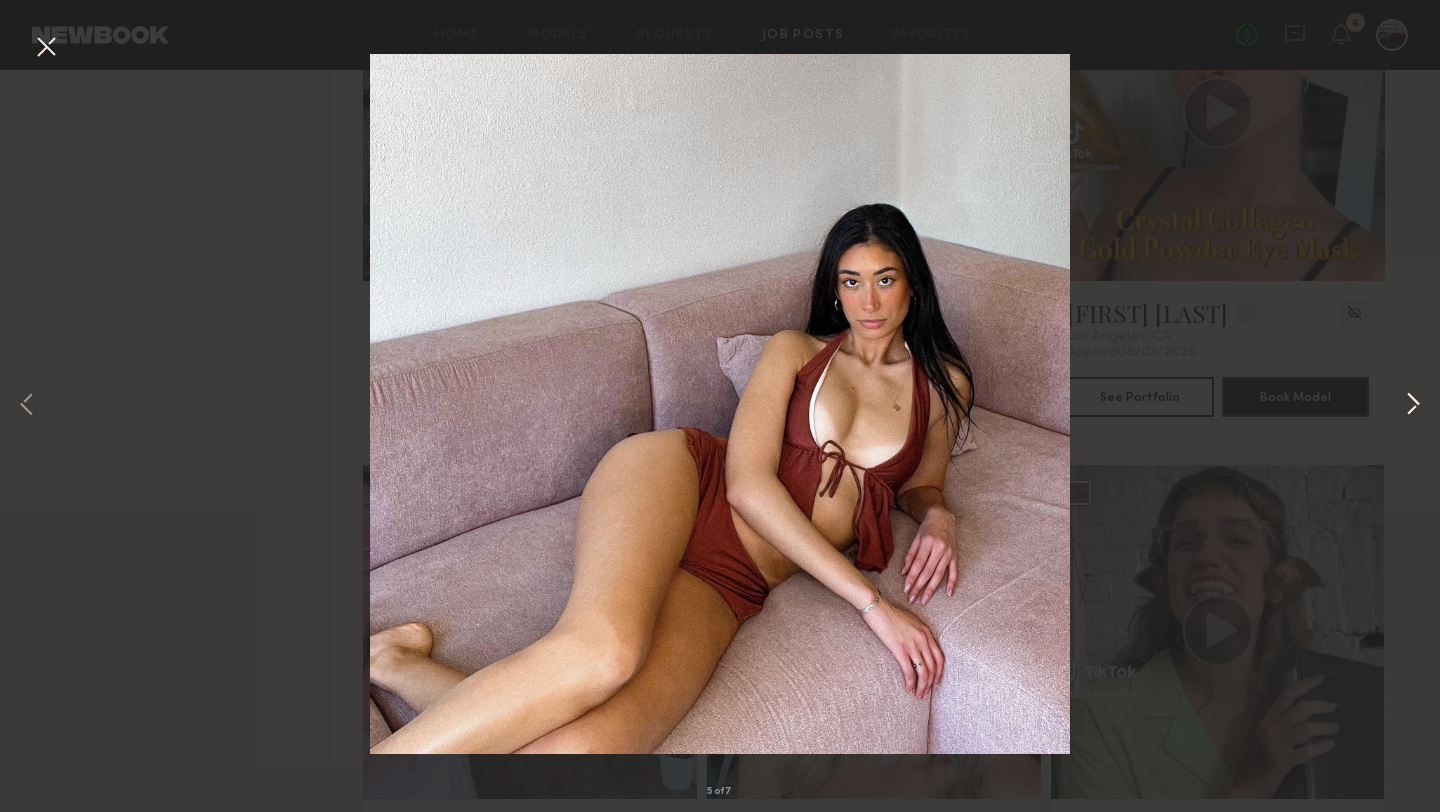 click at bounding box center [1413, 406] 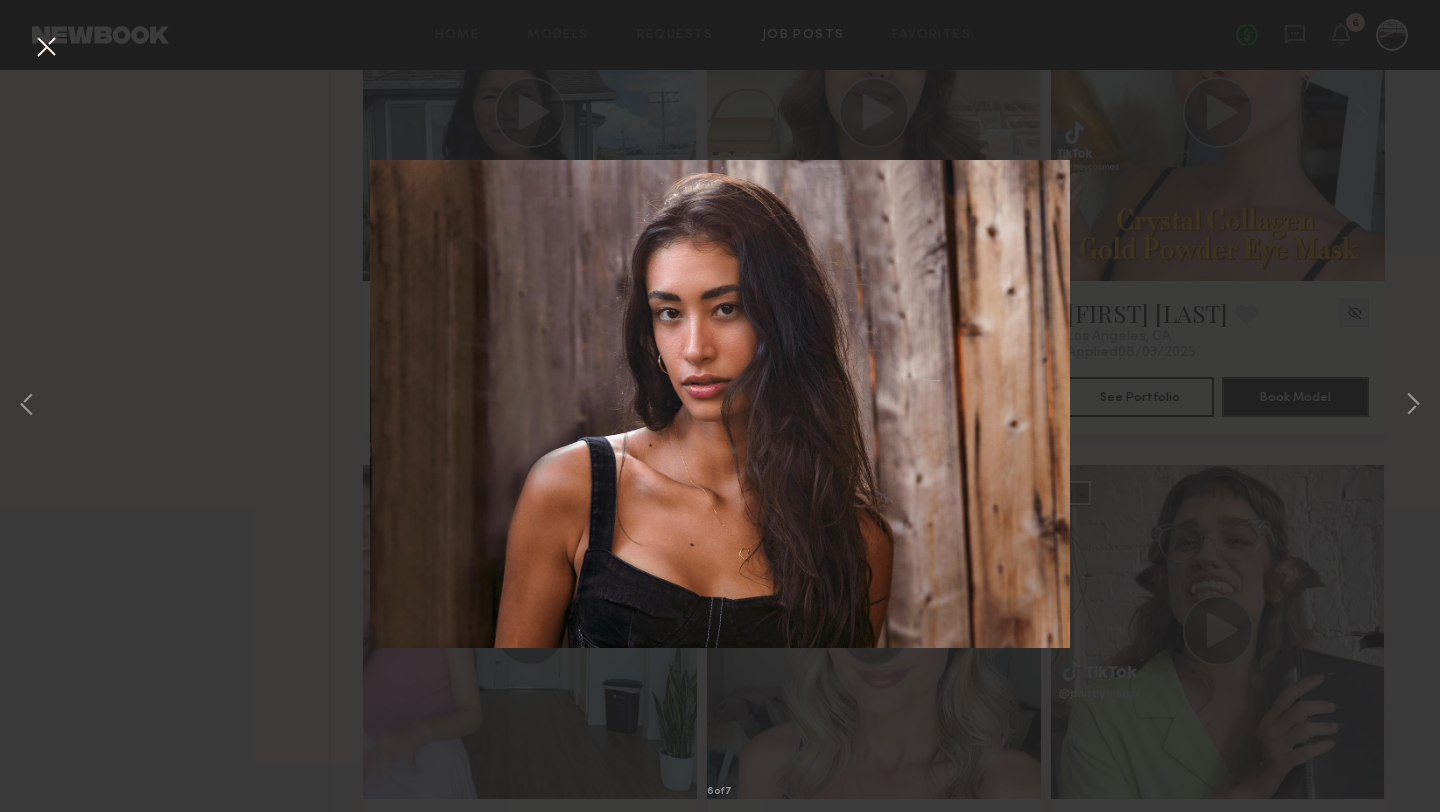 click at bounding box center [46, 48] 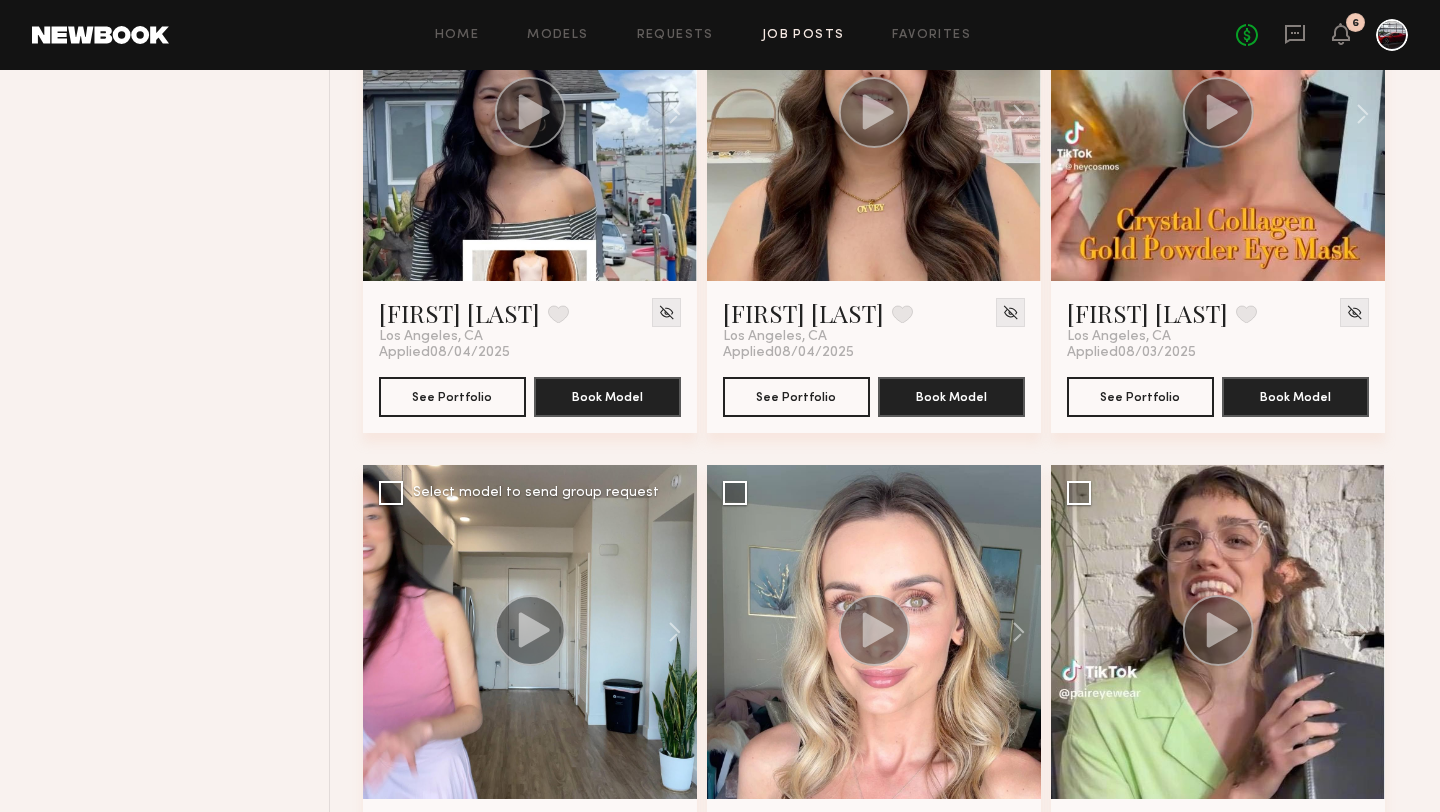 click 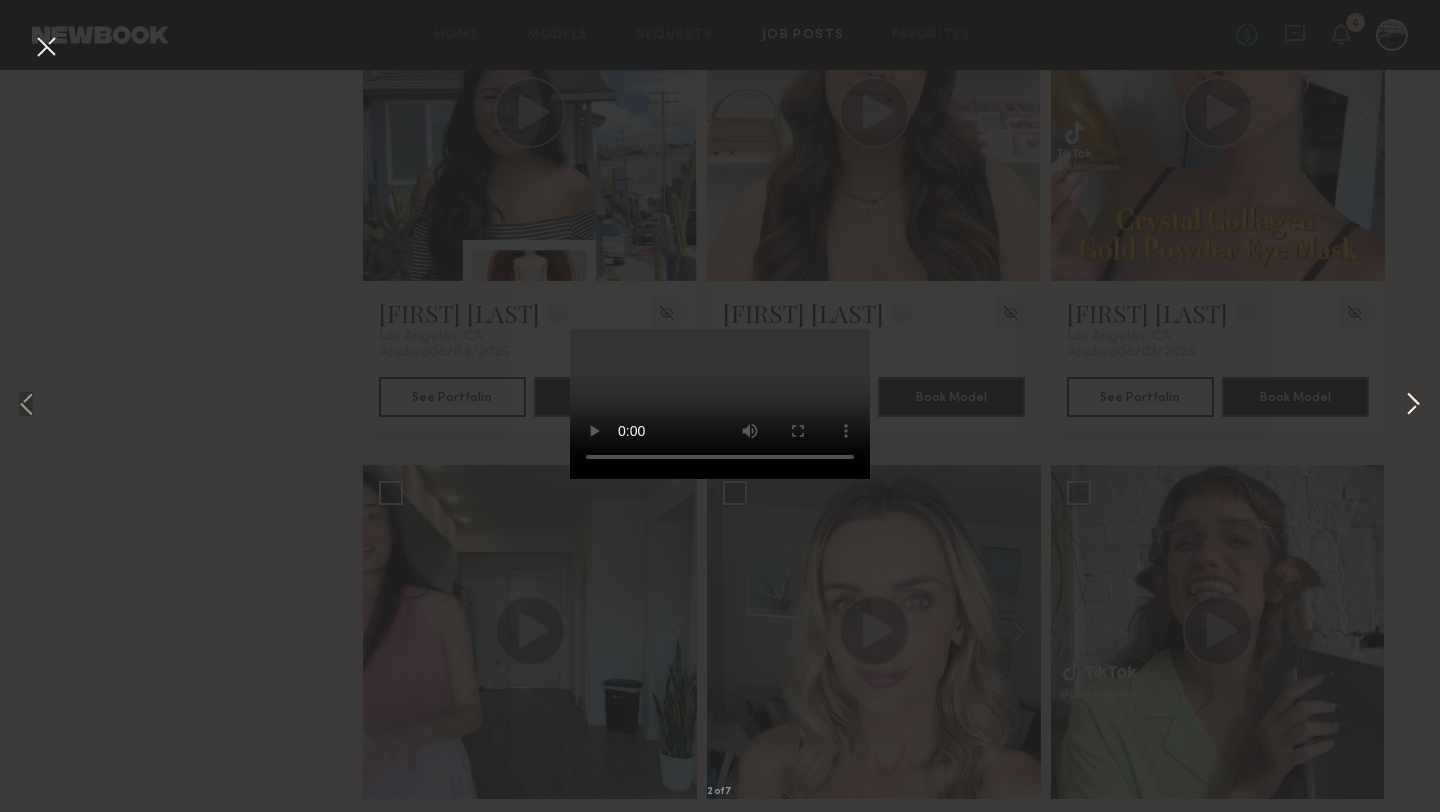 click at bounding box center [1413, 406] 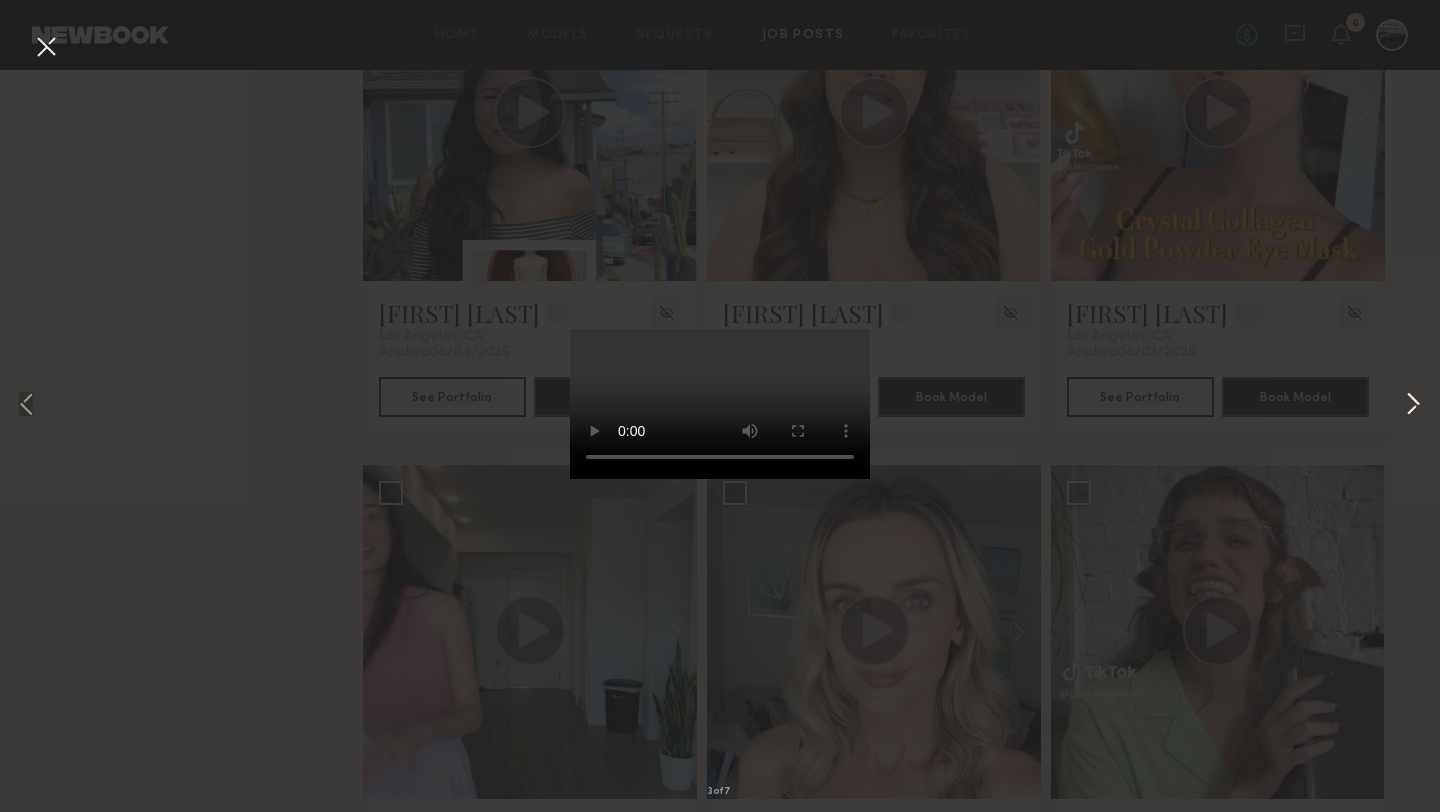 click at bounding box center [1413, 406] 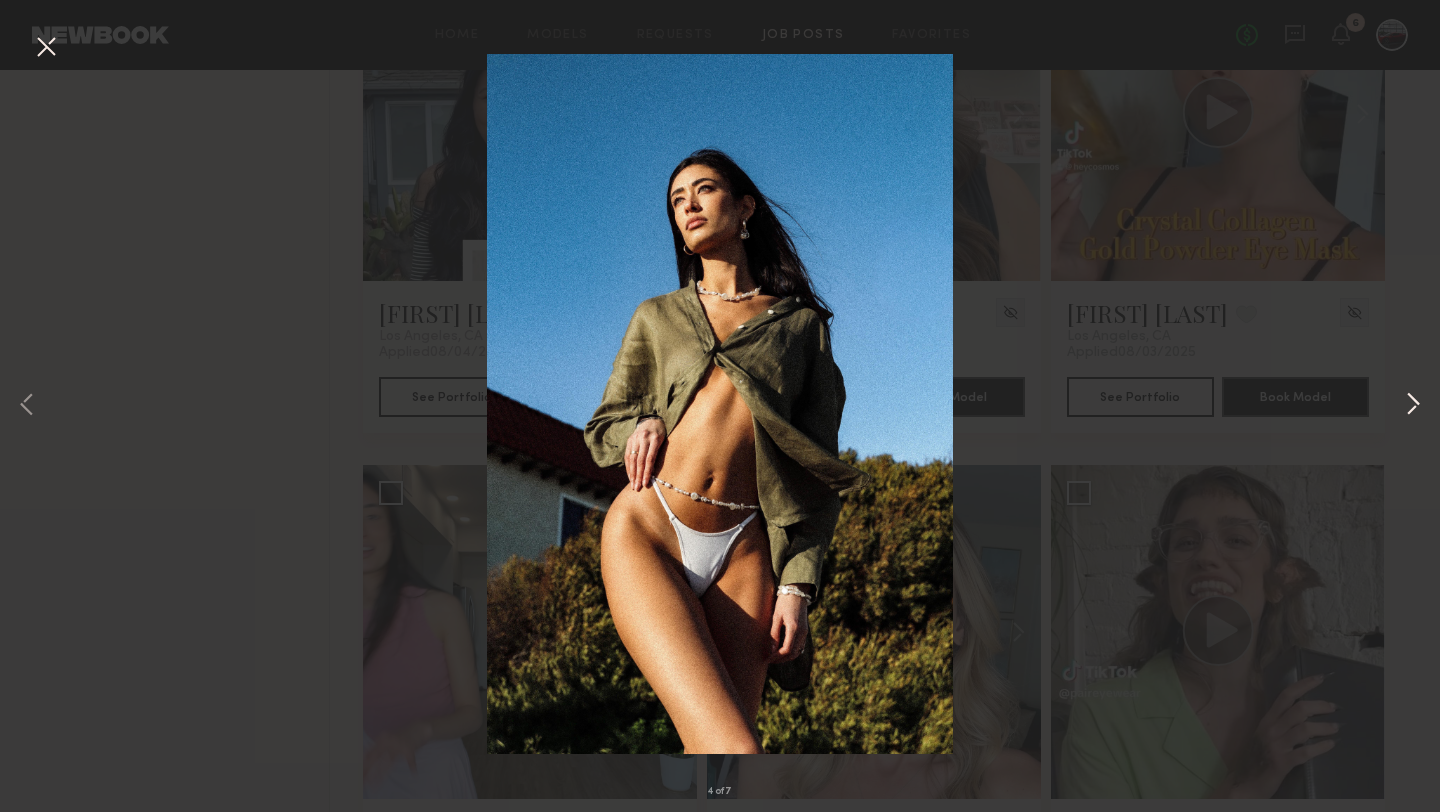 click at bounding box center (1413, 406) 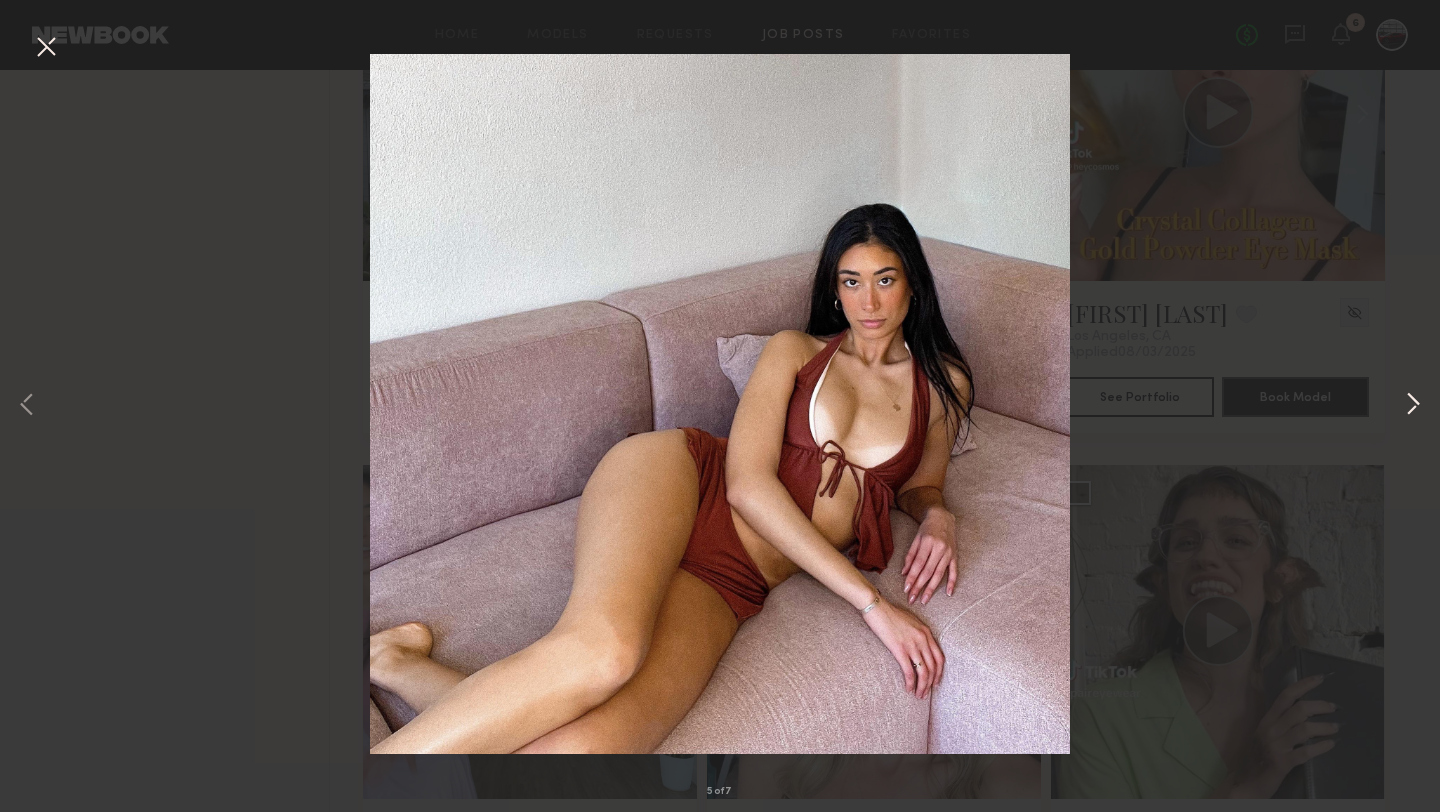 click at bounding box center (1413, 406) 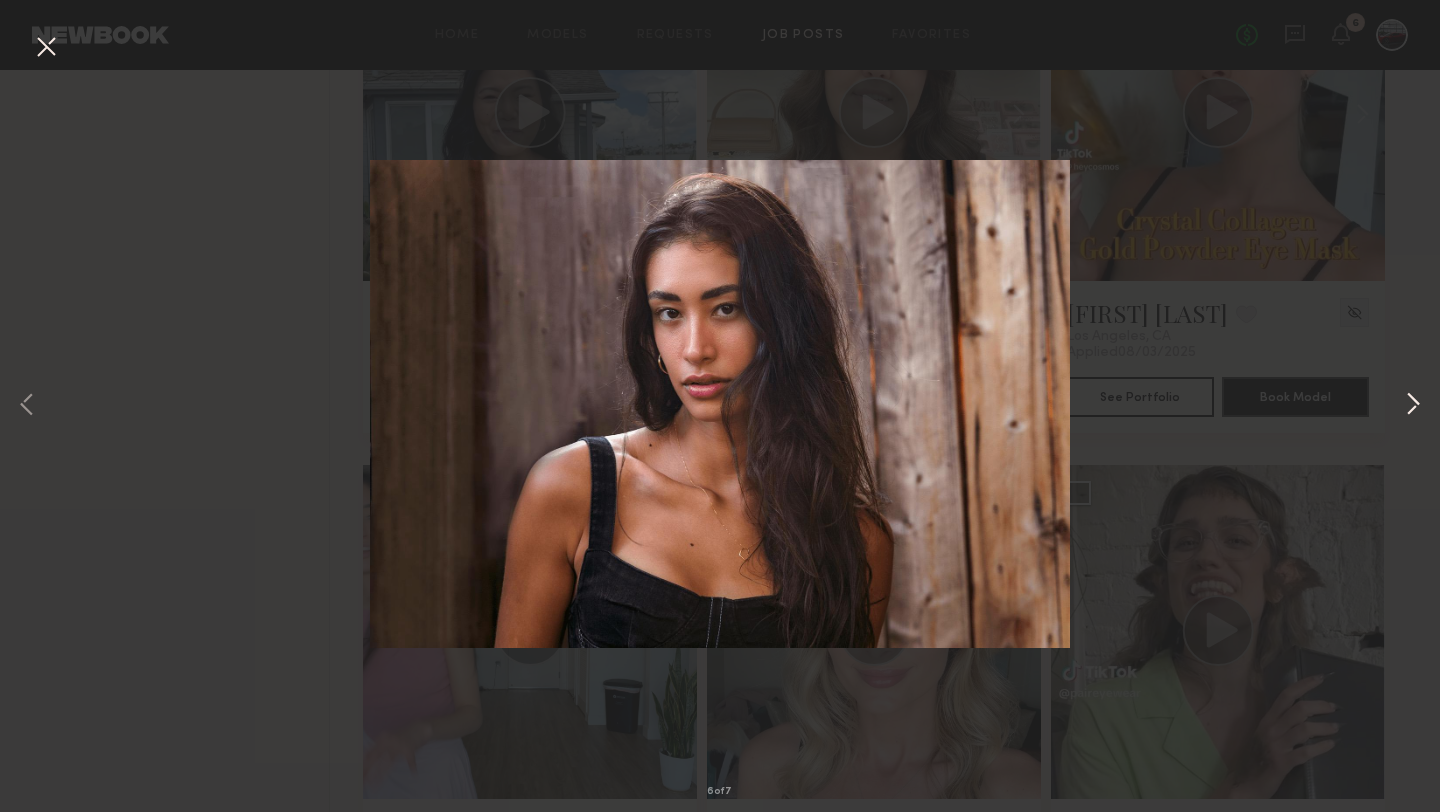 click at bounding box center (1413, 406) 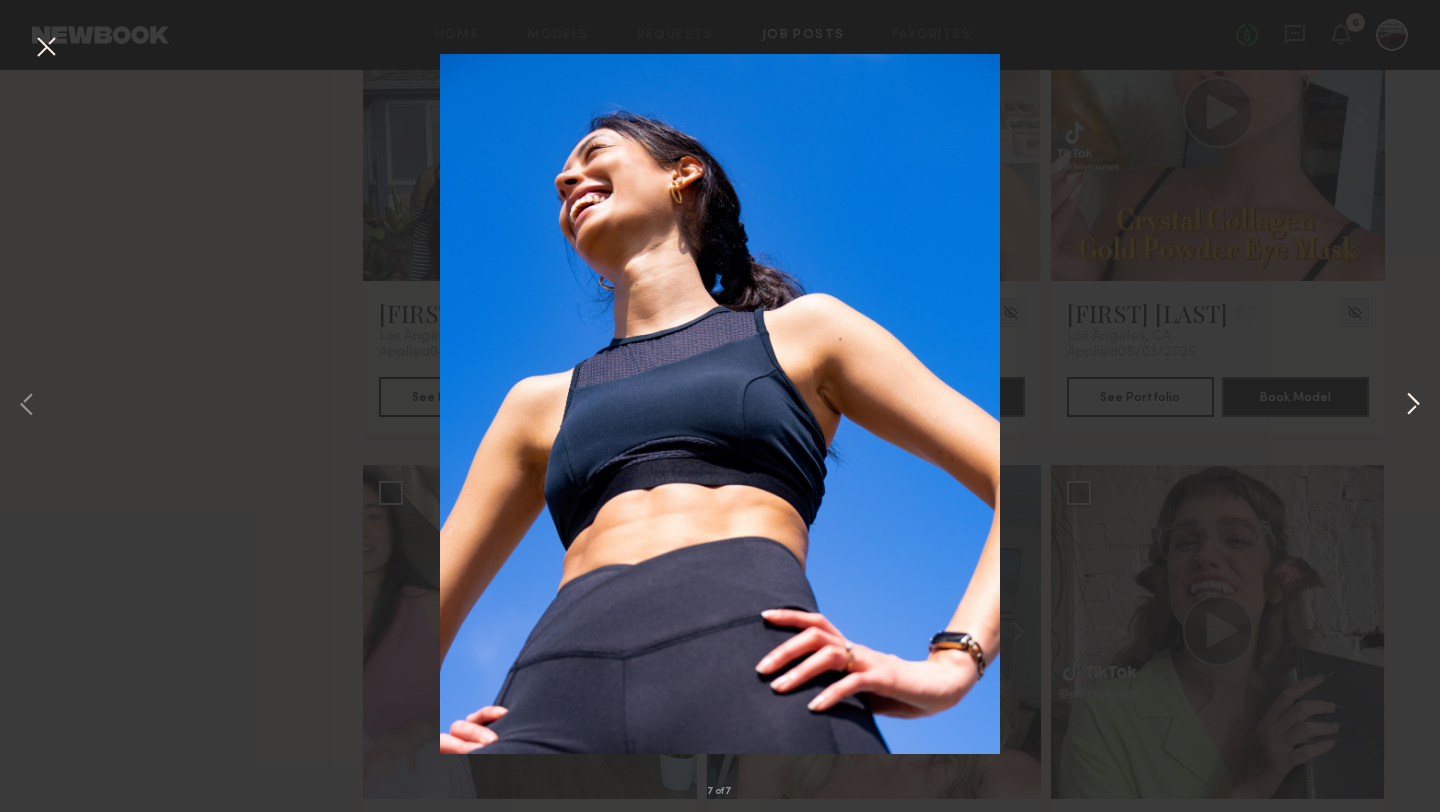 click at bounding box center (1413, 406) 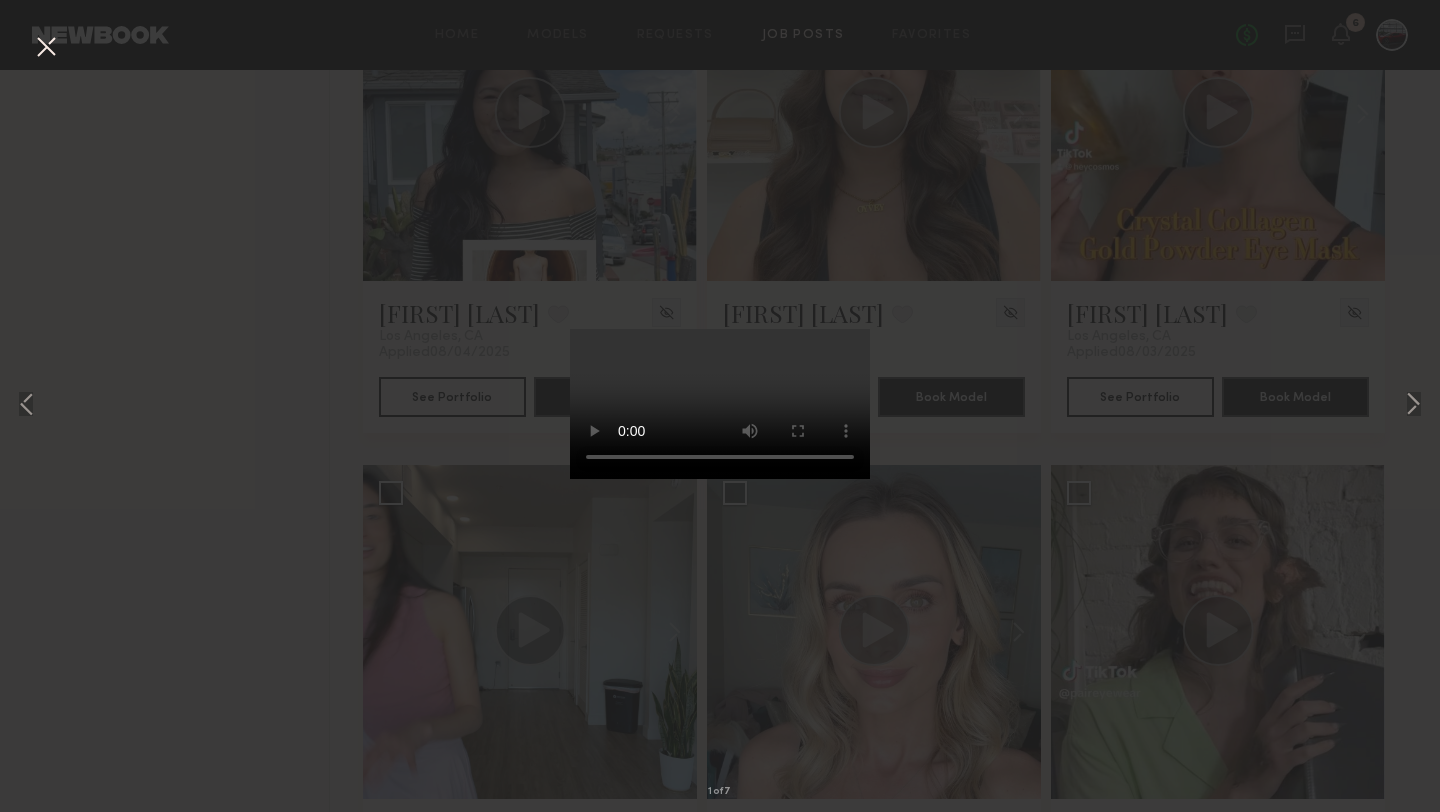 click at bounding box center [46, 48] 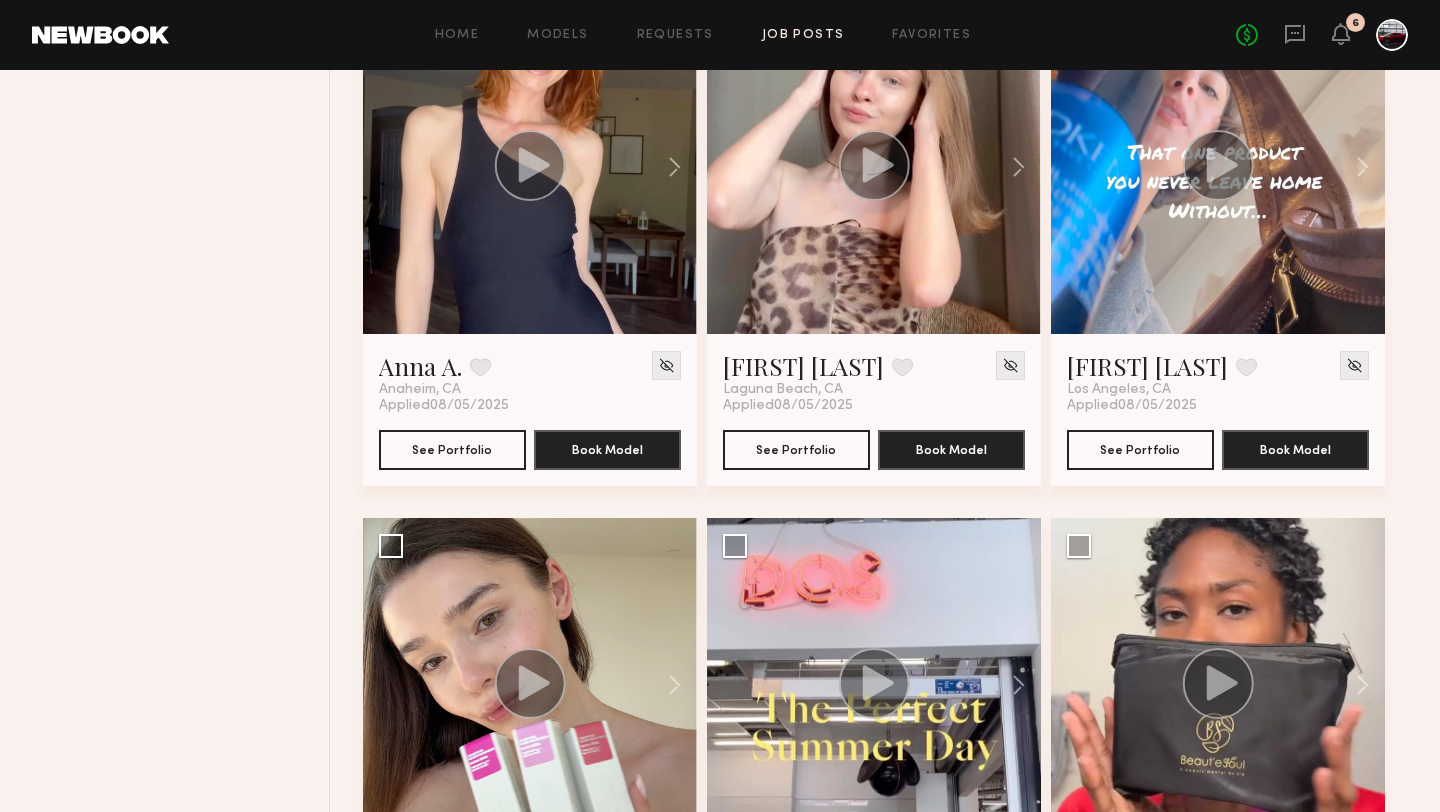 scroll, scrollTop: 2217, scrollLeft: 0, axis: vertical 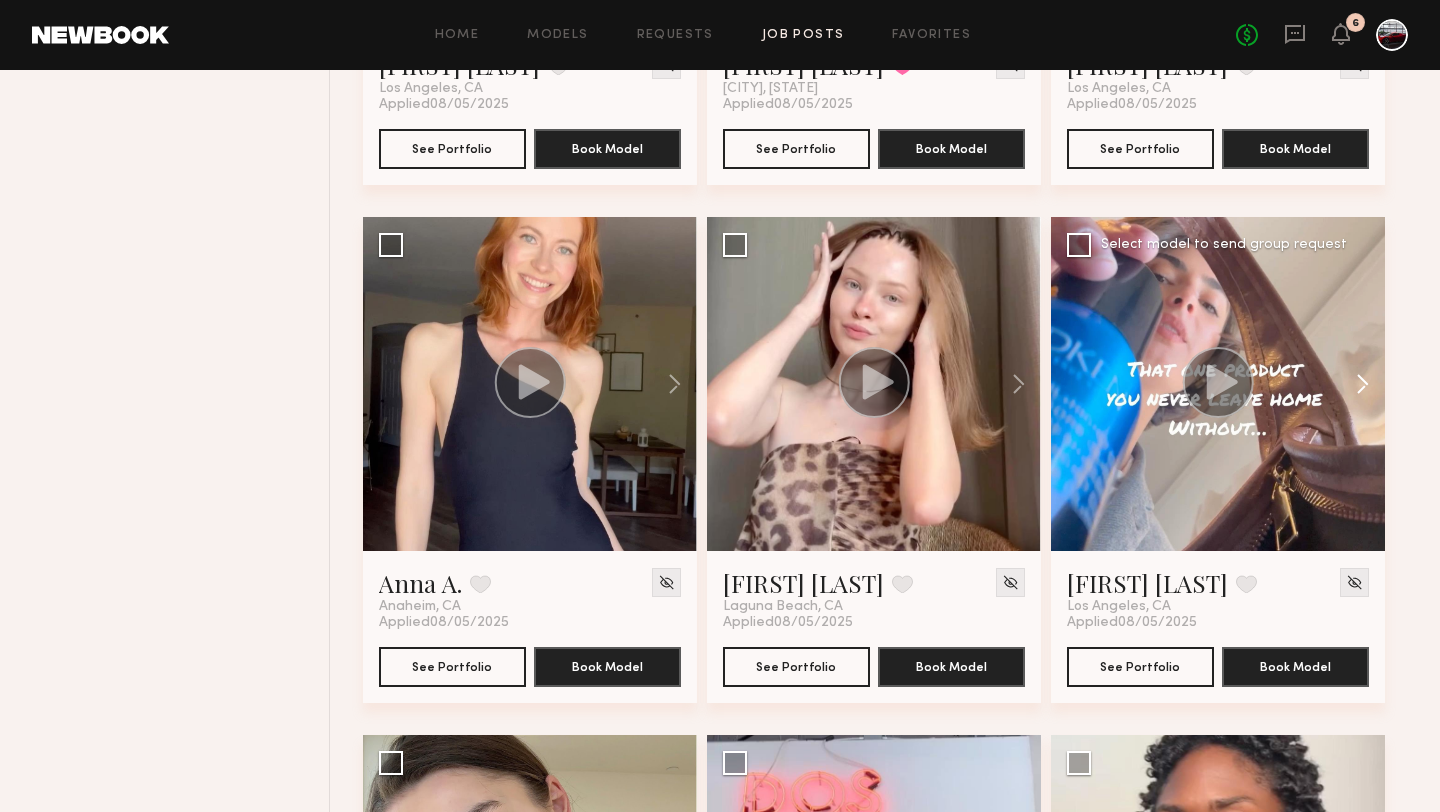 click 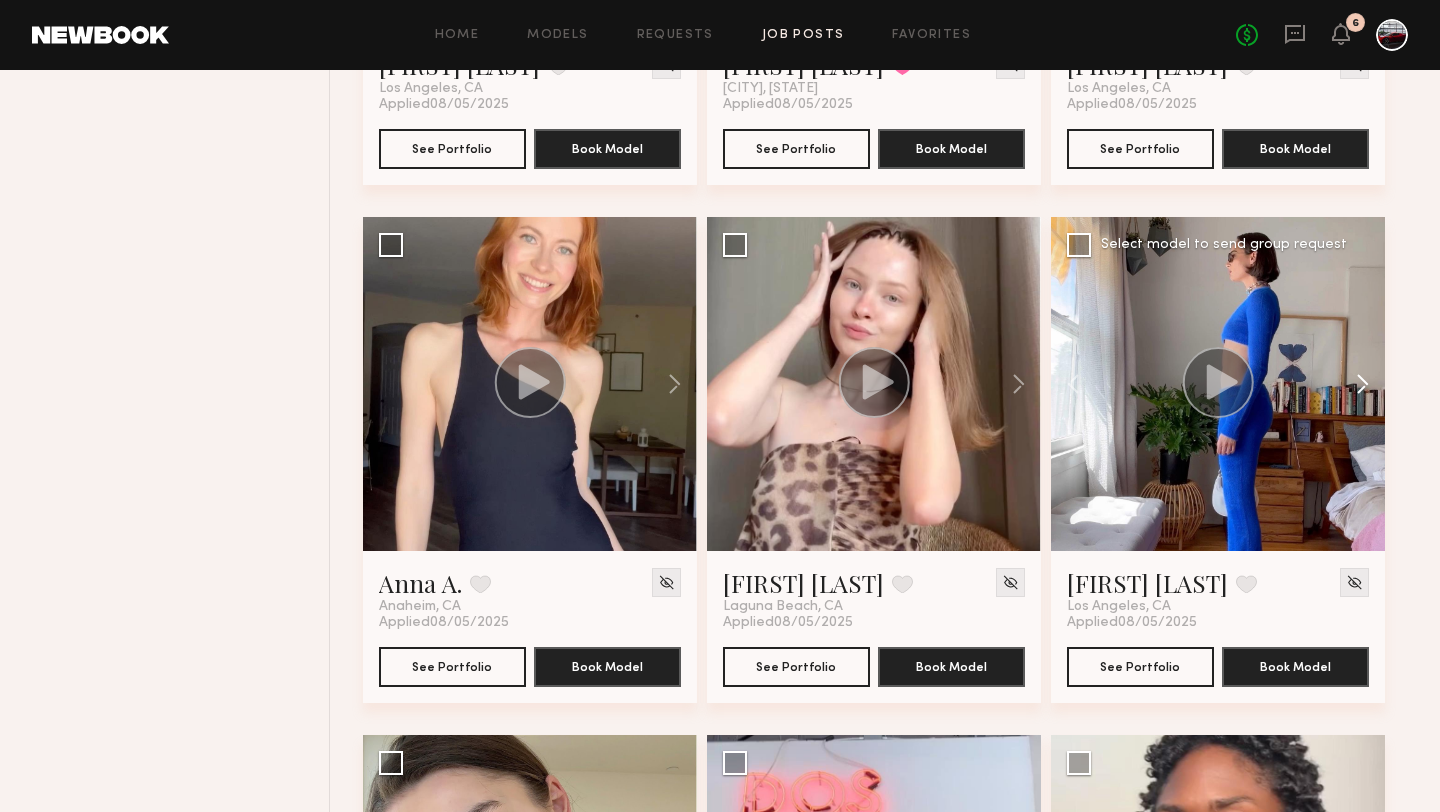click 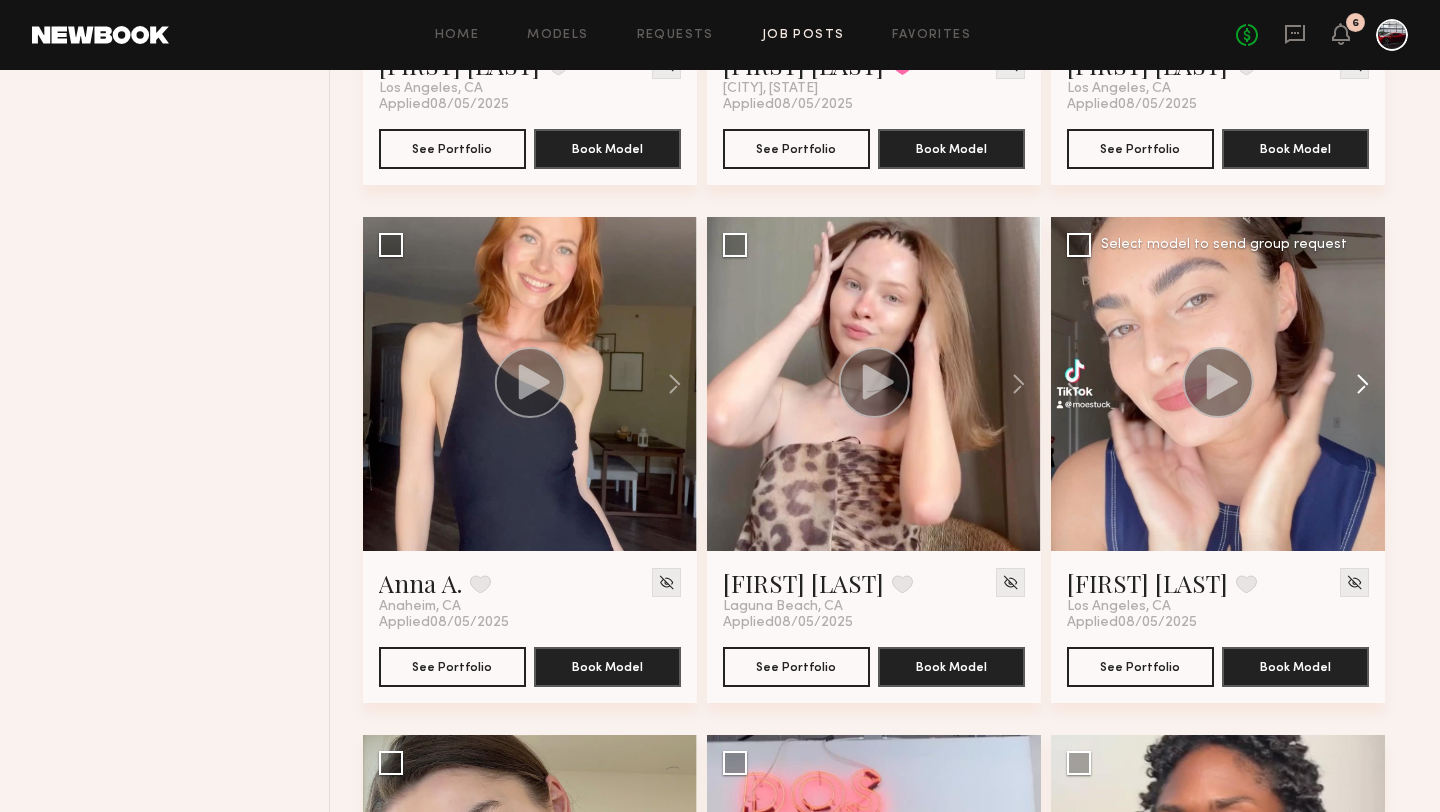 click 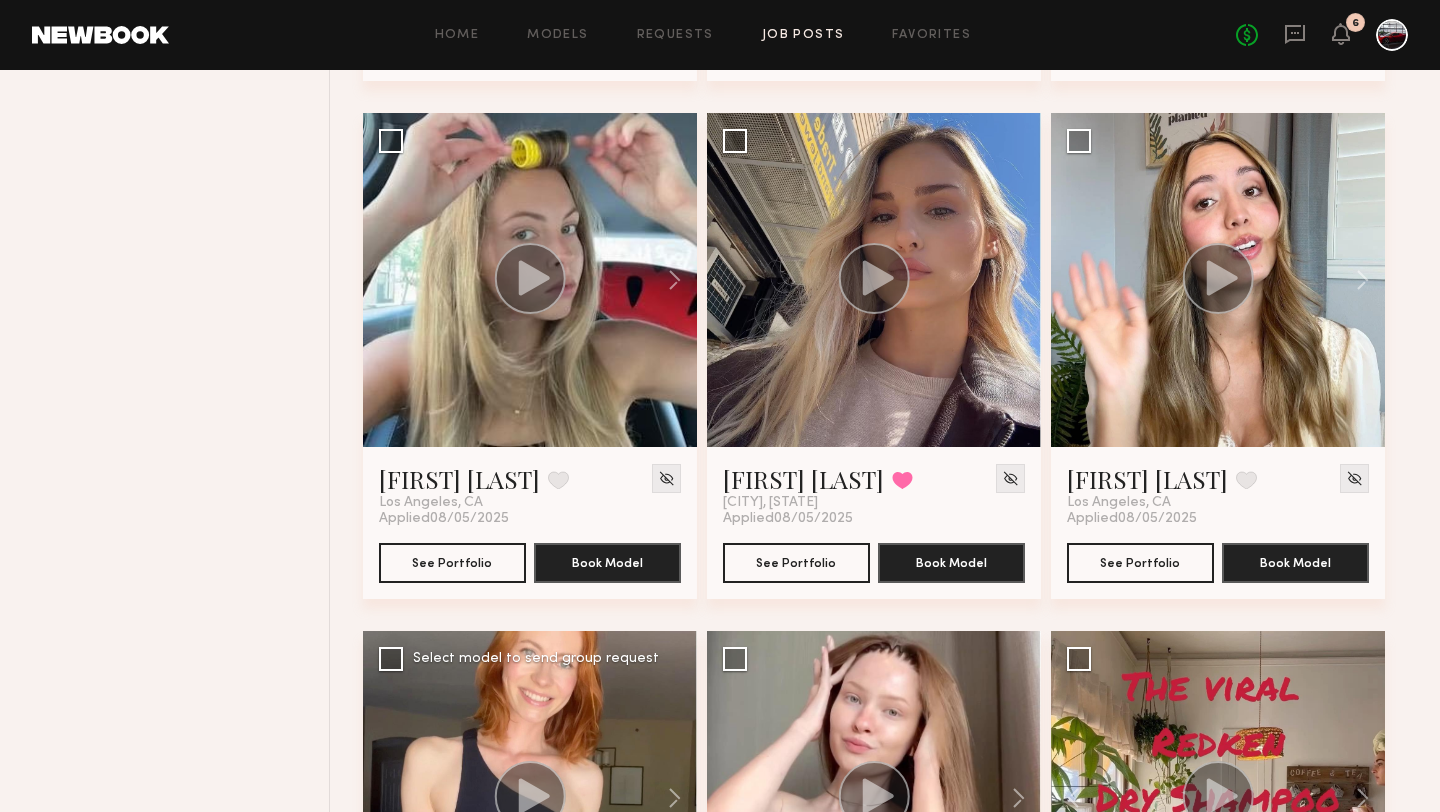 scroll, scrollTop: 1736, scrollLeft: 0, axis: vertical 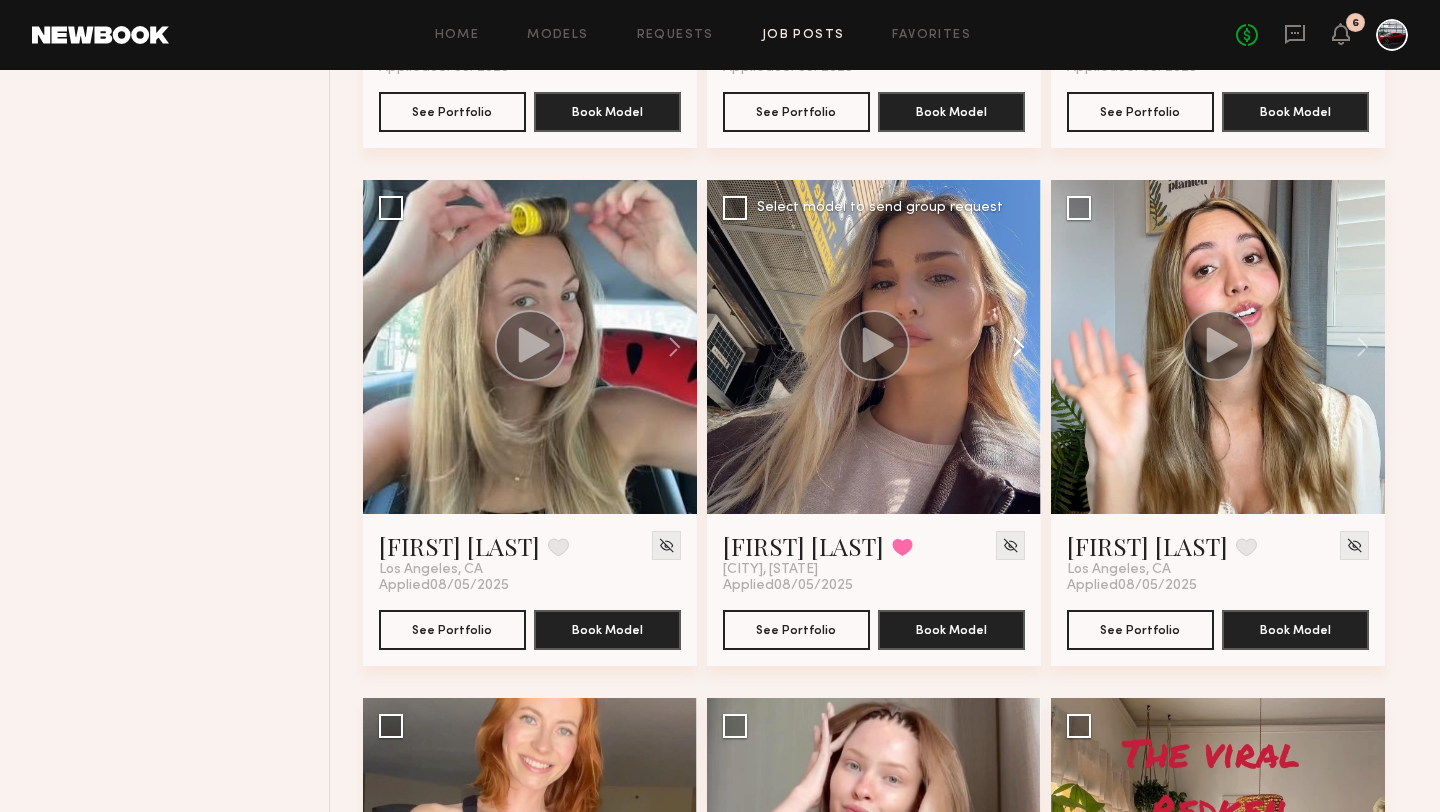 click 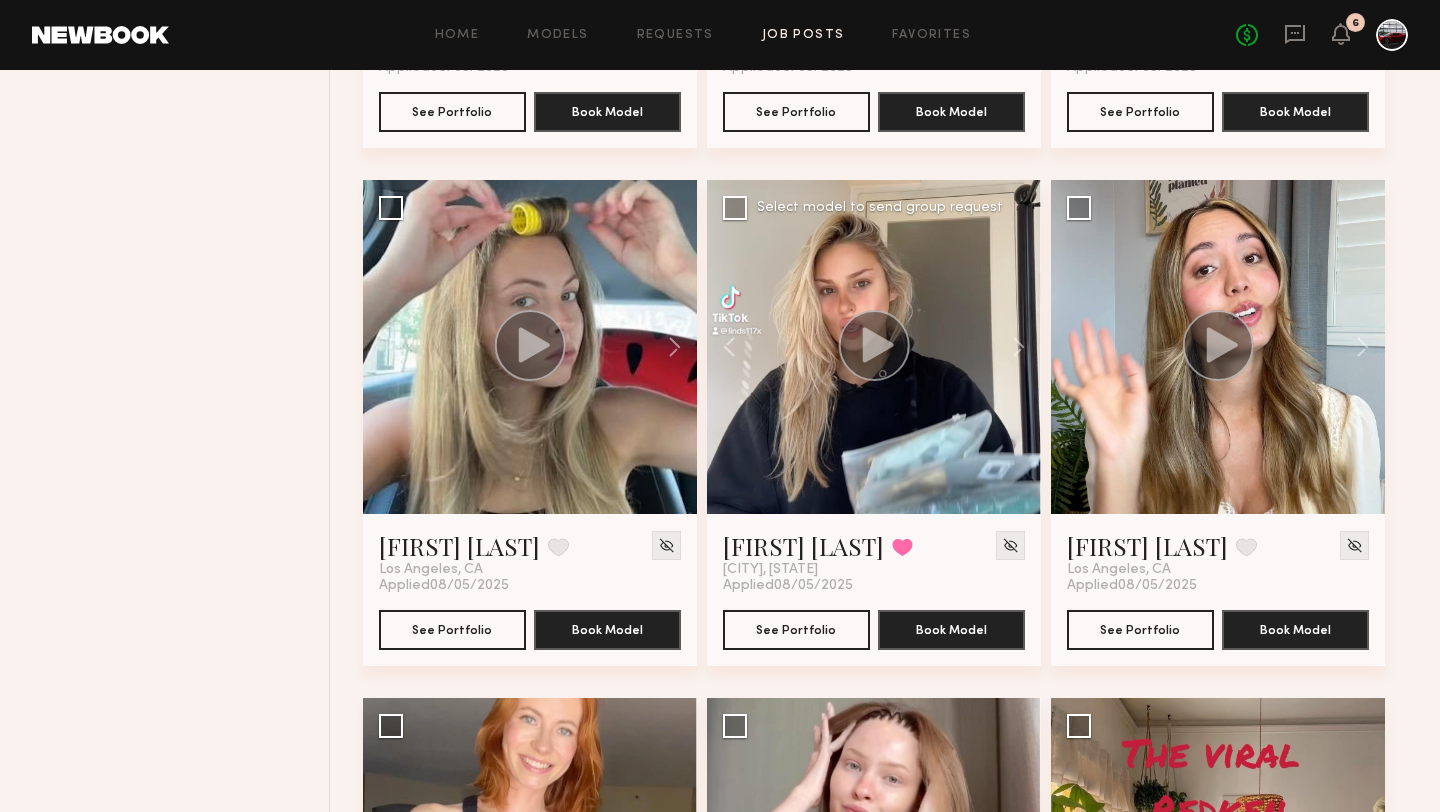 click 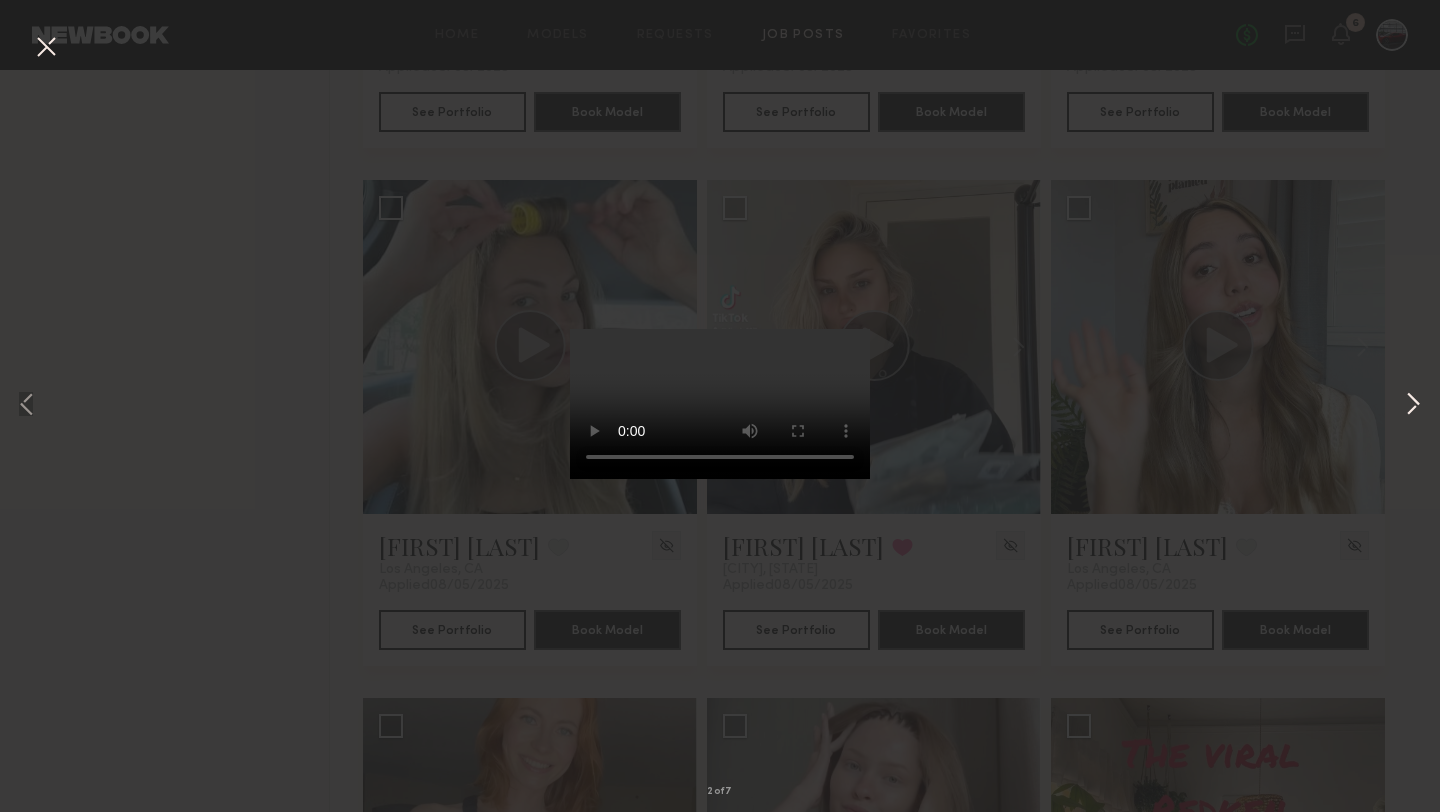 click at bounding box center (1413, 406) 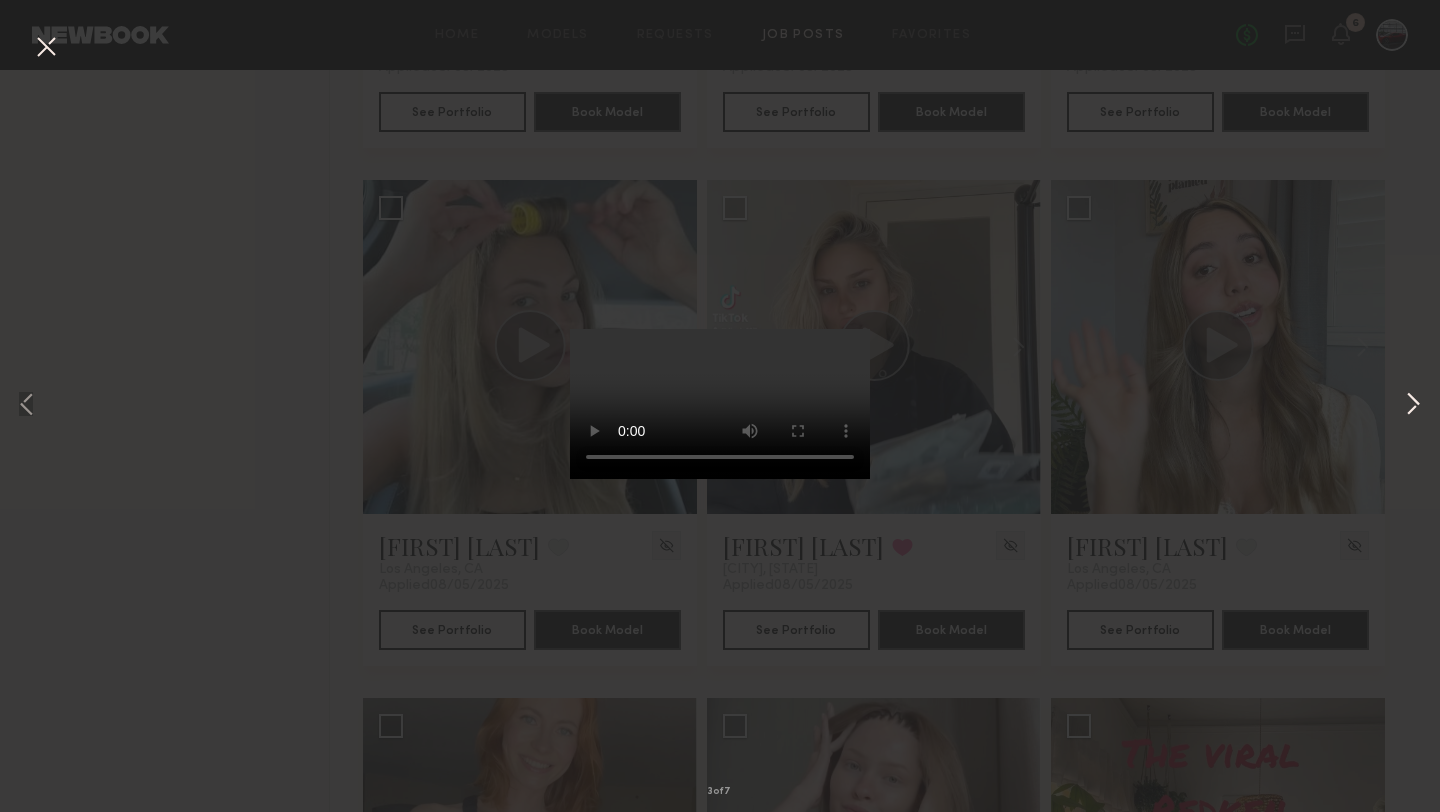 click at bounding box center (1413, 406) 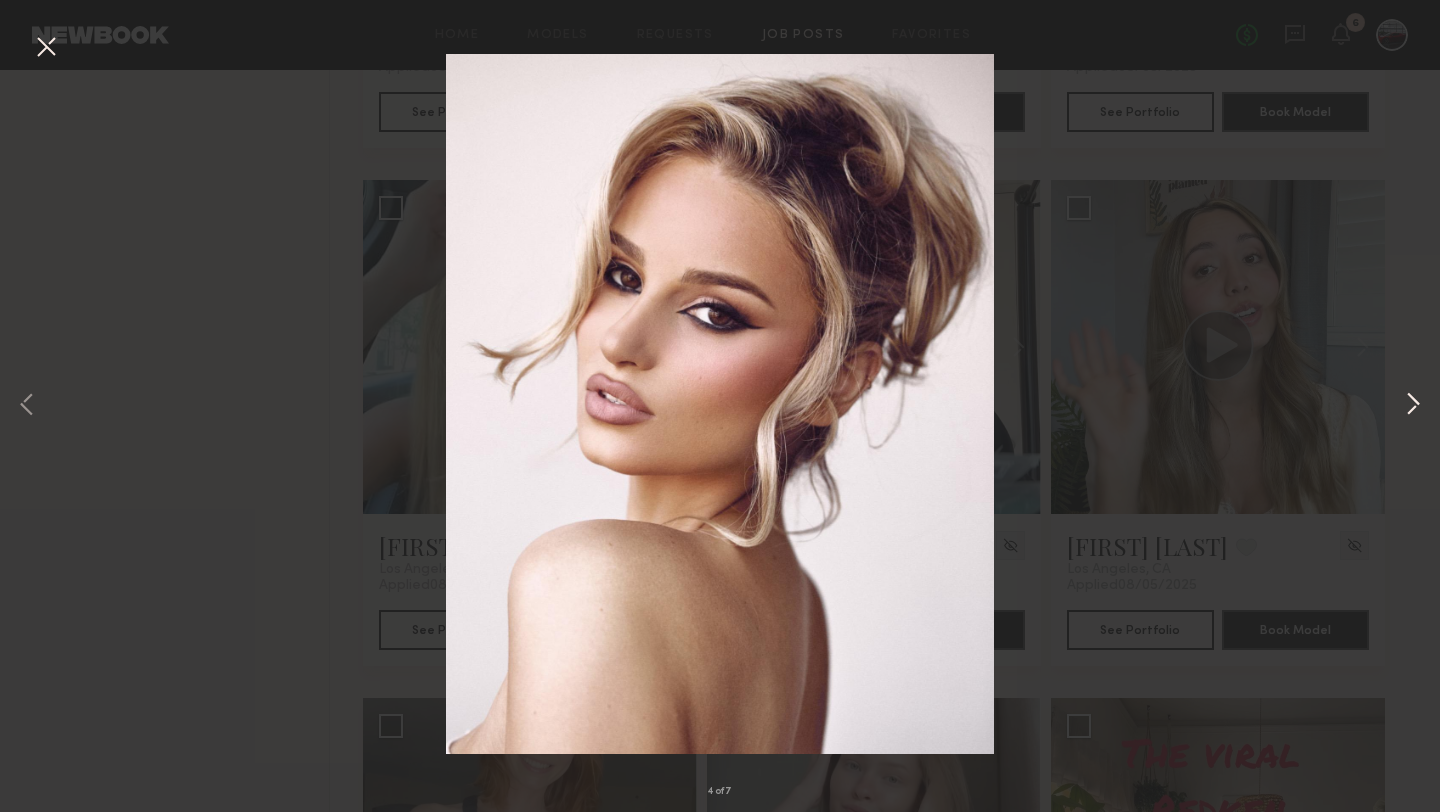 click at bounding box center [1413, 406] 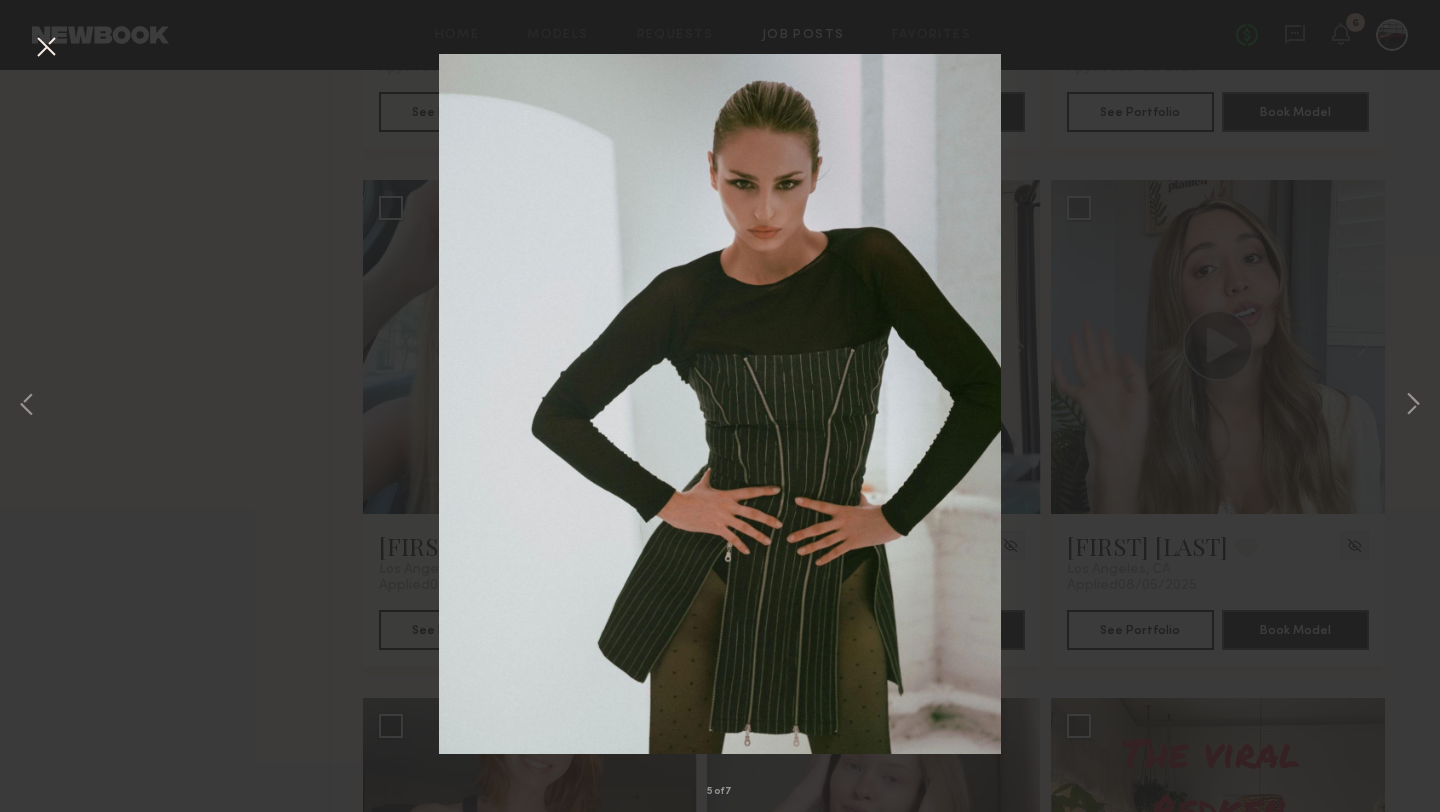 click at bounding box center (46, 48) 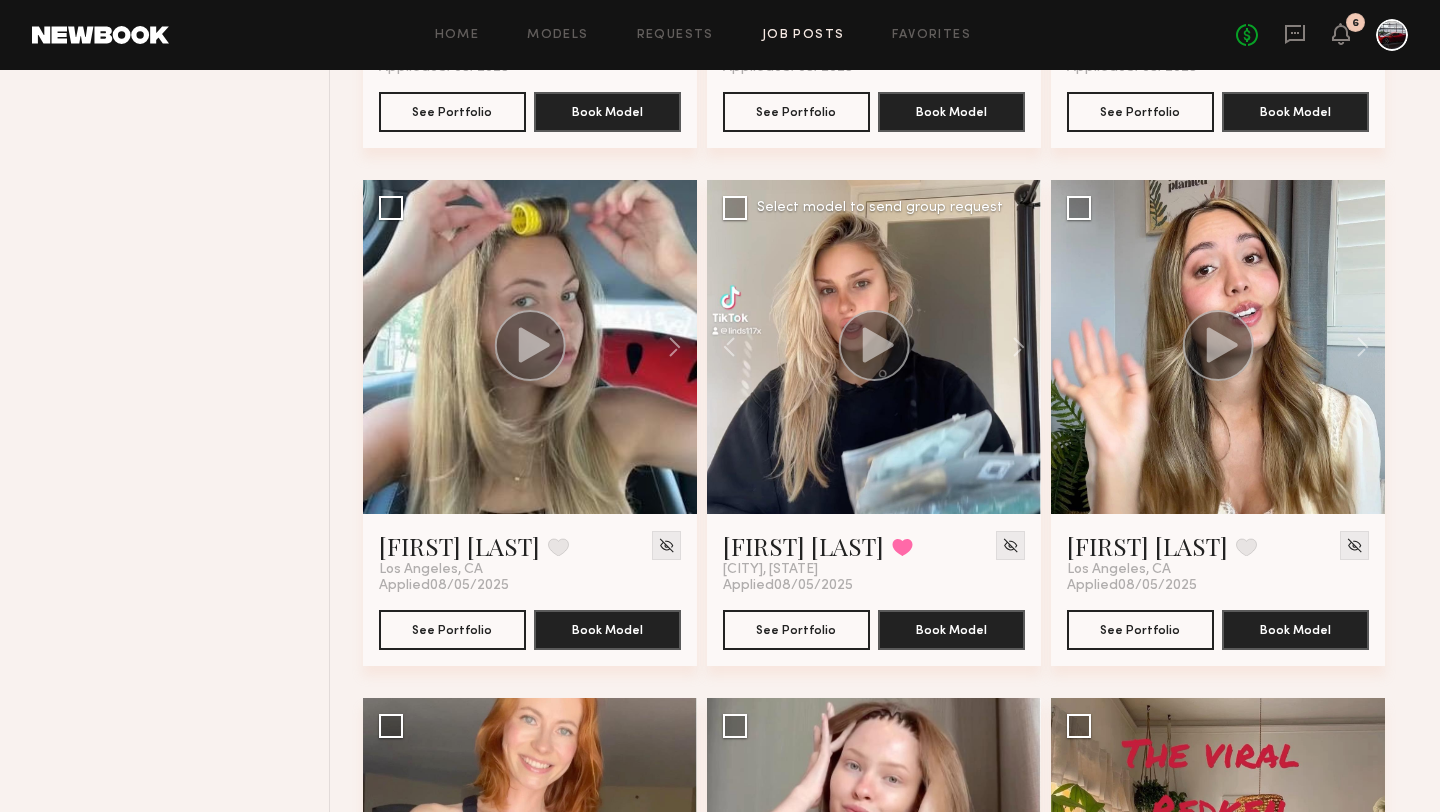 scroll, scrollTop: 1734, scrollLeft: 0, axis: vertical 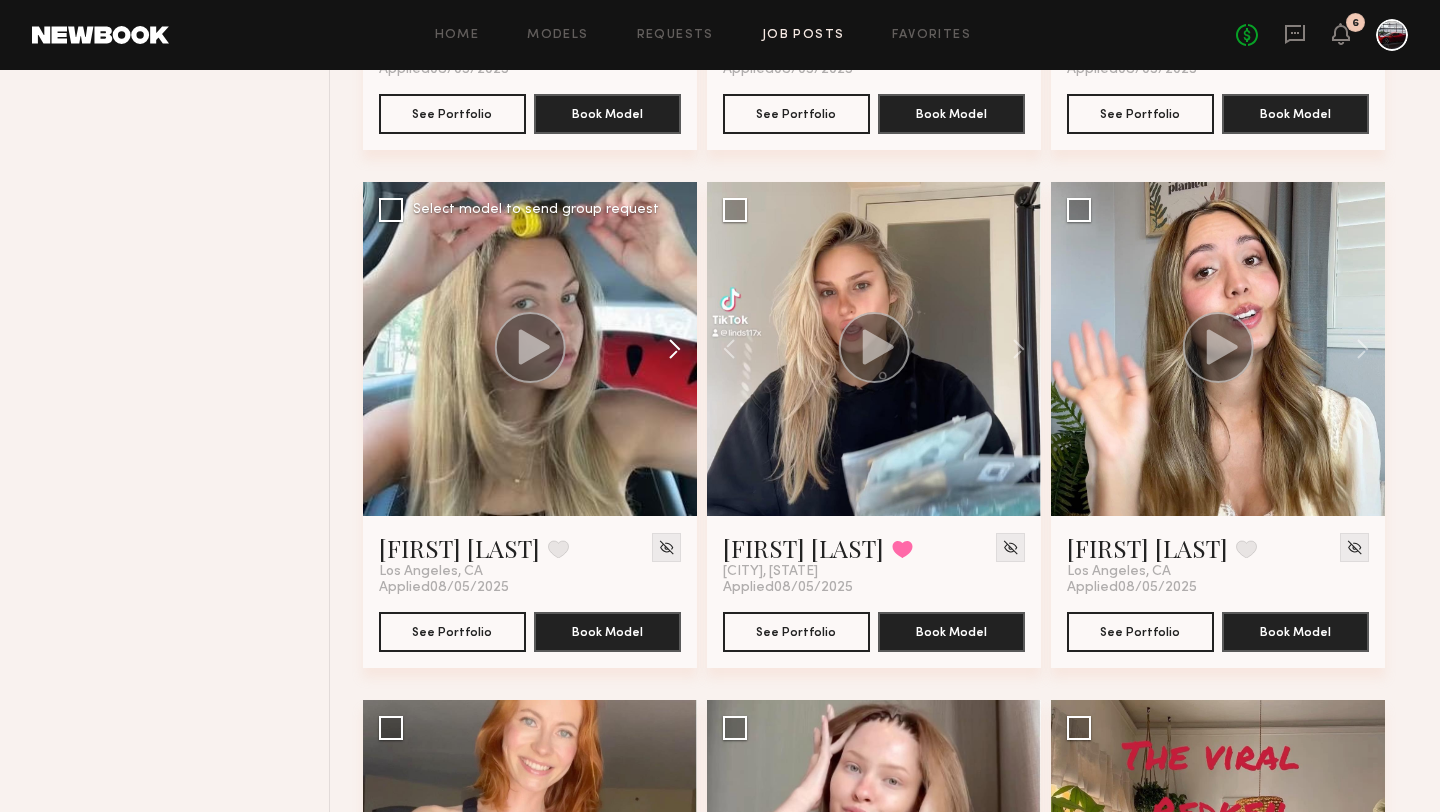 click 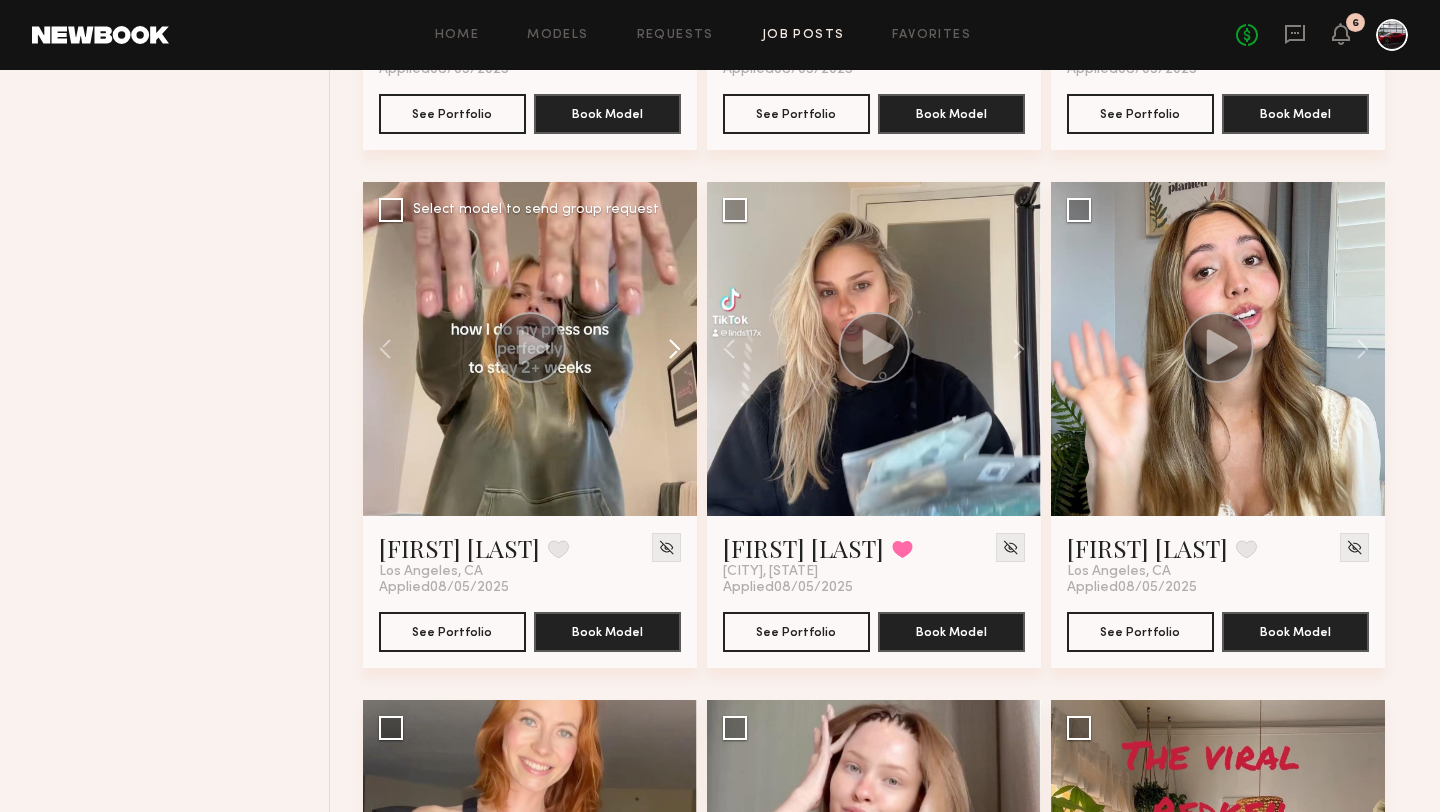 click 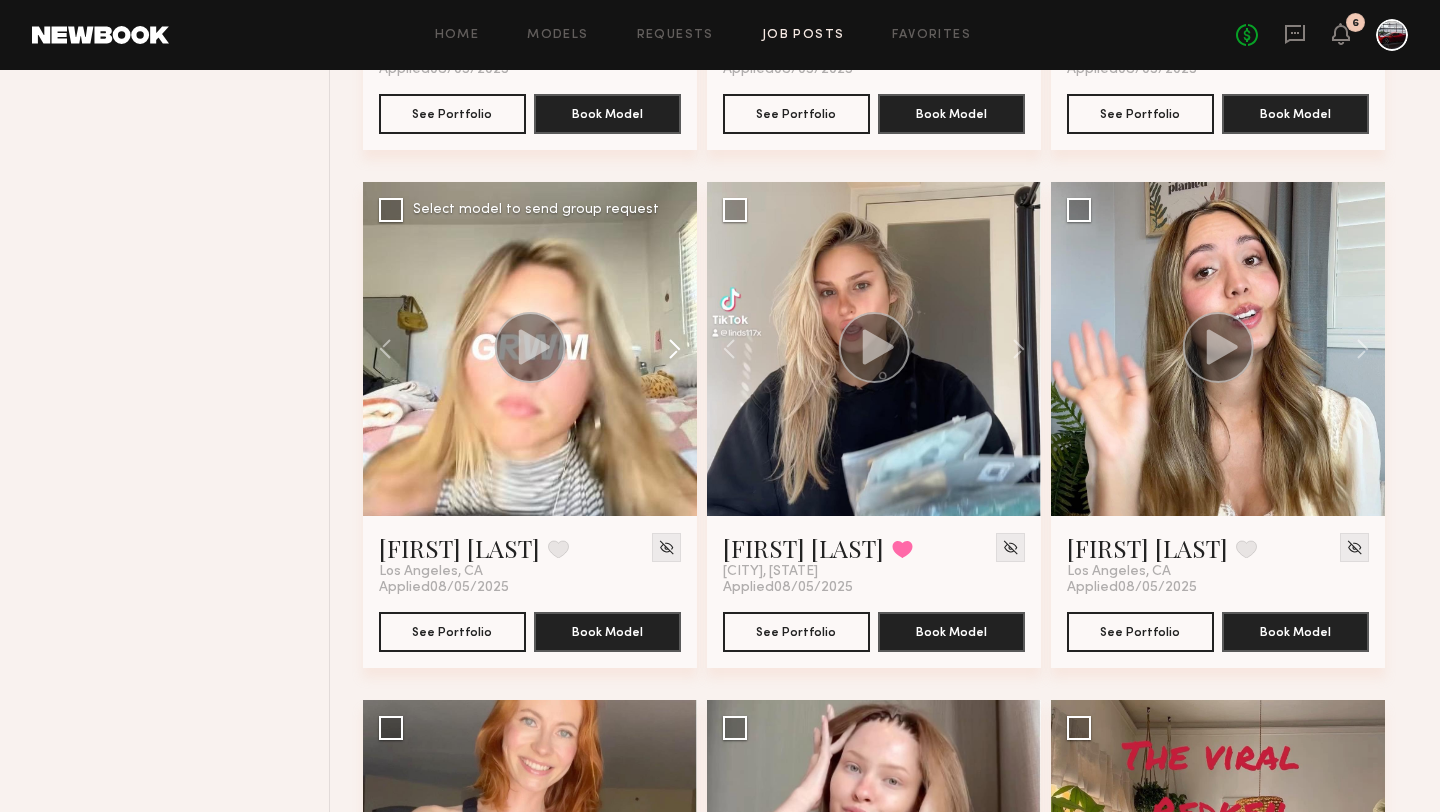 click 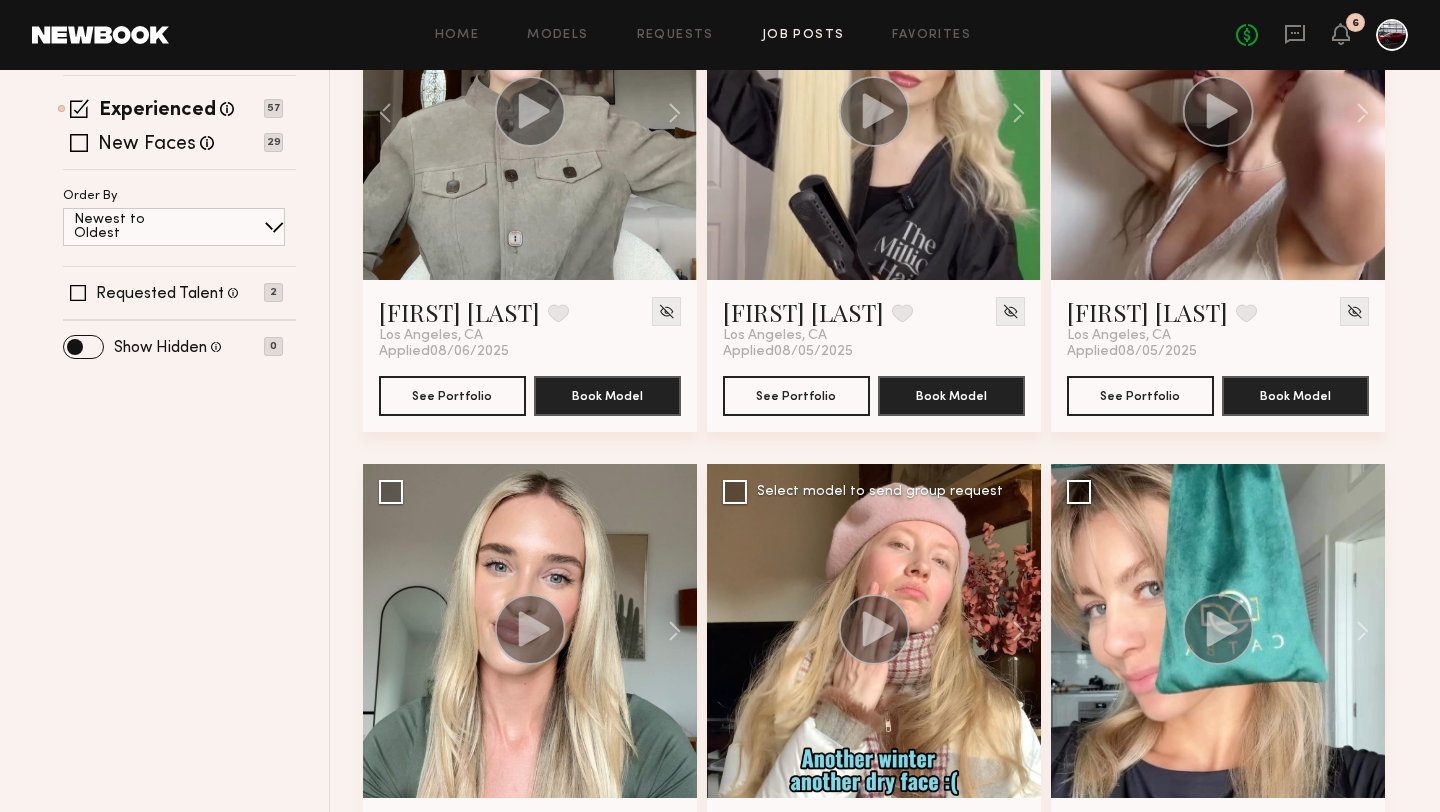 scroll, scrollTop: 106, scrollLeft: 0, axis: vertical 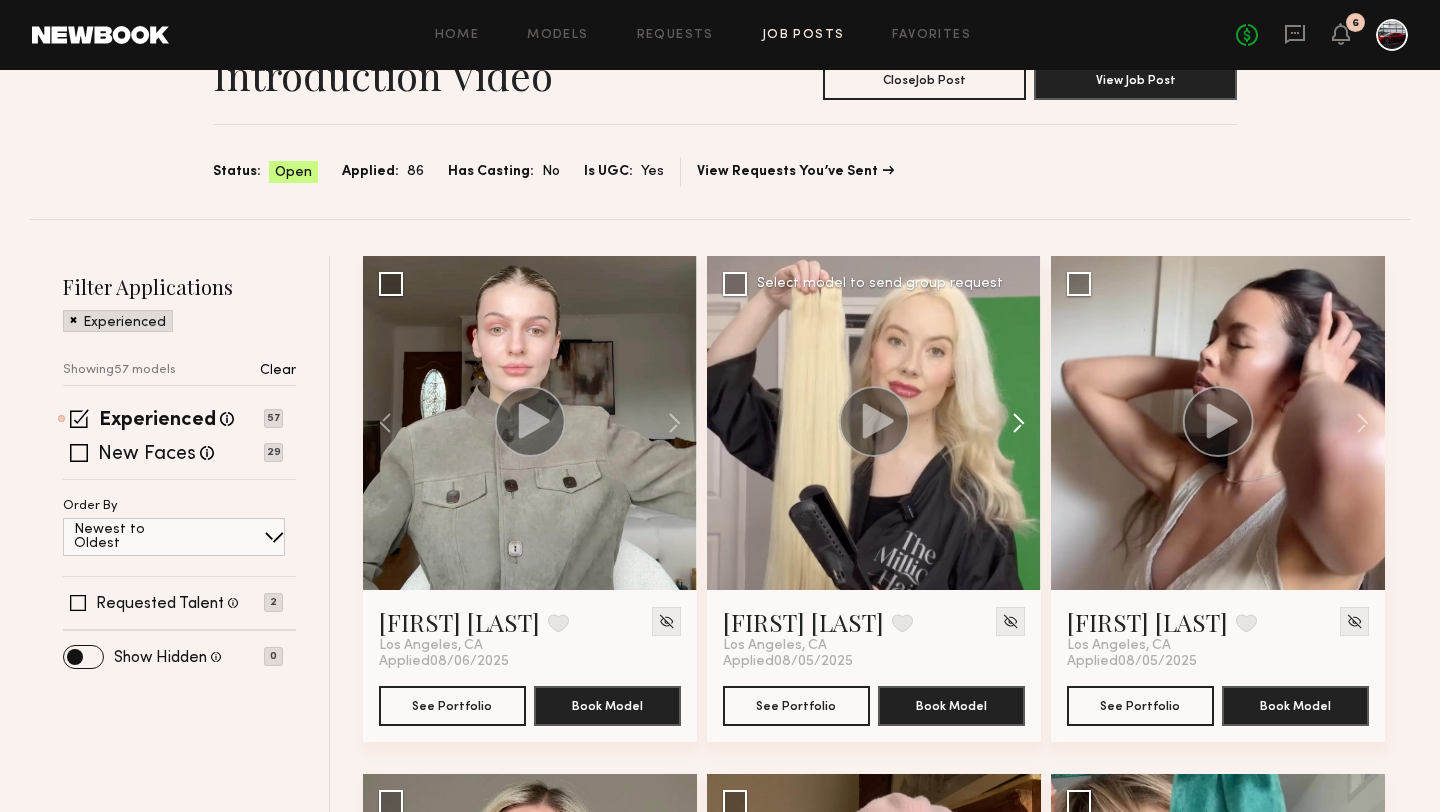 click 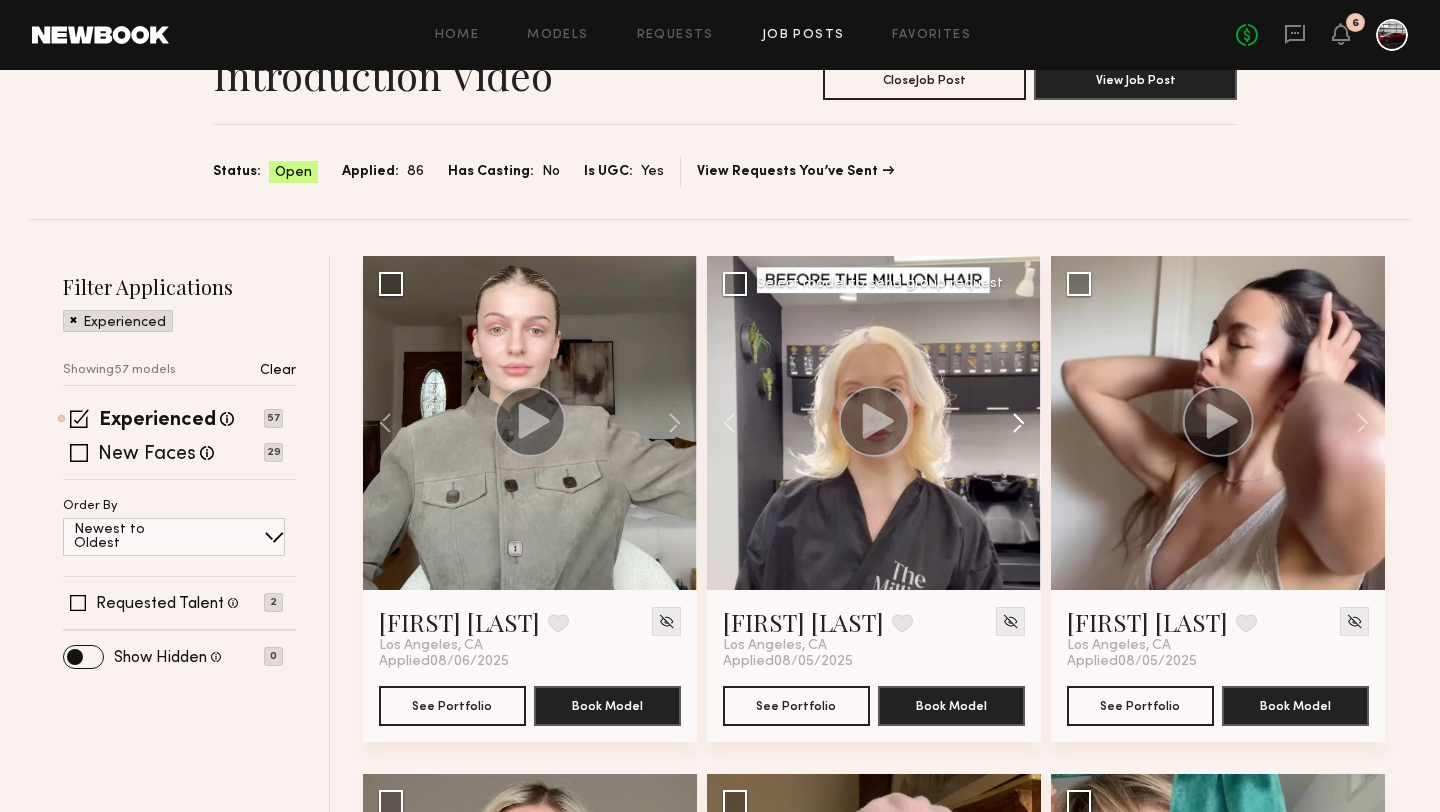 click 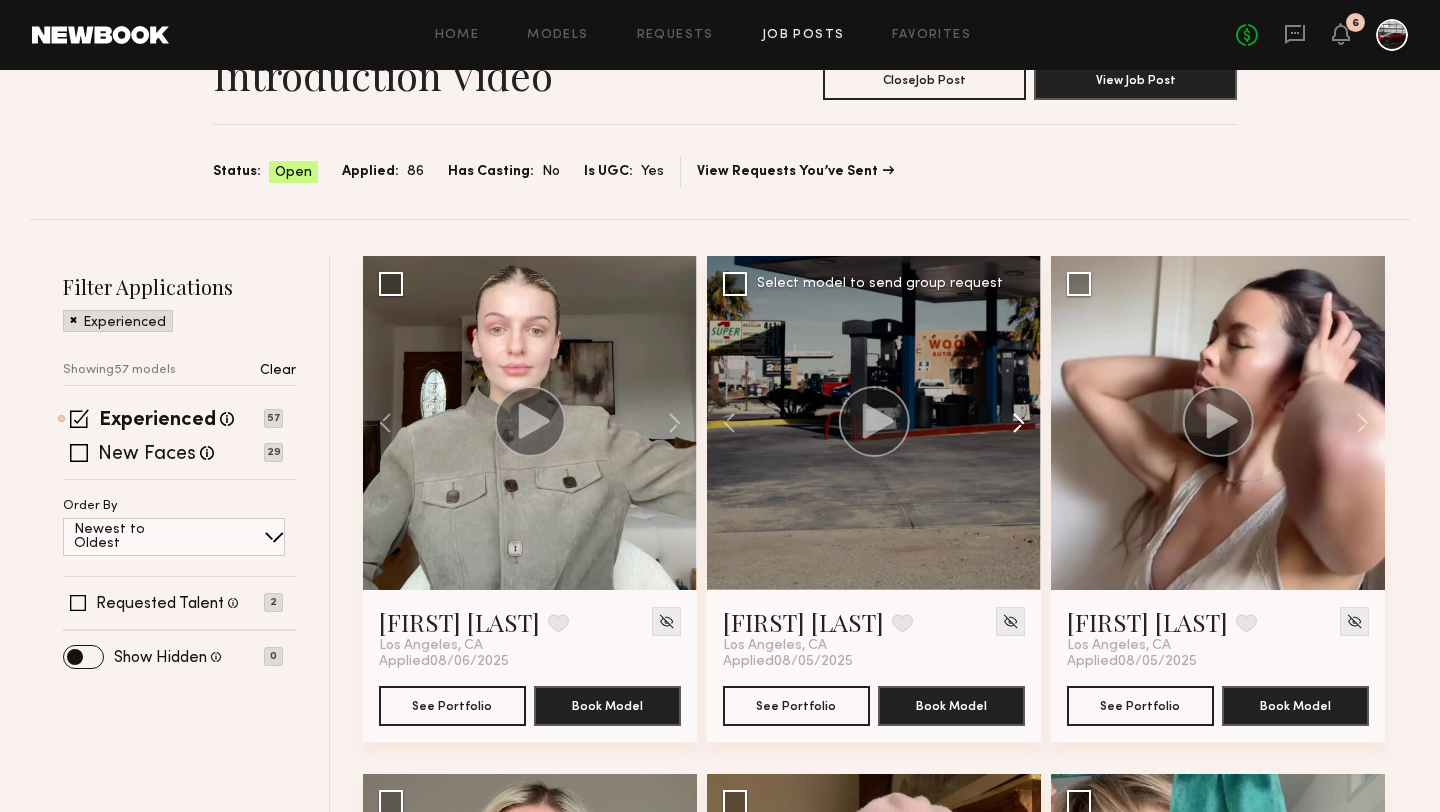 click 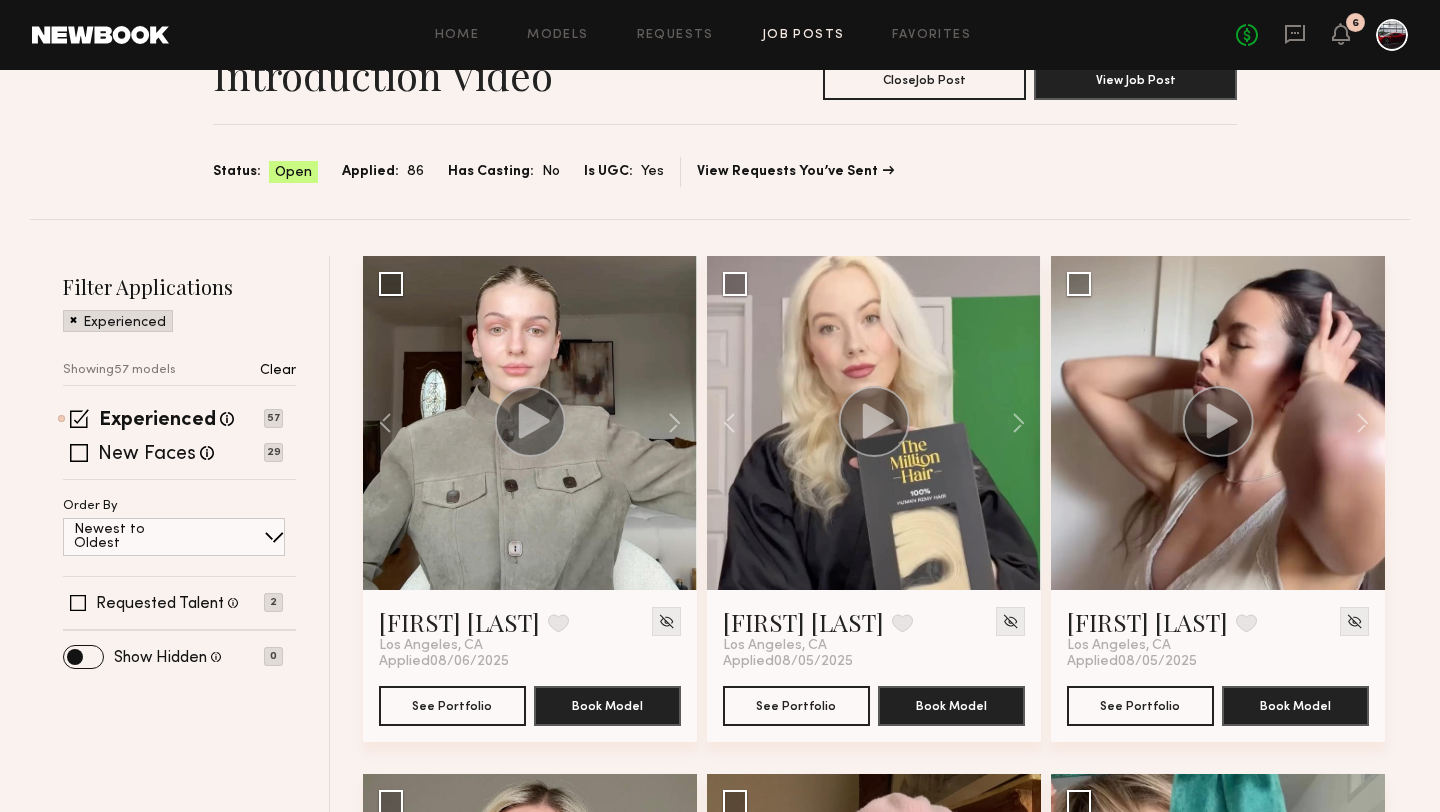 scroll, scrollTop: 0, scrollLeft: 0, axis: both 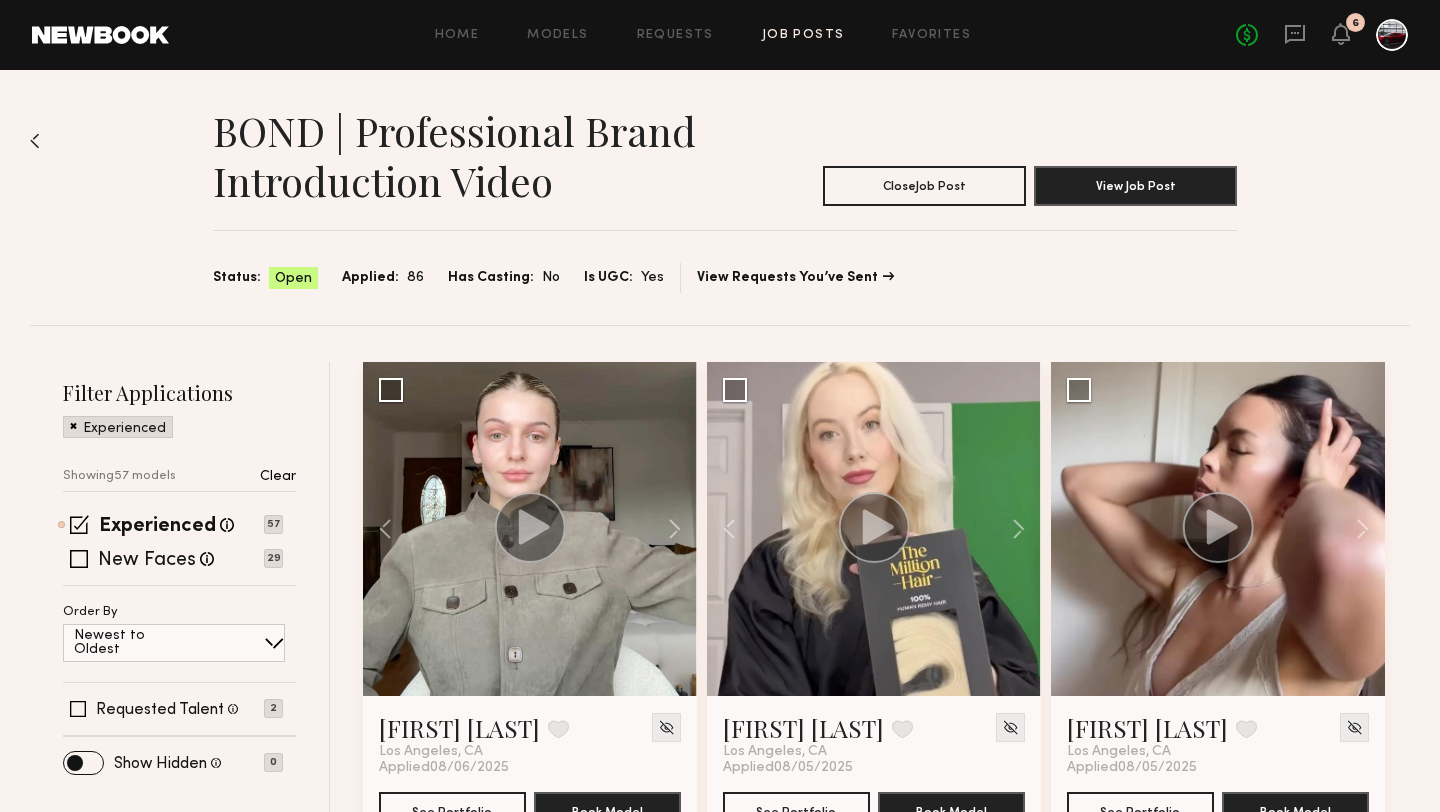 click on "No fees up to $5,000 6" 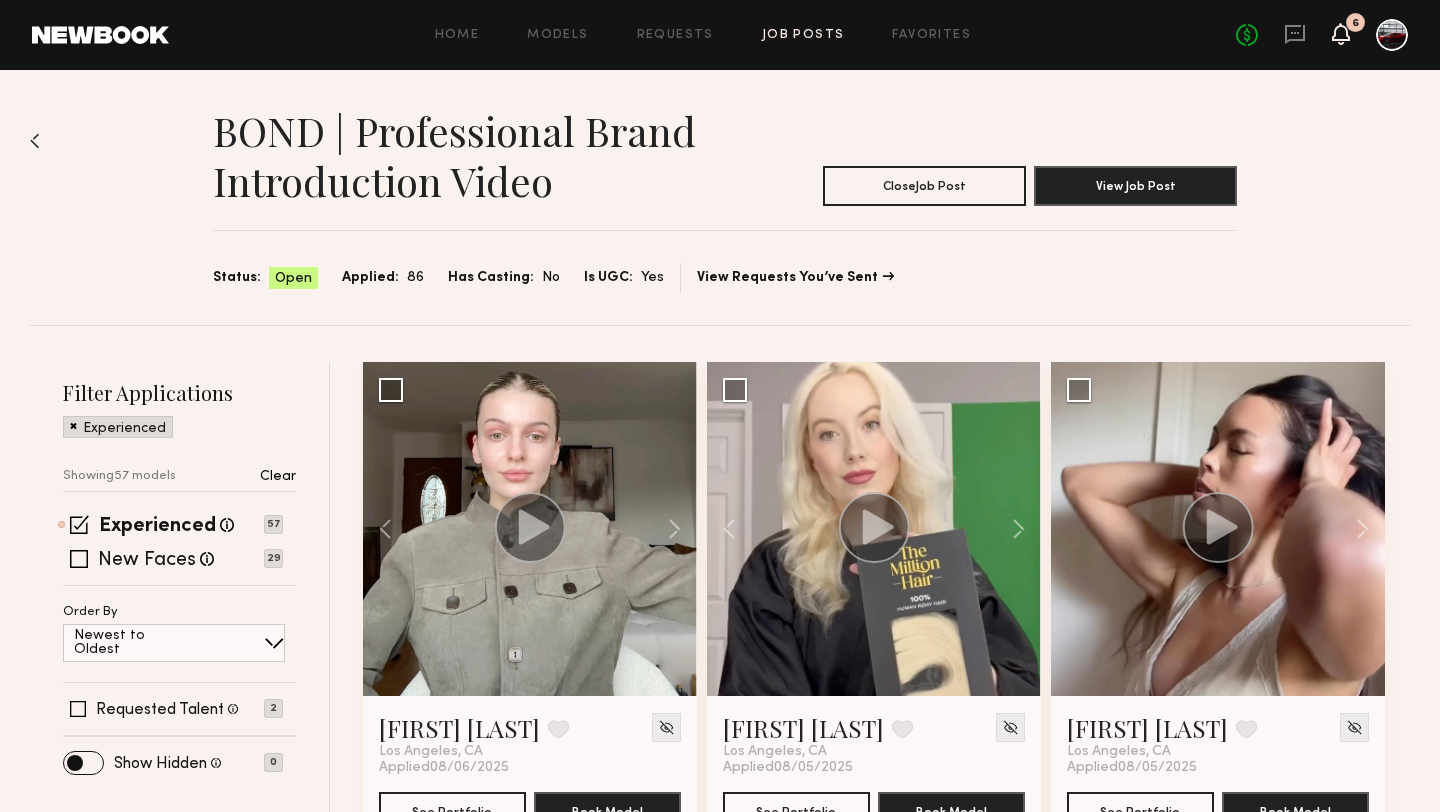 click 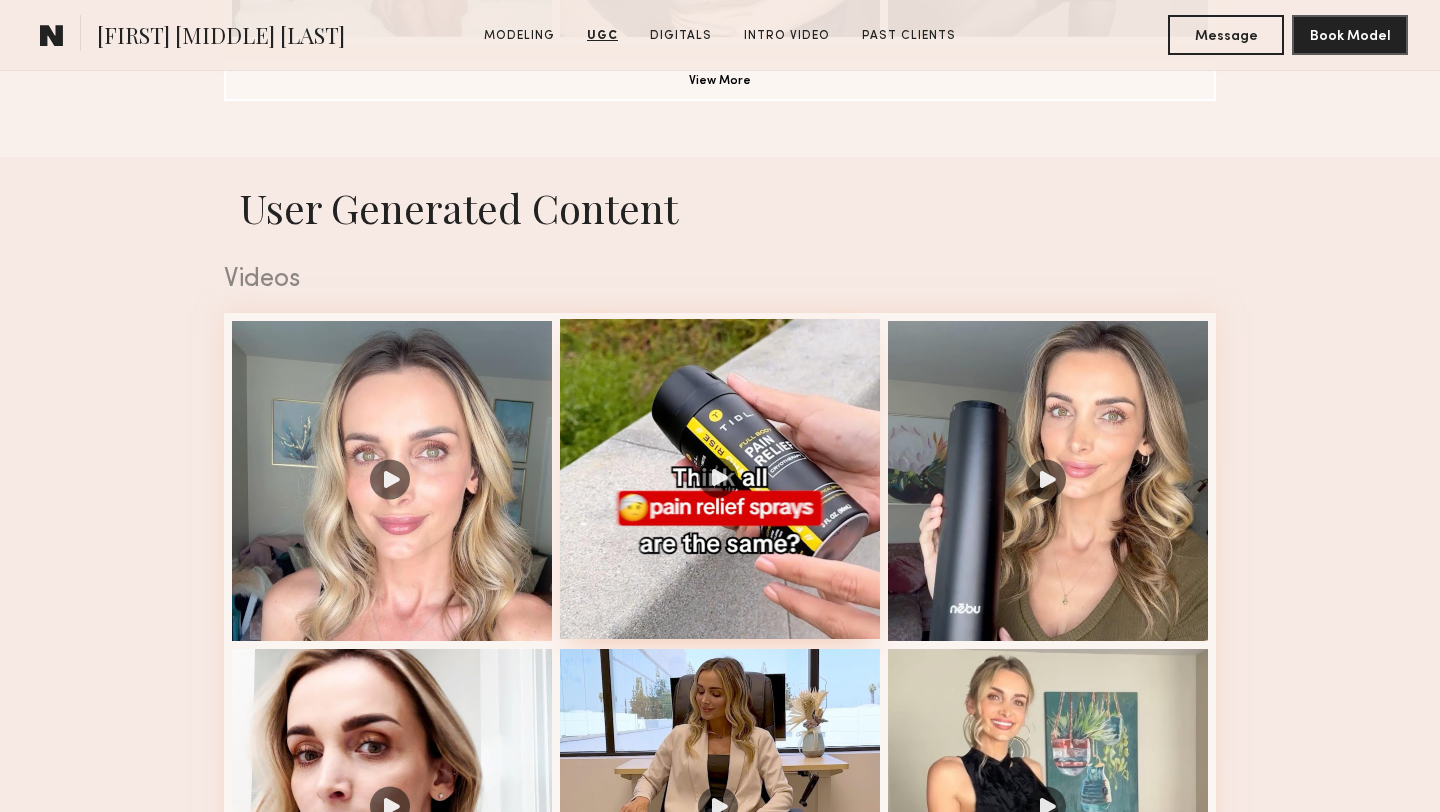 scroll, scrollTop: 1857, scrollLeft: 0, axis: vertical 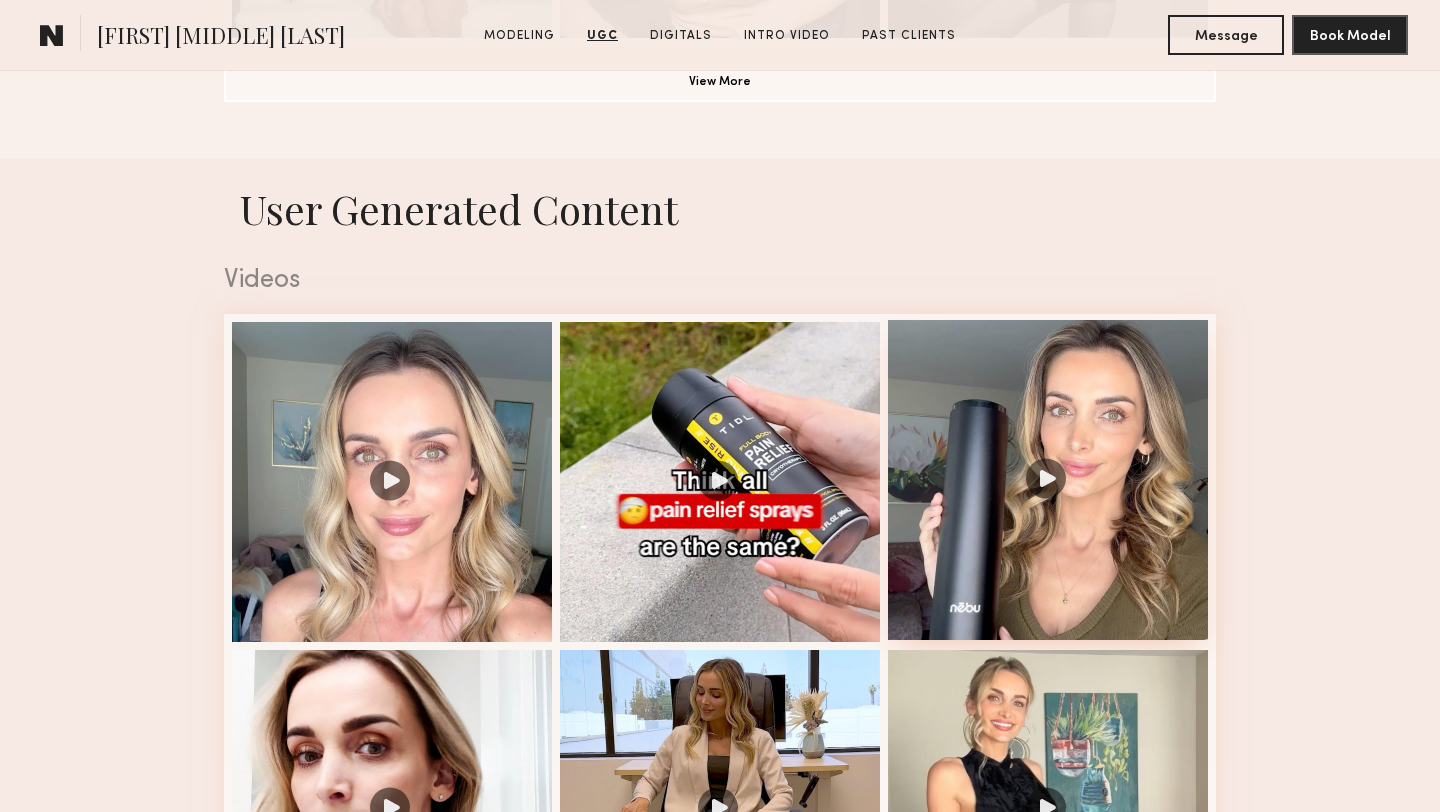 click at bounding box center [1048, 480] 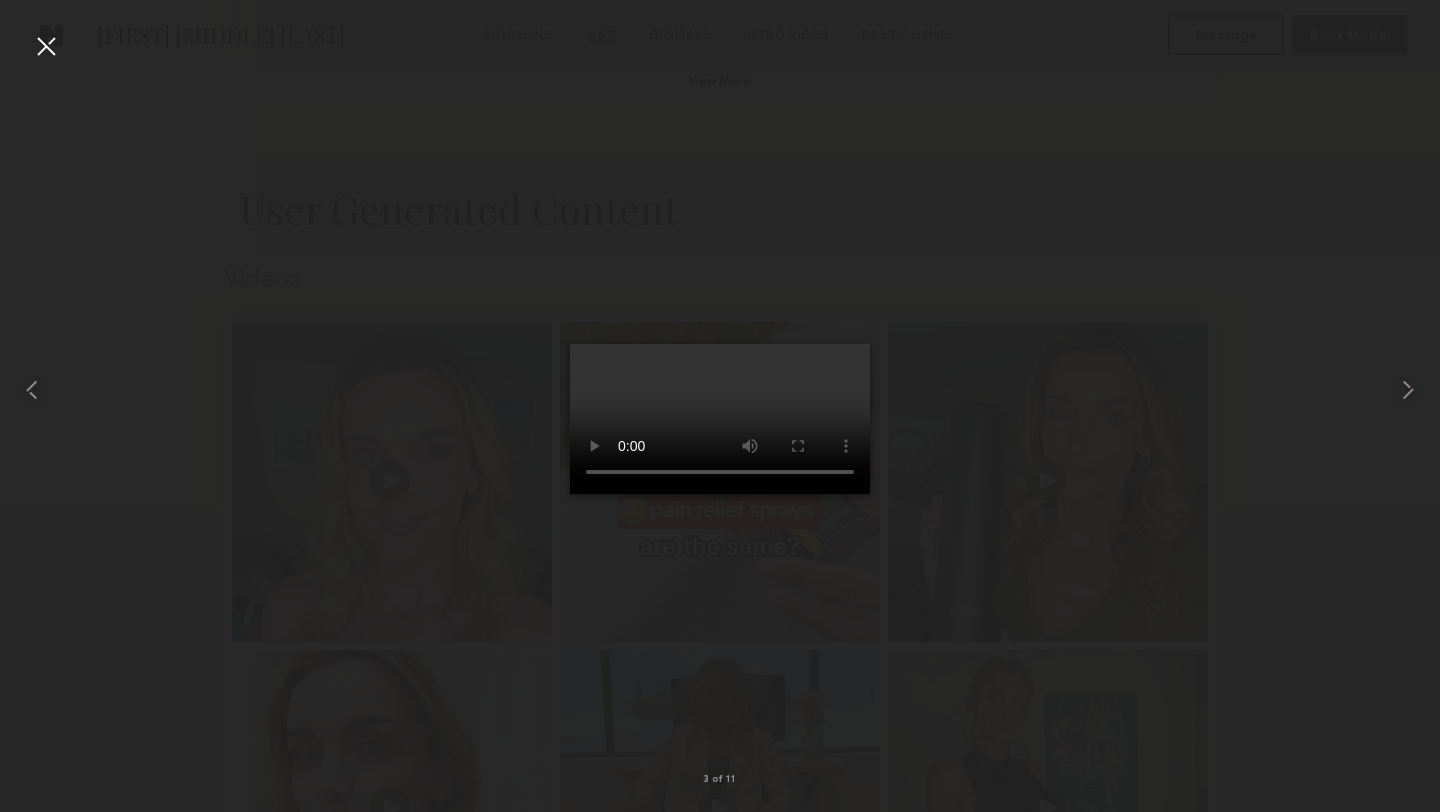 click at bounding box center [720, 390] 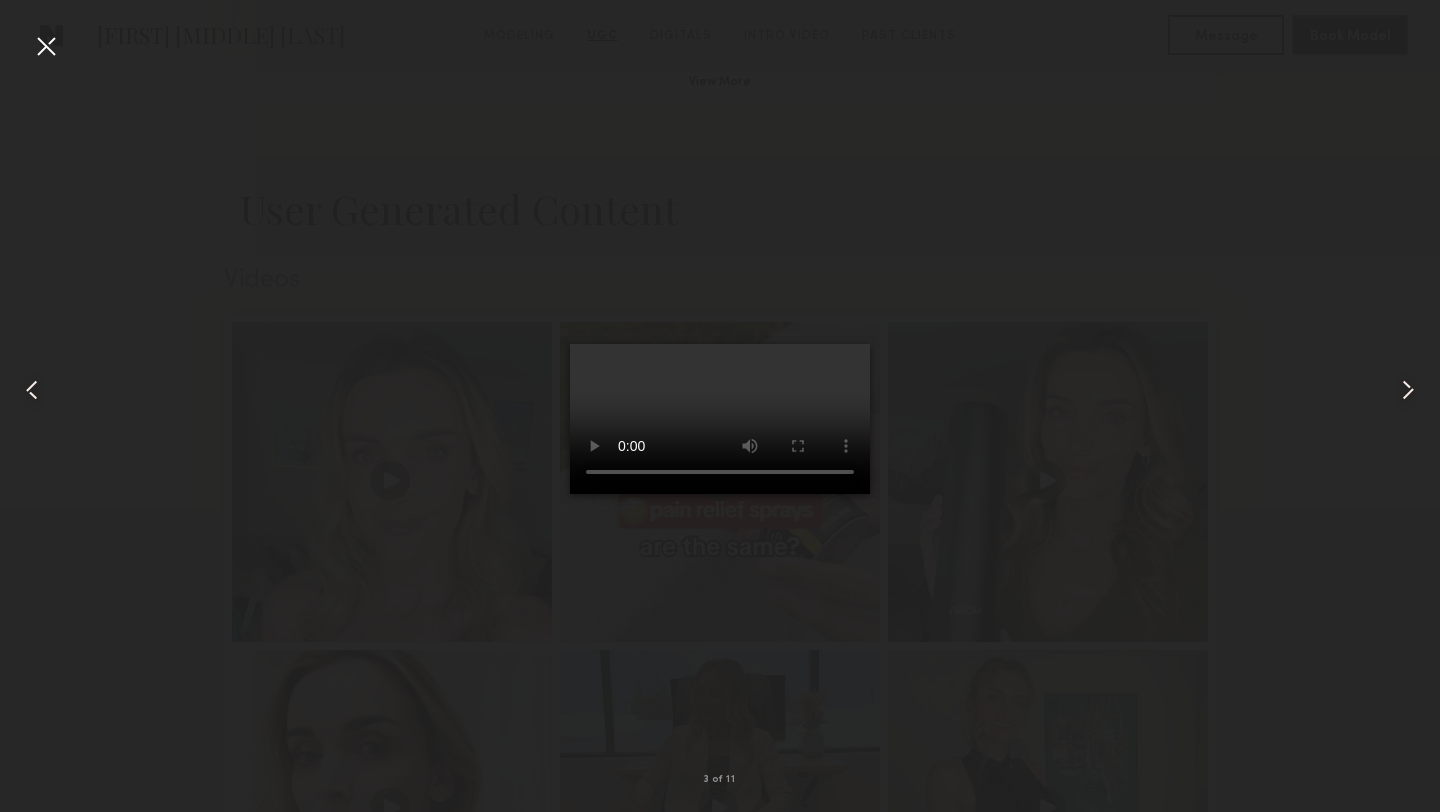 click at bounding box center (46, 46) 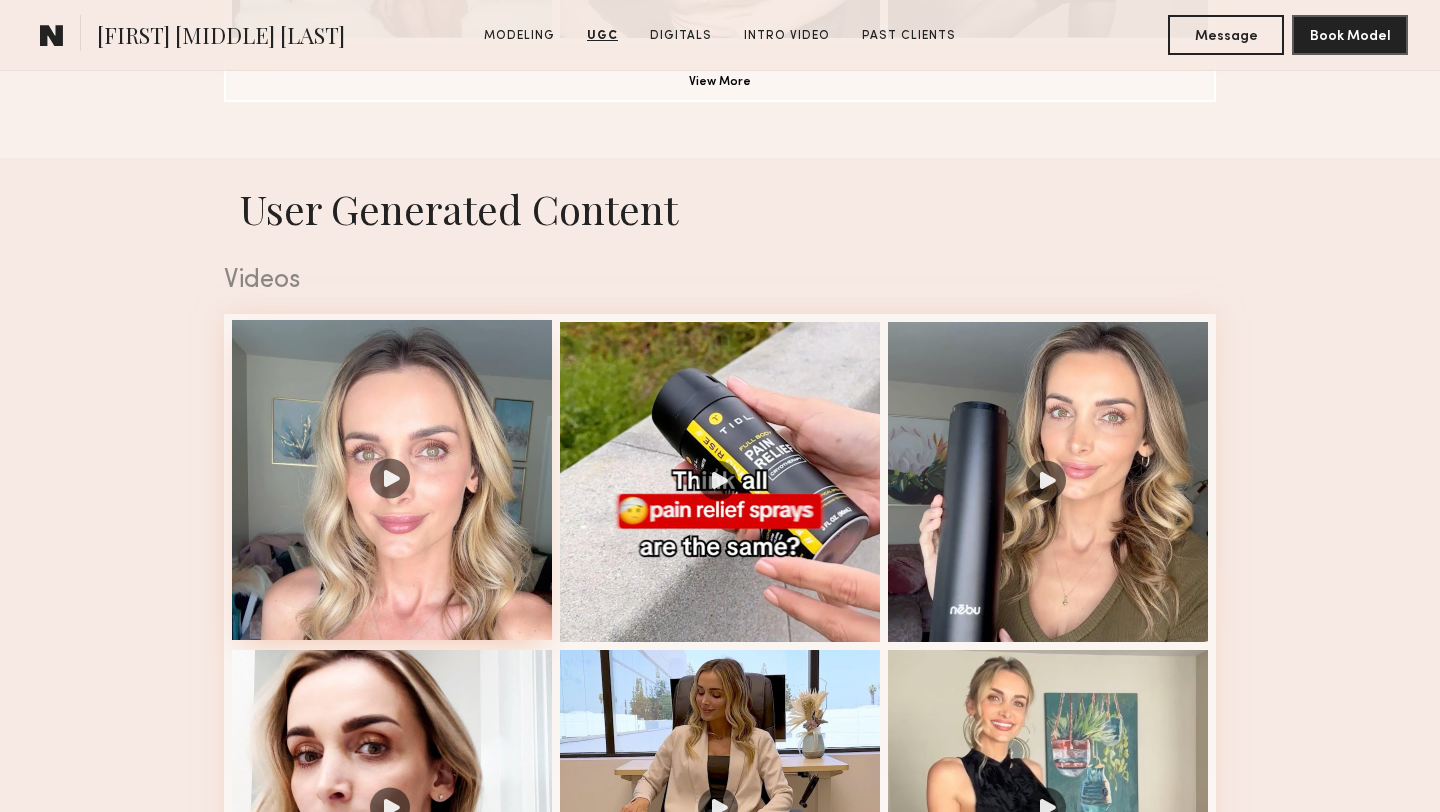 click at bounding box center [392, 480] 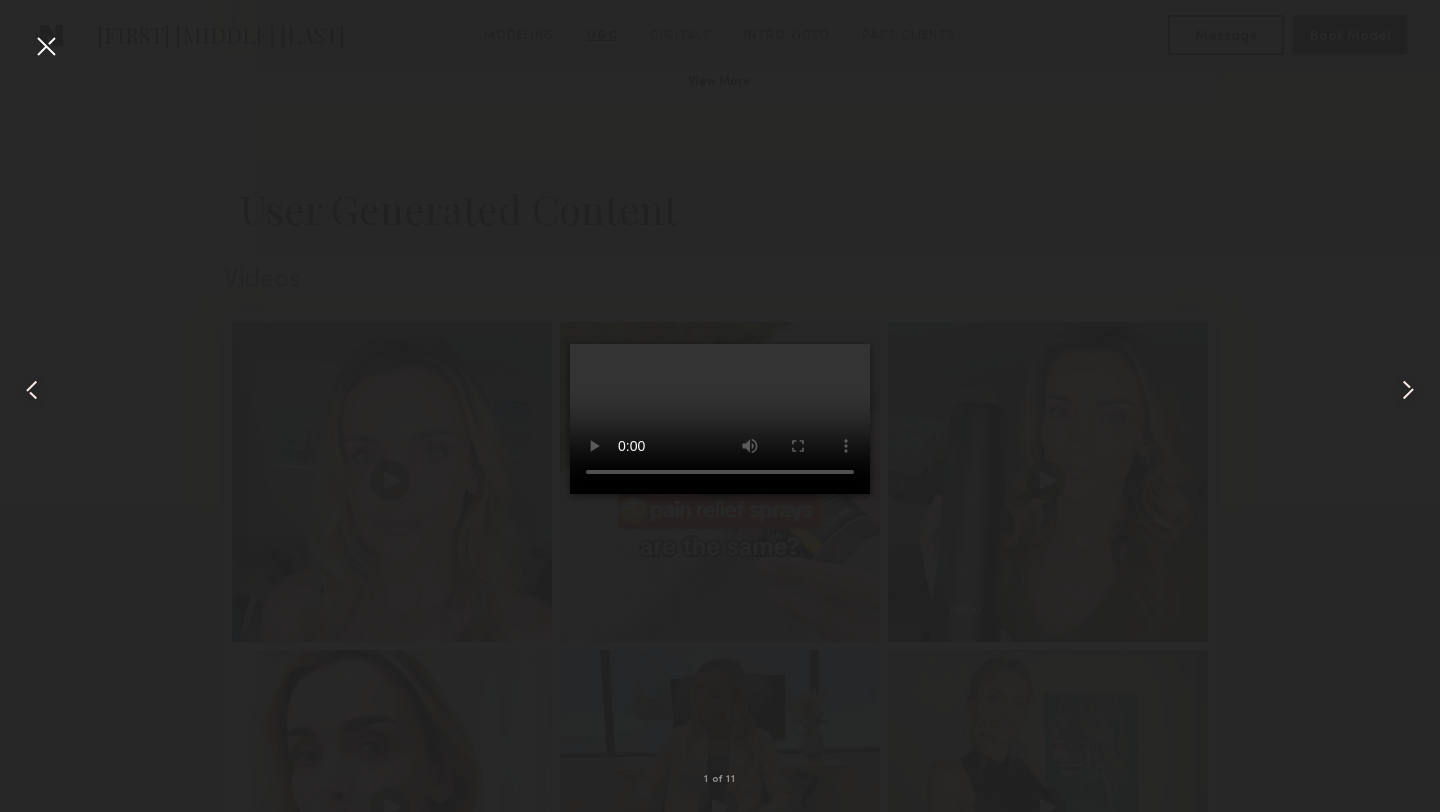 click at bounding box center [46, 46] 